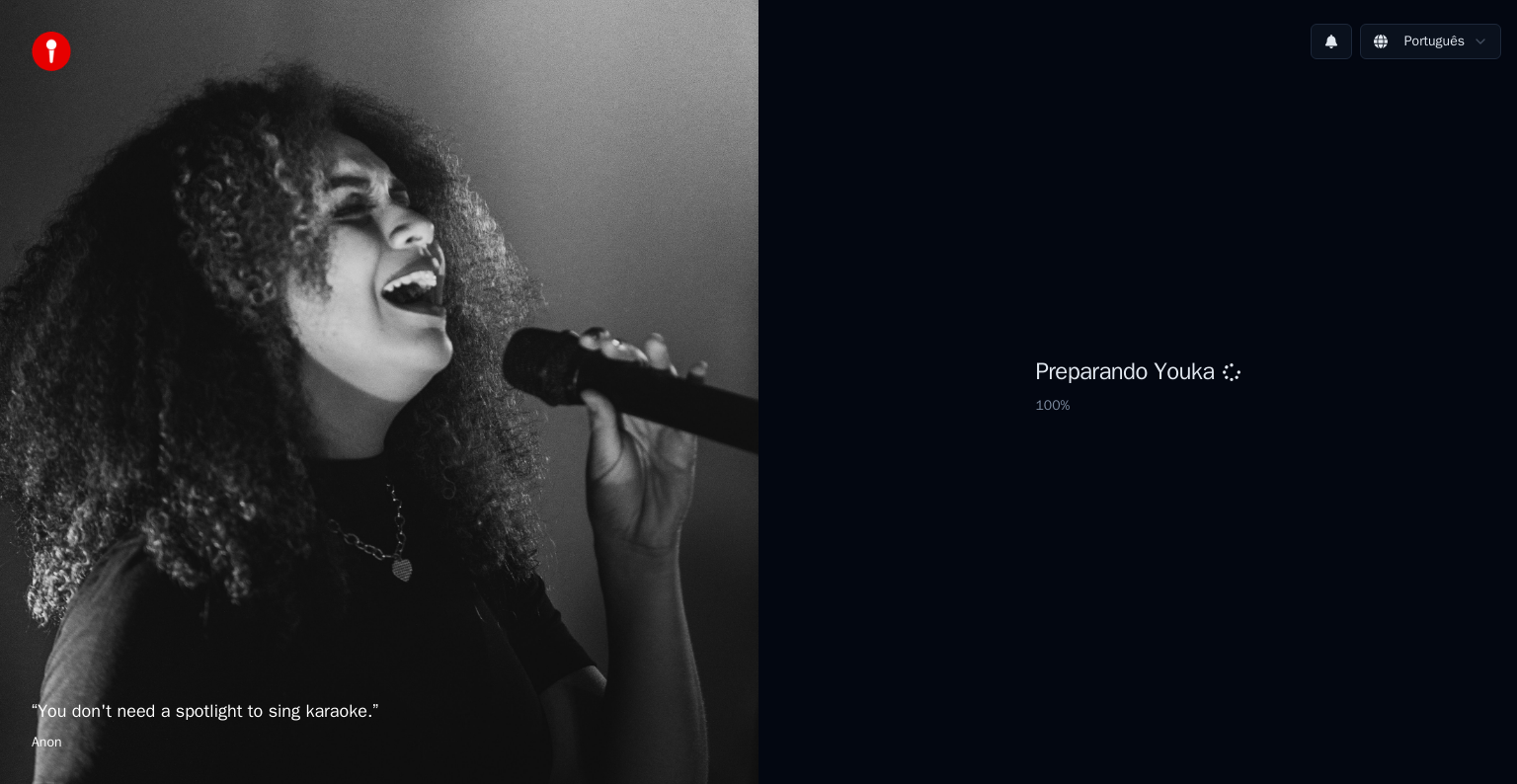 scroll, scrollTop: 0, scrollLeft: 0, axis: both 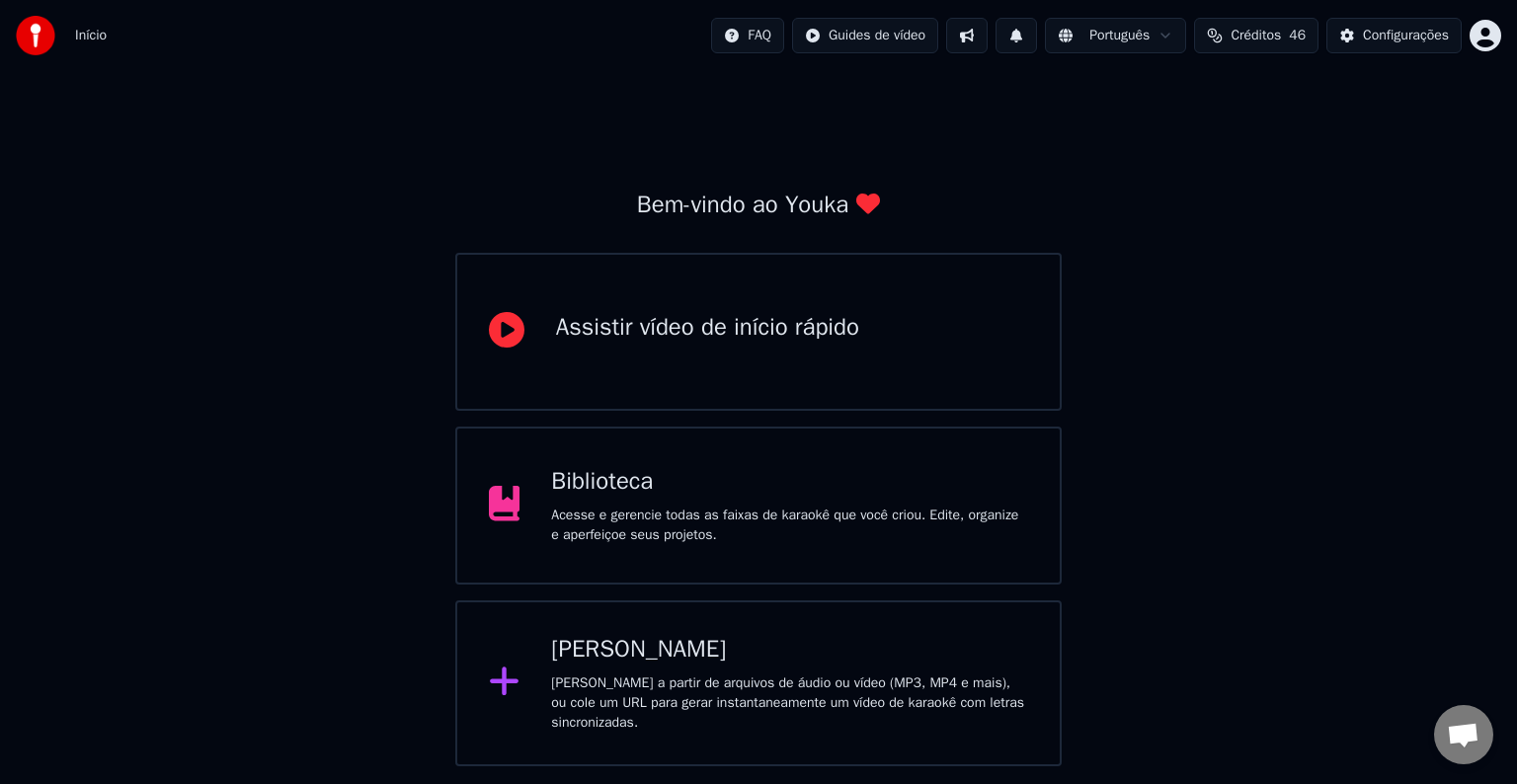 click on "[PERSON_NAME]" at bounding box center [789, 650] 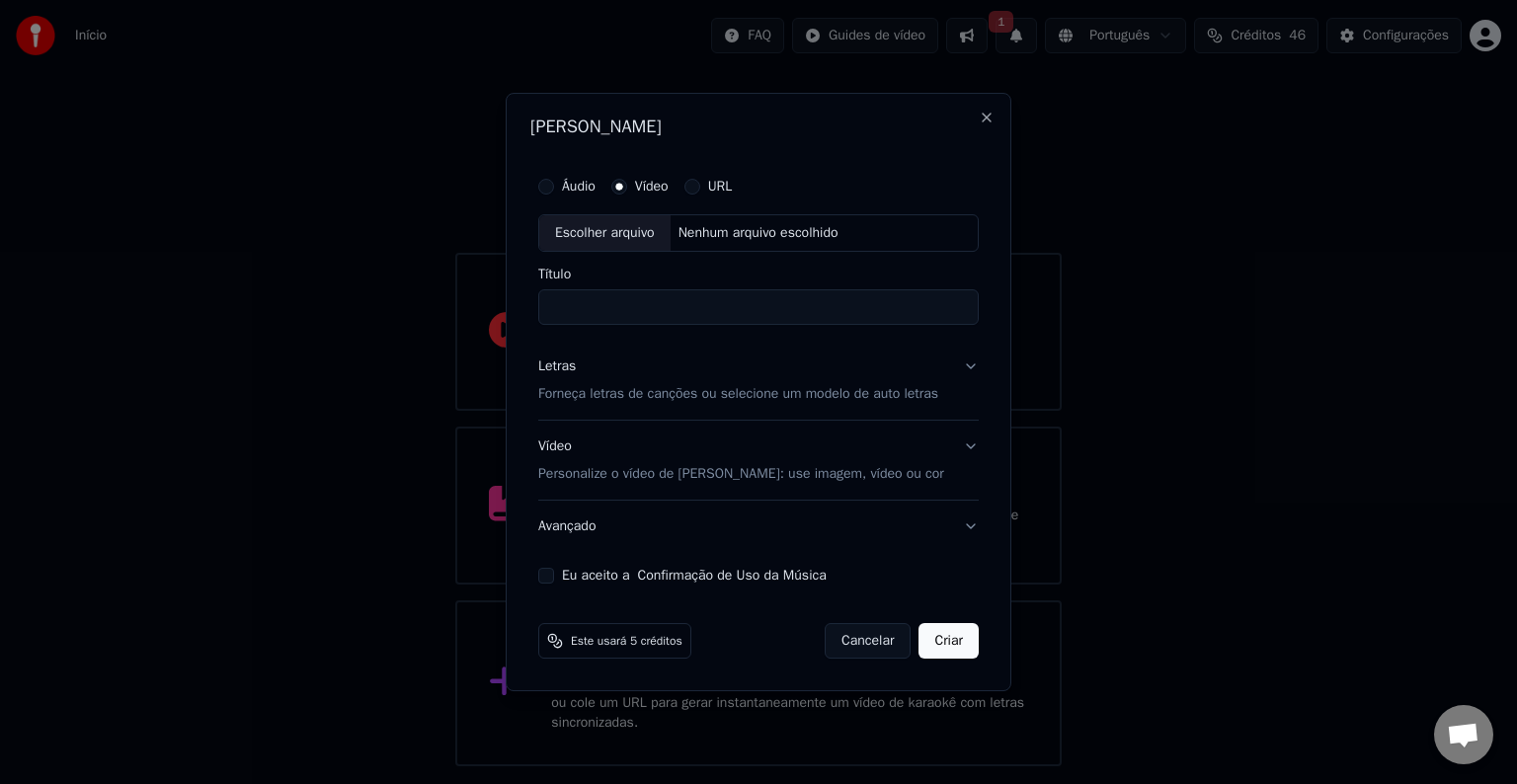 click on "Título" at bounding box center [758, 307] 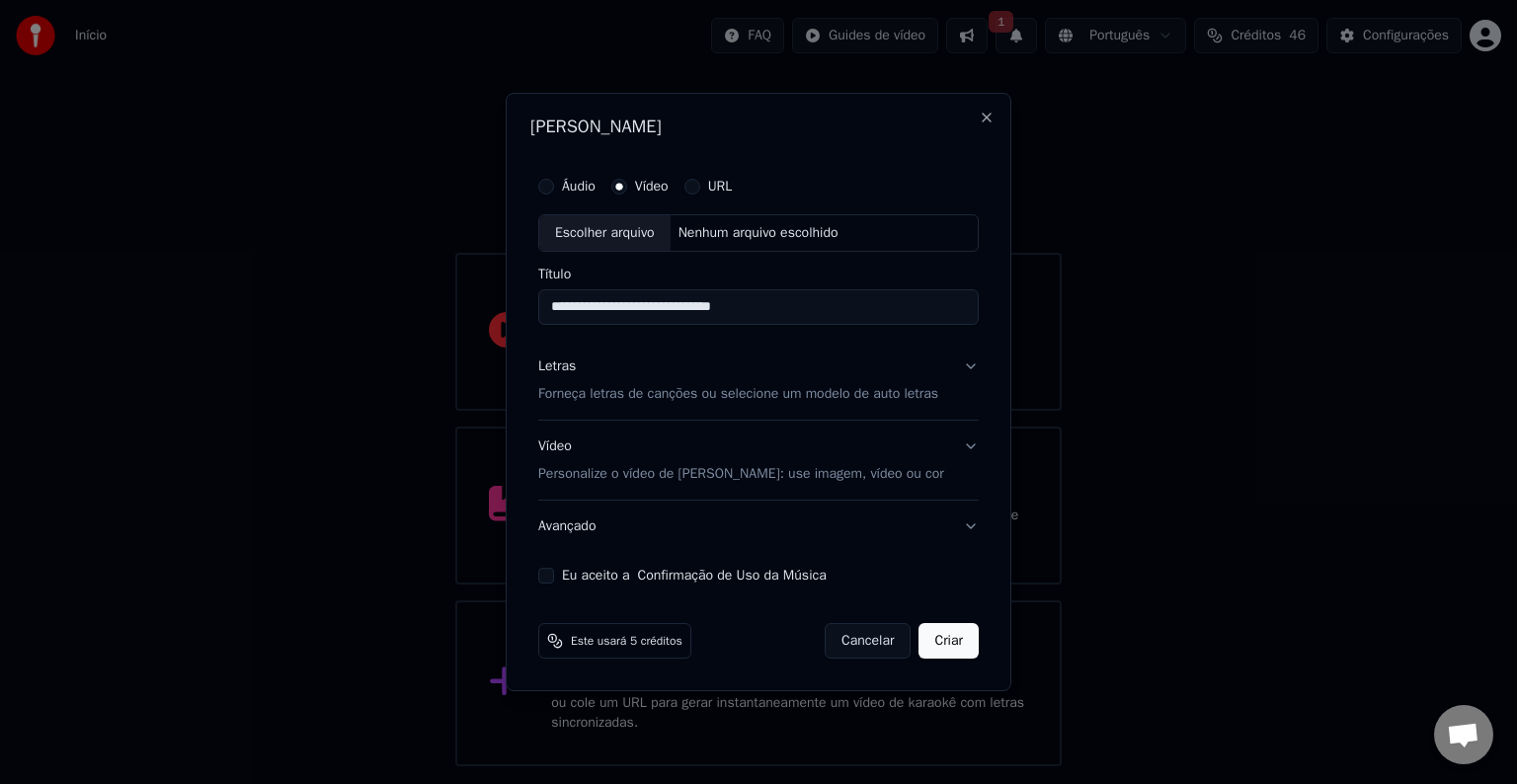 click on "**********" at bounding box center (758, 307) 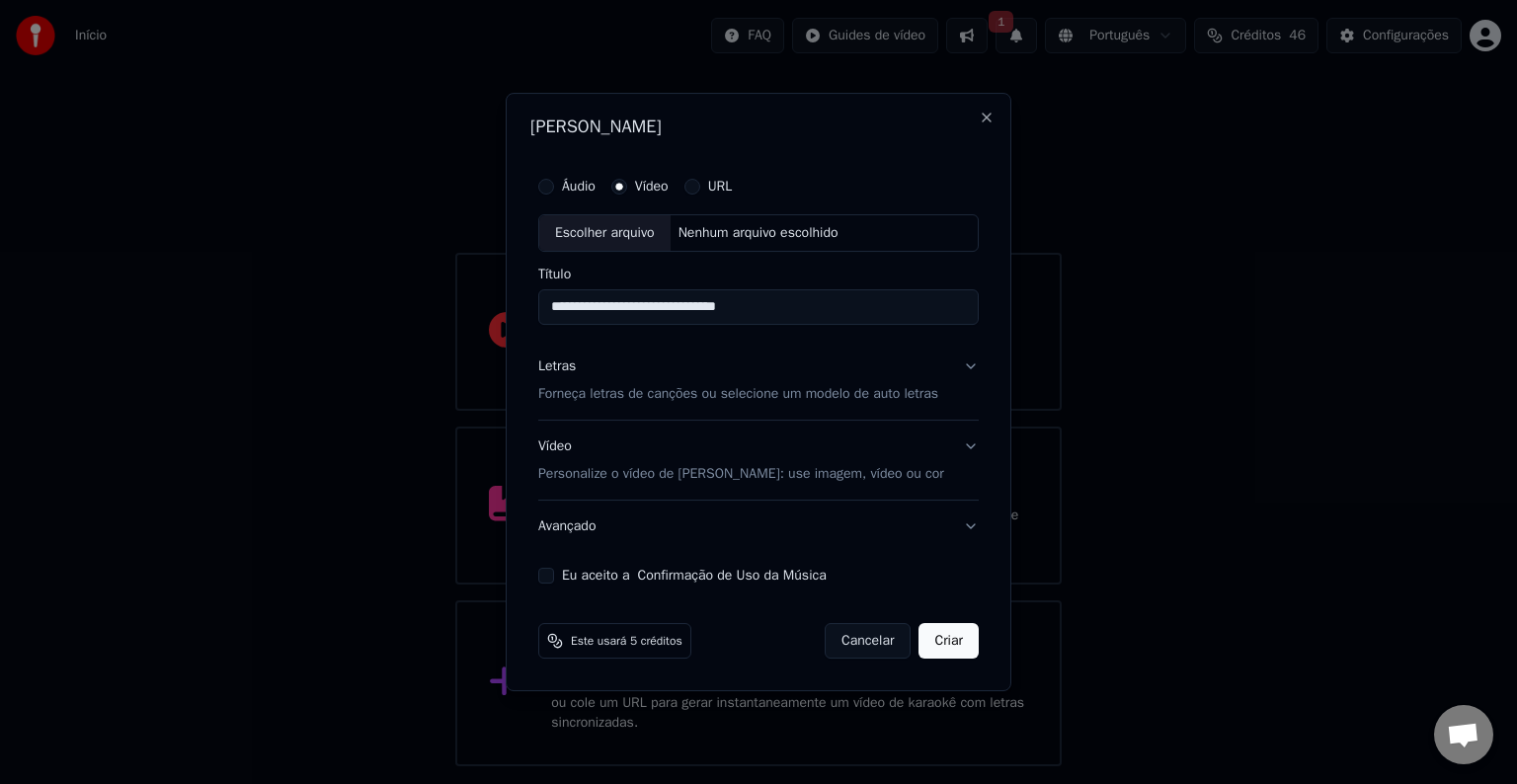 type on "**********" 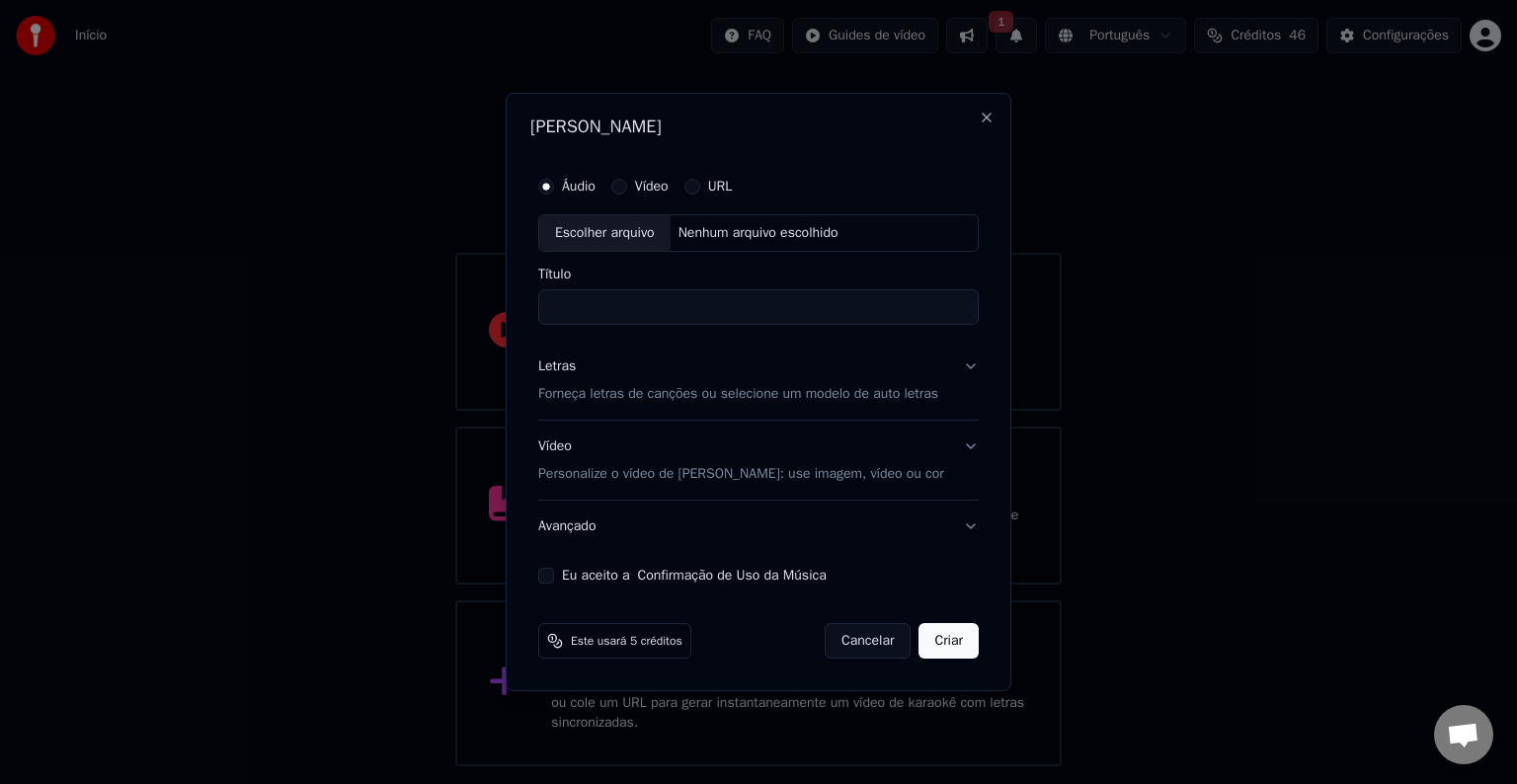 click on "Escolher arquivo" at bounding box center [604, 233] 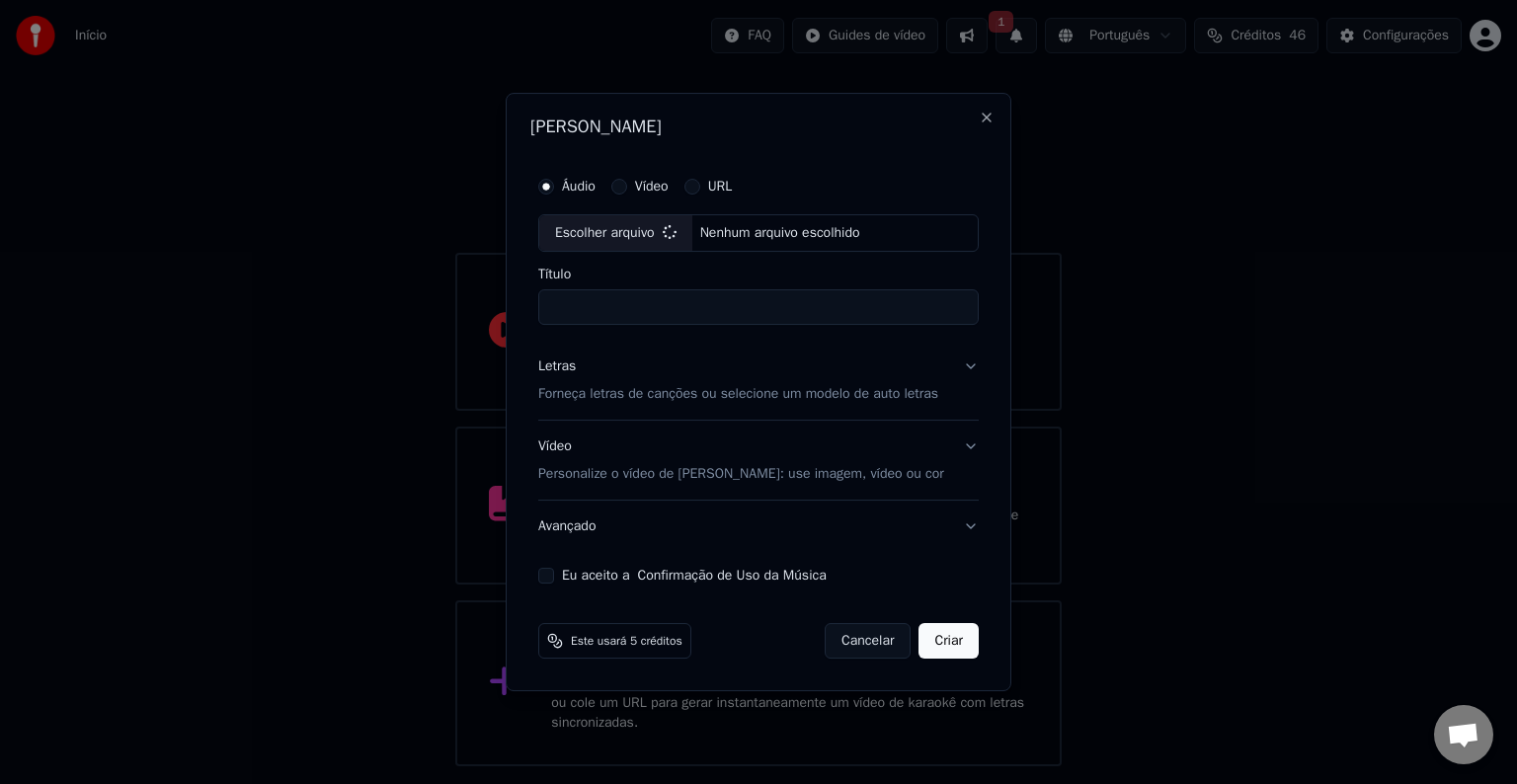 type on "**********" 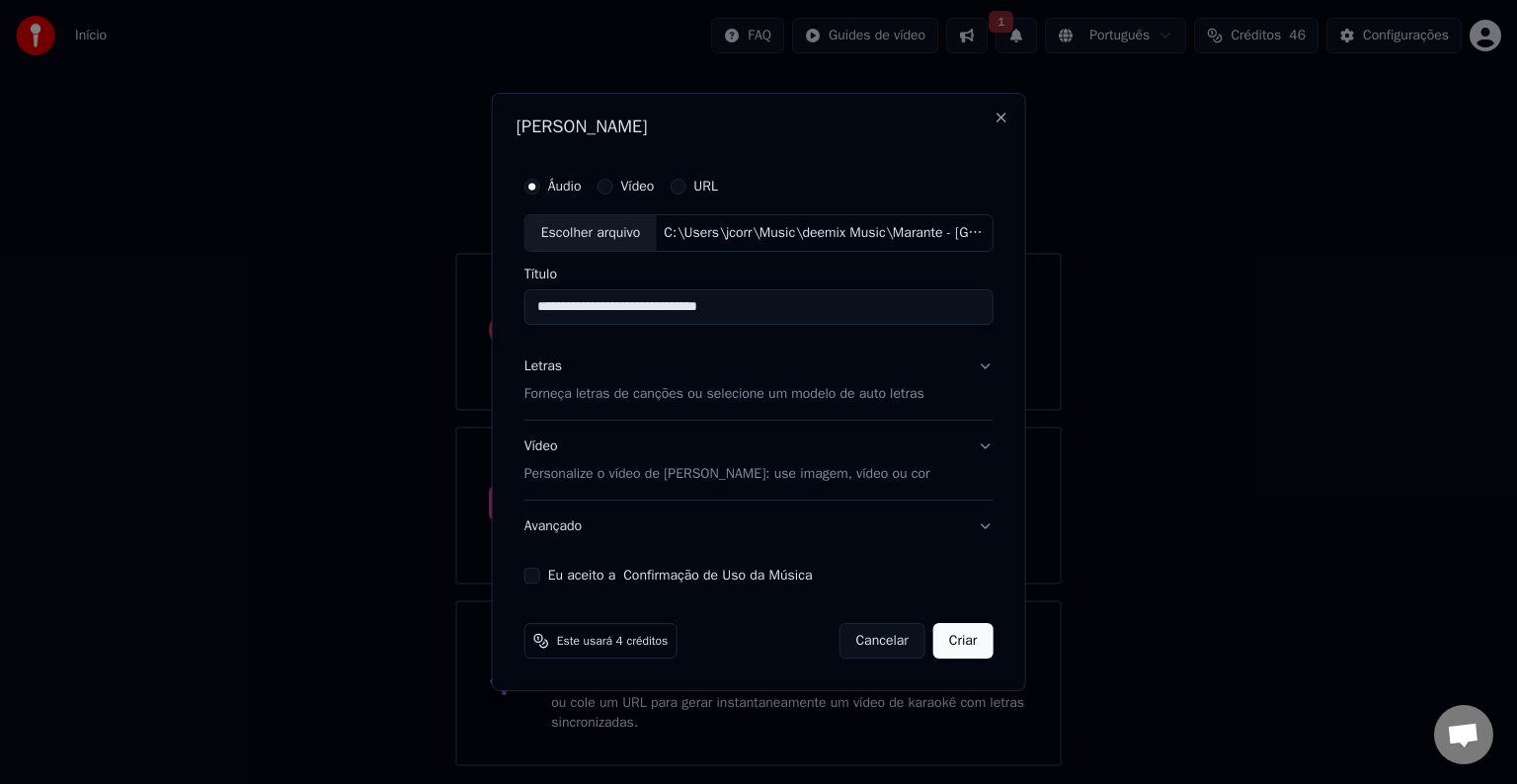click on "**********" at bounding box center [758, 375] 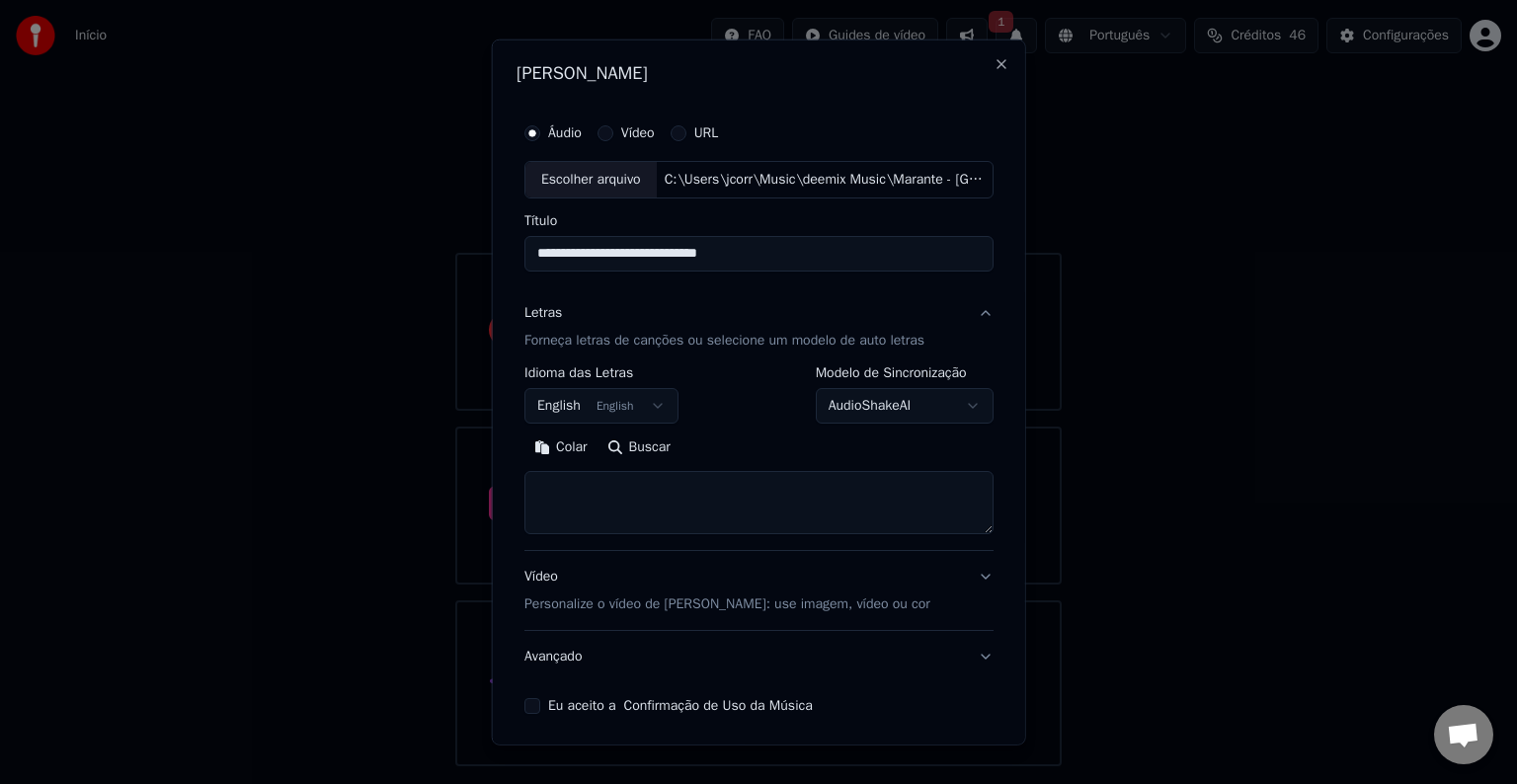 click on "English English" at bounding box center (601, 406) 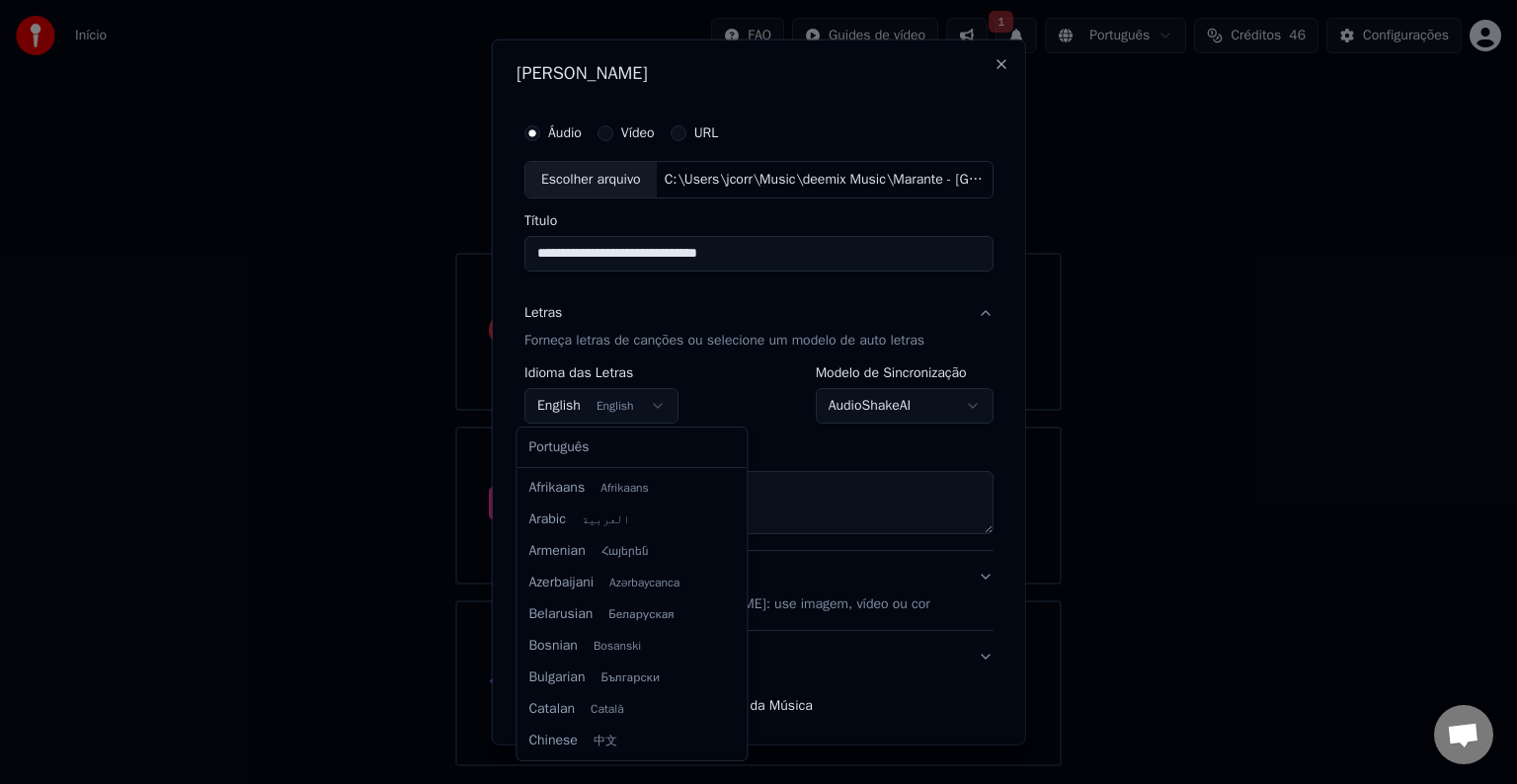 scroll, scrollTop: 158, scrollLeft: 0, axis: vertical 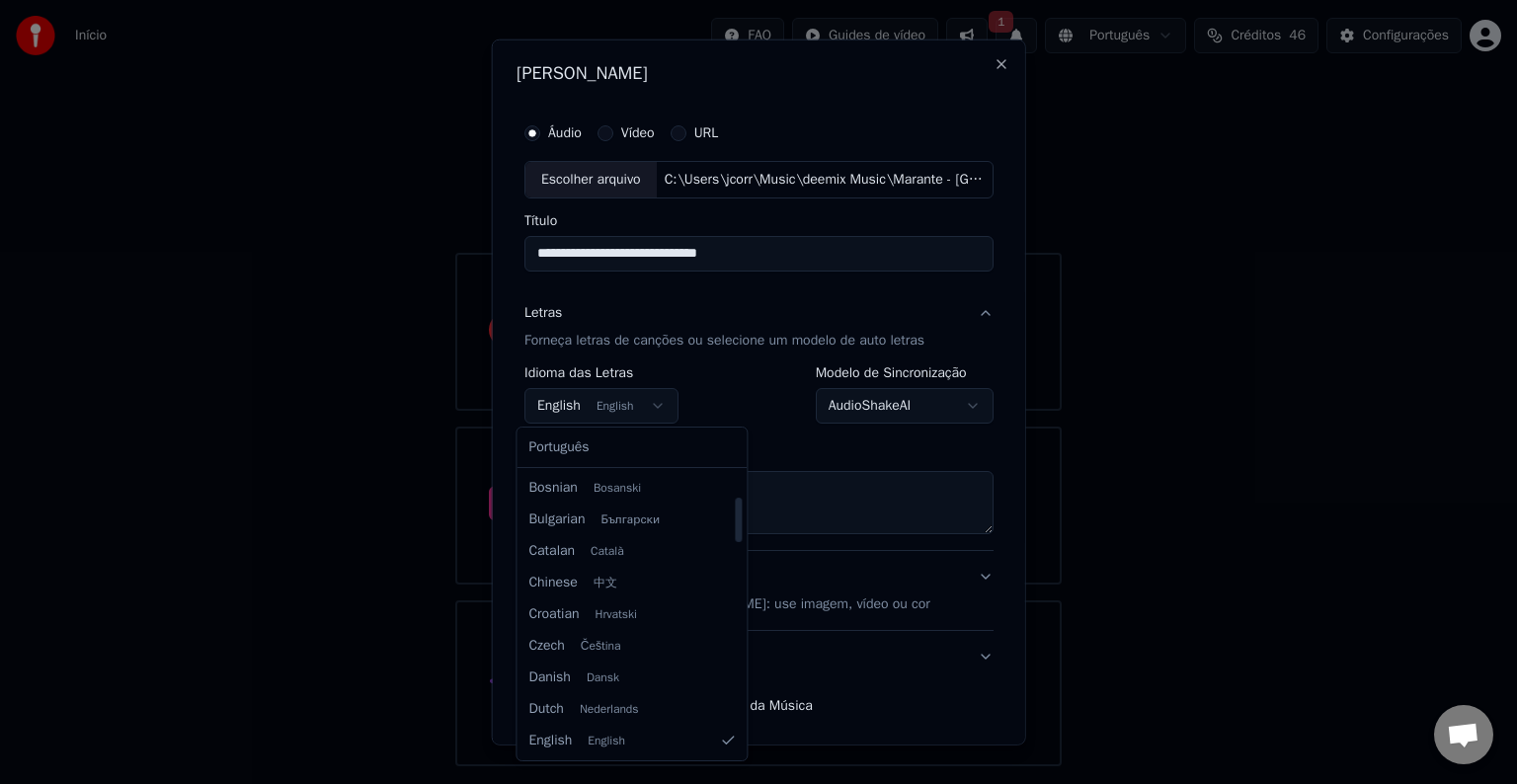 select on "**" 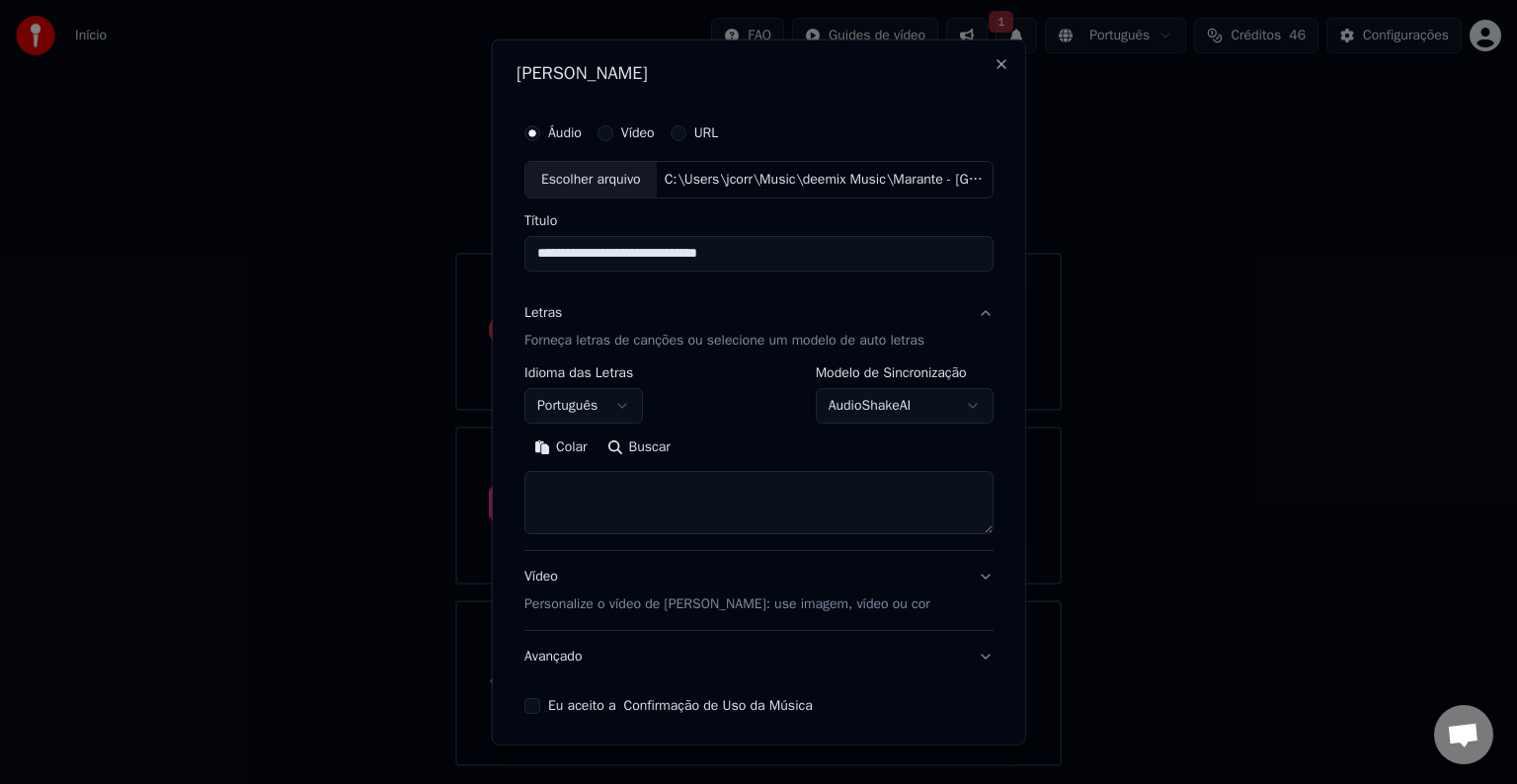 click on "Buscar" at bounding box center [638, 447] 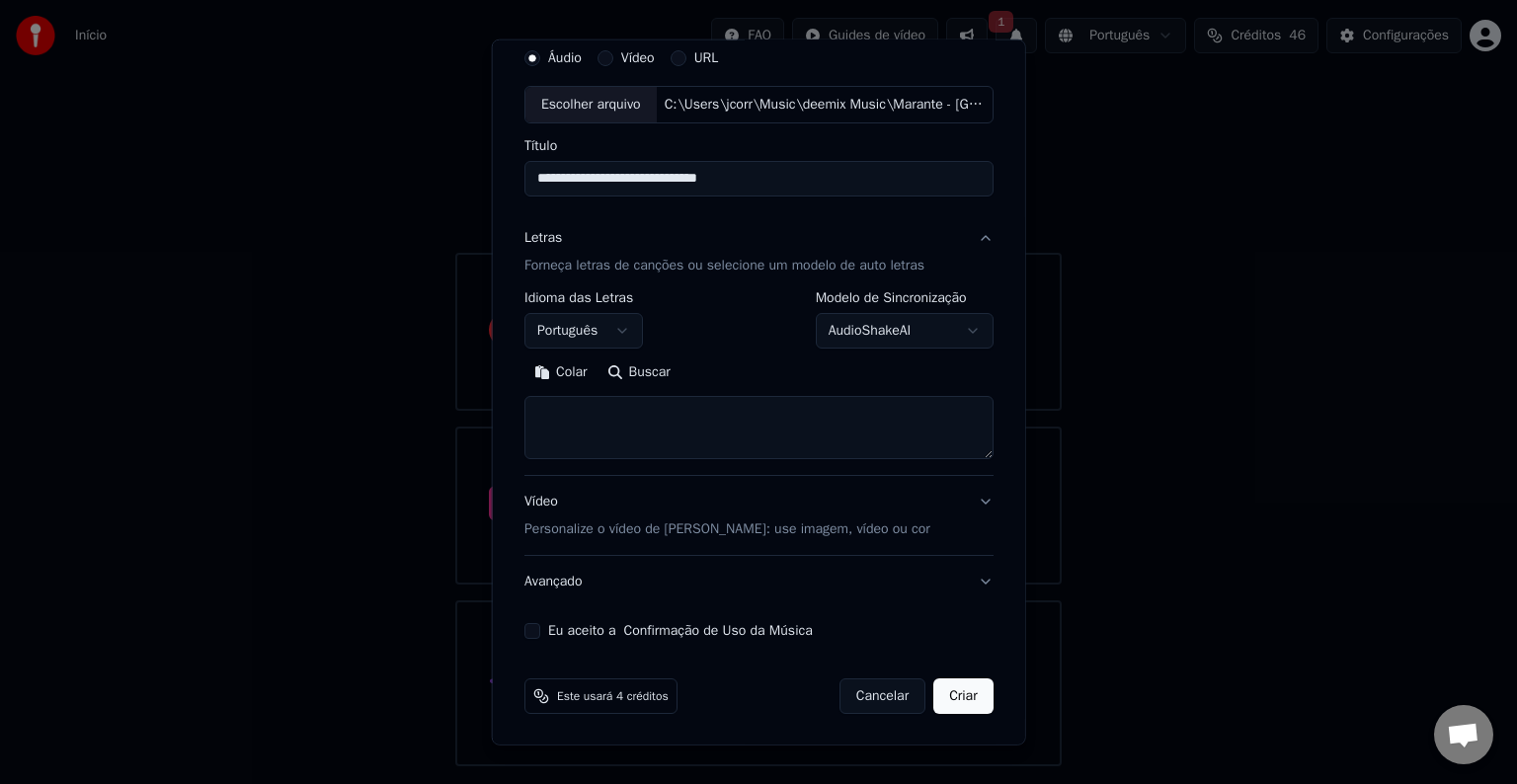 click on "Buscar" at bounding box center [638, 372] 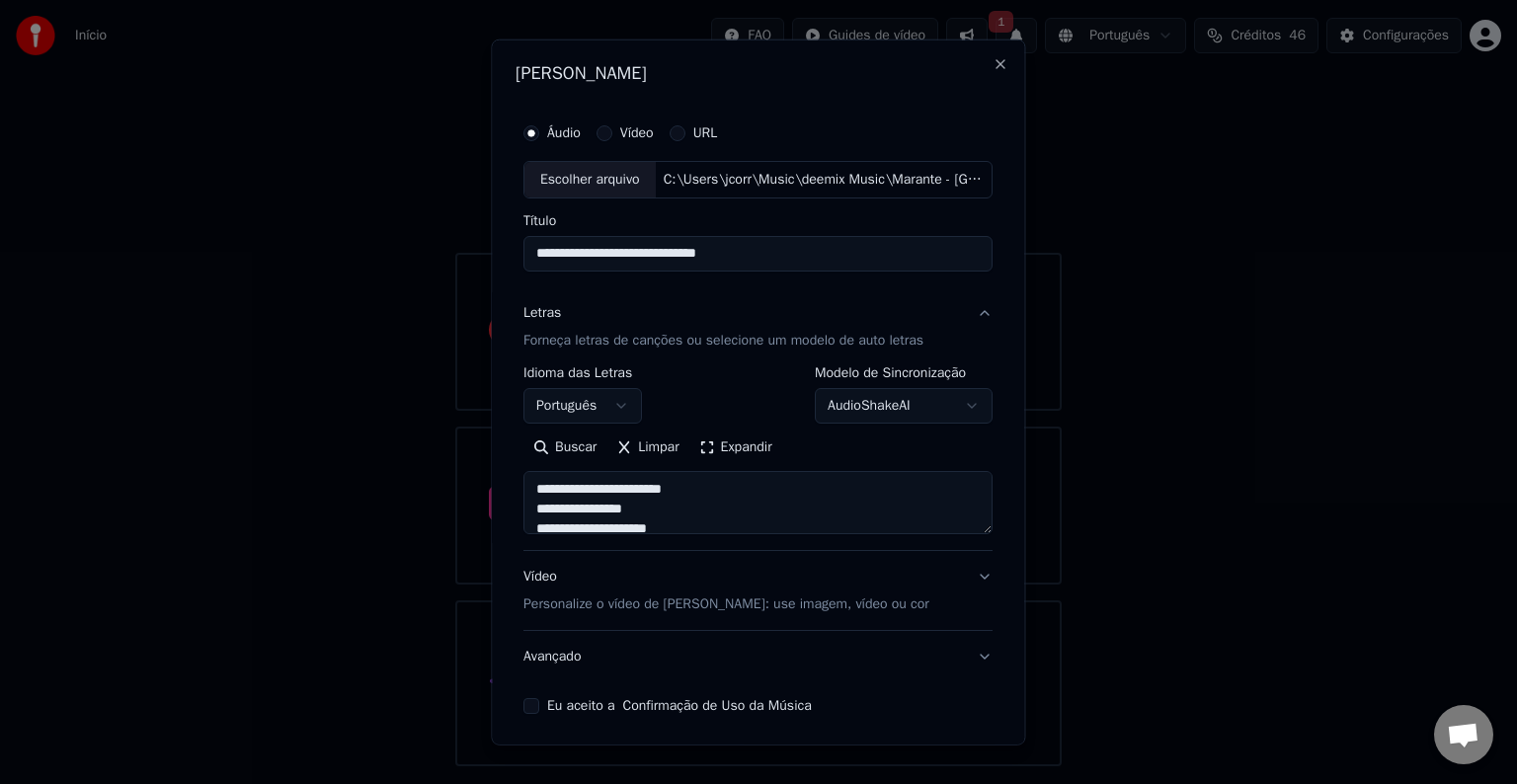 scroll, scrollTop: 75, scrollLeft: 0, axis: vertical 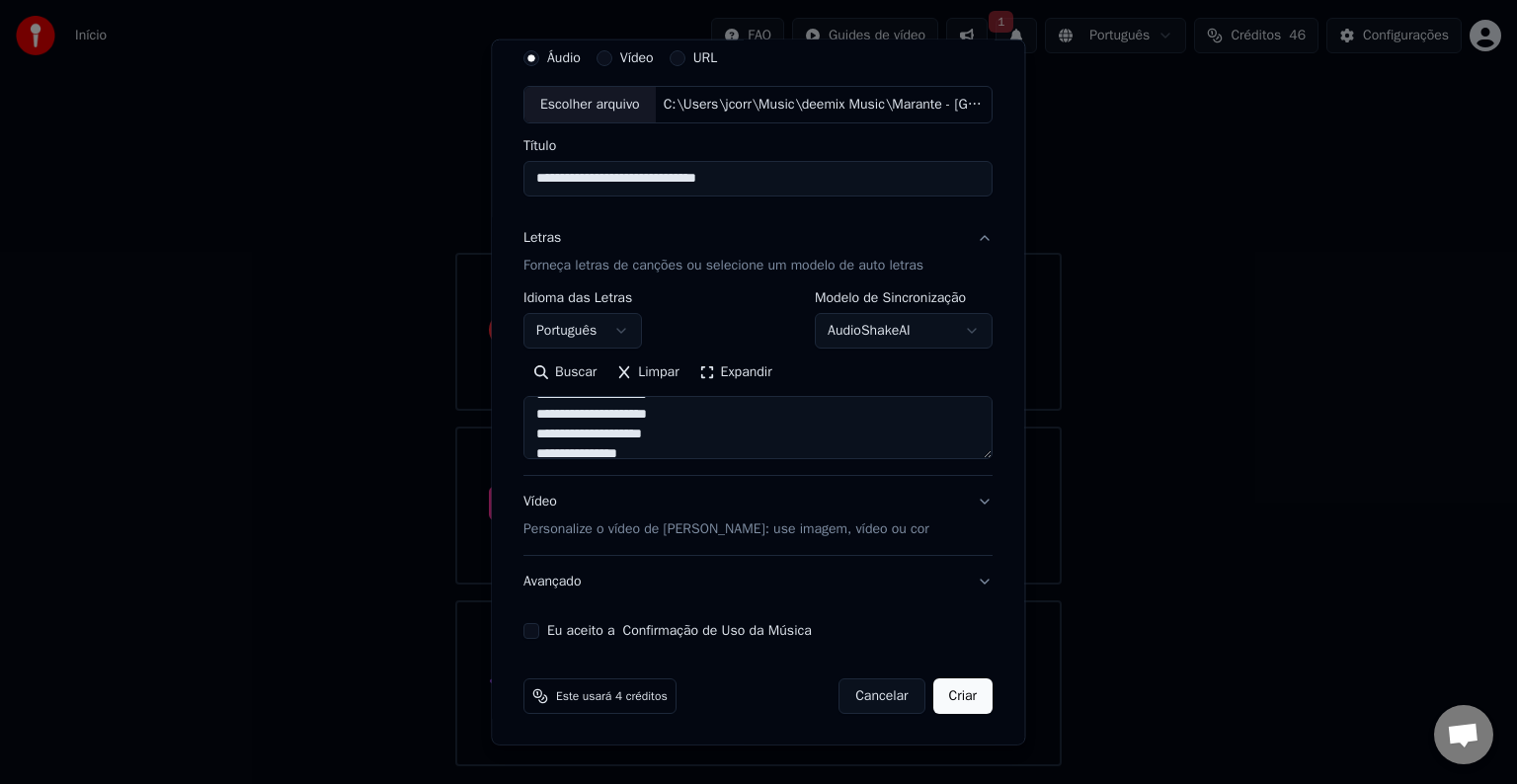click on "Personalize o vídeo de [PERSON_NAME]: use imagem, vídeo ou cor" at bounding box center (726, 529) 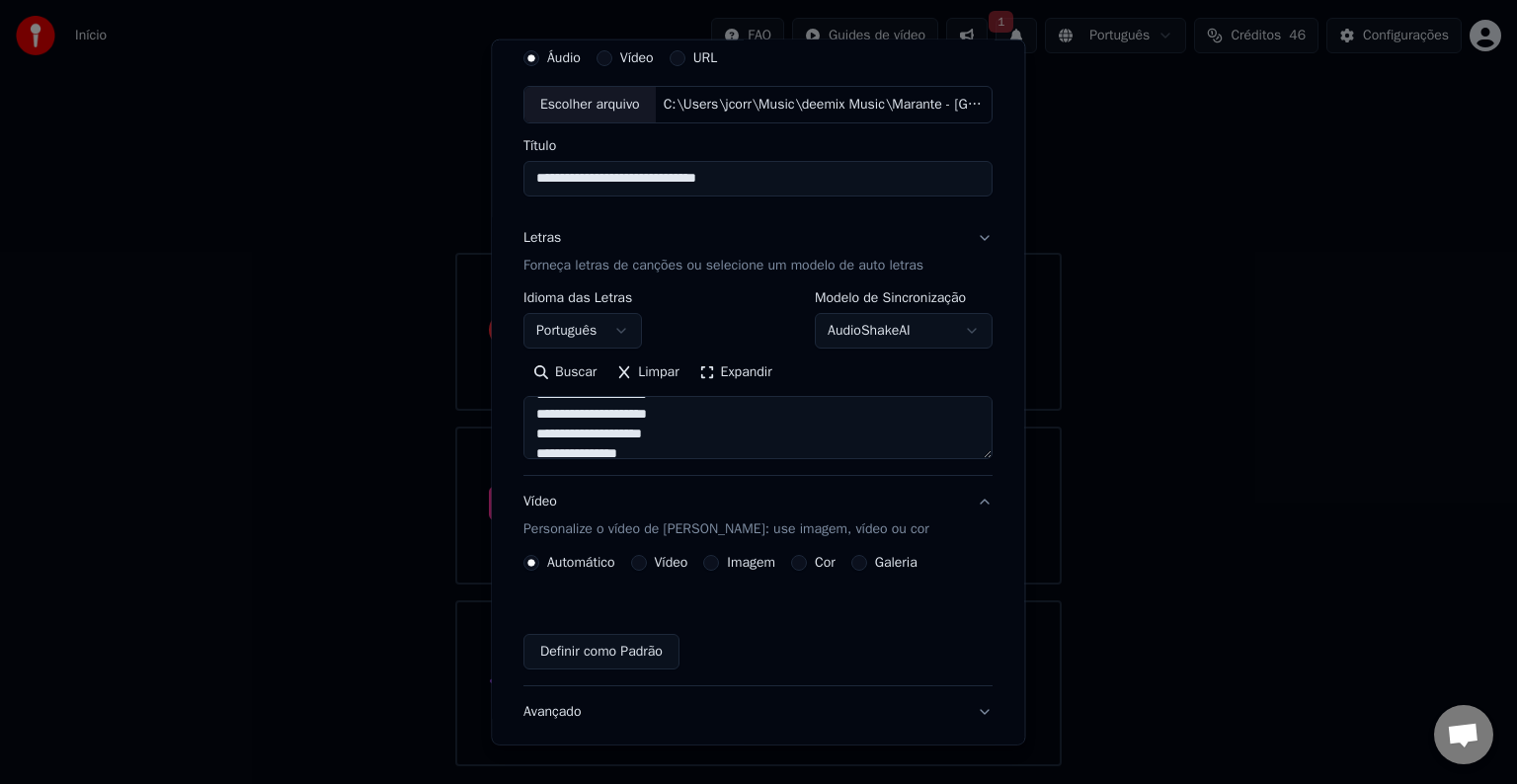 scroll, scrollTop: 22, scrollLeft: 0, axis: vertical 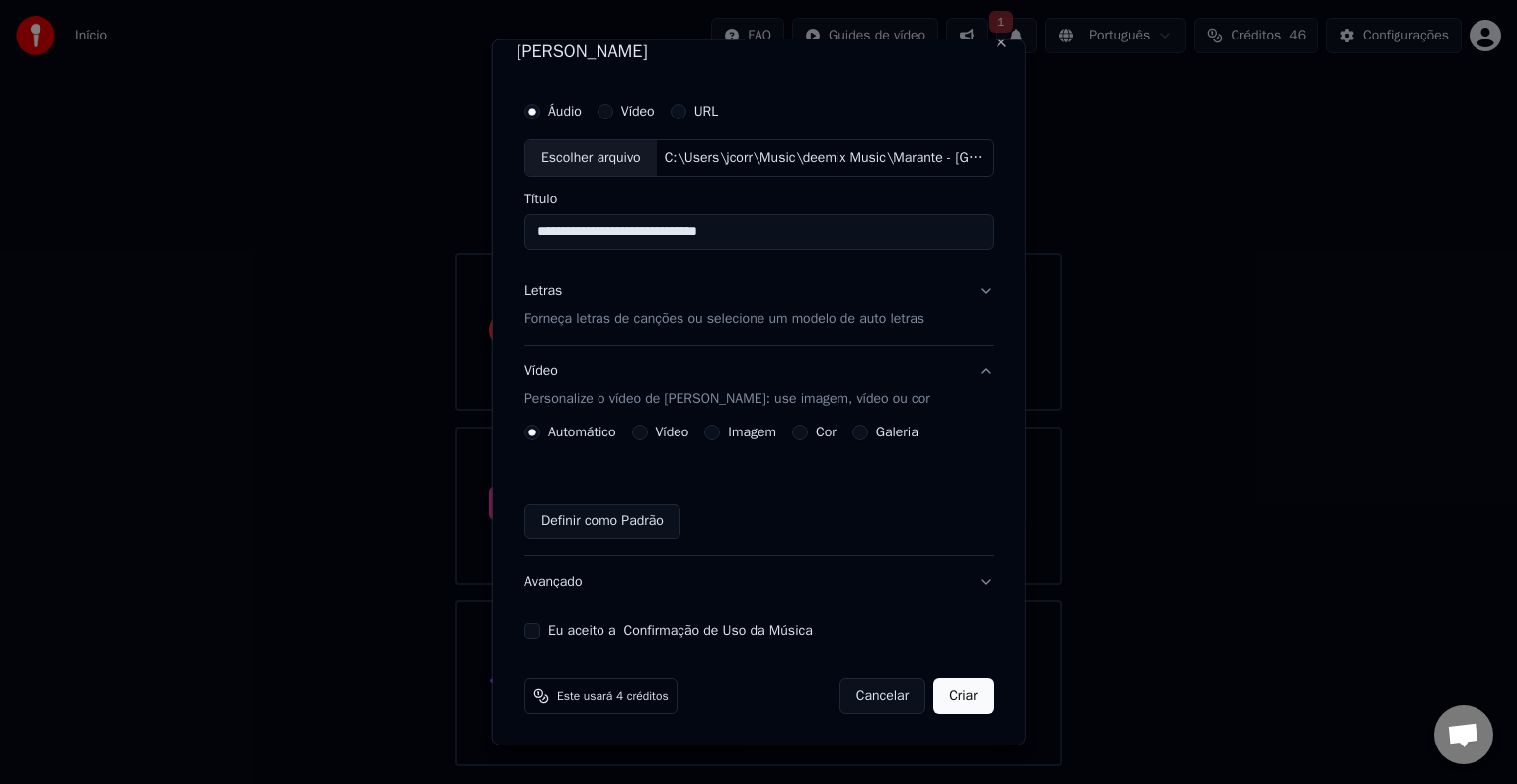 click on "Vídeo" at bounding box center [639, 432] 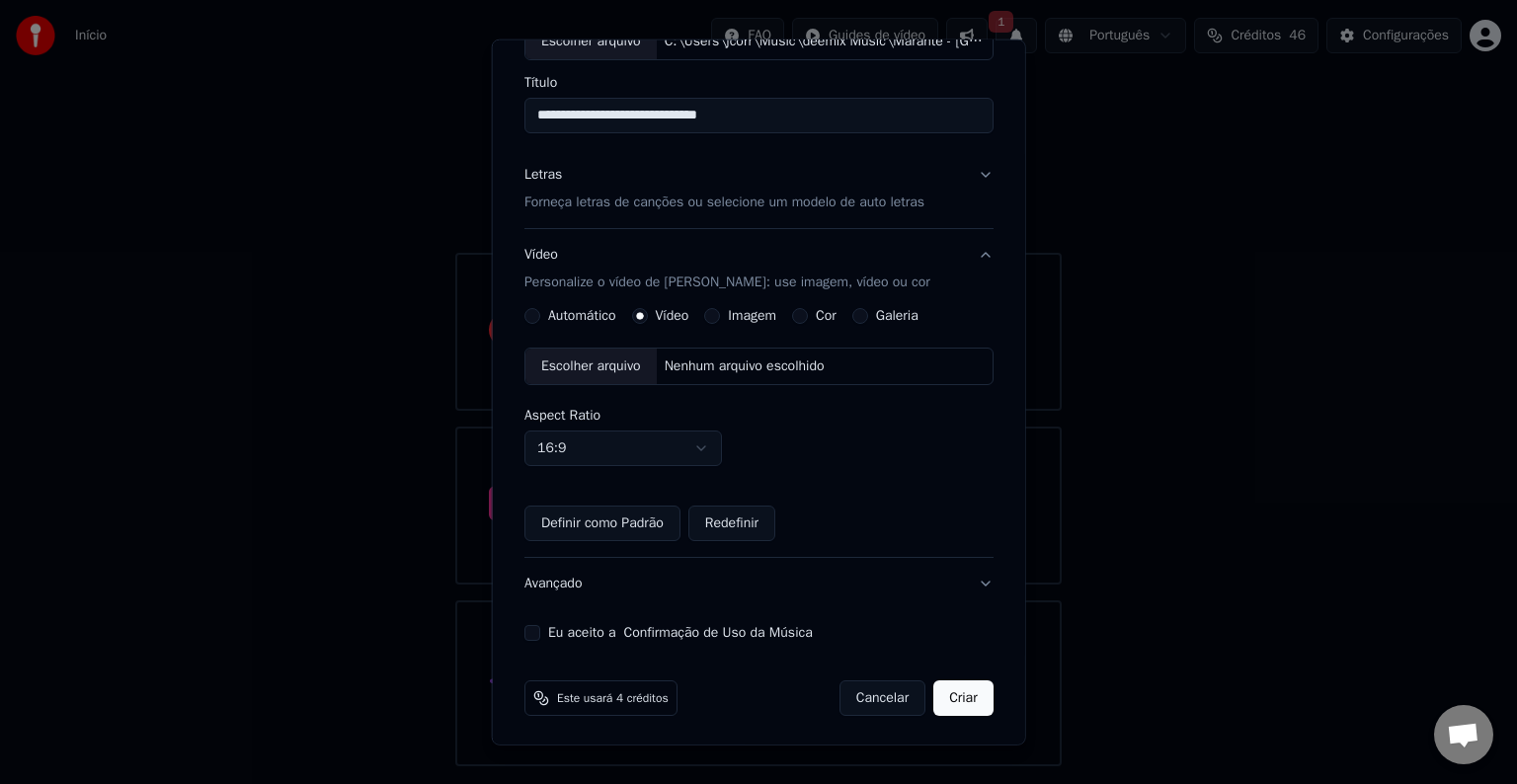 scroll, scrollTop: 139, scrollLeft: 0, axis: vertical 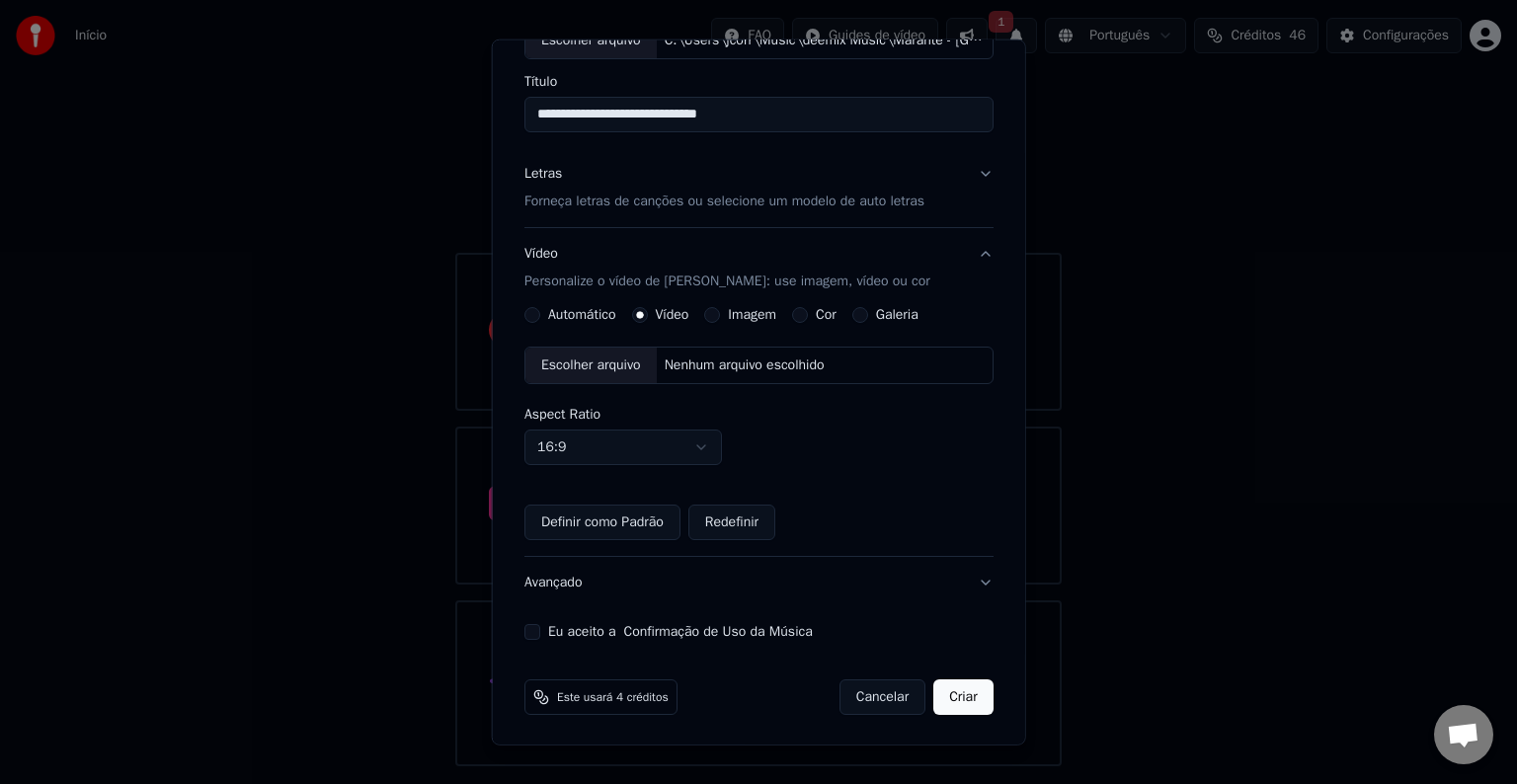 click on "Eu aceito a   Confirmação de Uso da Música" at bounding box center (532, 632) 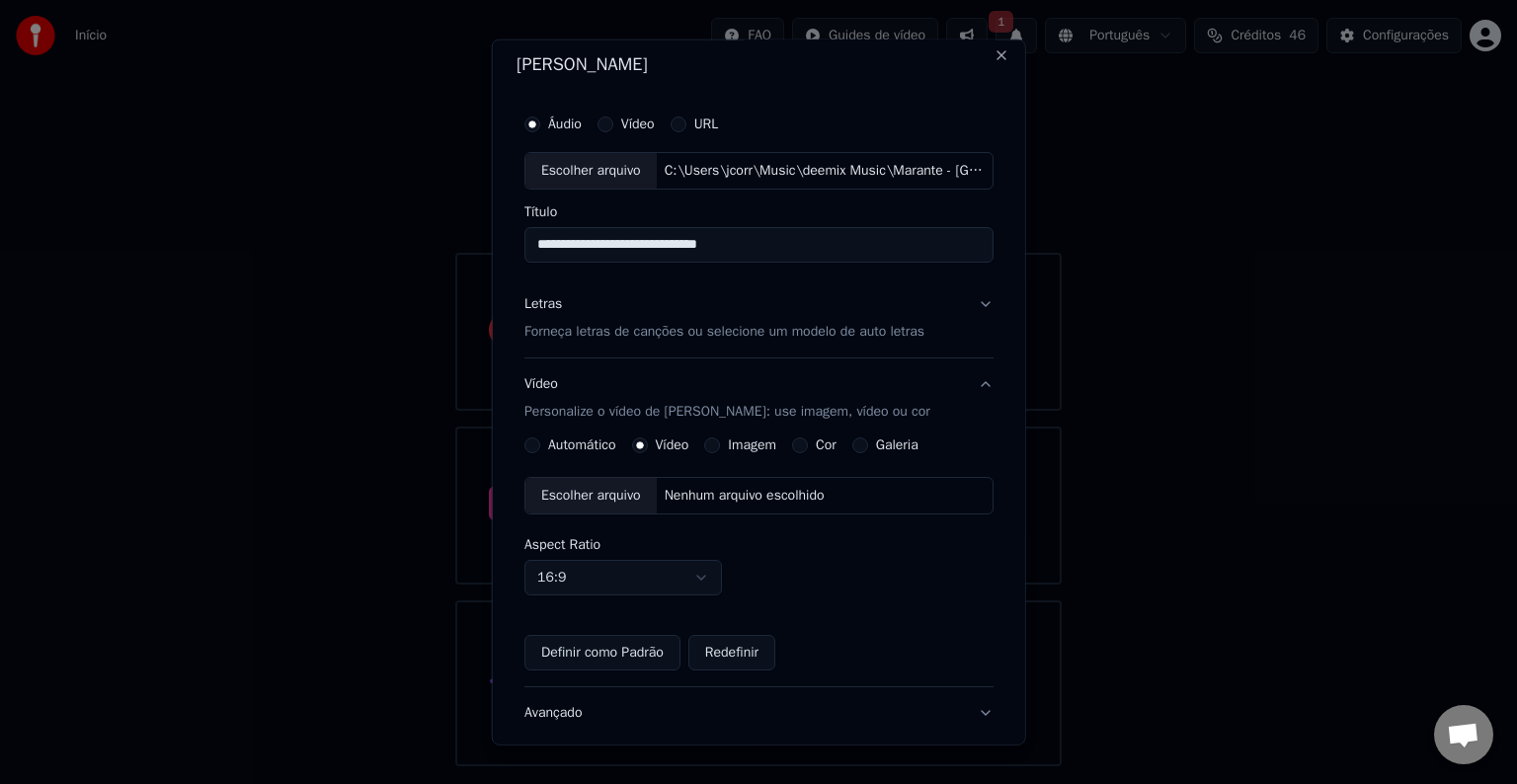 scroll, scrollTop: 0, scrollLeft: 0, axis: both 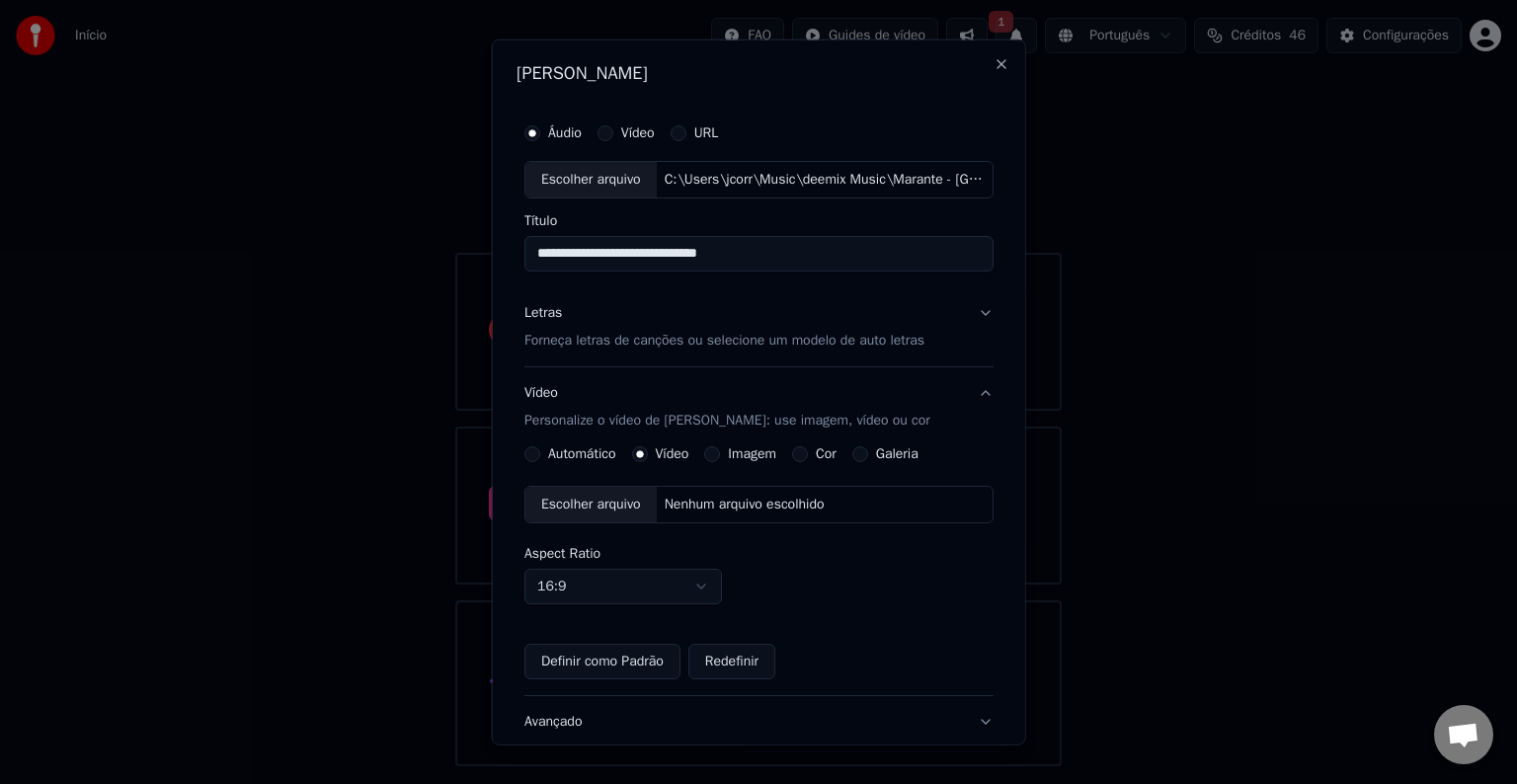 click on "Forneça letras de canções ou selecione um modelo de auto letras" at bounding box center (724, 341) 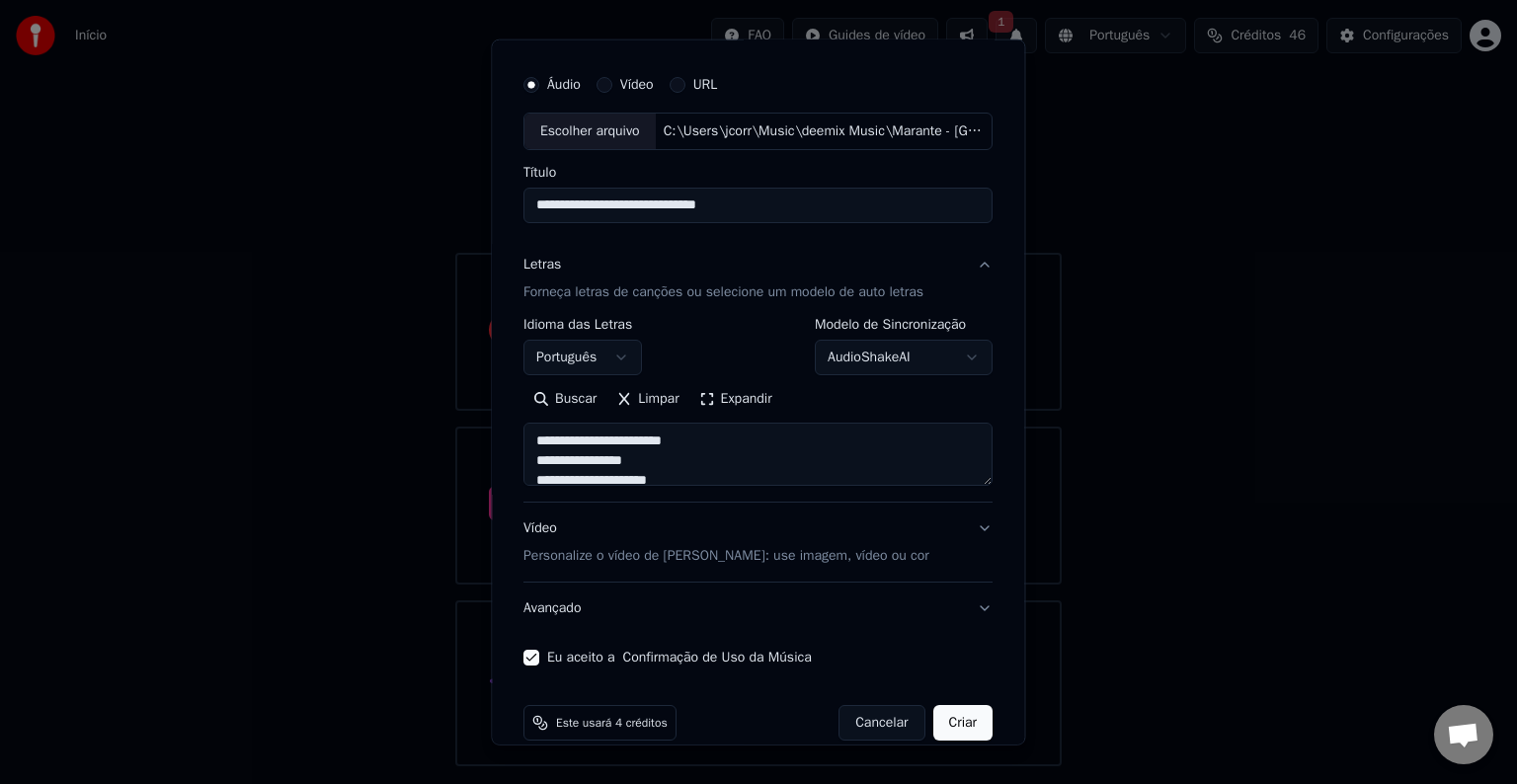 scroll, scrollTop: 75, scrollLeft: 0, axis: vertical 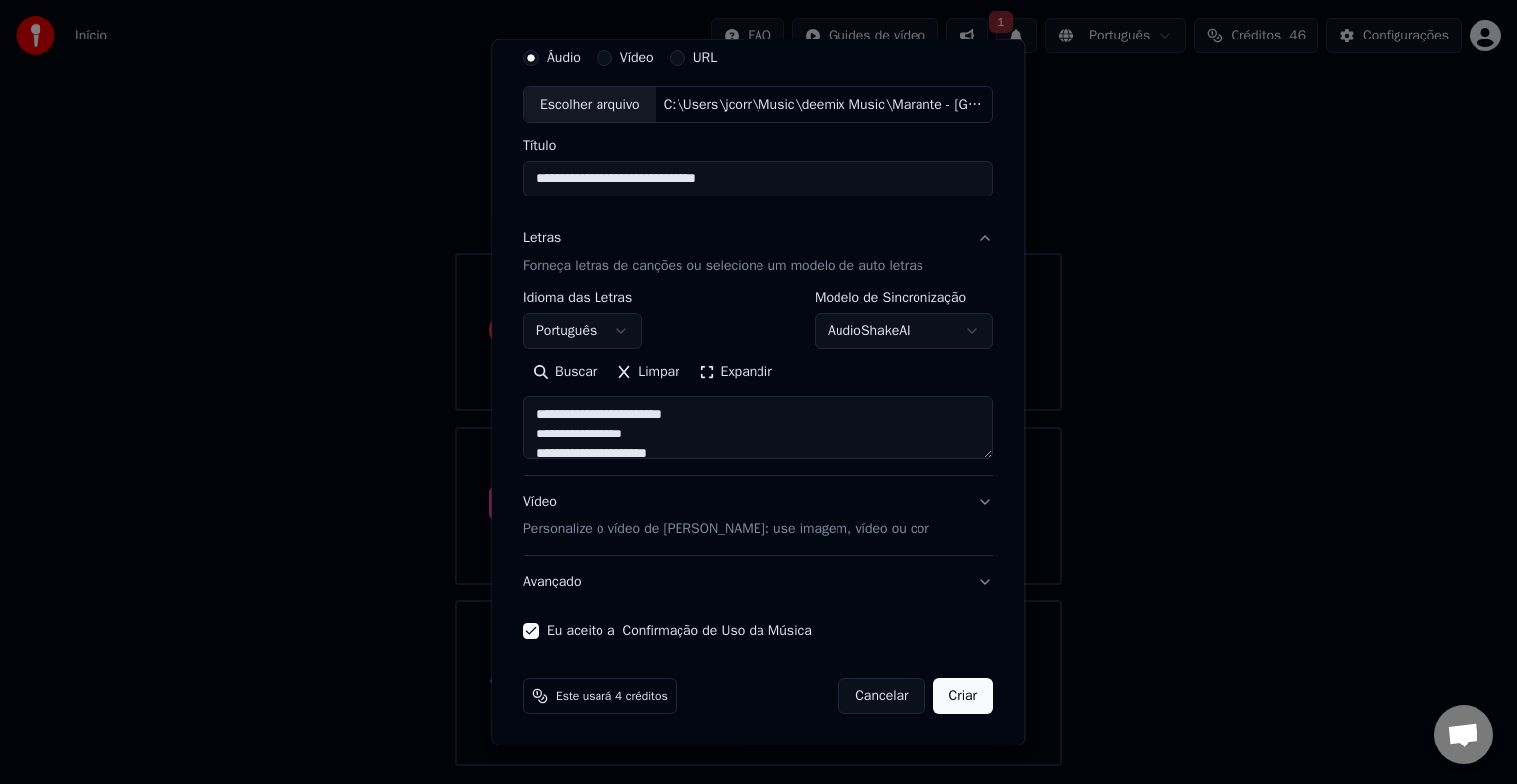 click on "Personalize o vídeo de [PERSON_NAME]: use imagem, vídeo ou cor" at bounding box center [726, 529] 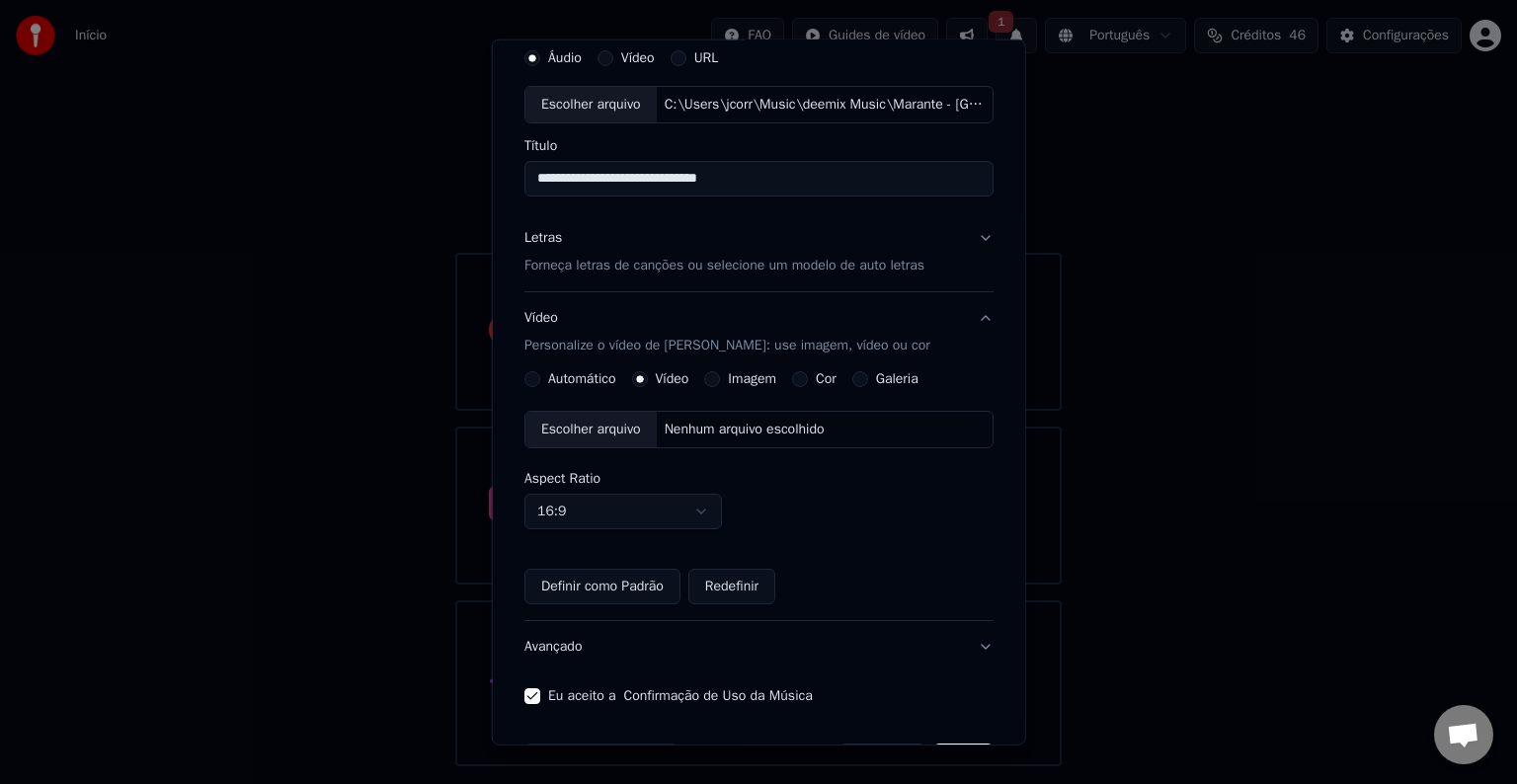 click on "Vídeo" at bounding box center [672, 379] 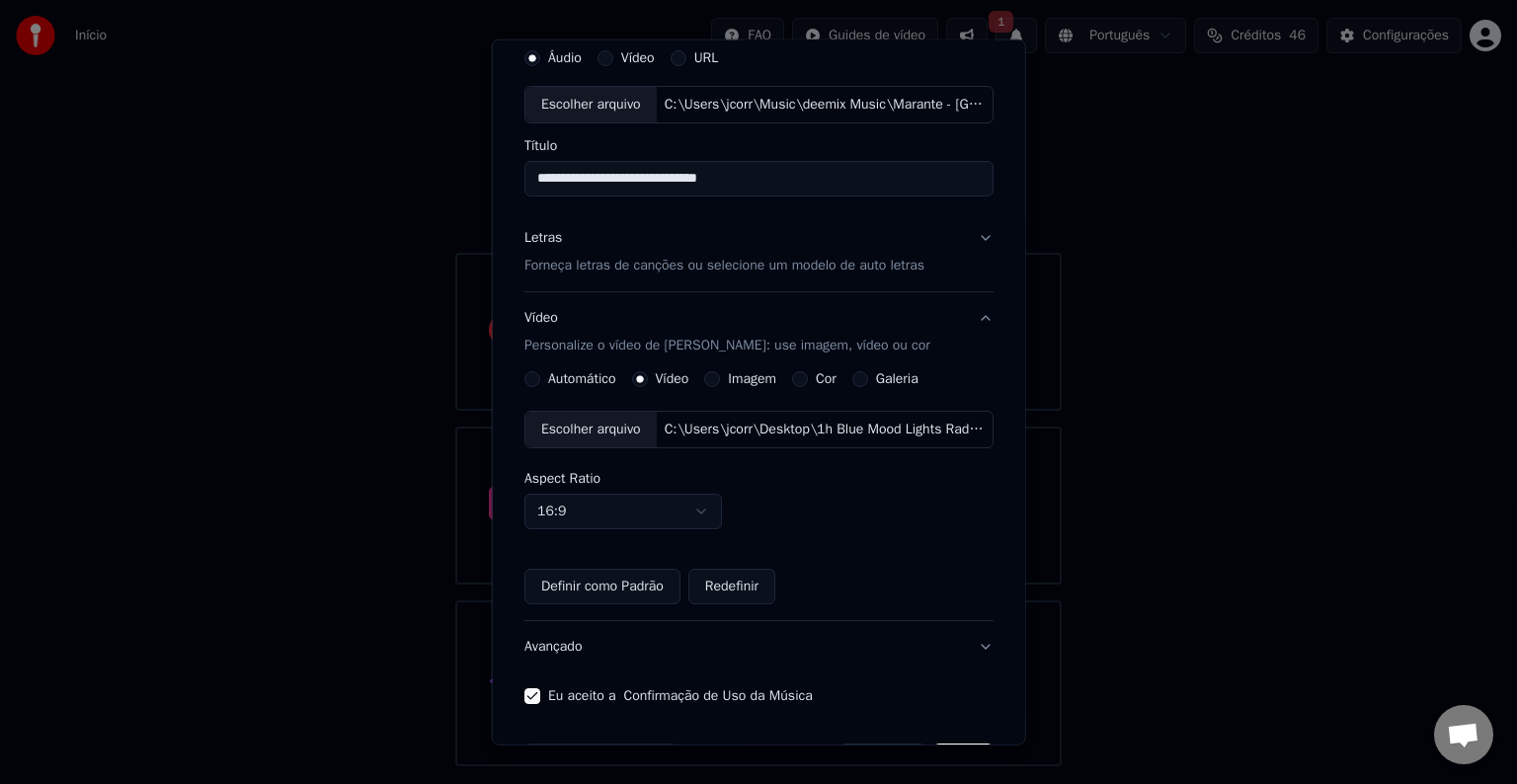 scroll, scrollTop: 139, scrollLeft: 0, axis: vertical 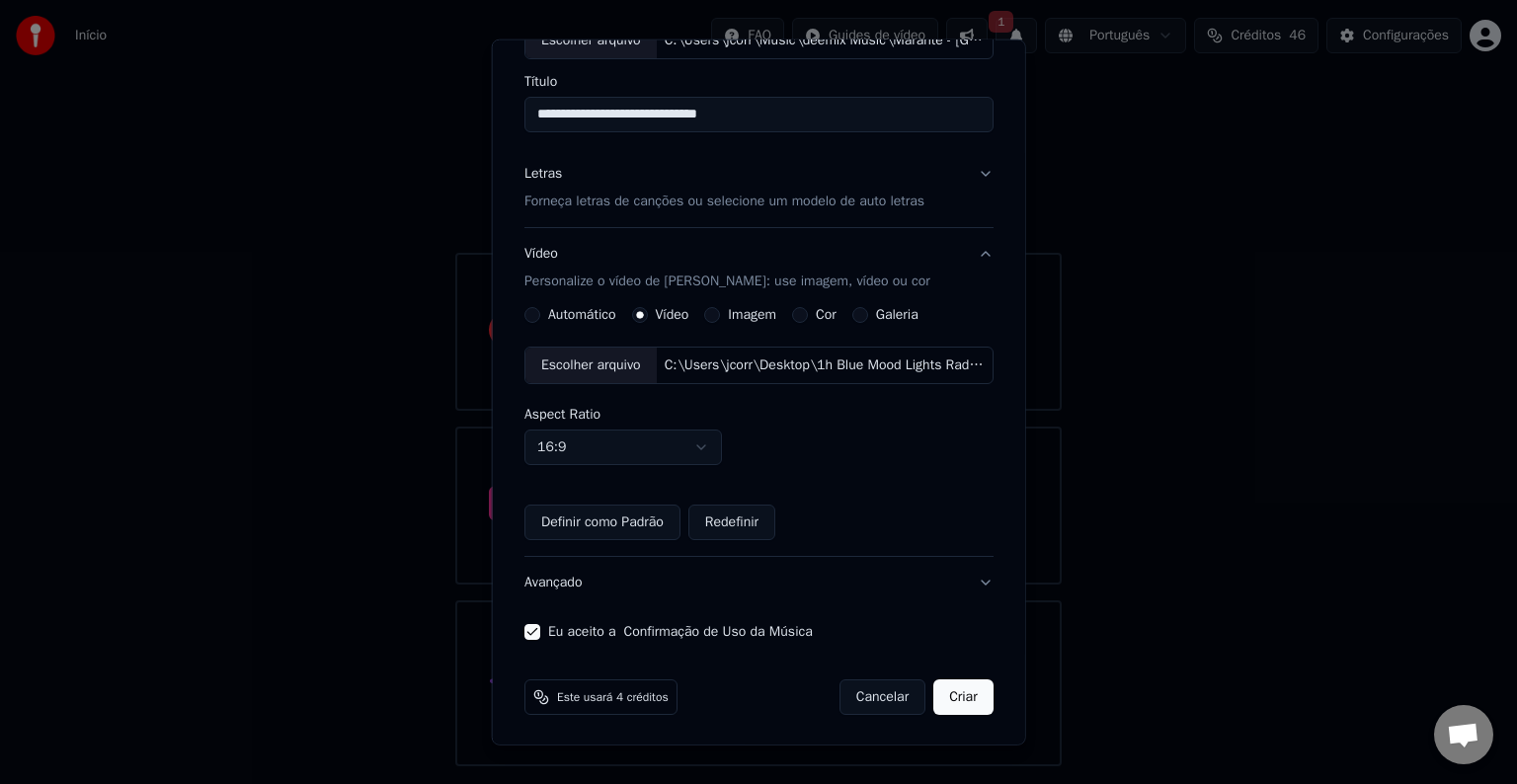 click on "Criar" at bounding box center [963, 697] 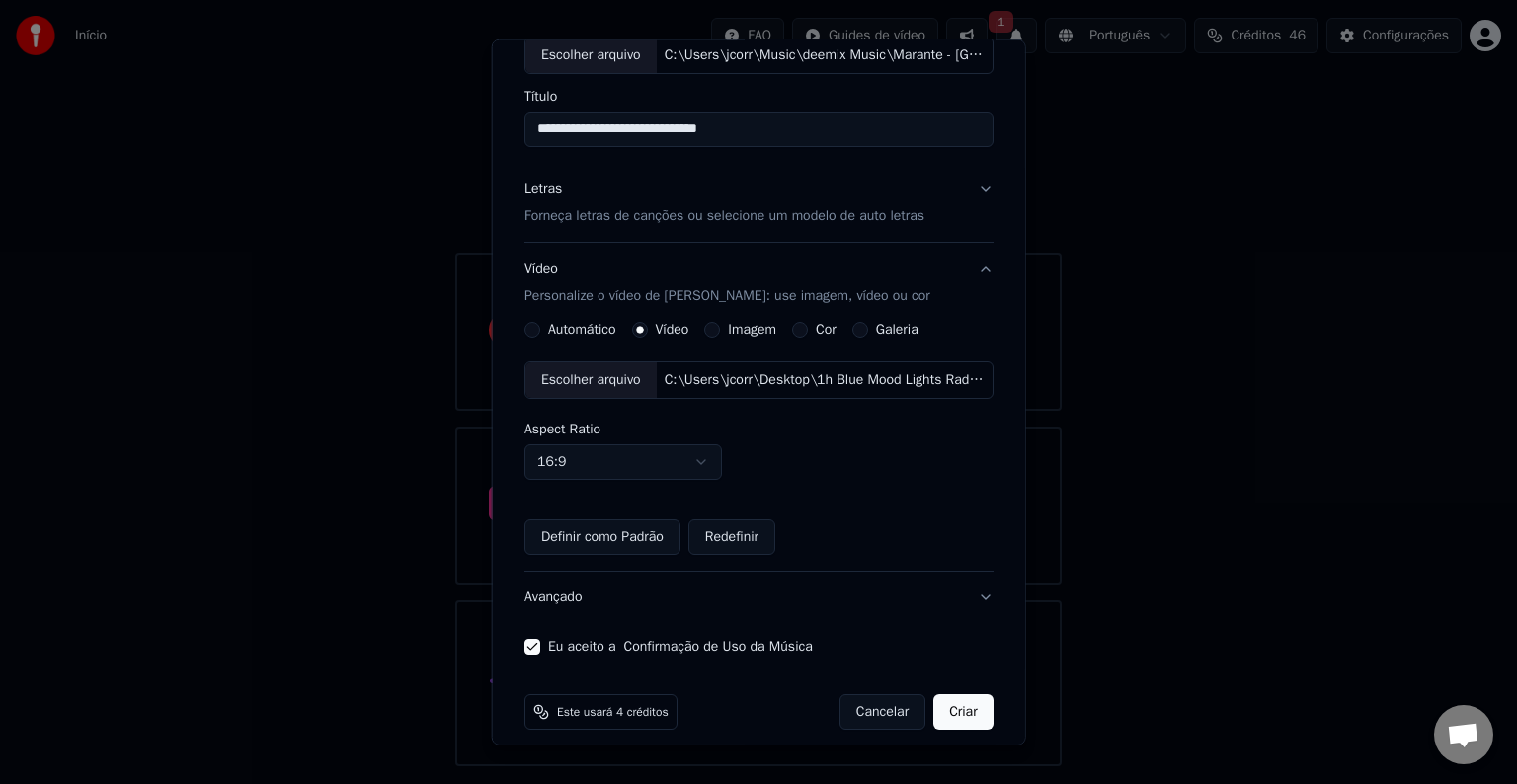 scroll, scrollTop: 139, scrollLeft: 0, axis: vertical 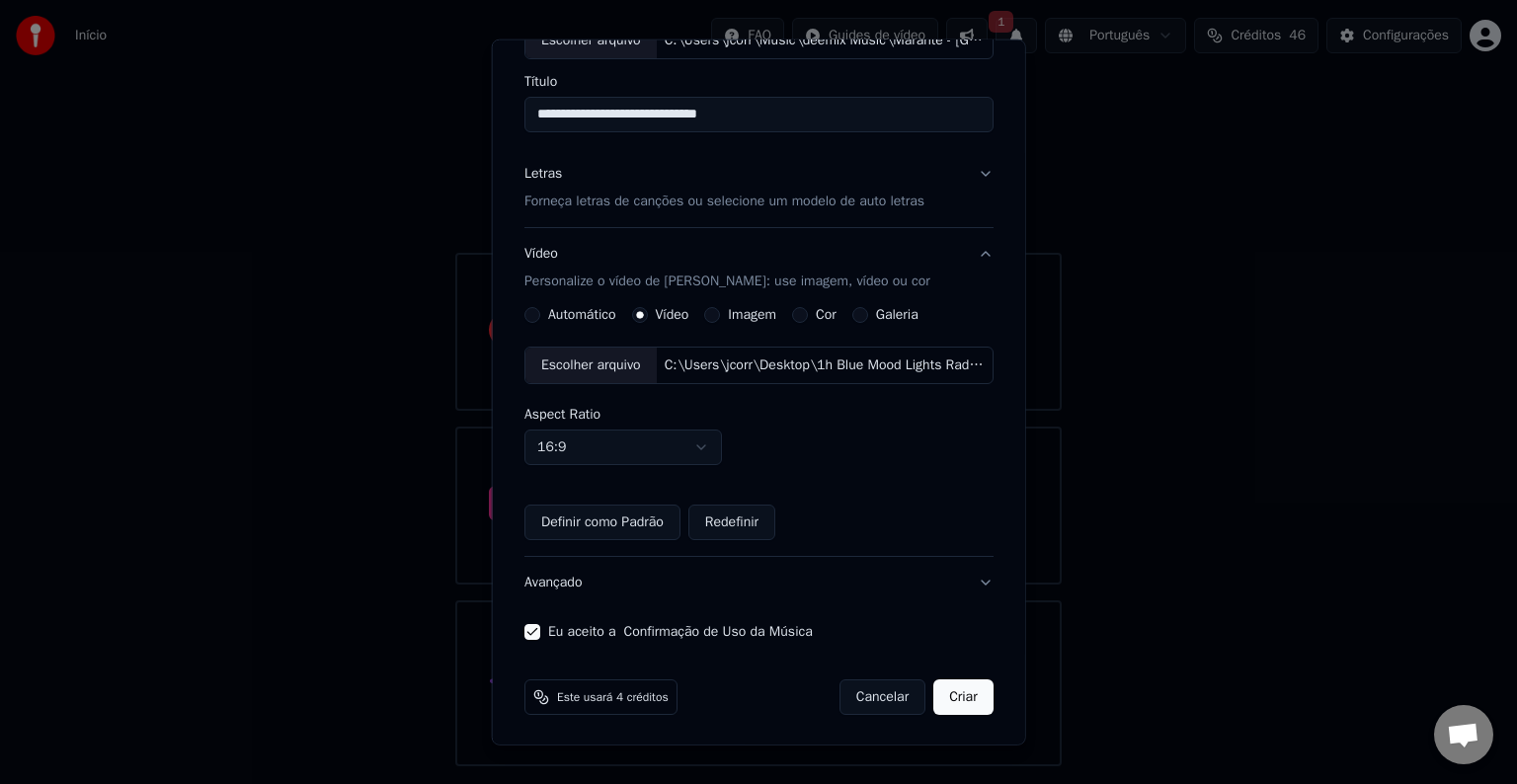 click on "Definir como Padrão" at bounding box center [602, 522] 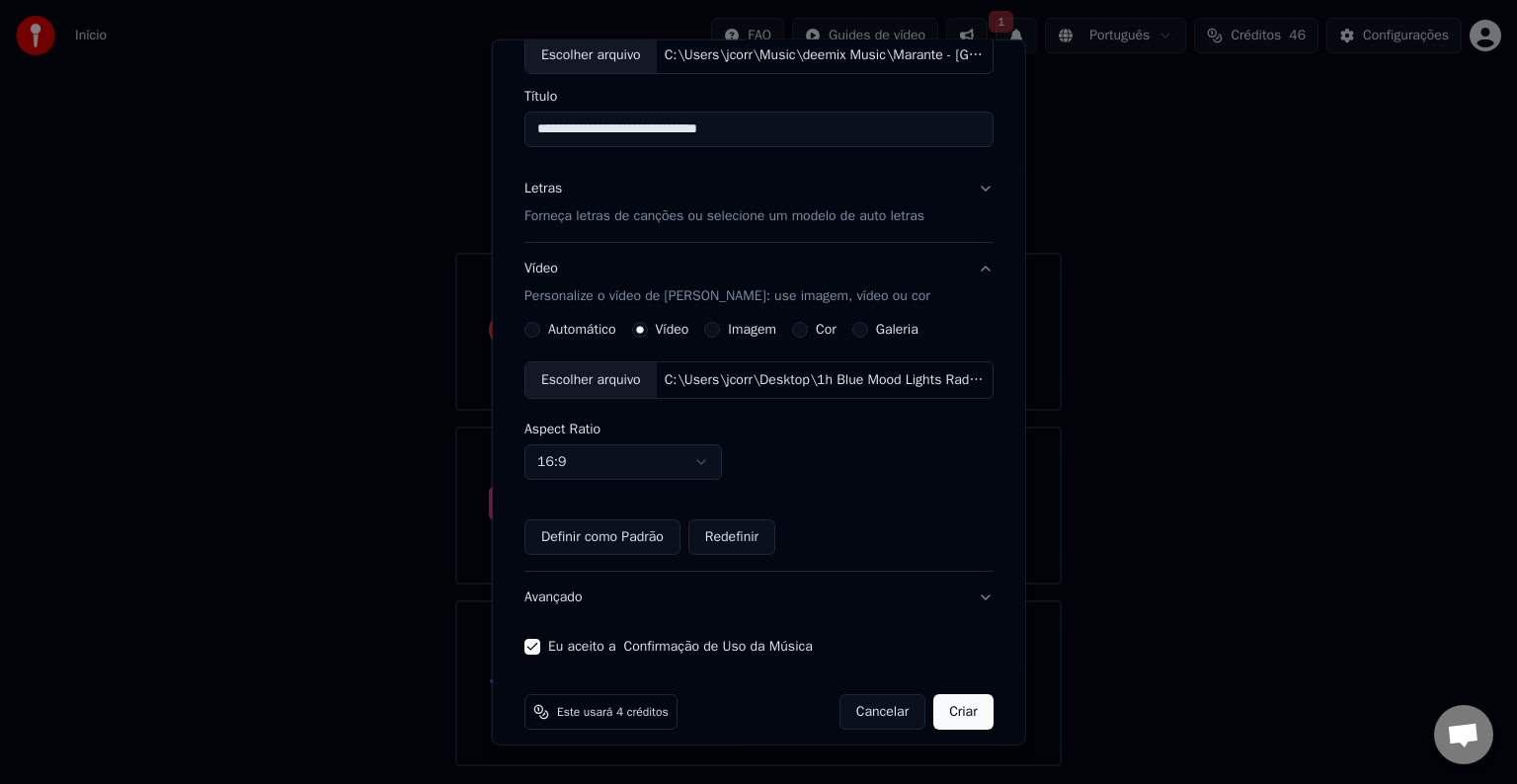 scroll, scrollTop: 139, scrollLeft: 0, axis: vertical 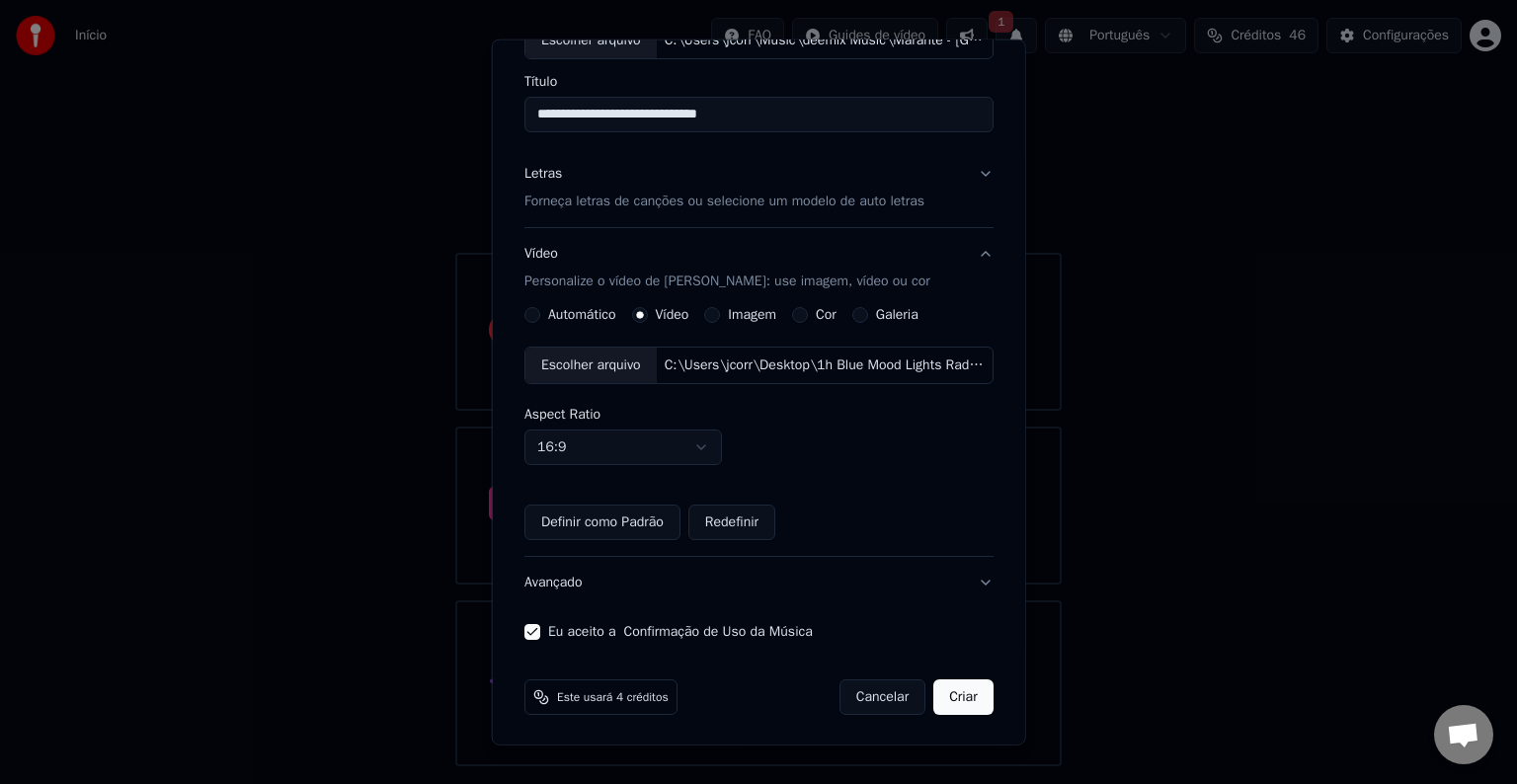 click on "C:\Users\jcorr\Desktop\1h Blue Mood Lights  Radial gradient colors  Screensaver  LED Light  Purple  Background.mp4" at bounding box center (824, 365) 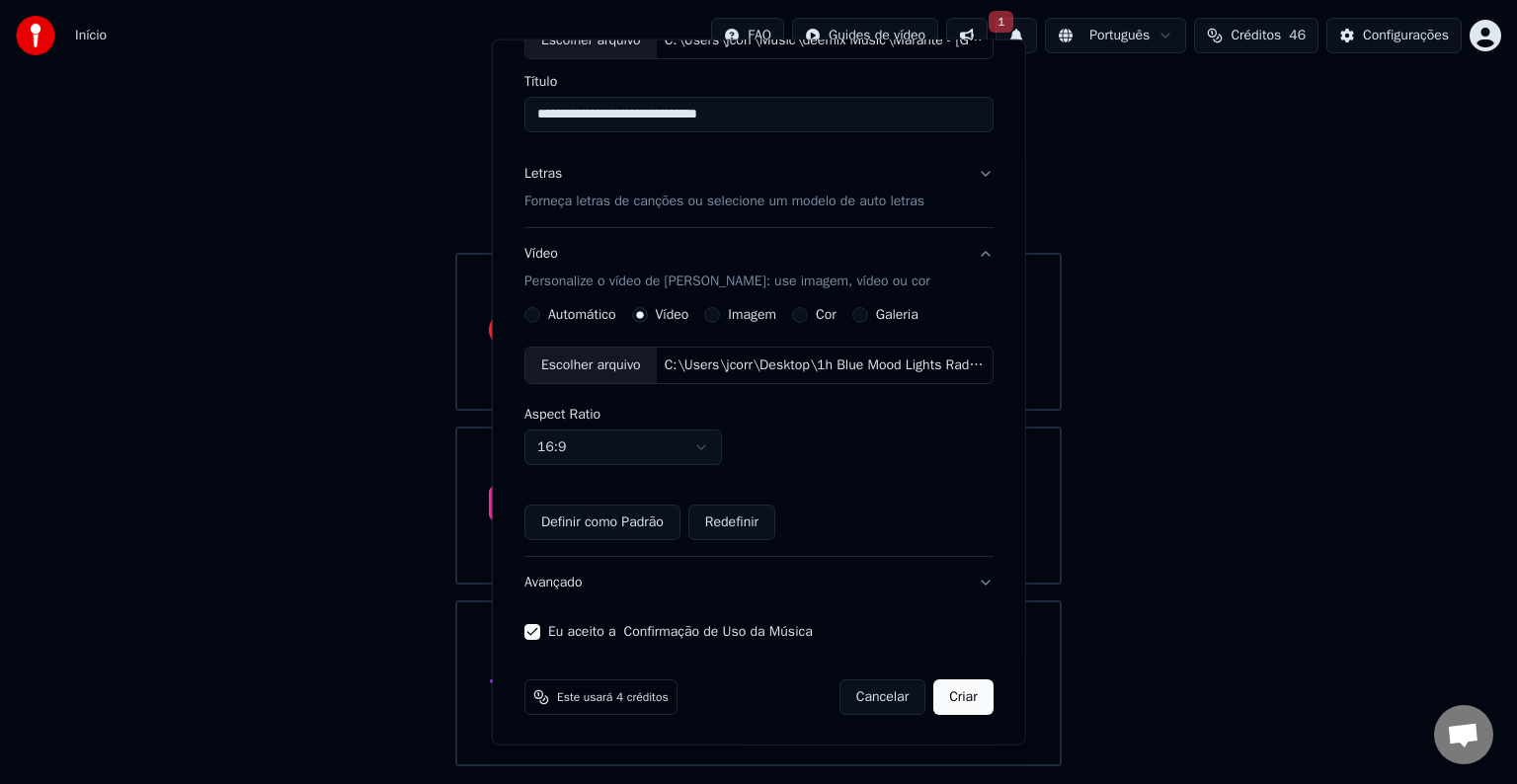 type 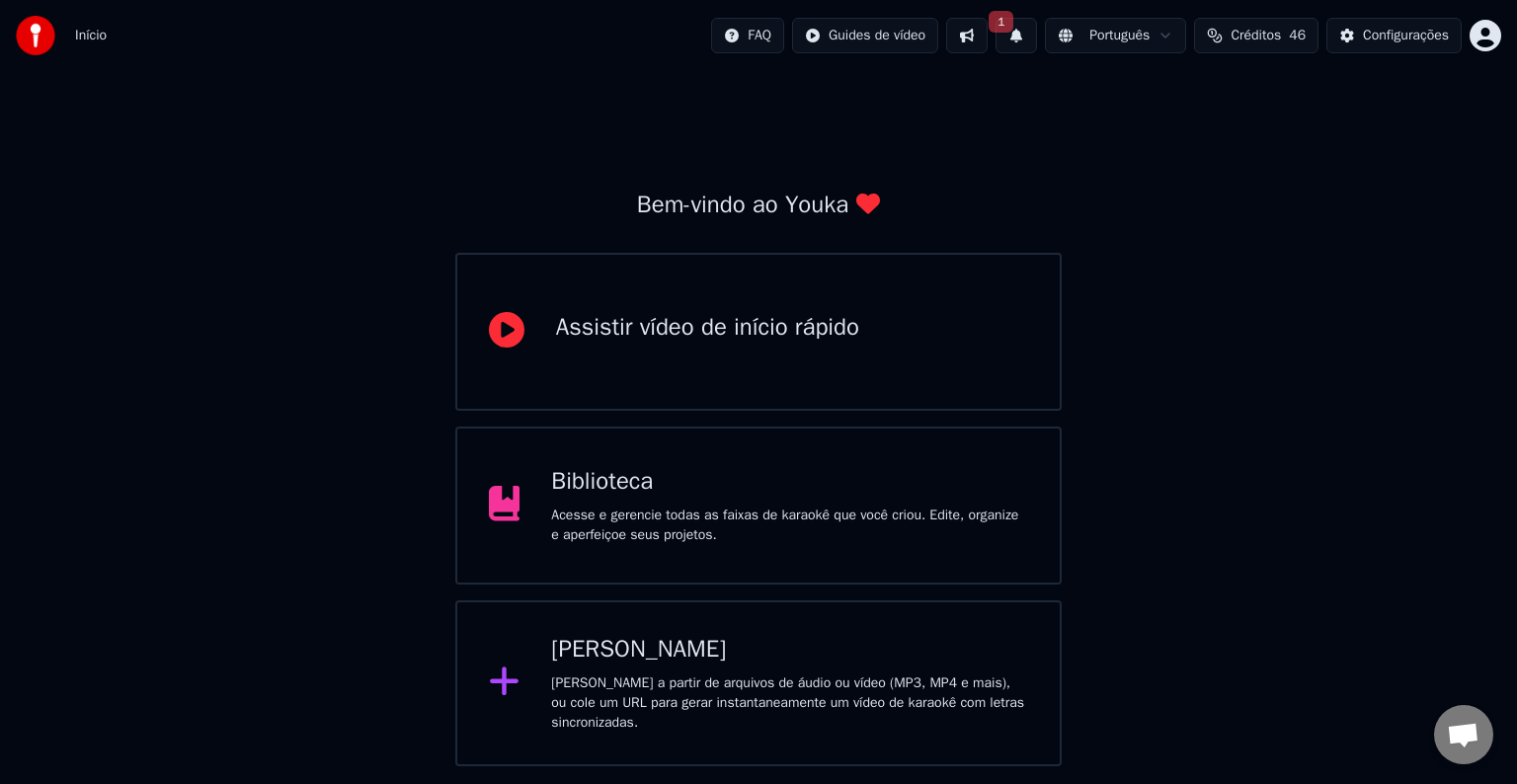 click on "[PERSON_NAME]" at bounding box center (789, 650) 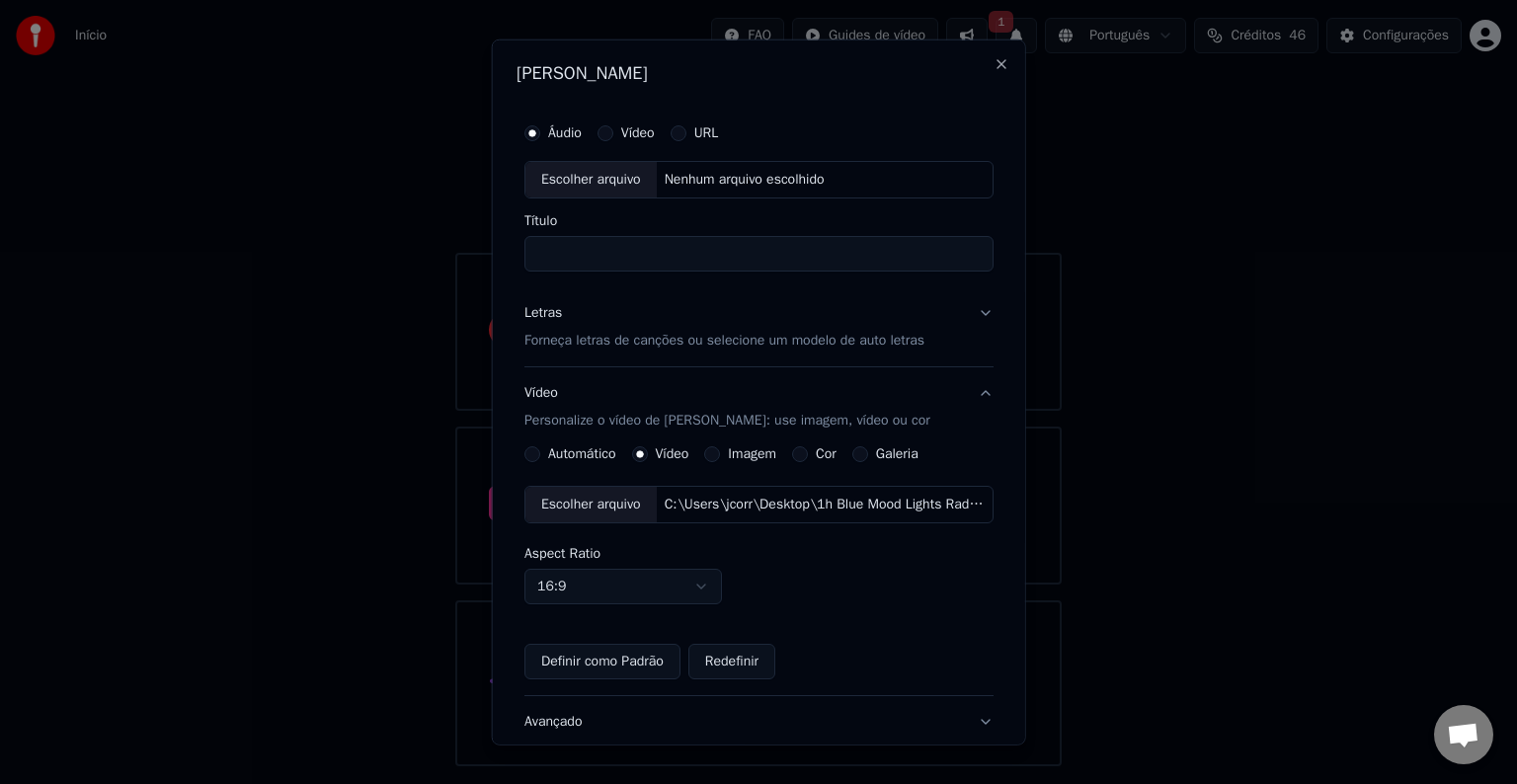 click on "Áudio" at bounding box center (553, 133) 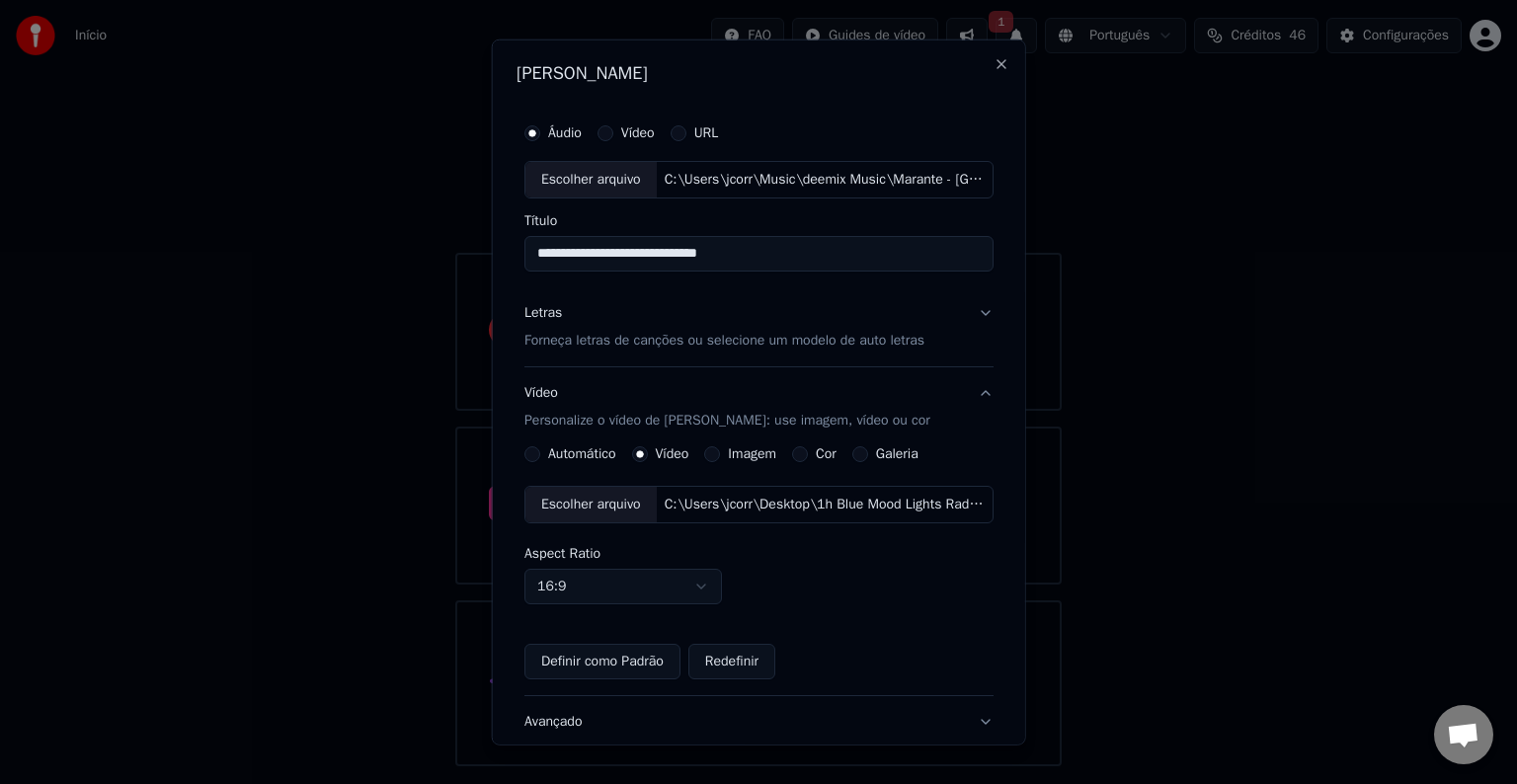 click on "**********" at bounding box center [758, 254] 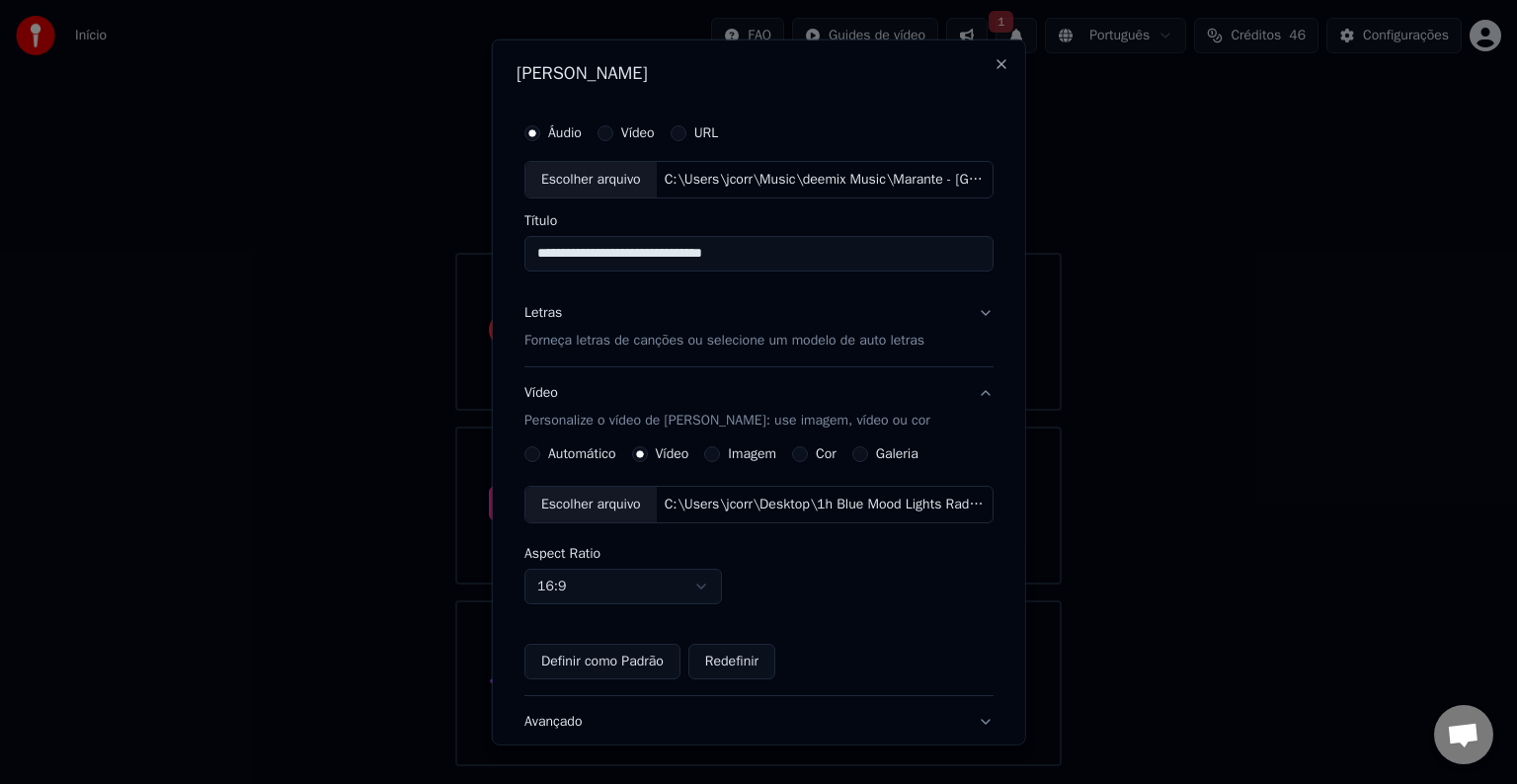 click on "**********" at bounding box center [758, 254] 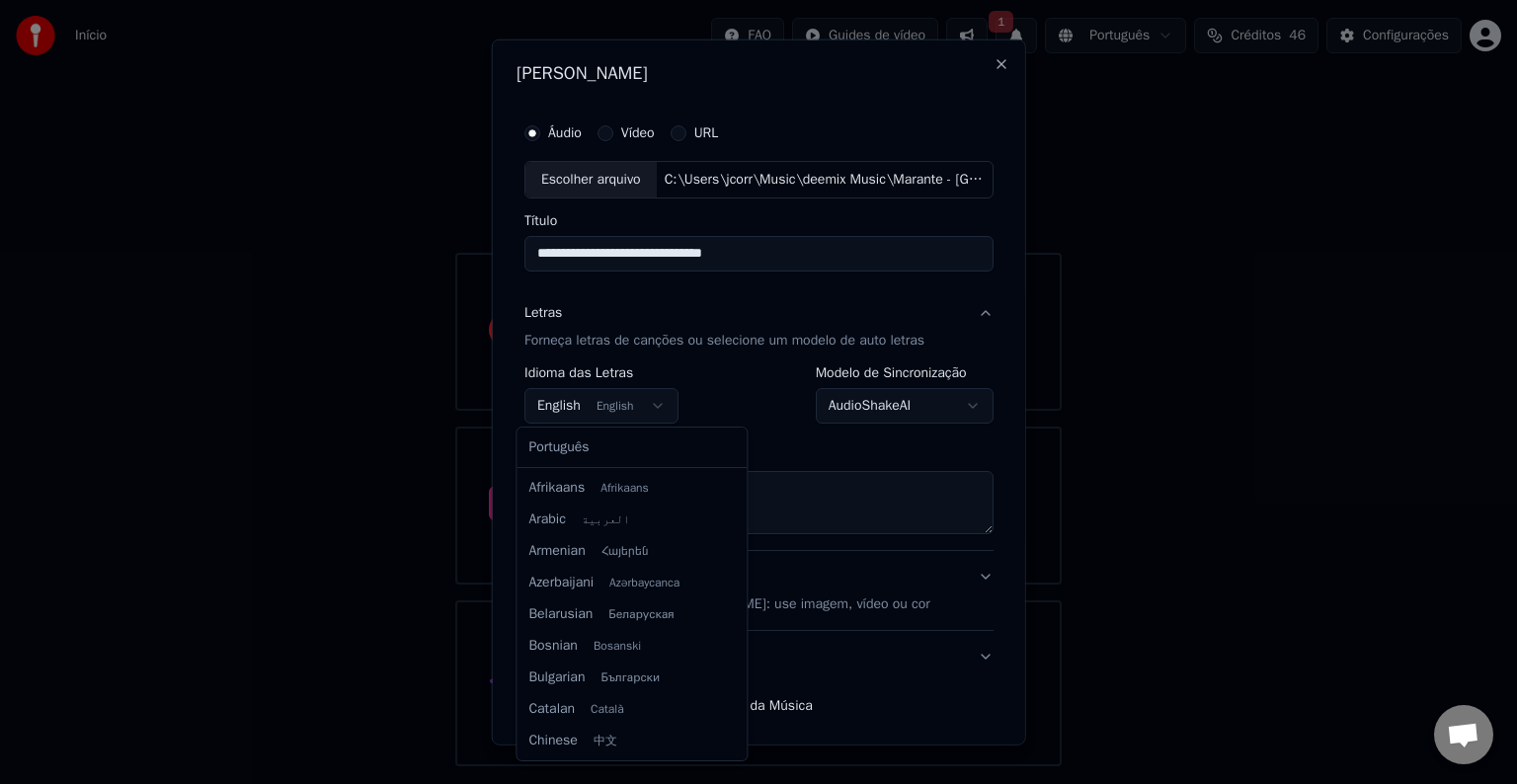 click on "**********" at bounding box center [758, 383] 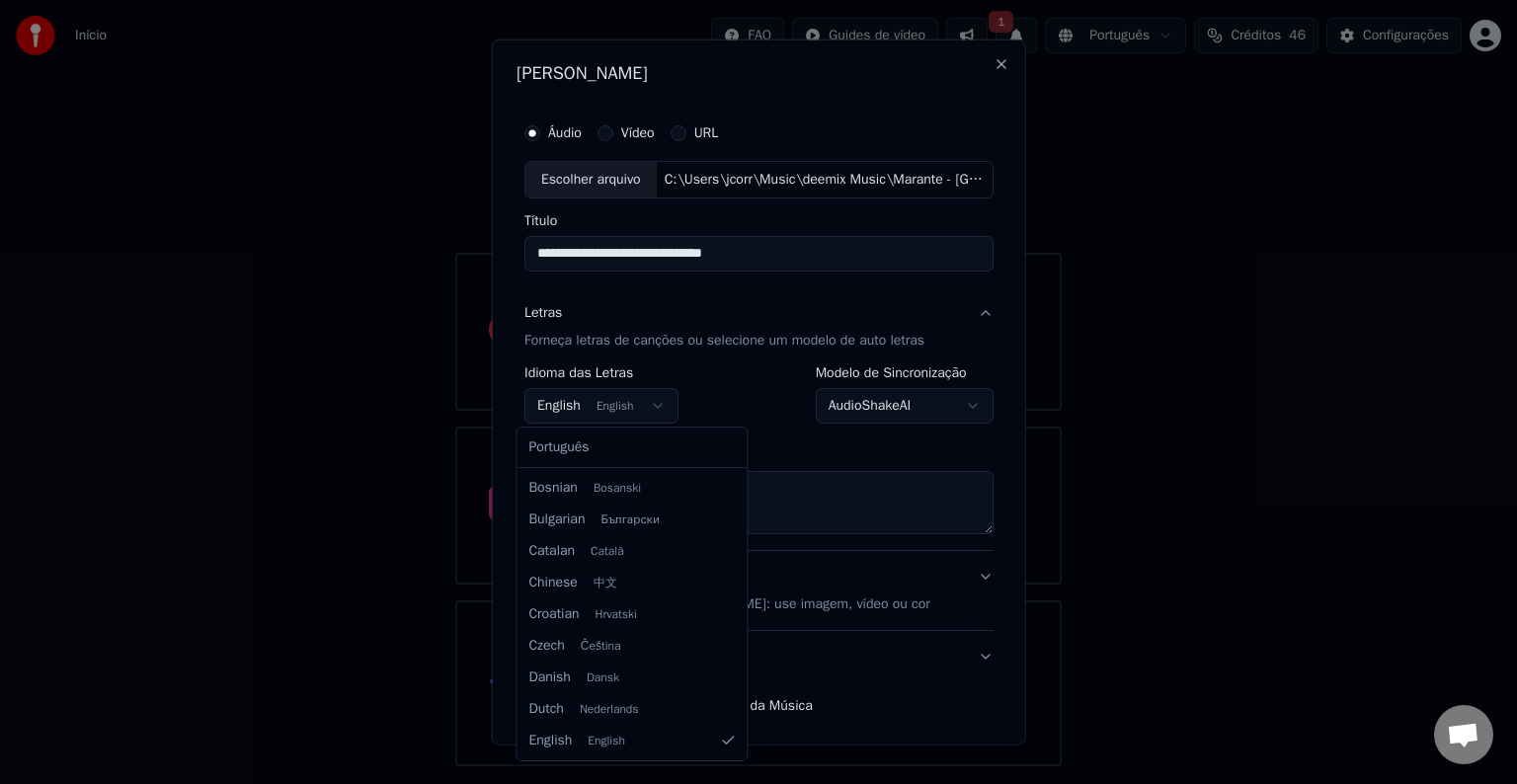 select on "**" 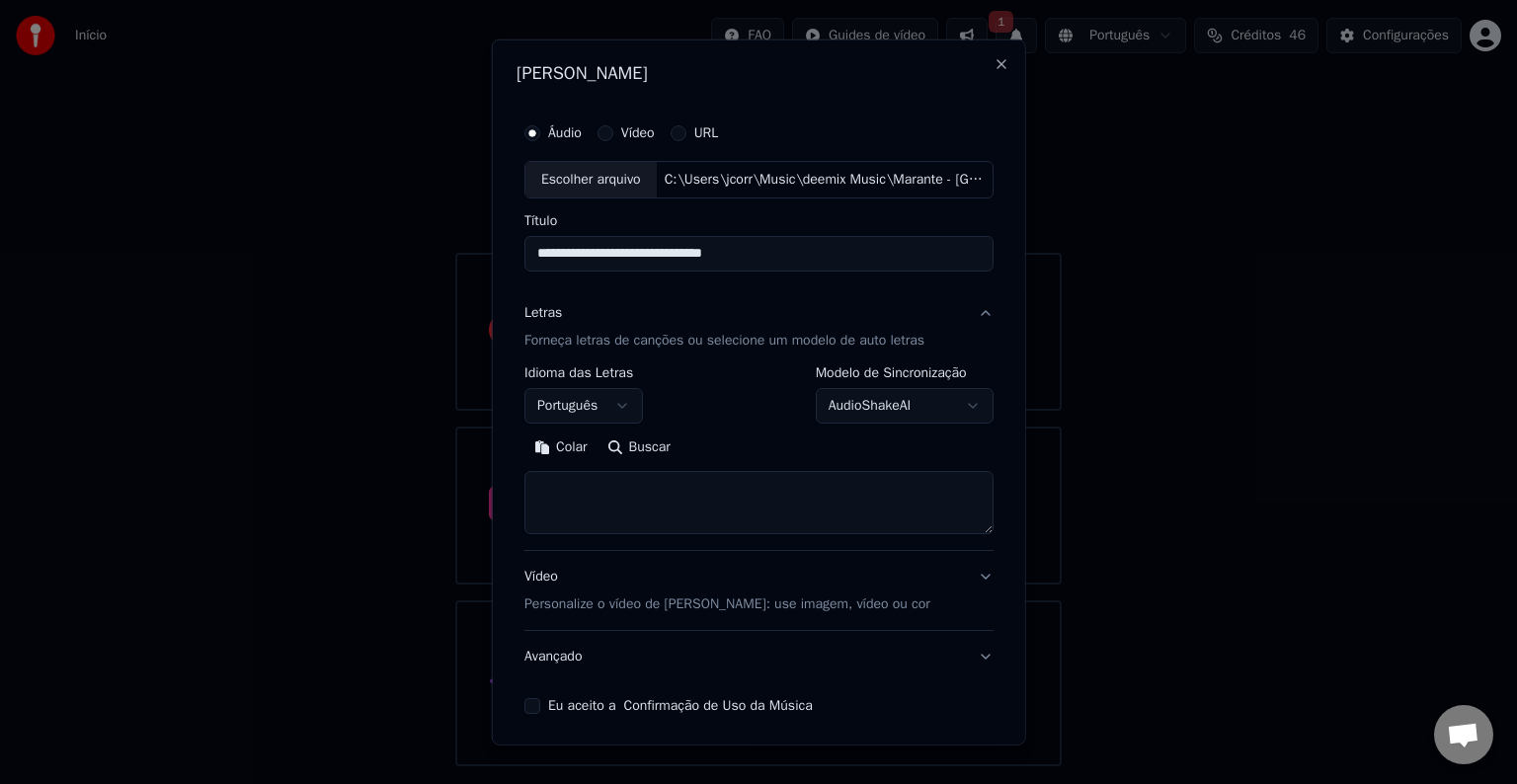 click on "Buscar" at bounding box center [638, 447] 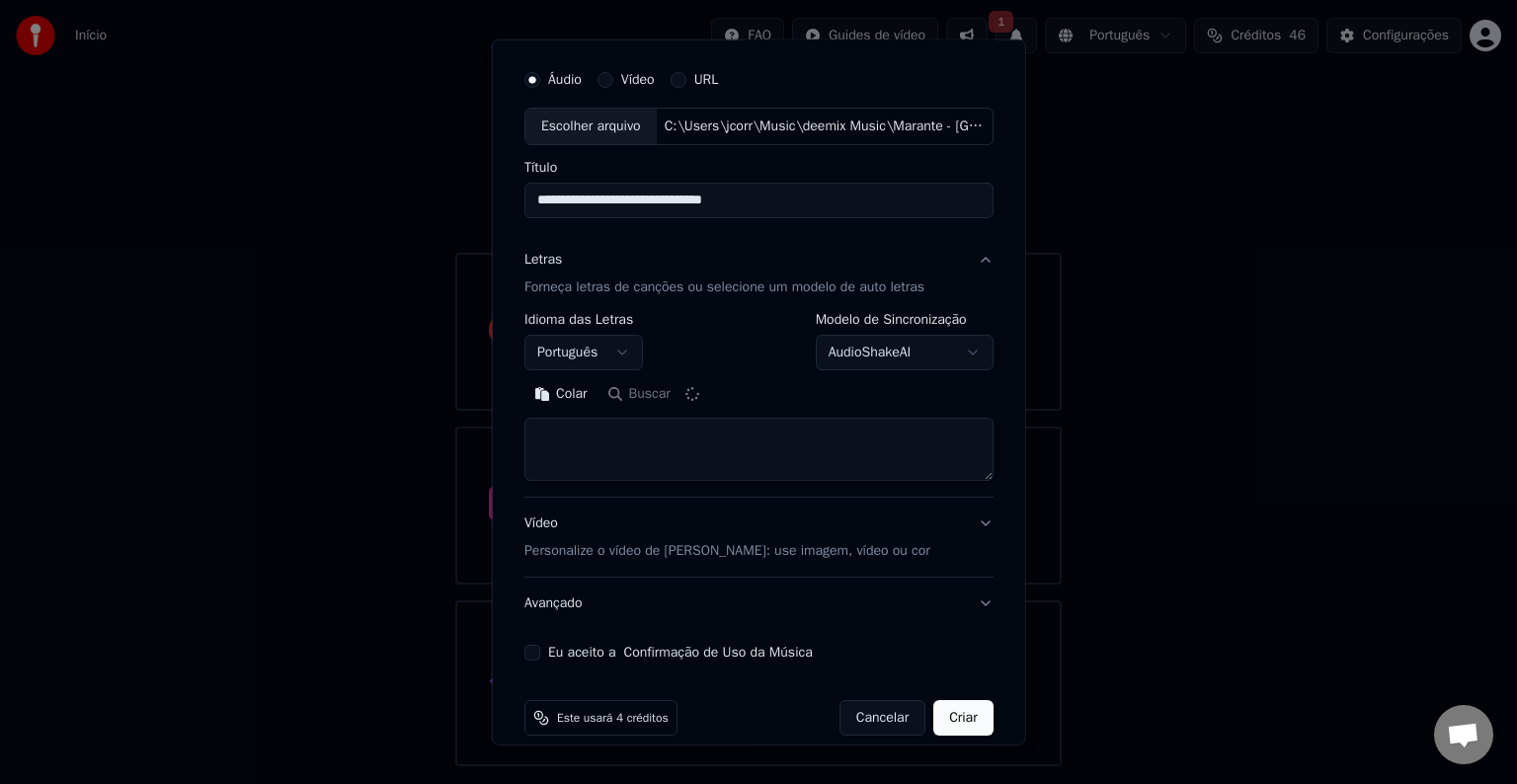scroll, scrollTop: 75, scrollLeft: 0, axis: vertical 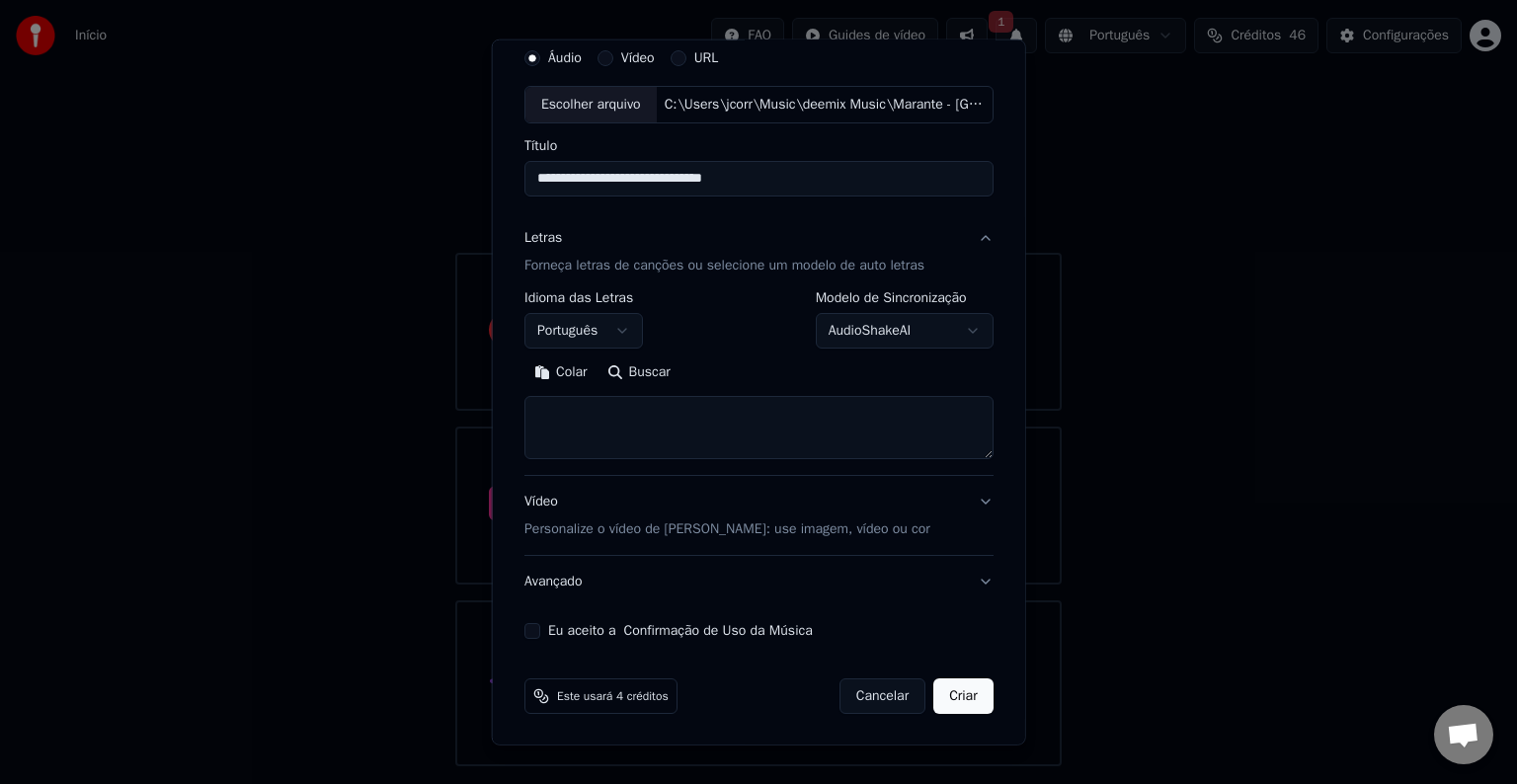 click at bounding box center (758, 428) 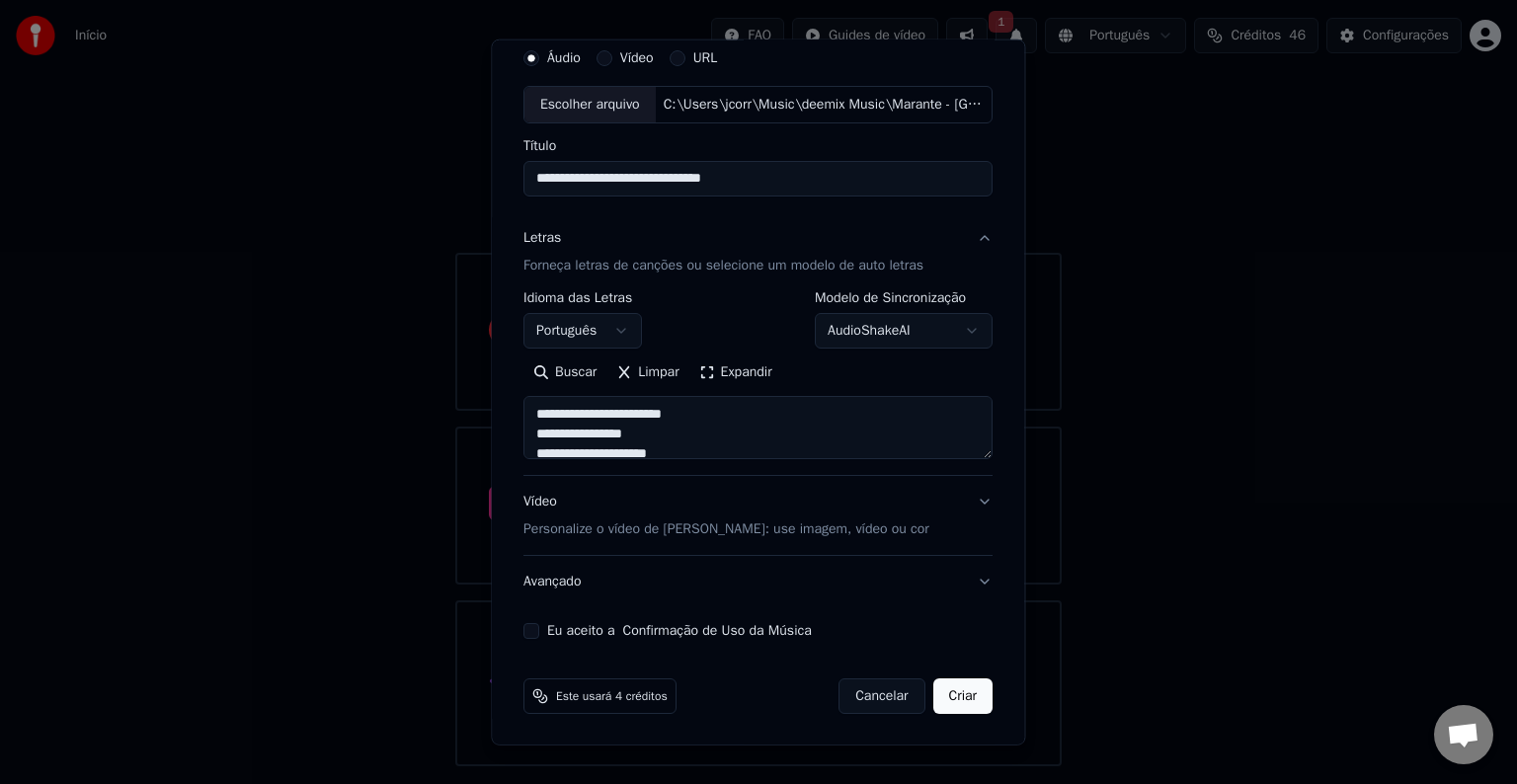 scroll, scrollTop: 735, scrollLeft: 0, axis: vertical 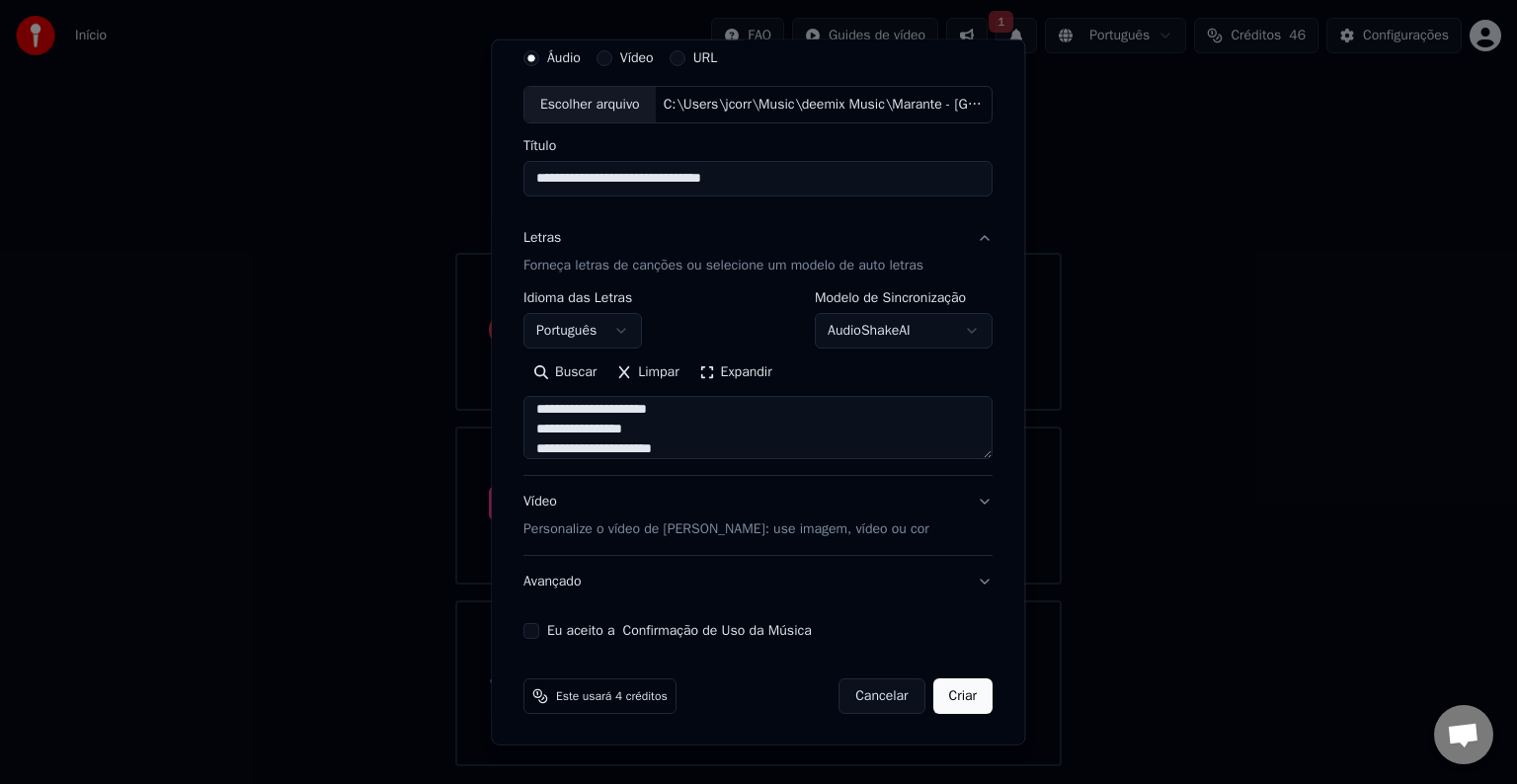 type on "**********" 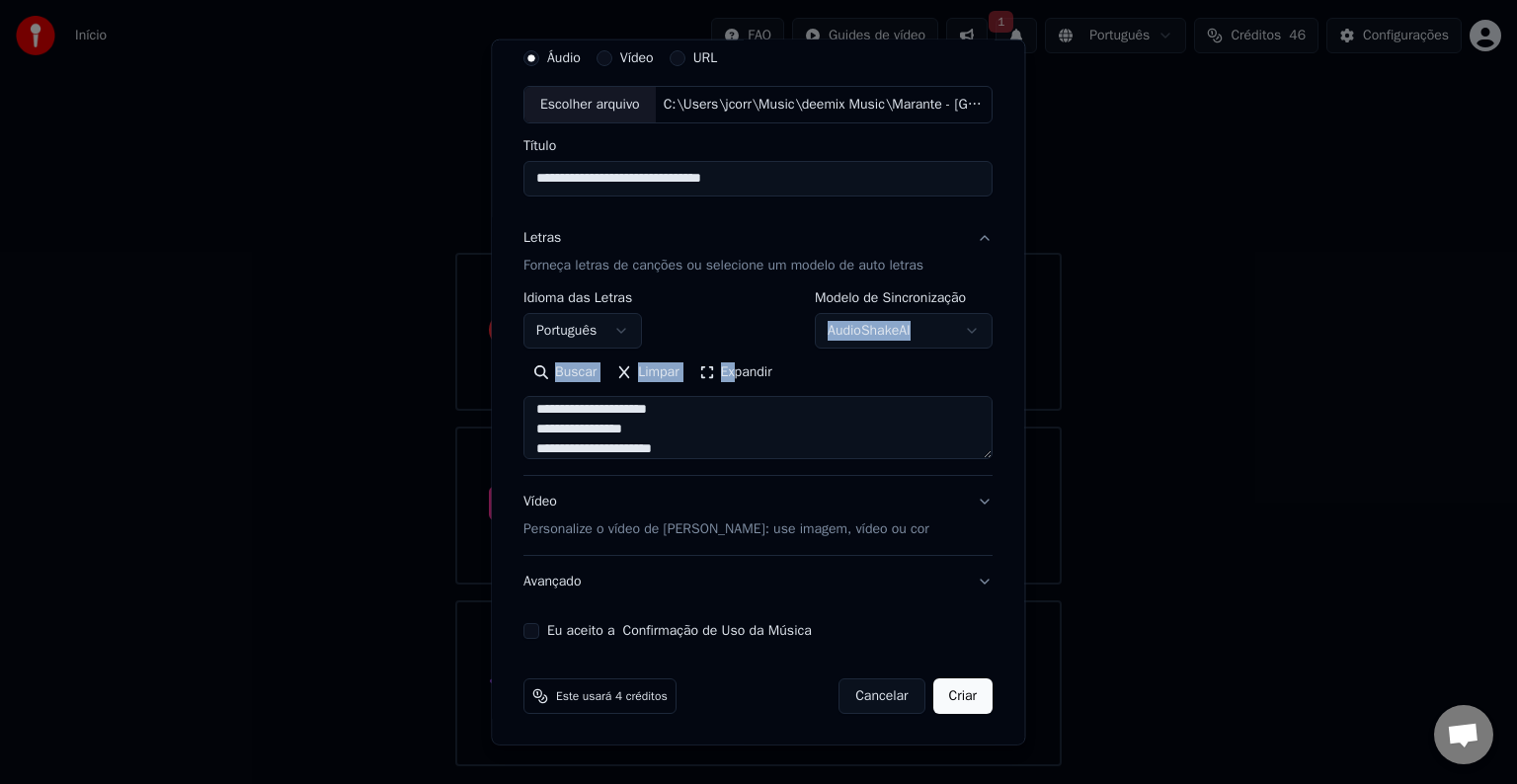 click on "Expandir" at bounding box center [736, 372] 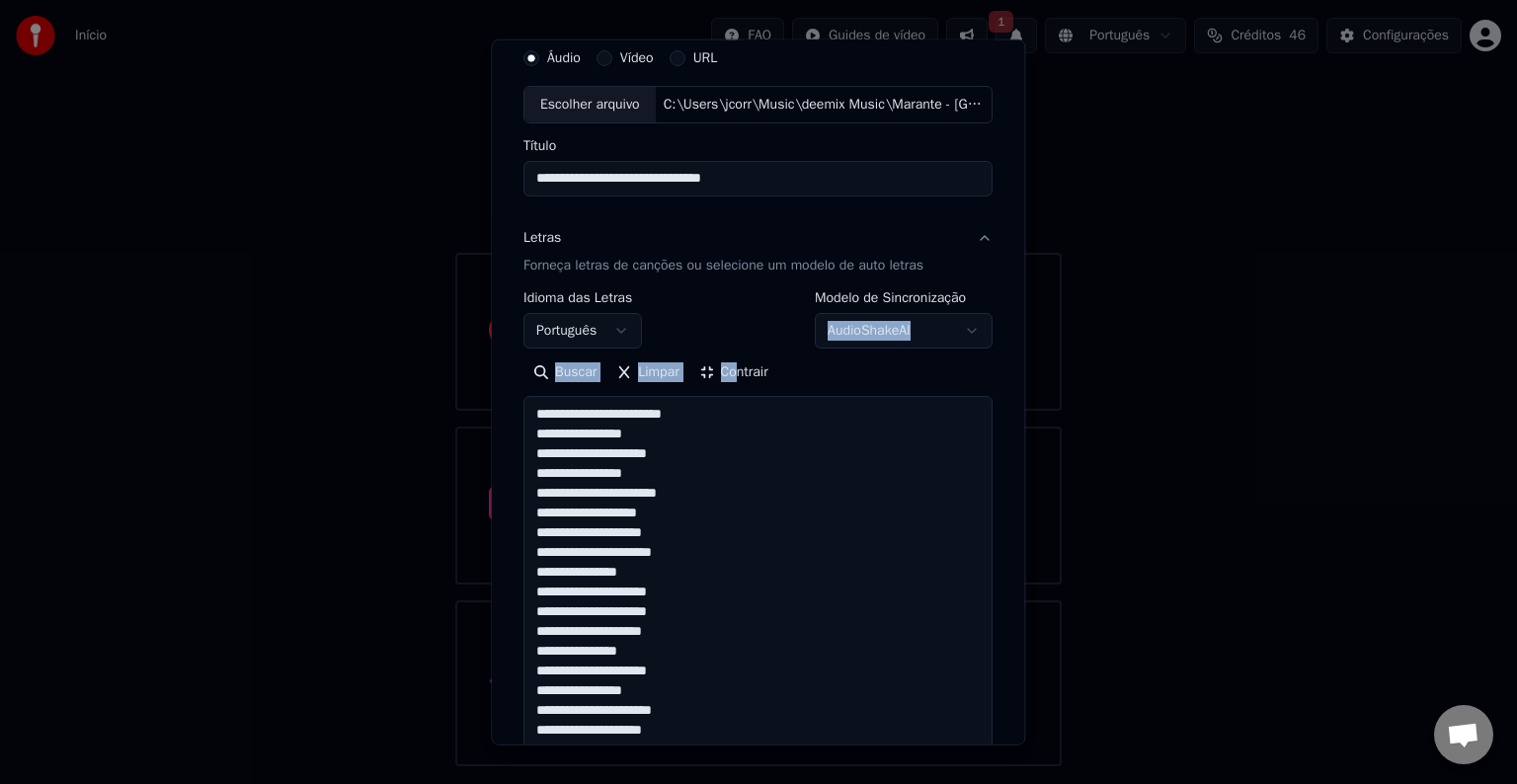 scroll, scrollTop: 0, scrollLeft: 0, axis: both 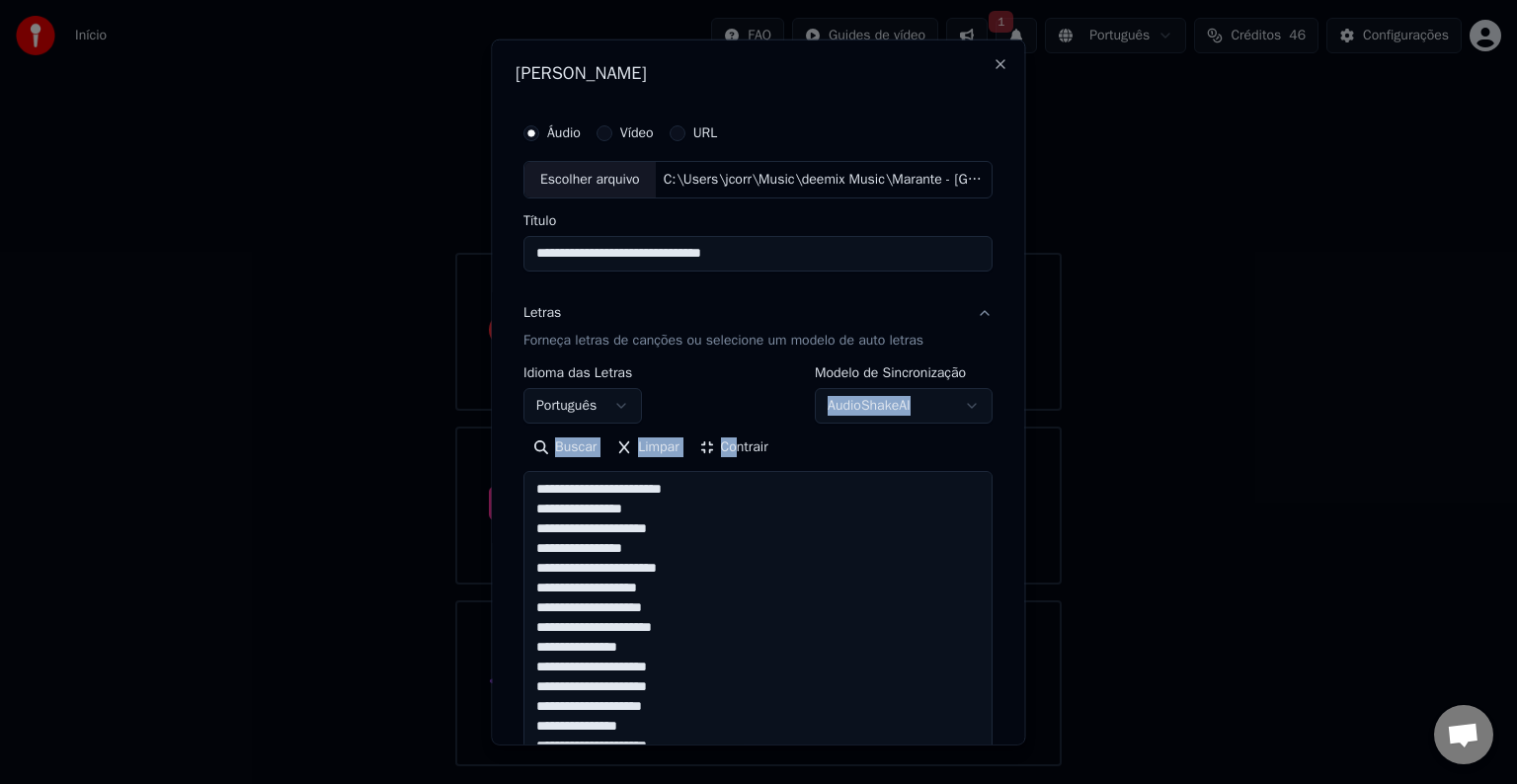 click on "Letras Forneça letras de canções ou selecione um modelo de auto letras" at bounding box center [758, 327] 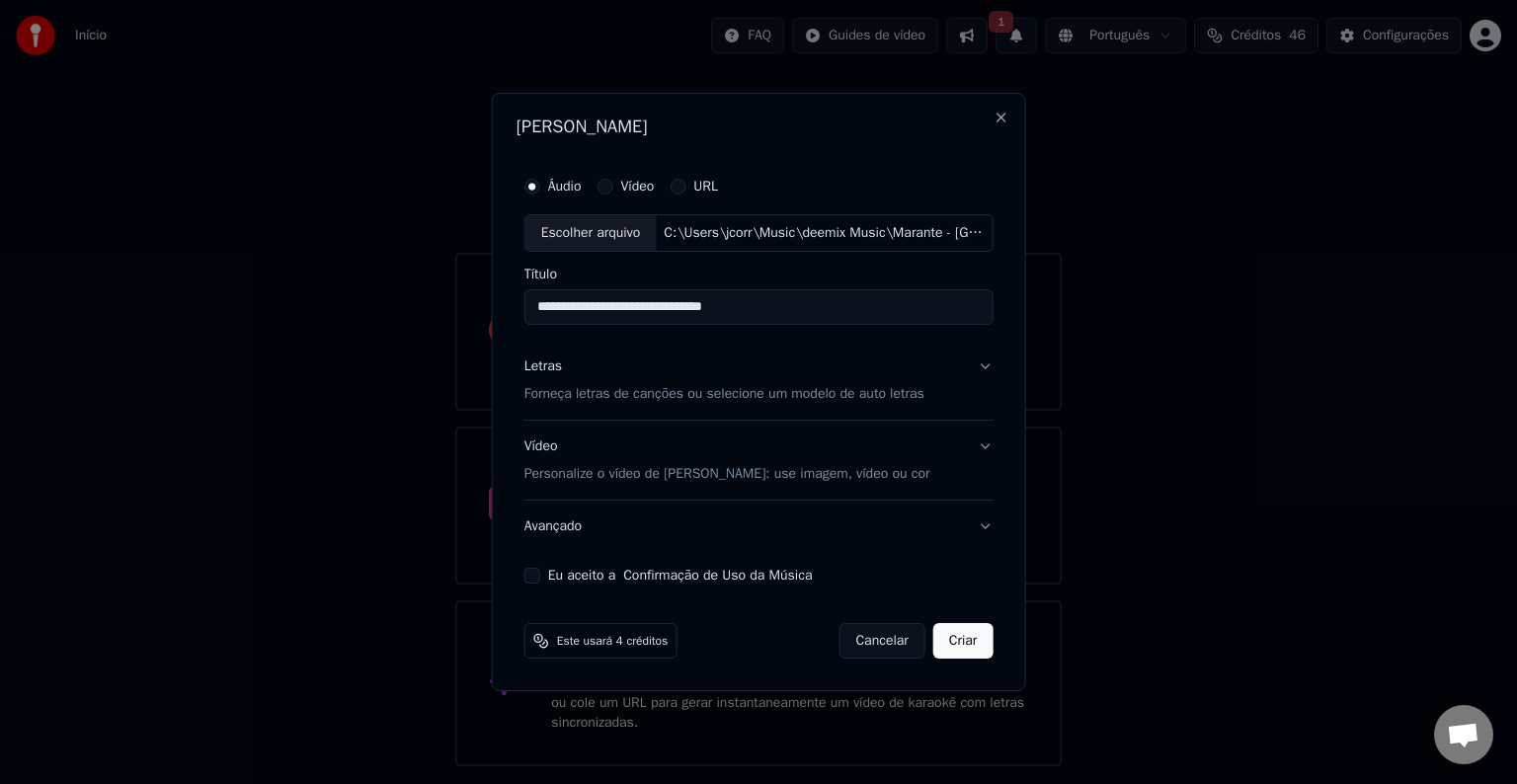 click on "Forneça letras de canções ou selecione um modelo de auto letras" at bounding box center (724, 394) 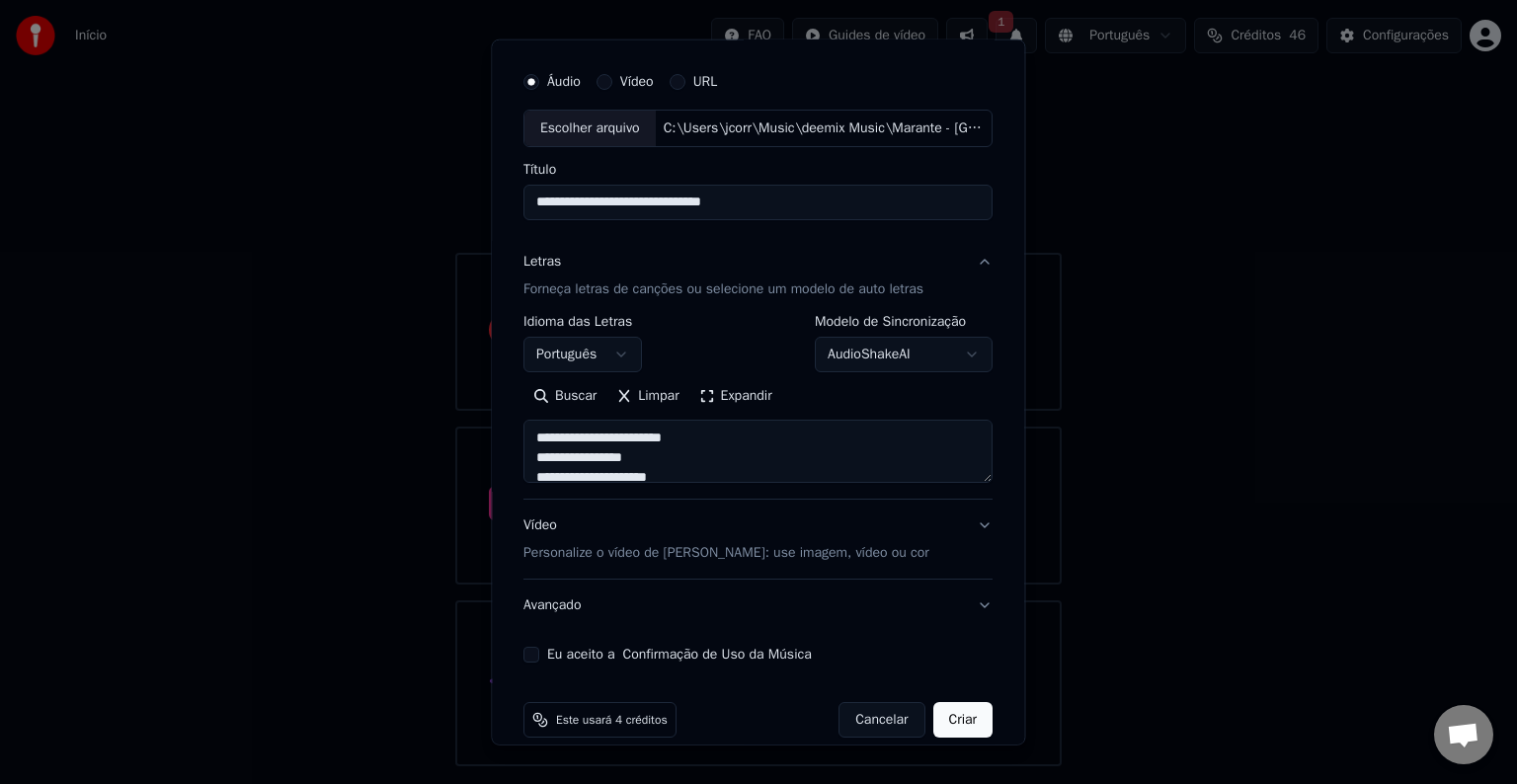 scroll, scrollTop: 75, scrollLeft: 0, axis: vertical 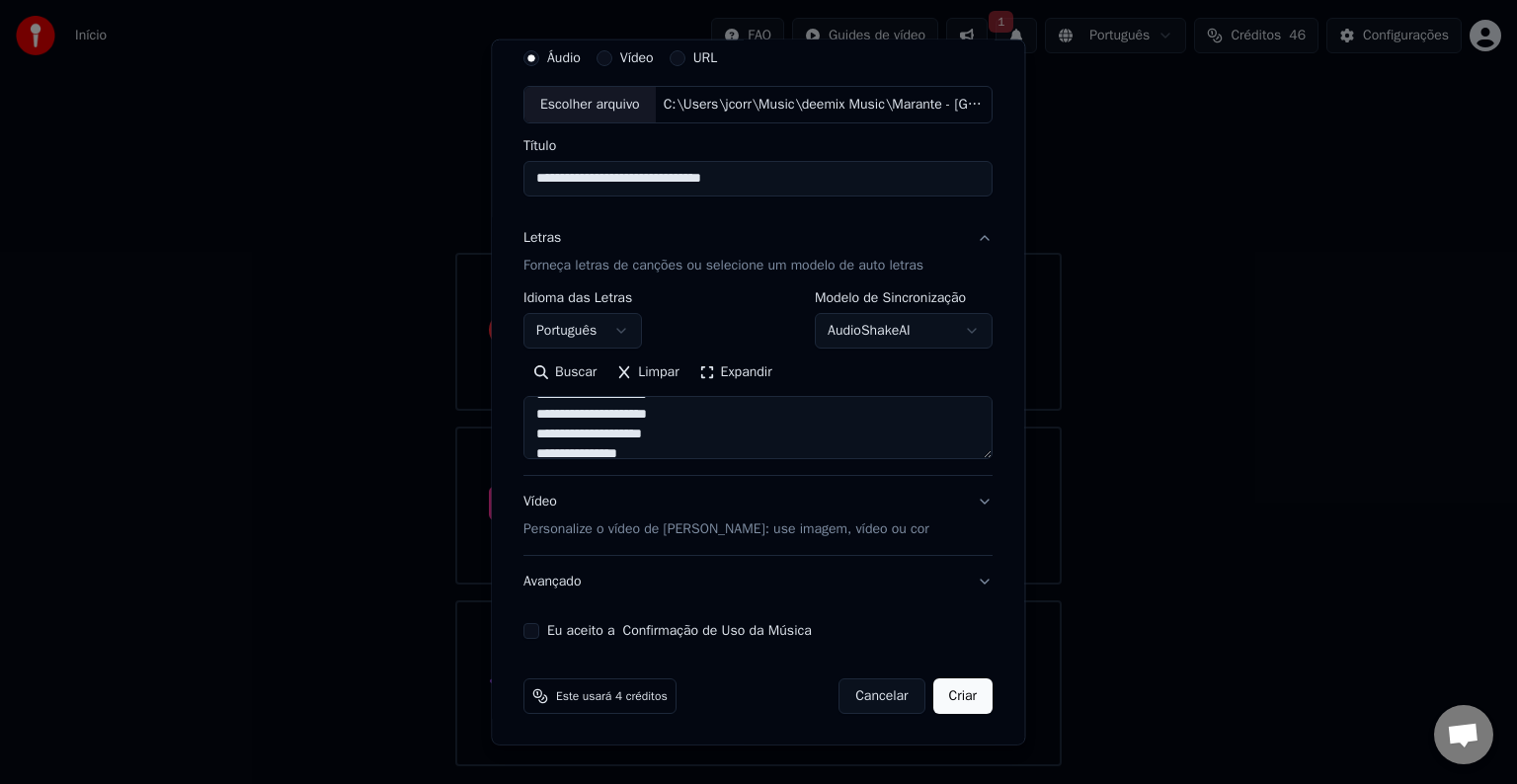 click on "Personalize o vídeo de [PERSON_NAME]: use imagem, vídeo ou cor" at bounding box center [726, 529] 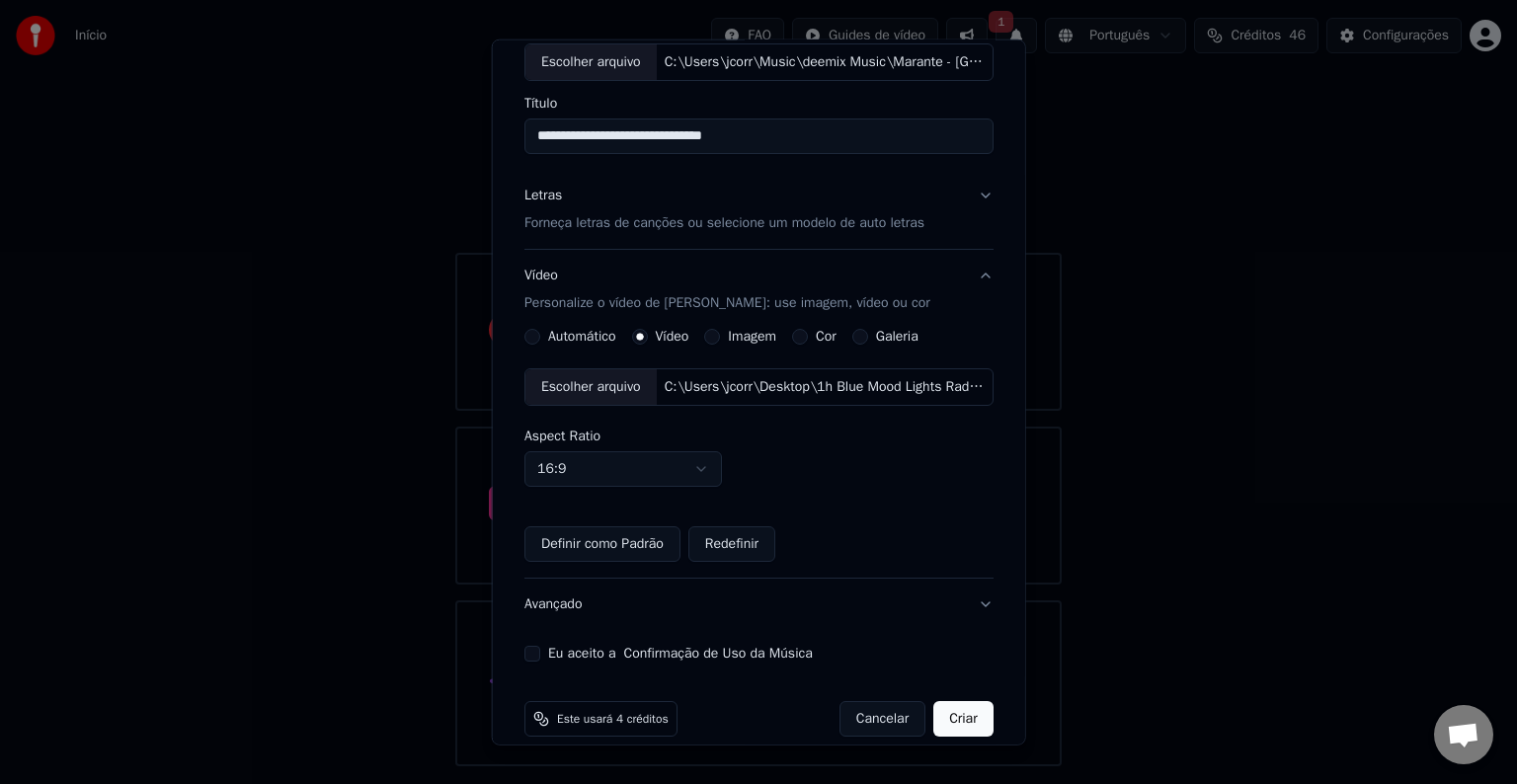 scroll, scrollTop: 139, scrollLeft: 0, axis: vertical 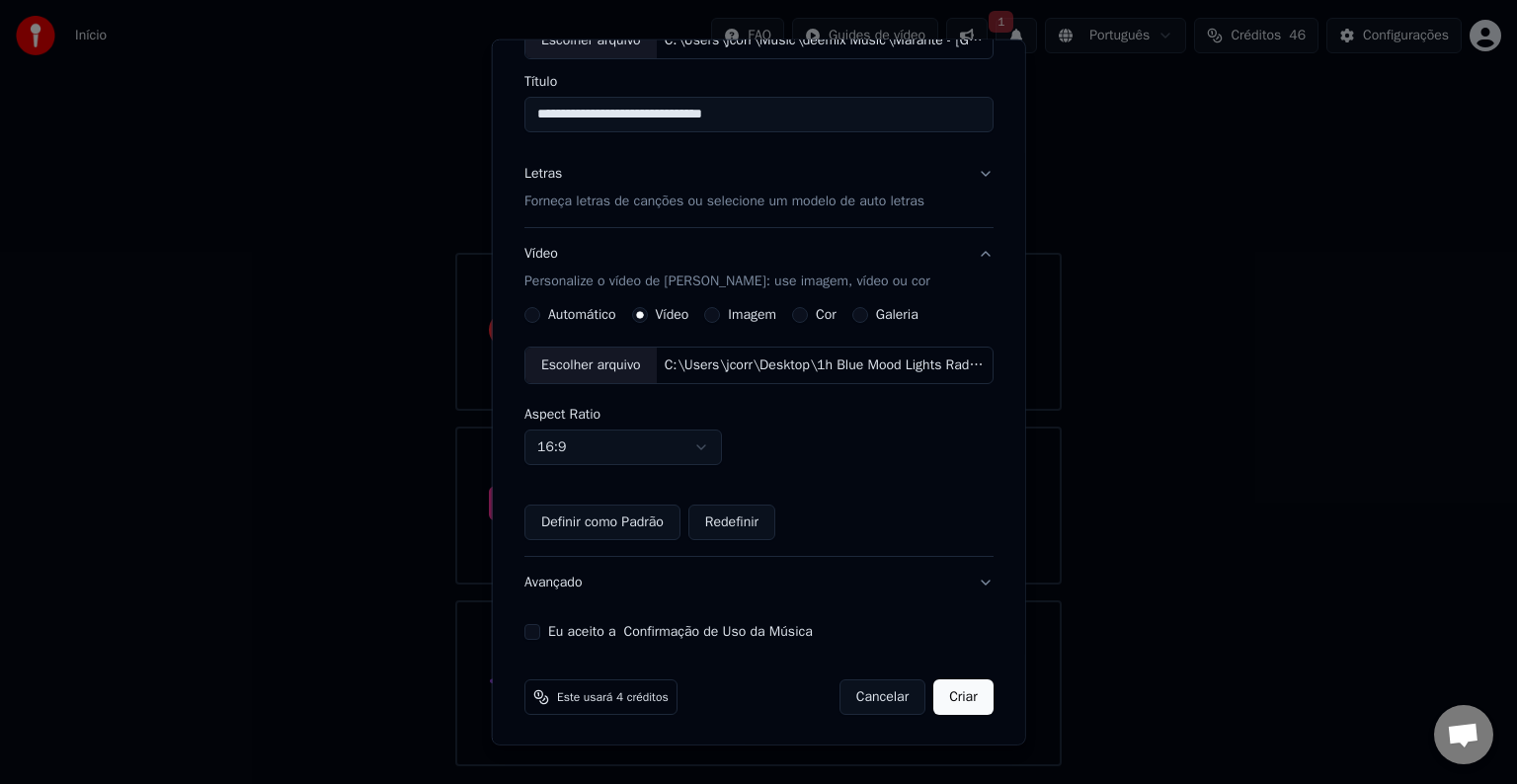 click on "Criar" at bounding box center (963, 697) 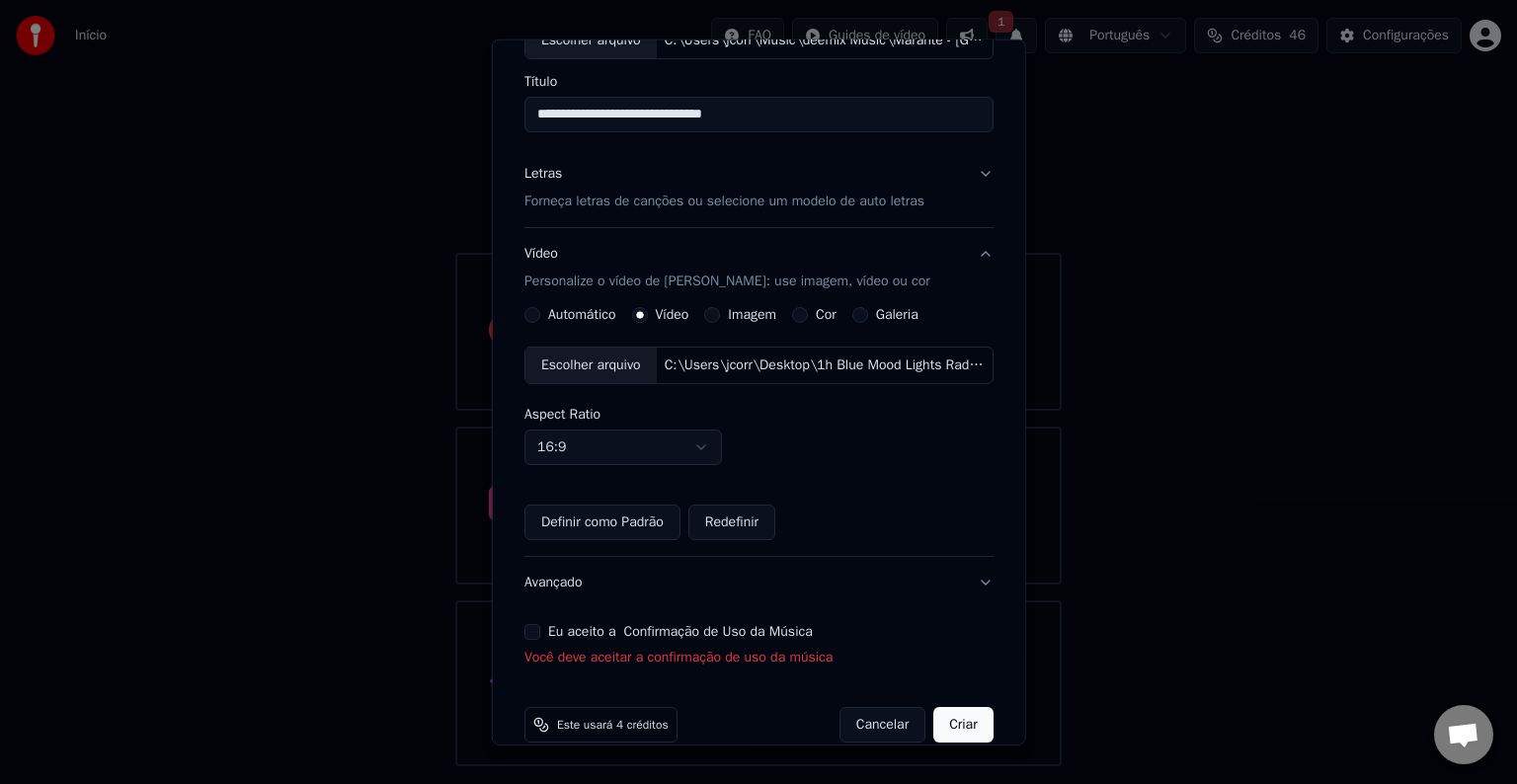 click on "Eu aceito a   Confirmação de Uso da Música" at bounding box center (532, 632) 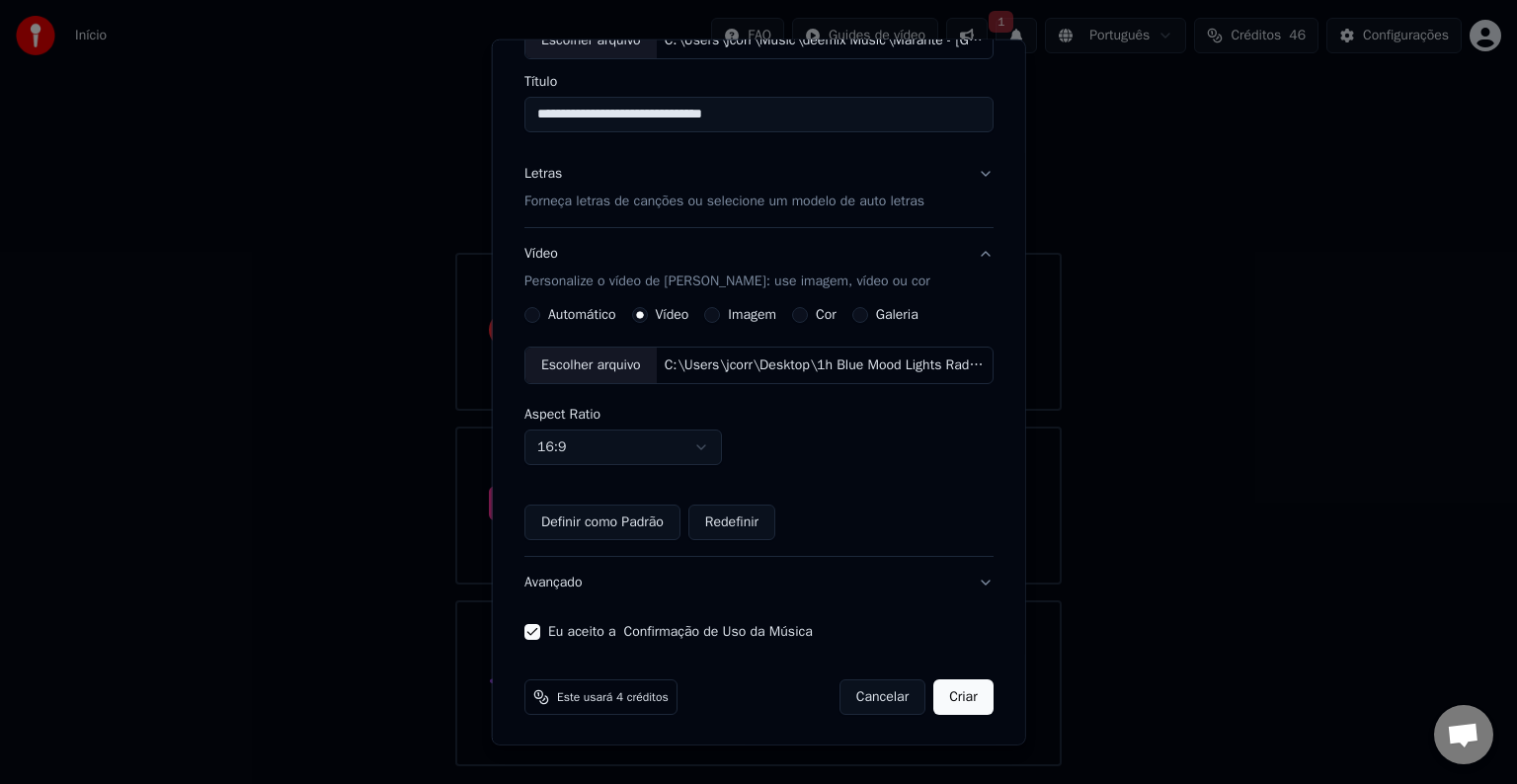 click on "Criar" at bounding box center [963, 697] 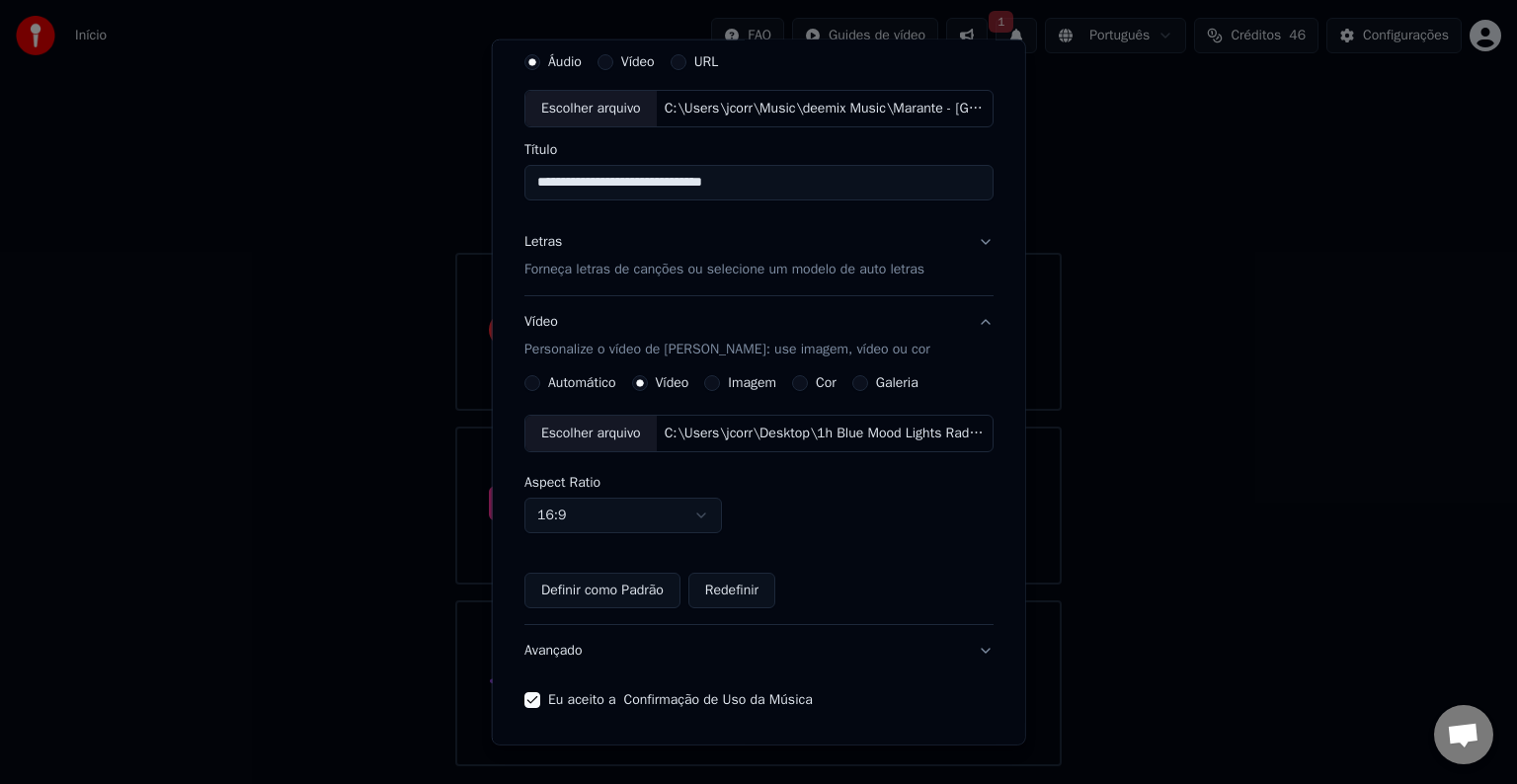 scroll, scrollTop: 139, scrollLeft: 0, axis: vertical 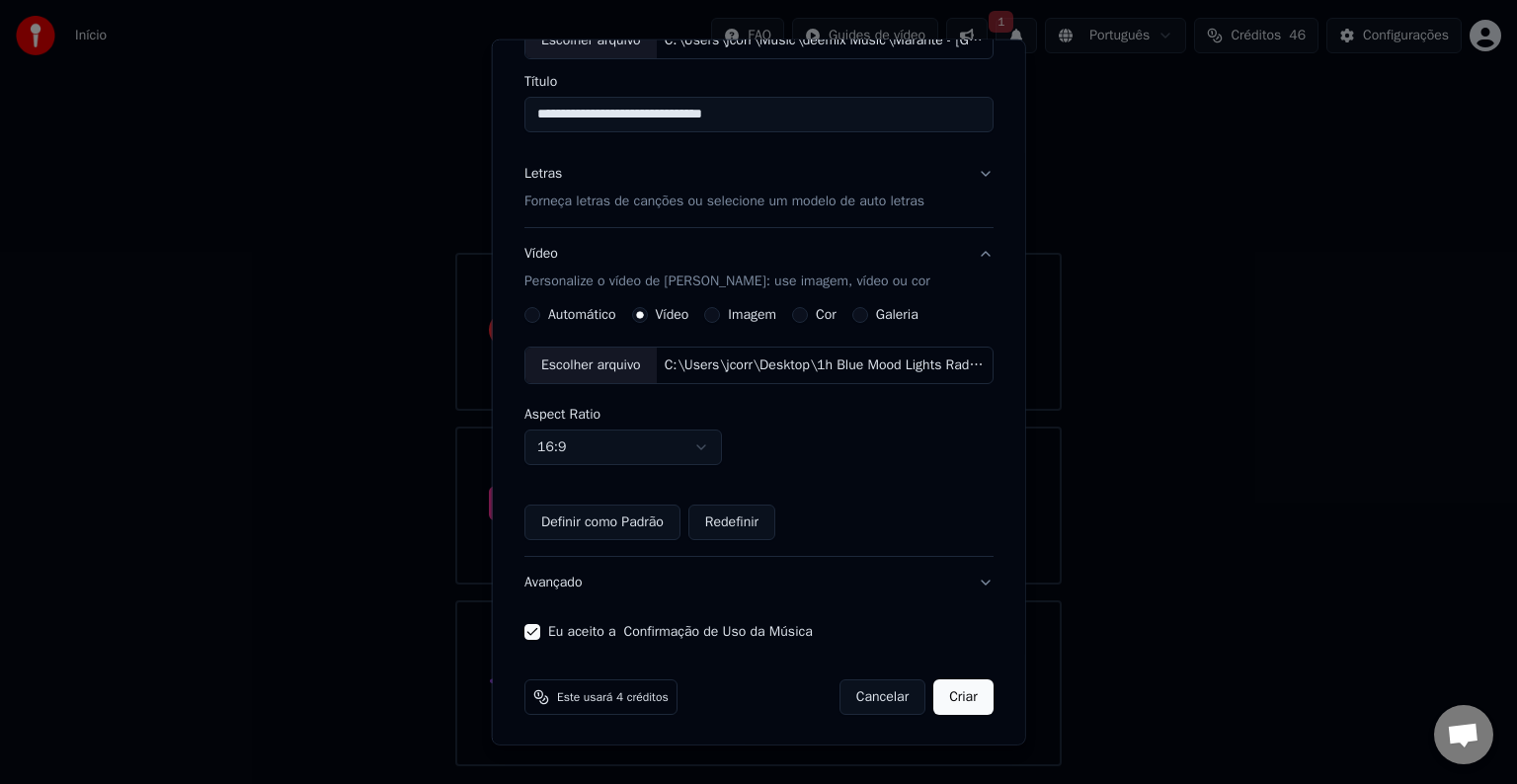 click on "Criar" at bounding box center (963, 697) 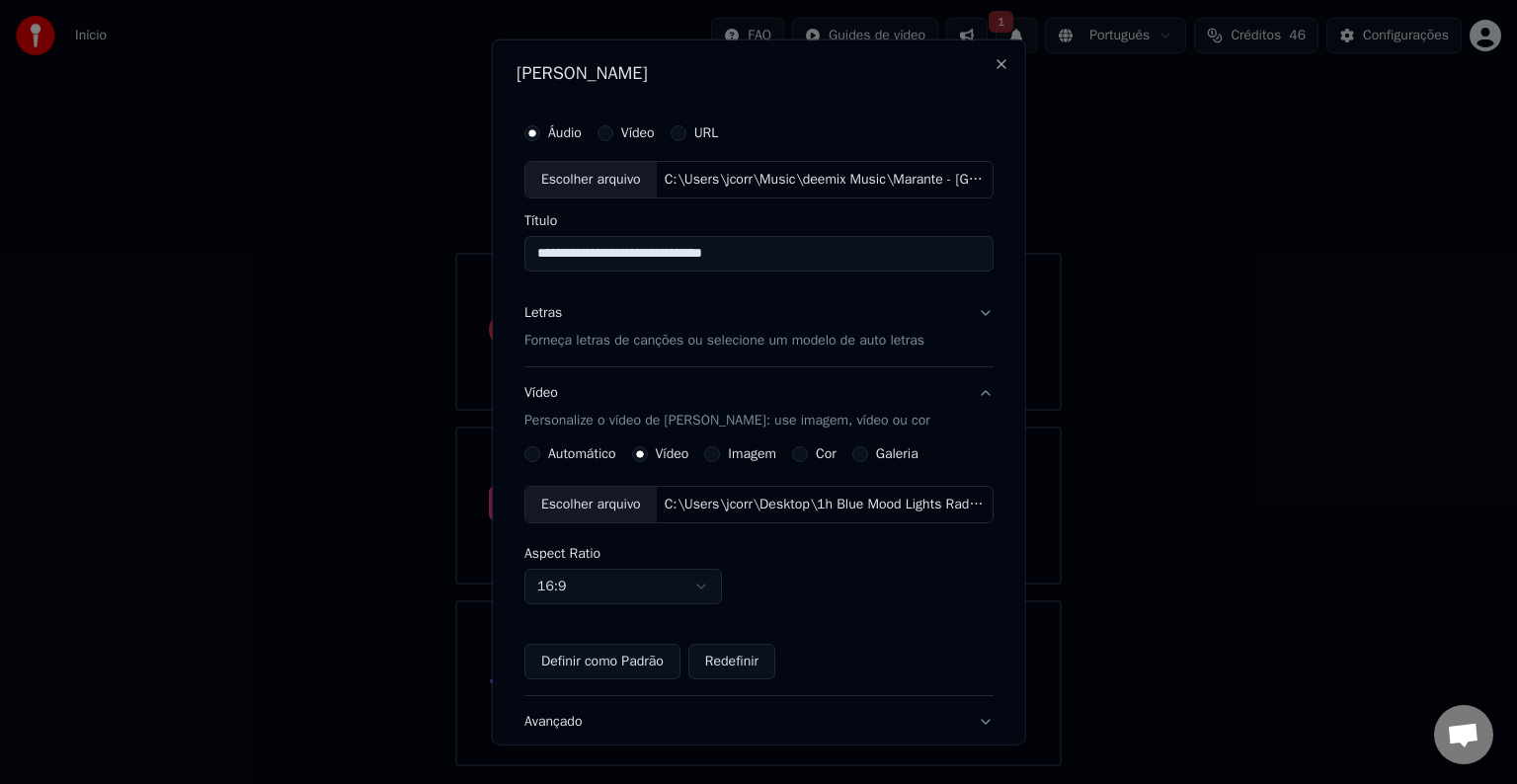 scroll, scrollTop: 139, scrollLeft: 0, axis: vertical 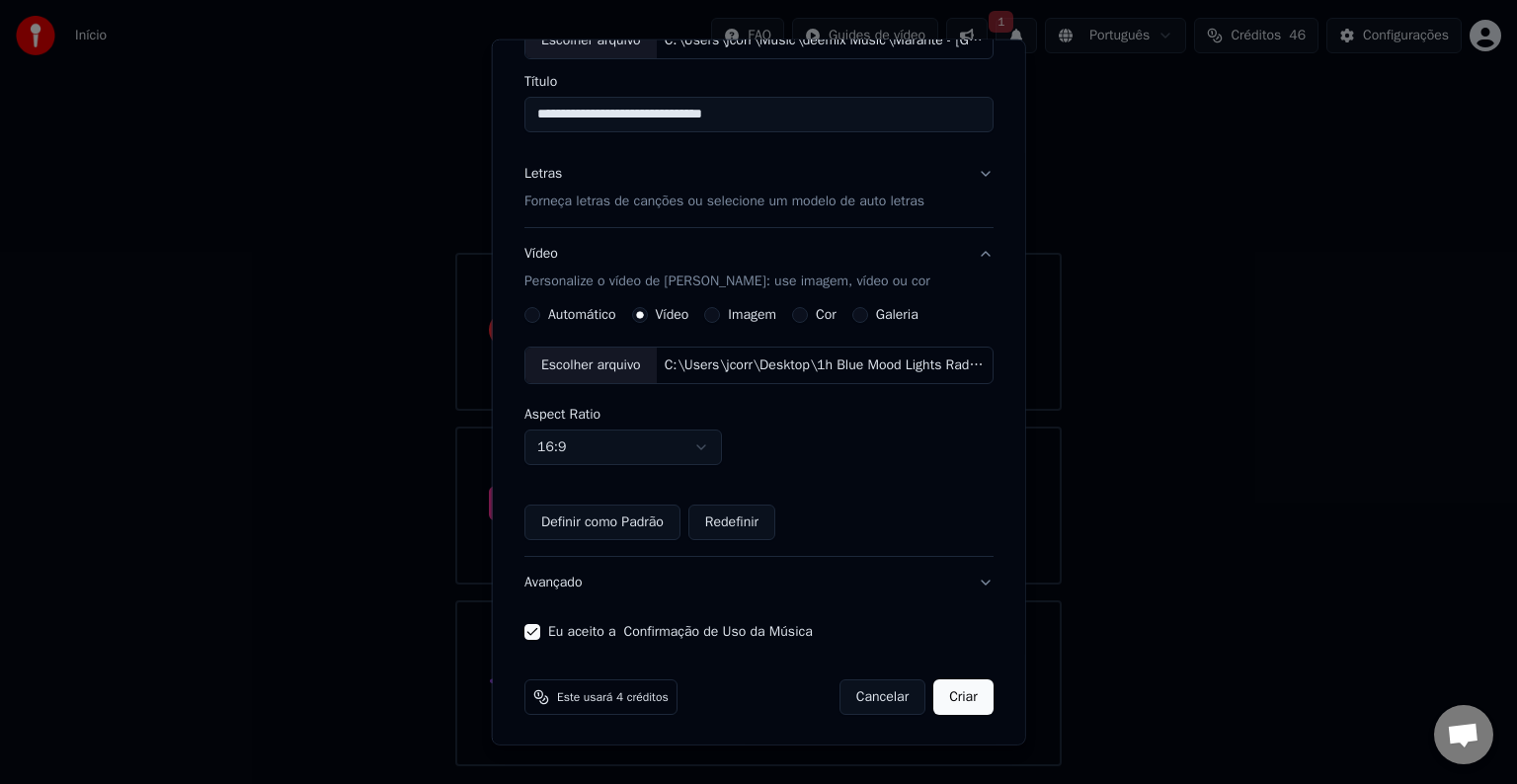 click on "Criar" at bounding box center [963, 697] 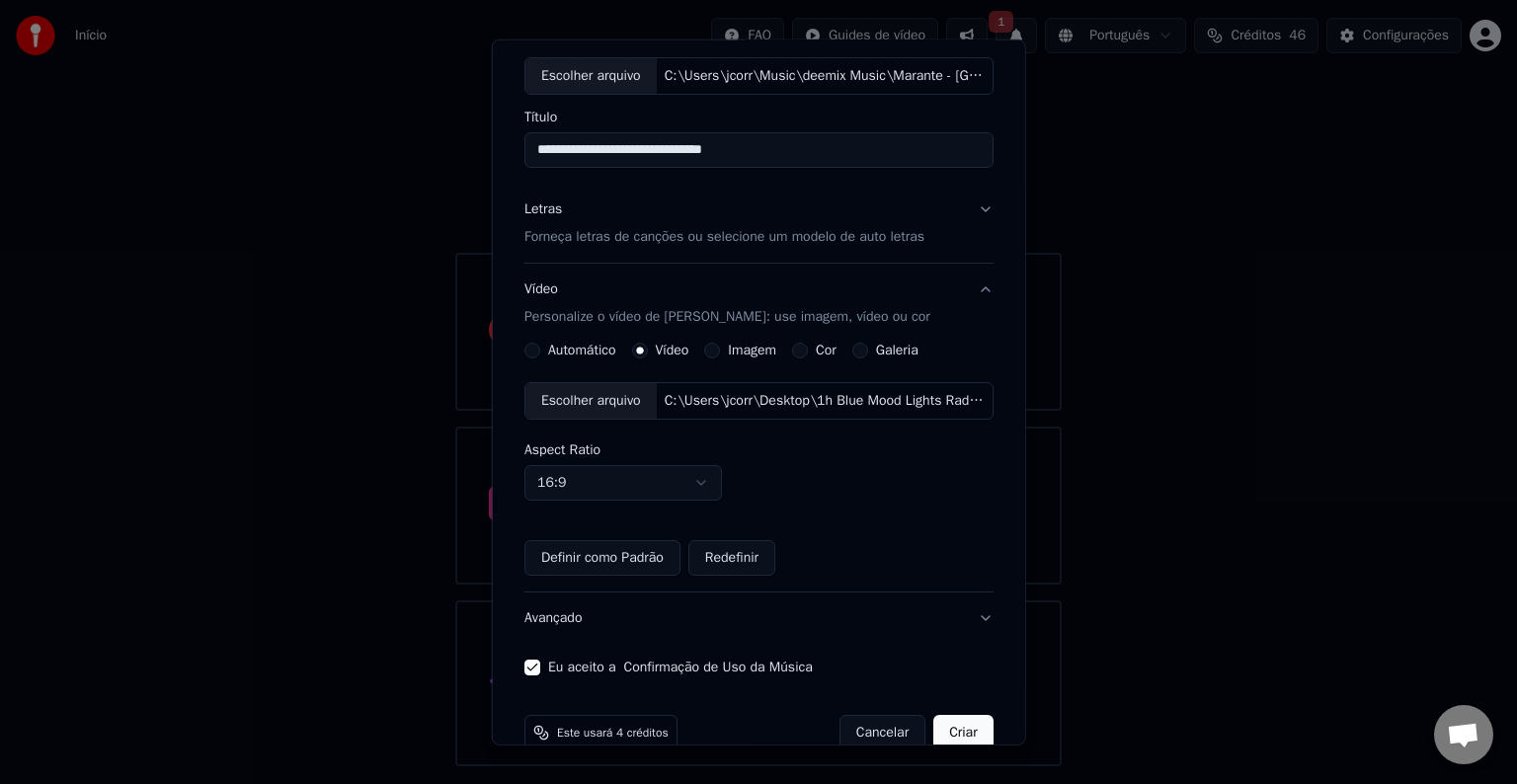 scroll, scrollTop: 139, scrollLeft: 0, axis: vertical 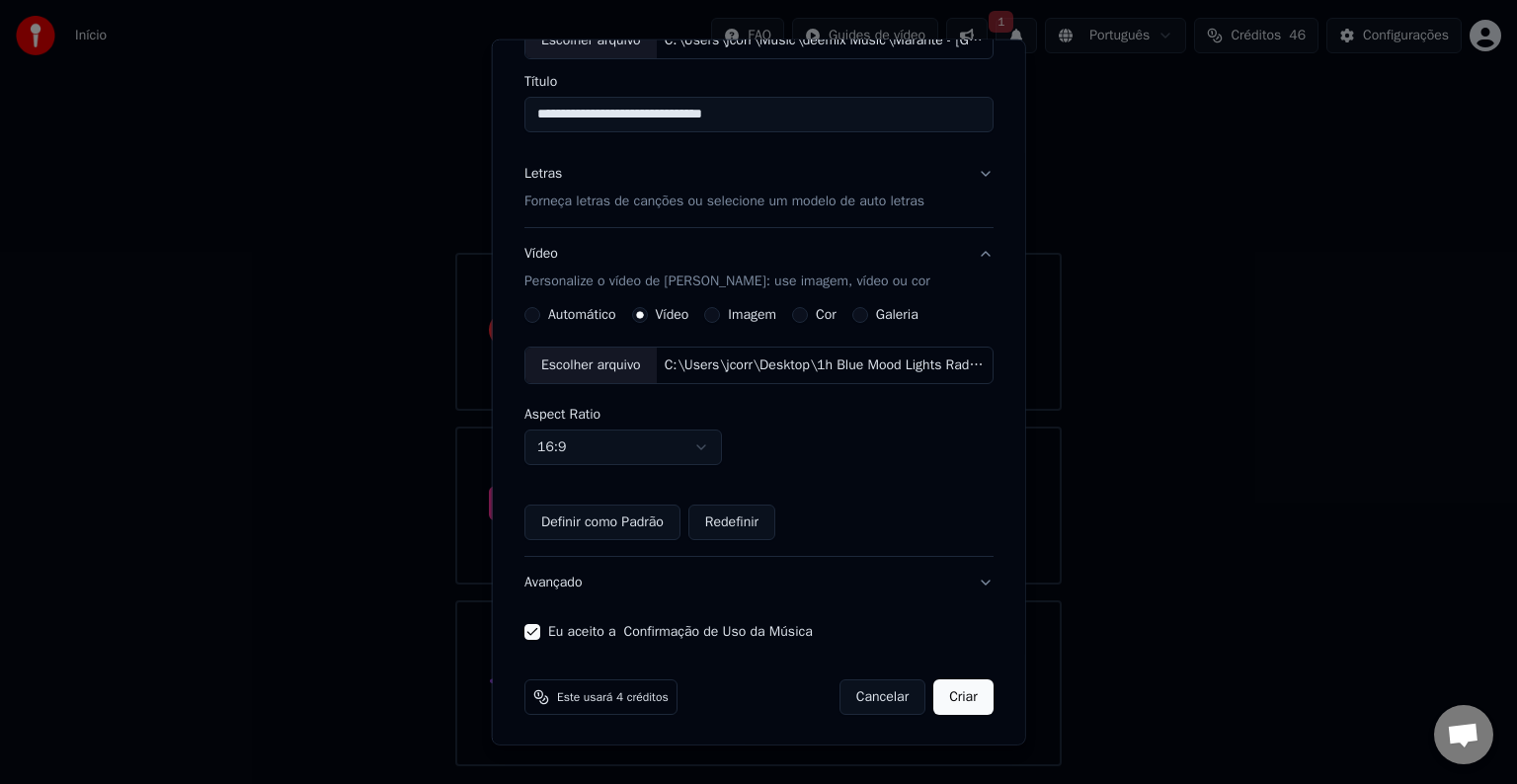 click on "Criar" at bounding box center [963, 697] 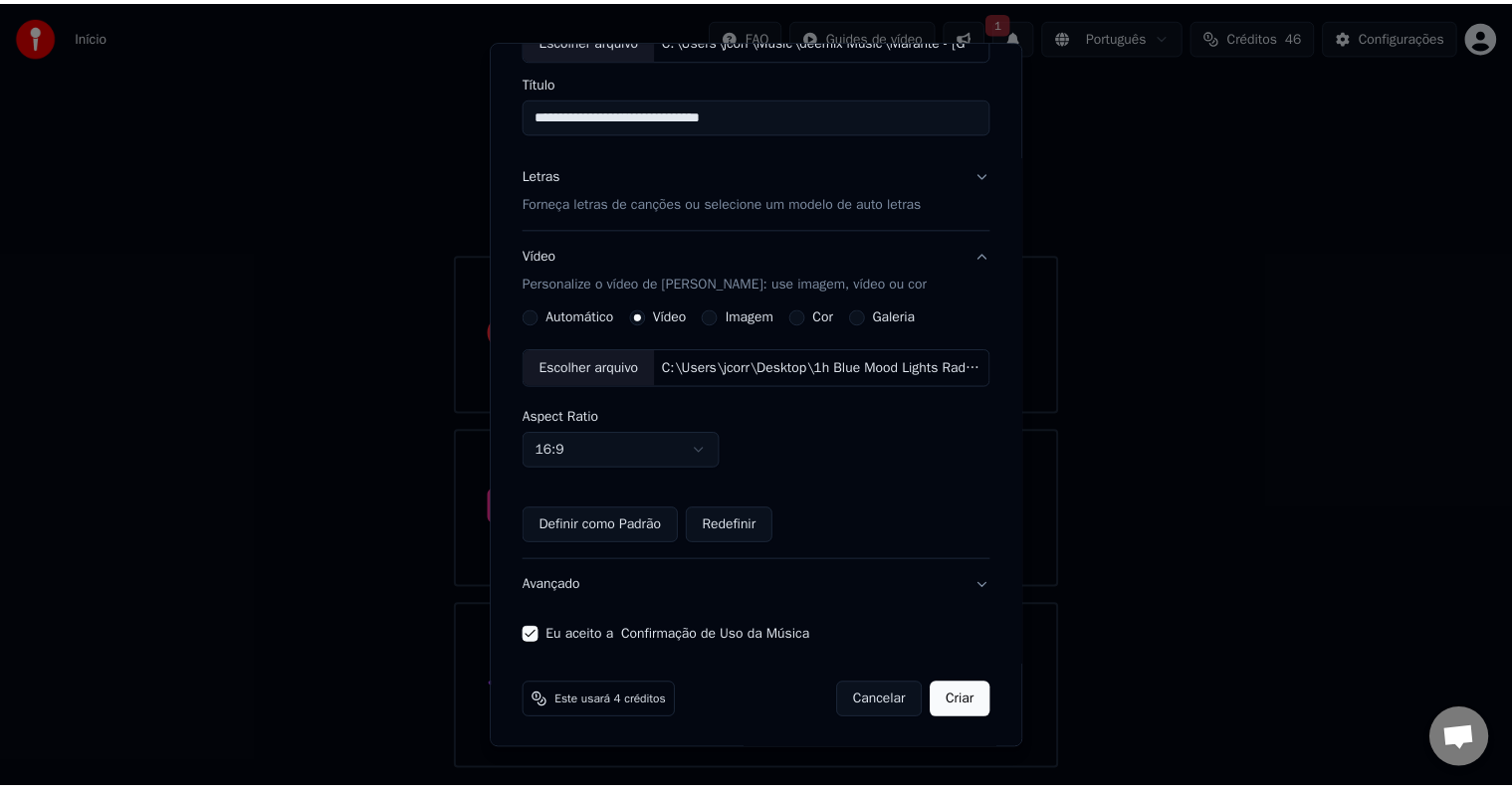 scroll, scrollTop: 22, scrollLeft: 0, axis: vertical 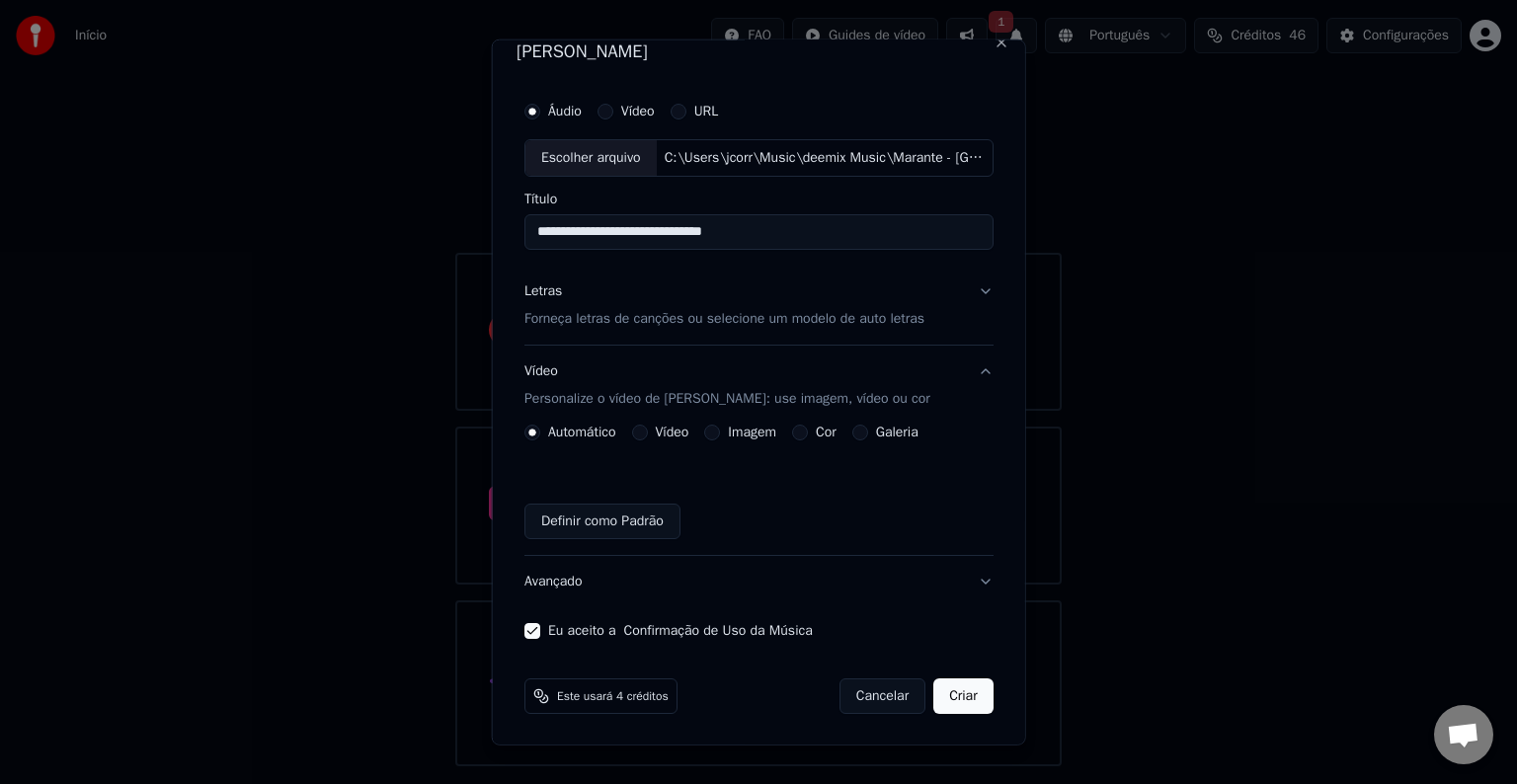 click on "Criar" at bounding box center [963, 696] 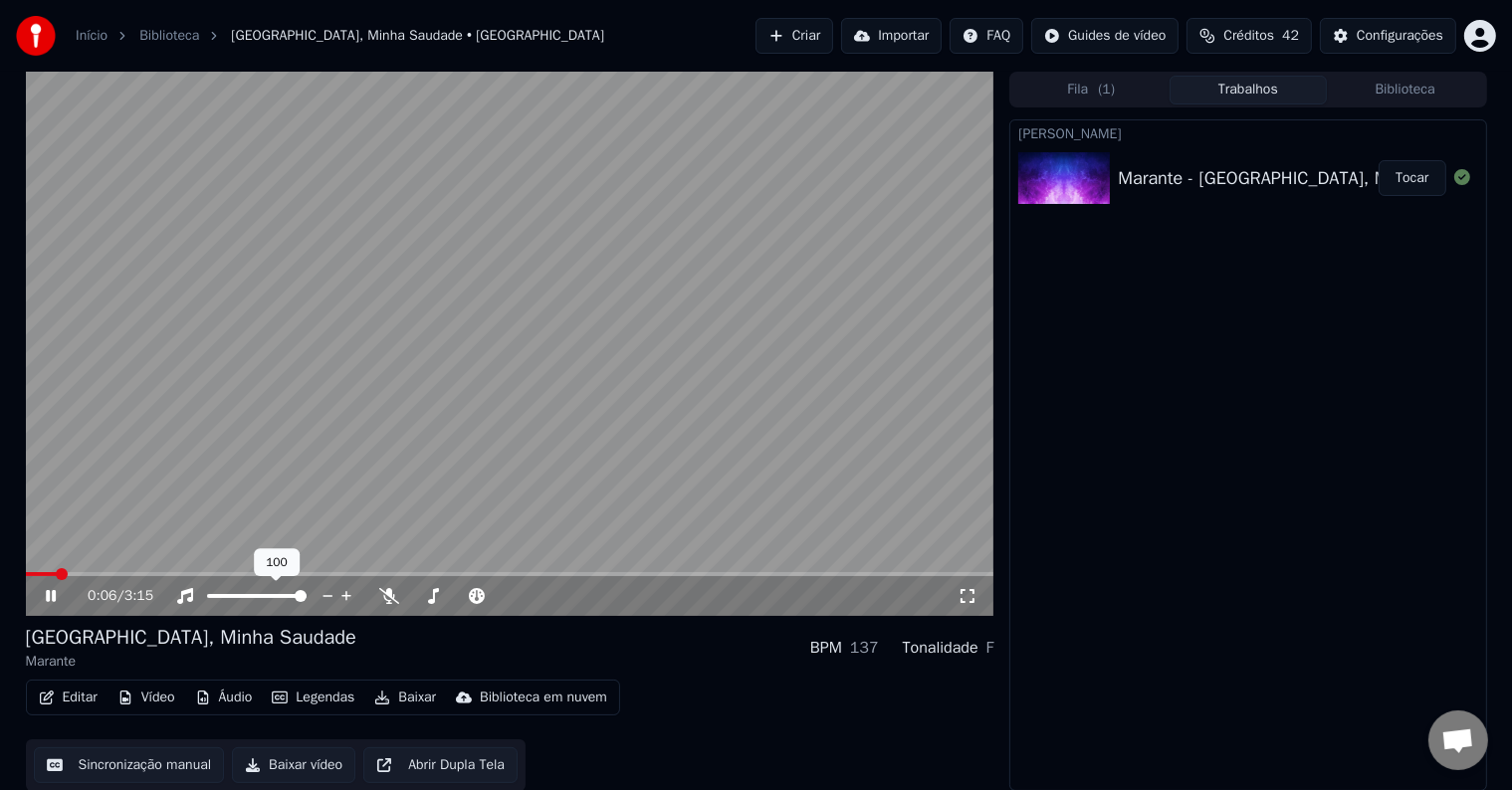 drag, startPoint x: 287, startPoint y: 593, endPoint x: 251, endPoint y: 597, distance: 36.221541 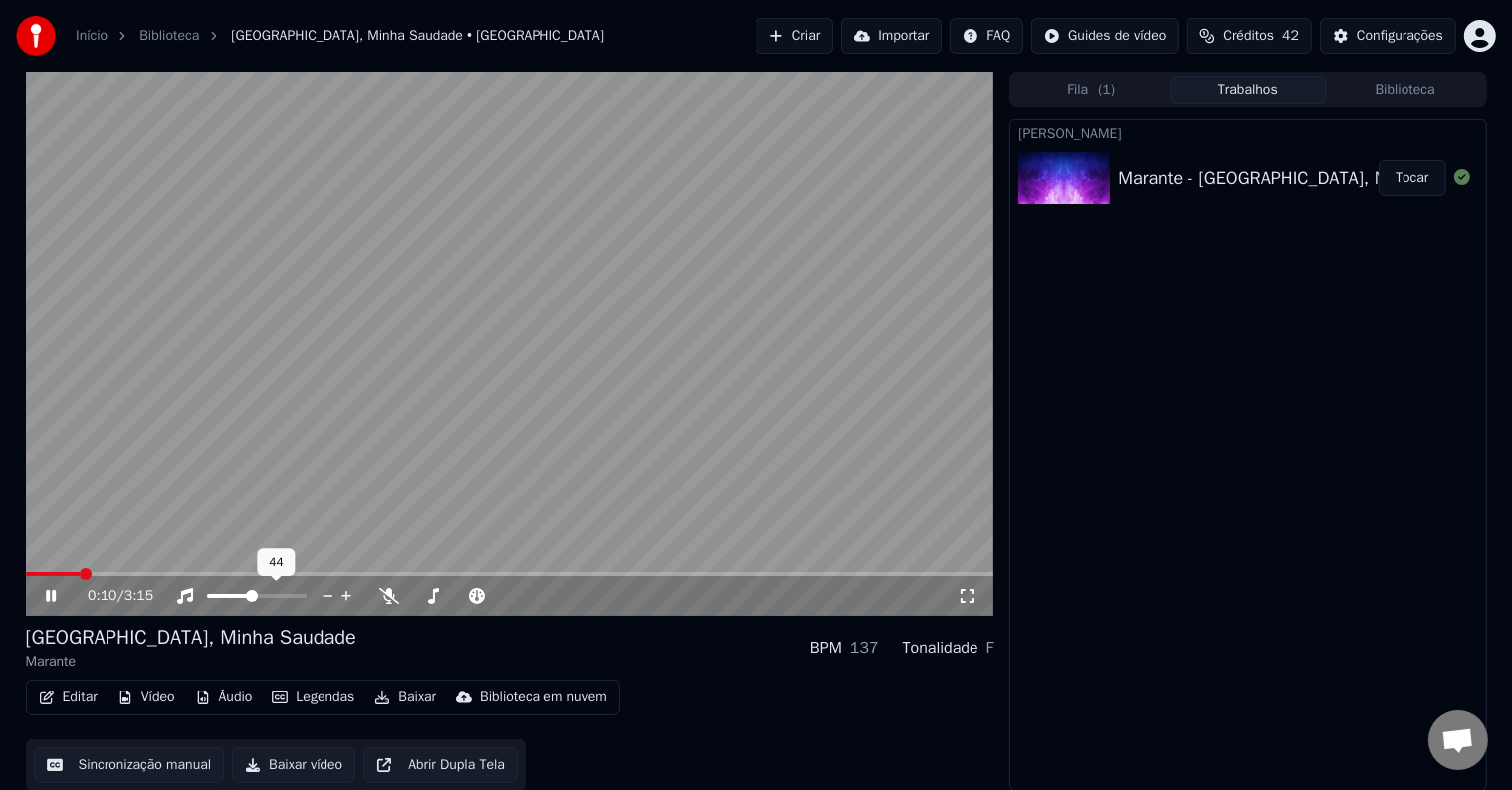 click at bounding box center [229, 596] 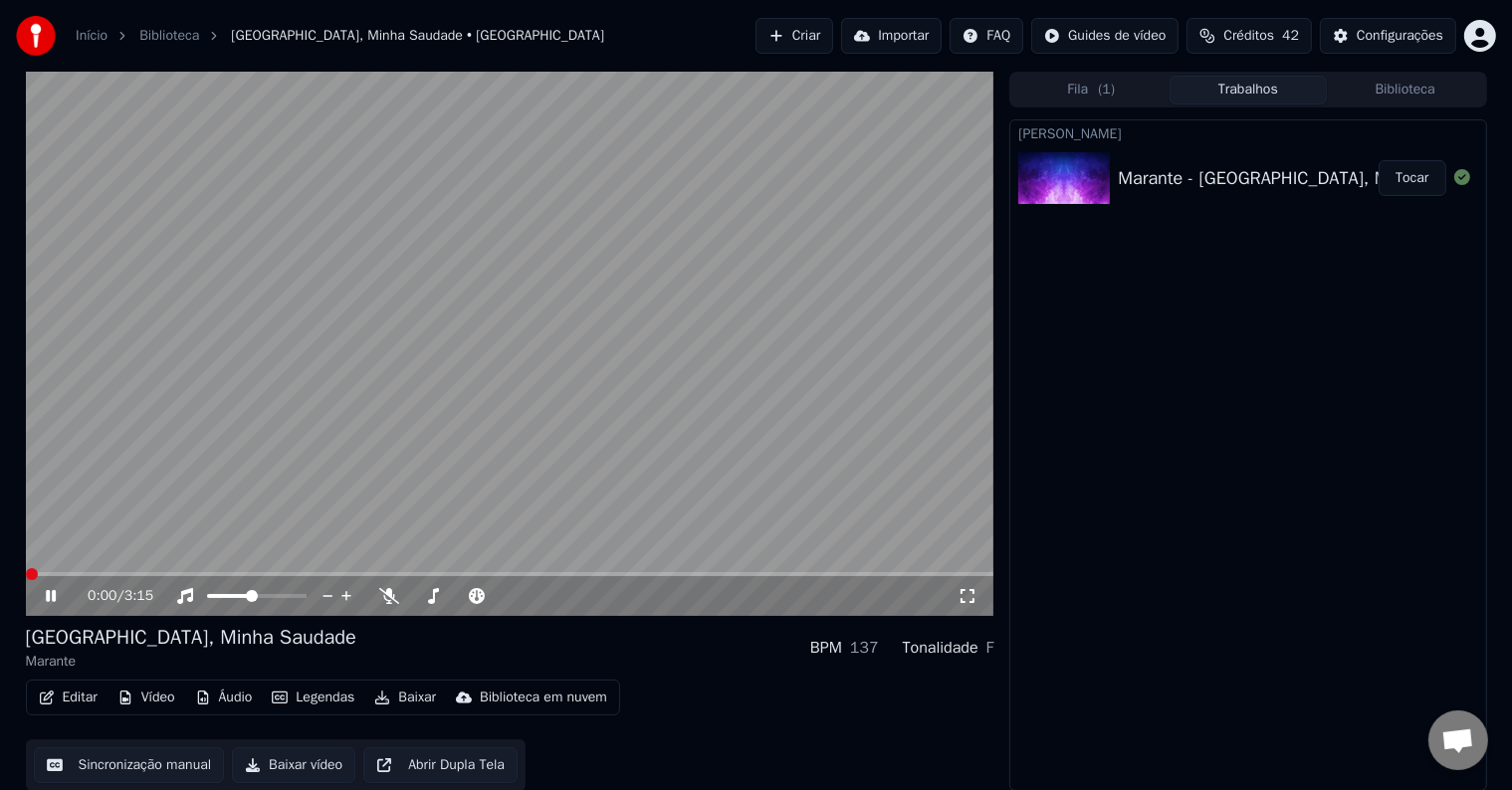 click at bounding box center [32, 574] 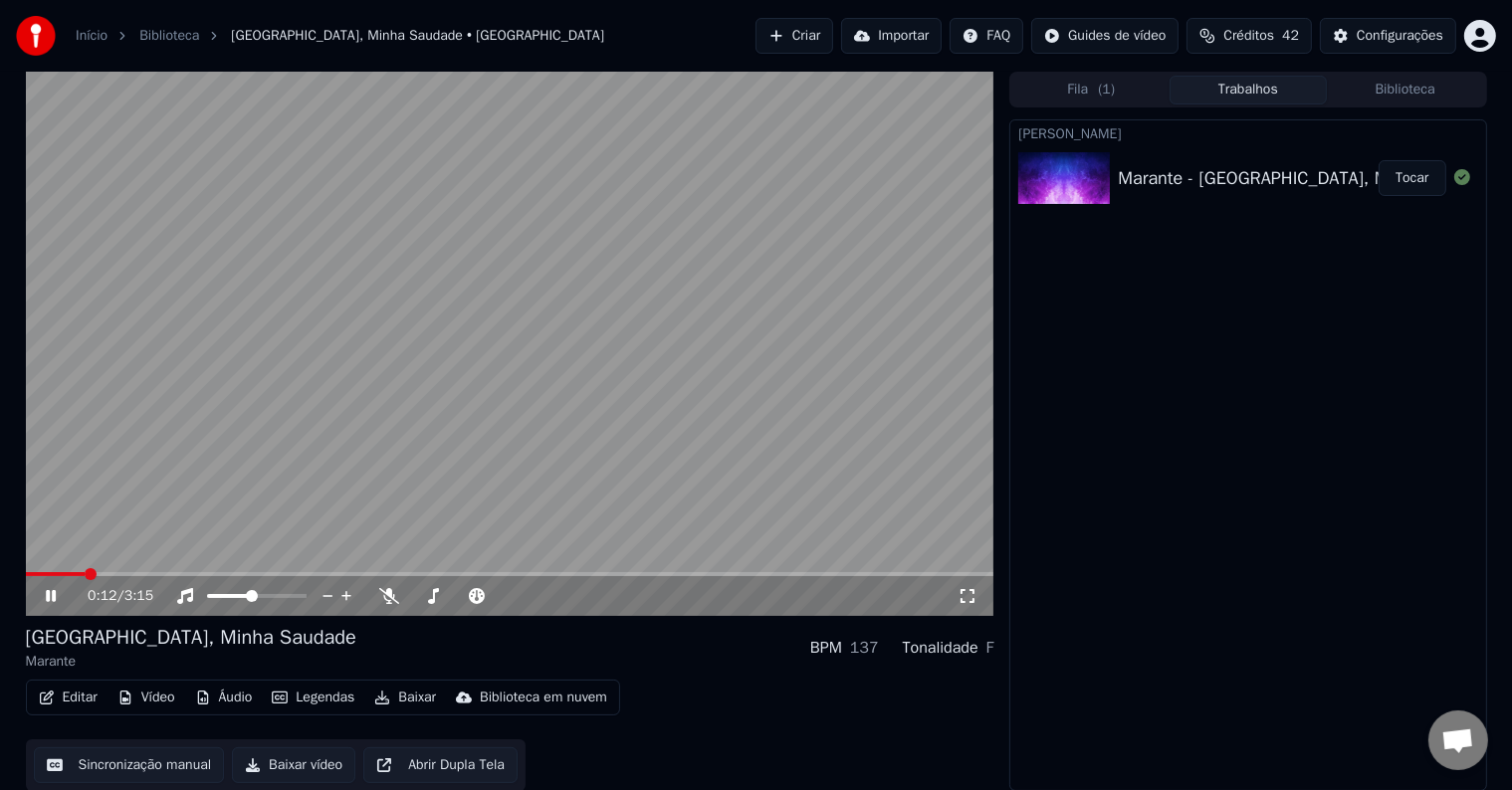 click at bounding box center [510, 574] 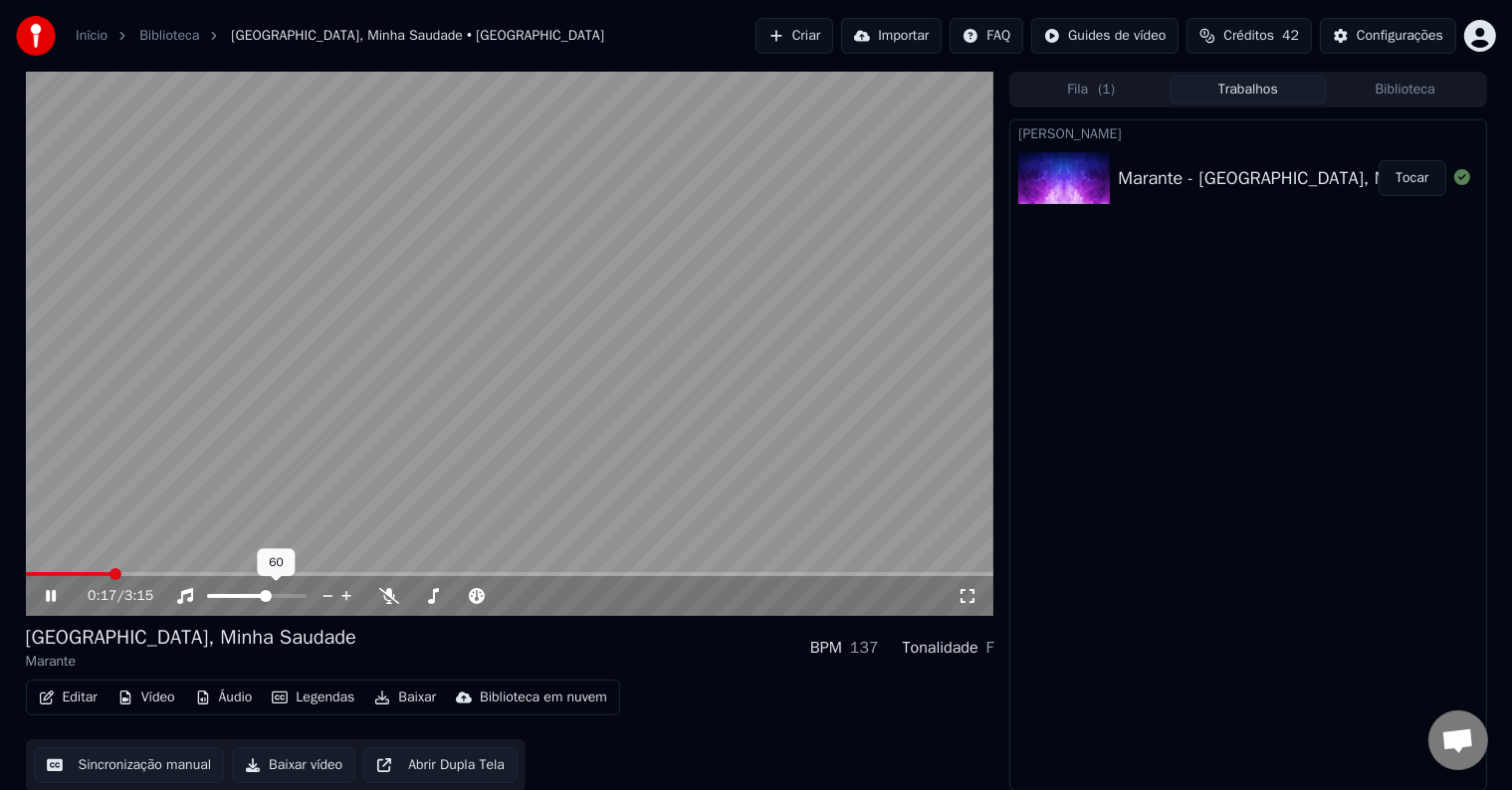 click at bounding box center [266, 596] 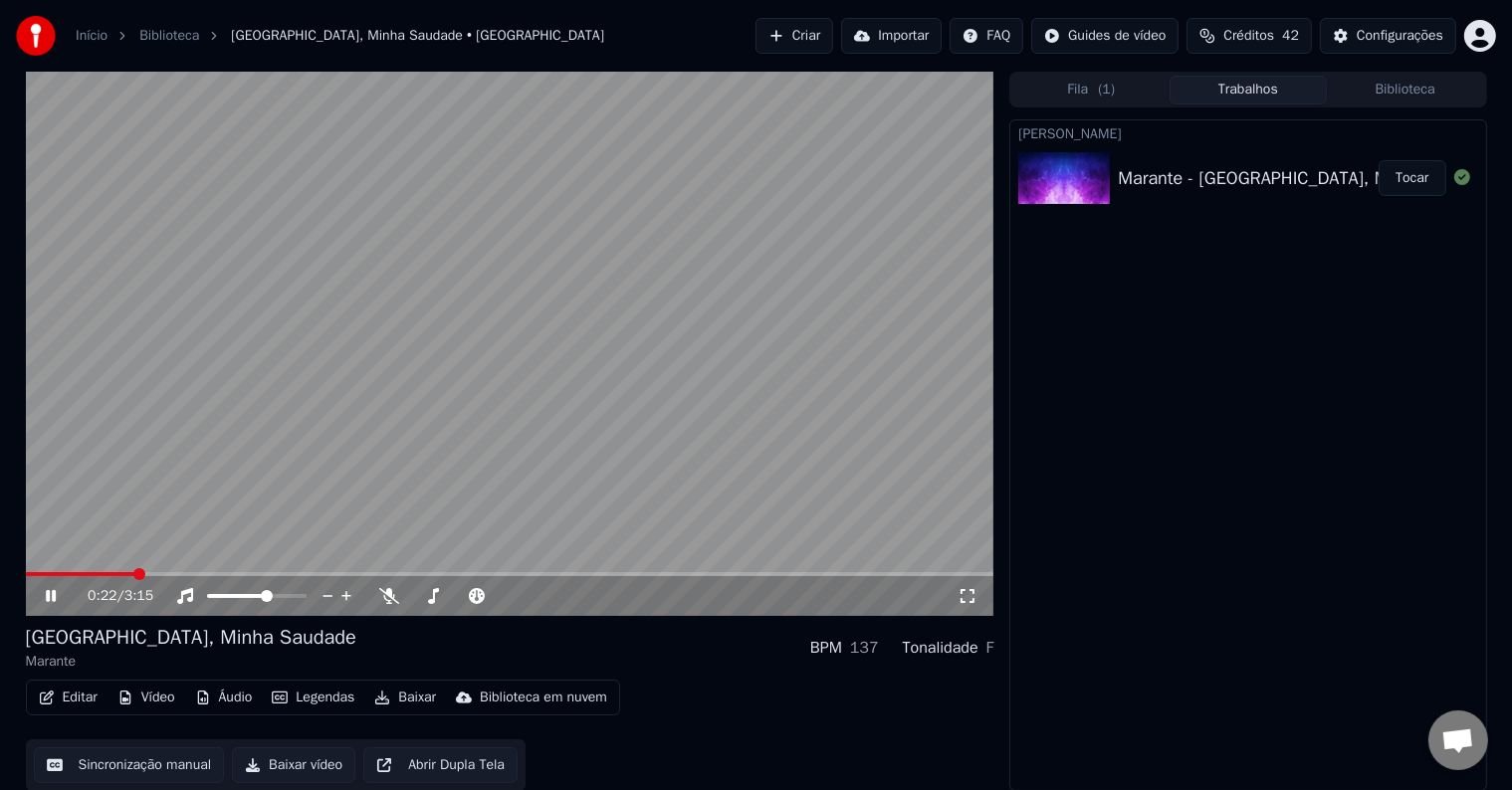 scroll, scrollTop: 1, scrollLeft: 0, axis: vertical 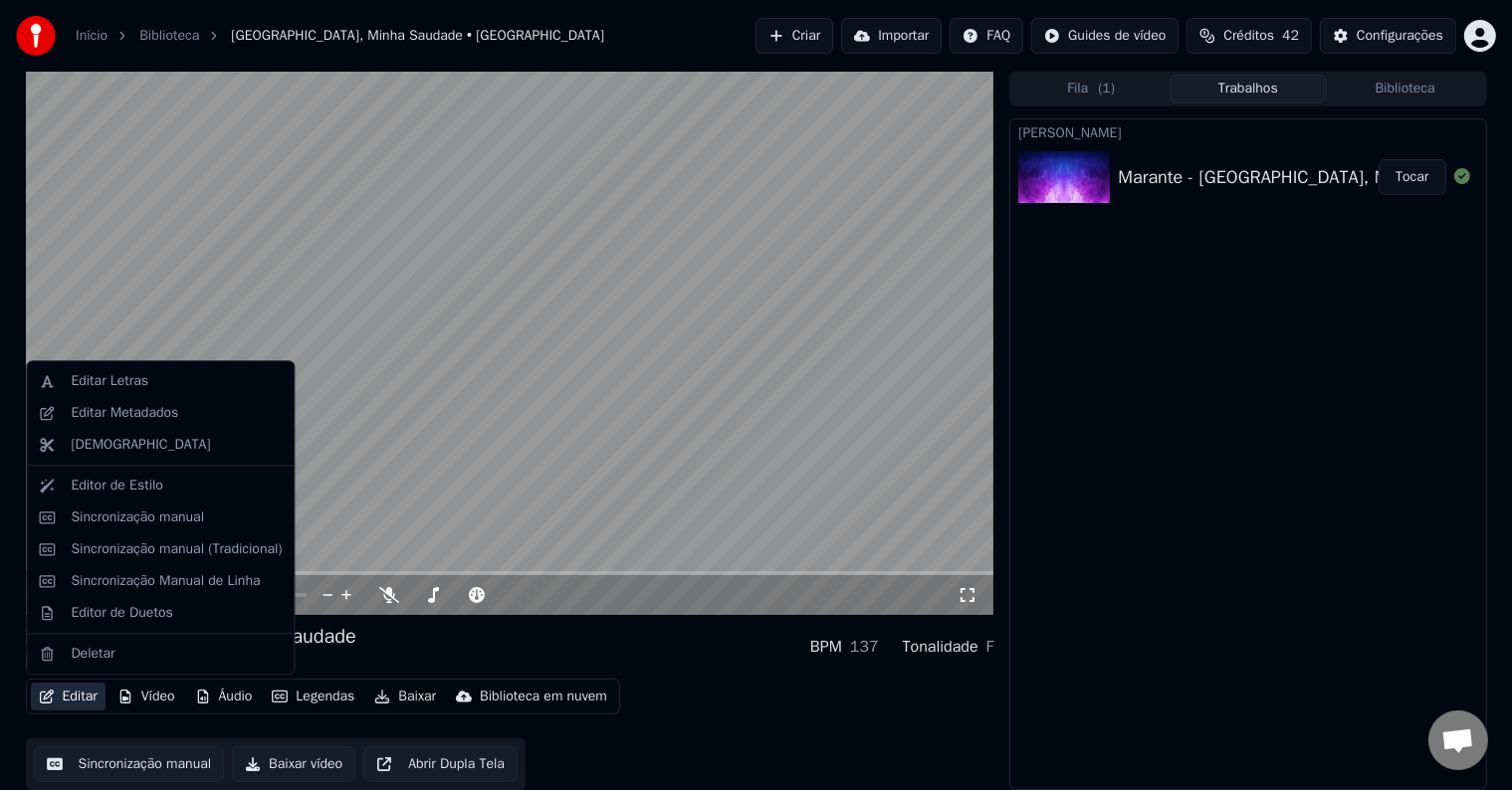 click on "Editar" at bounding box center (68, 696) 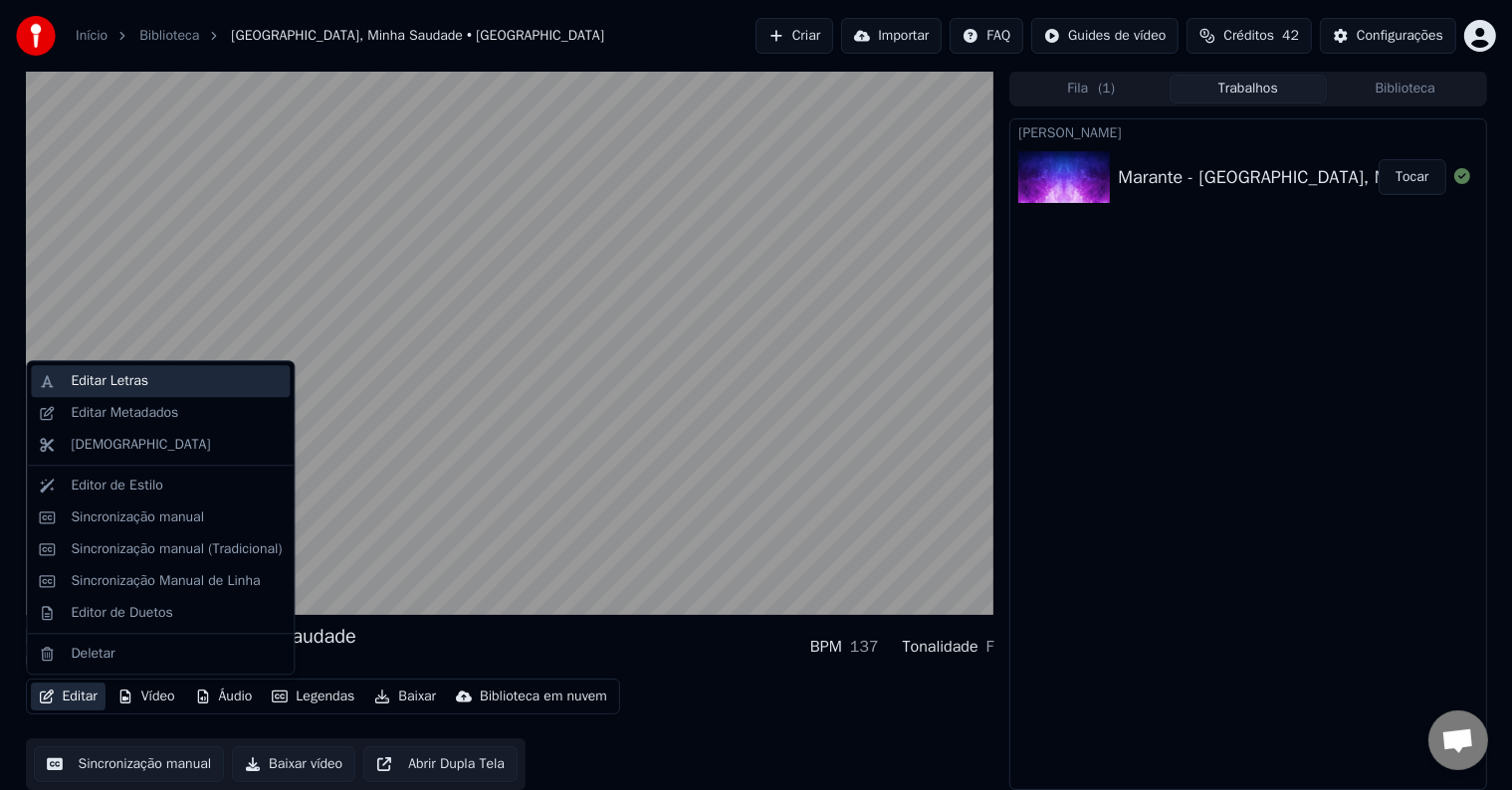 click on "Editar Letras" at bounding box center [109, 381] 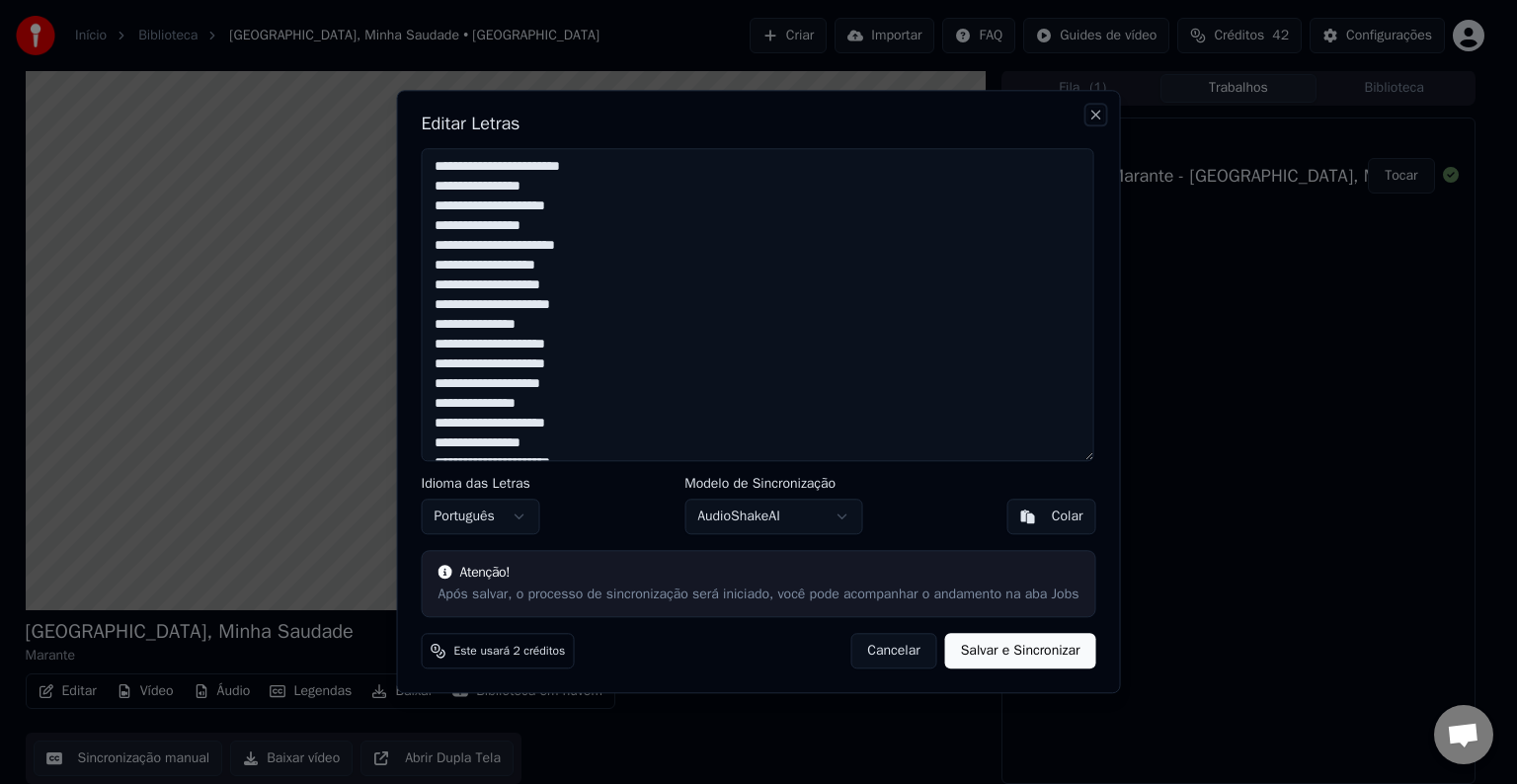 click on "Close" at bounding box center [1095, 115] 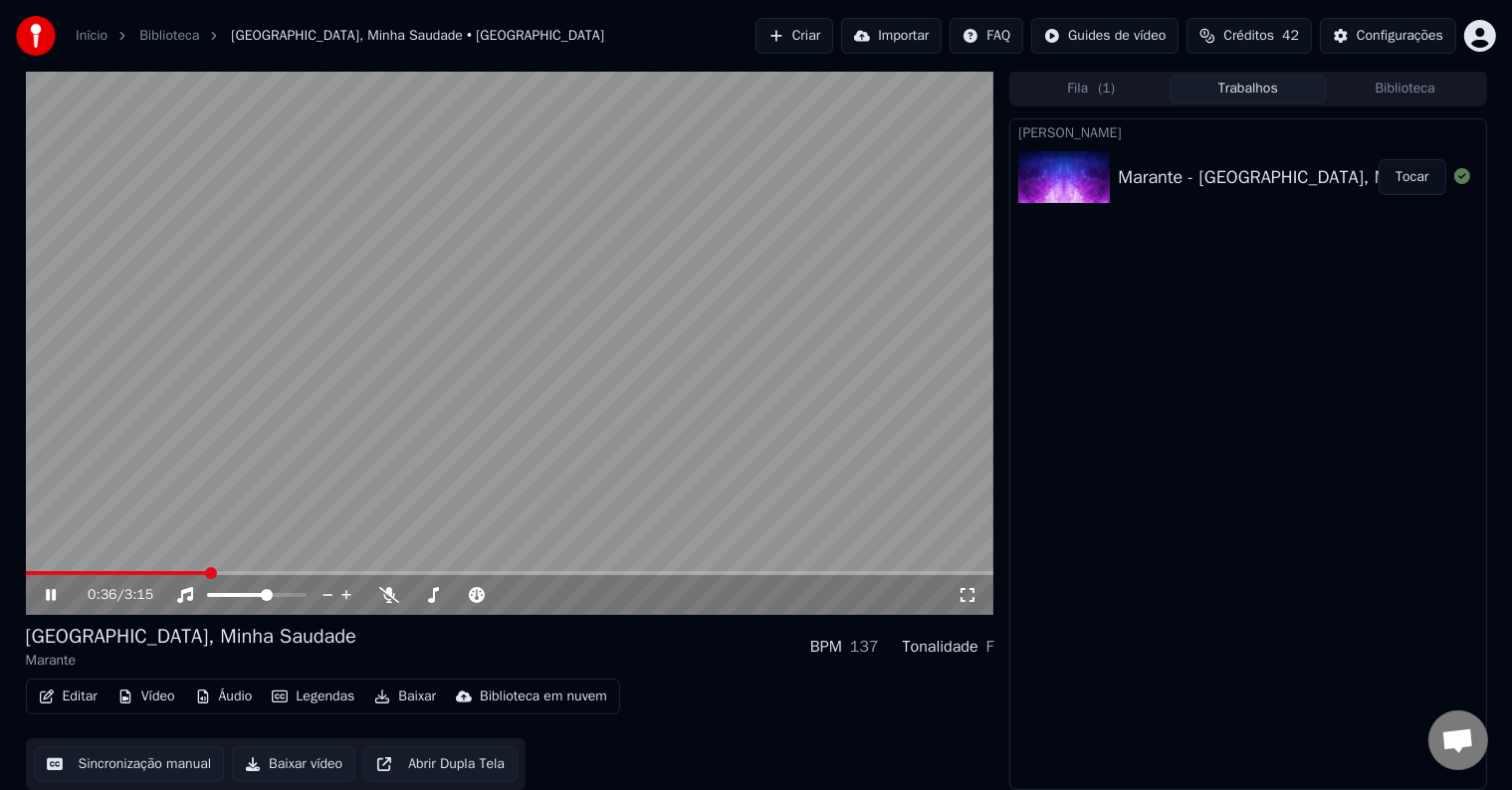 click on "Editar" at bounding box center [68, 696] 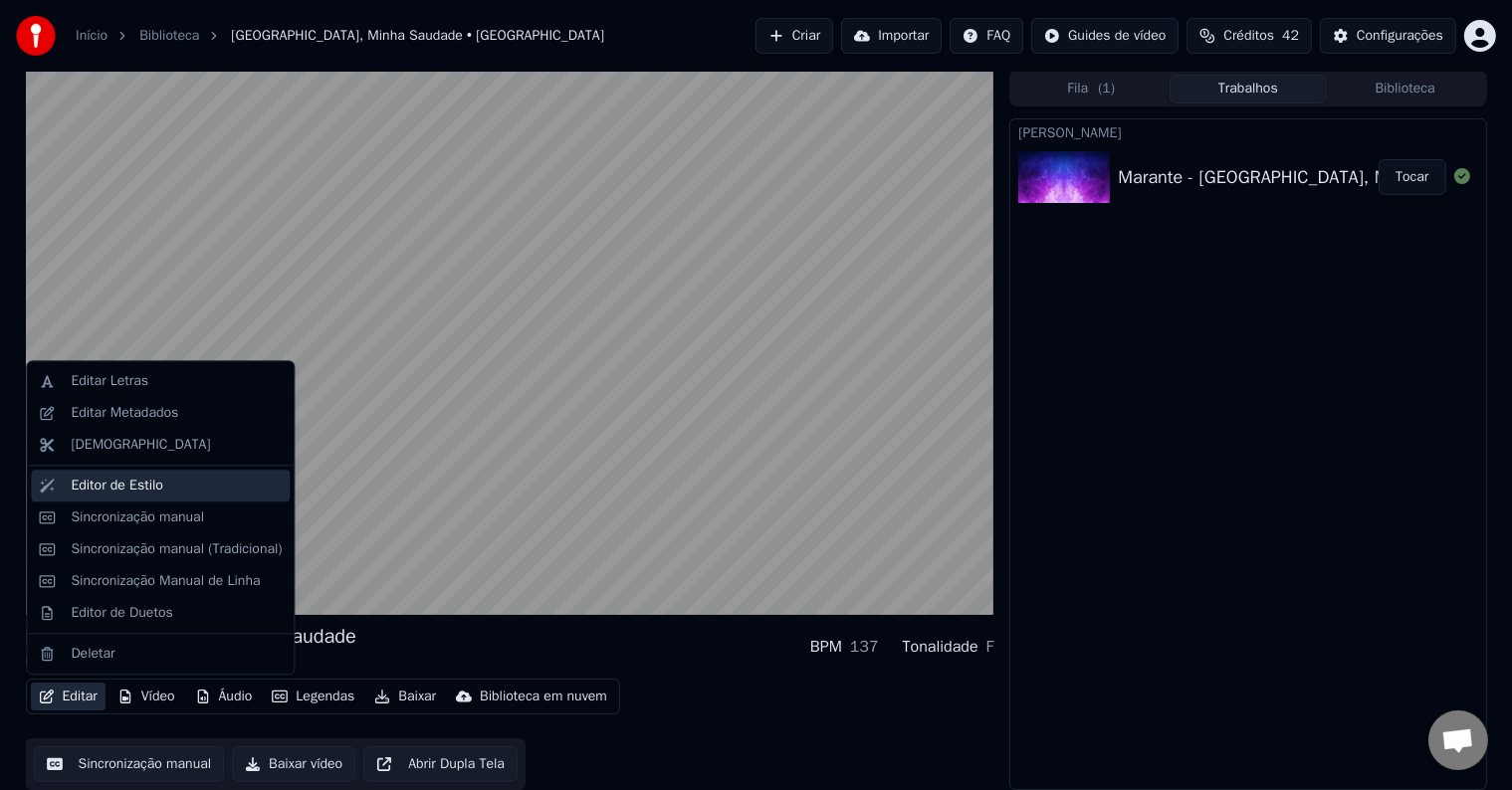 click on "Editor de Estilo" at bounding box center (116, 486) 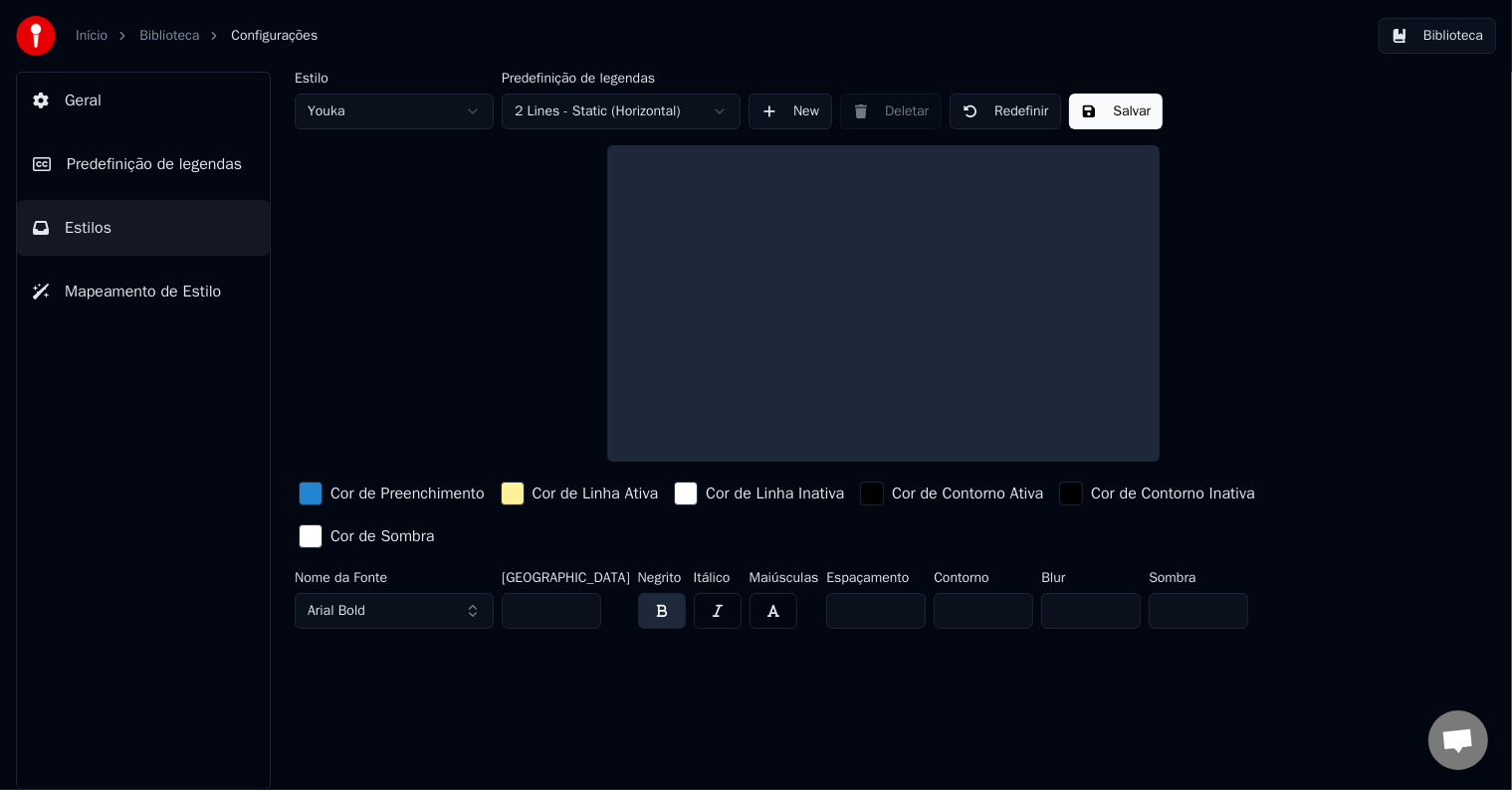 scroll, scrollTop: 0, scrollLeft: 0, axis: both 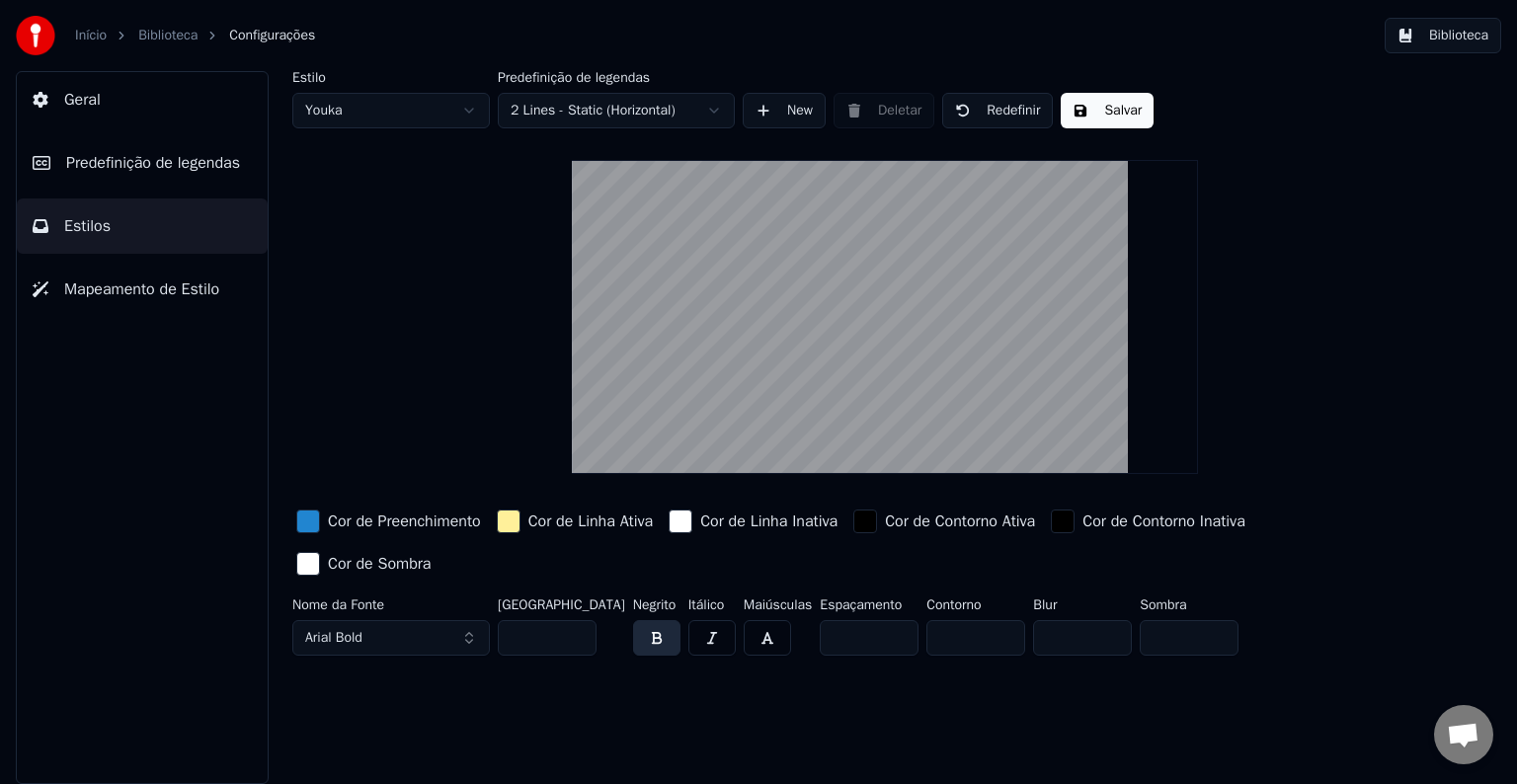 click on "**" at bounding box center (547, 638) 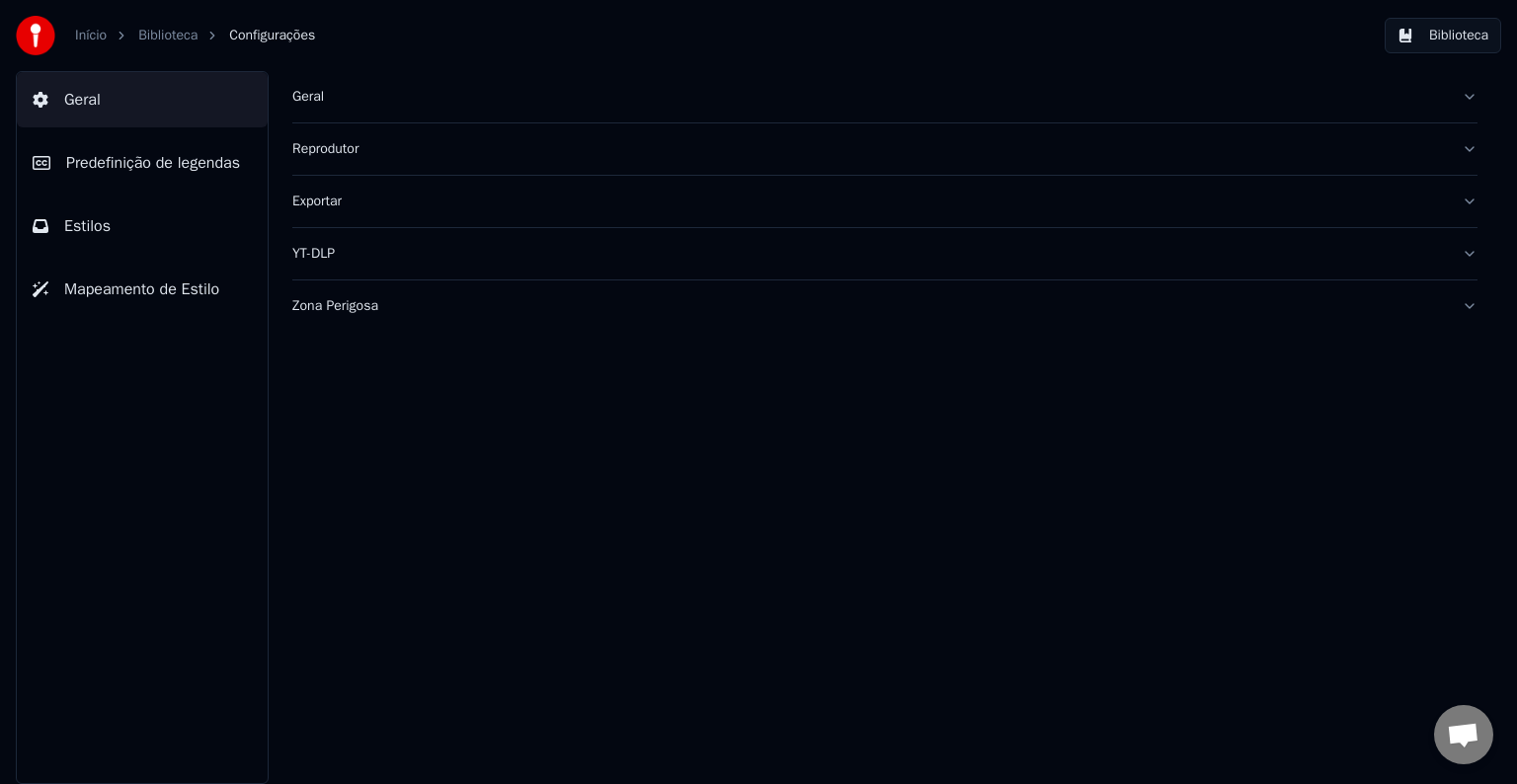 click on "Geral" at bounding box center (869, 97) 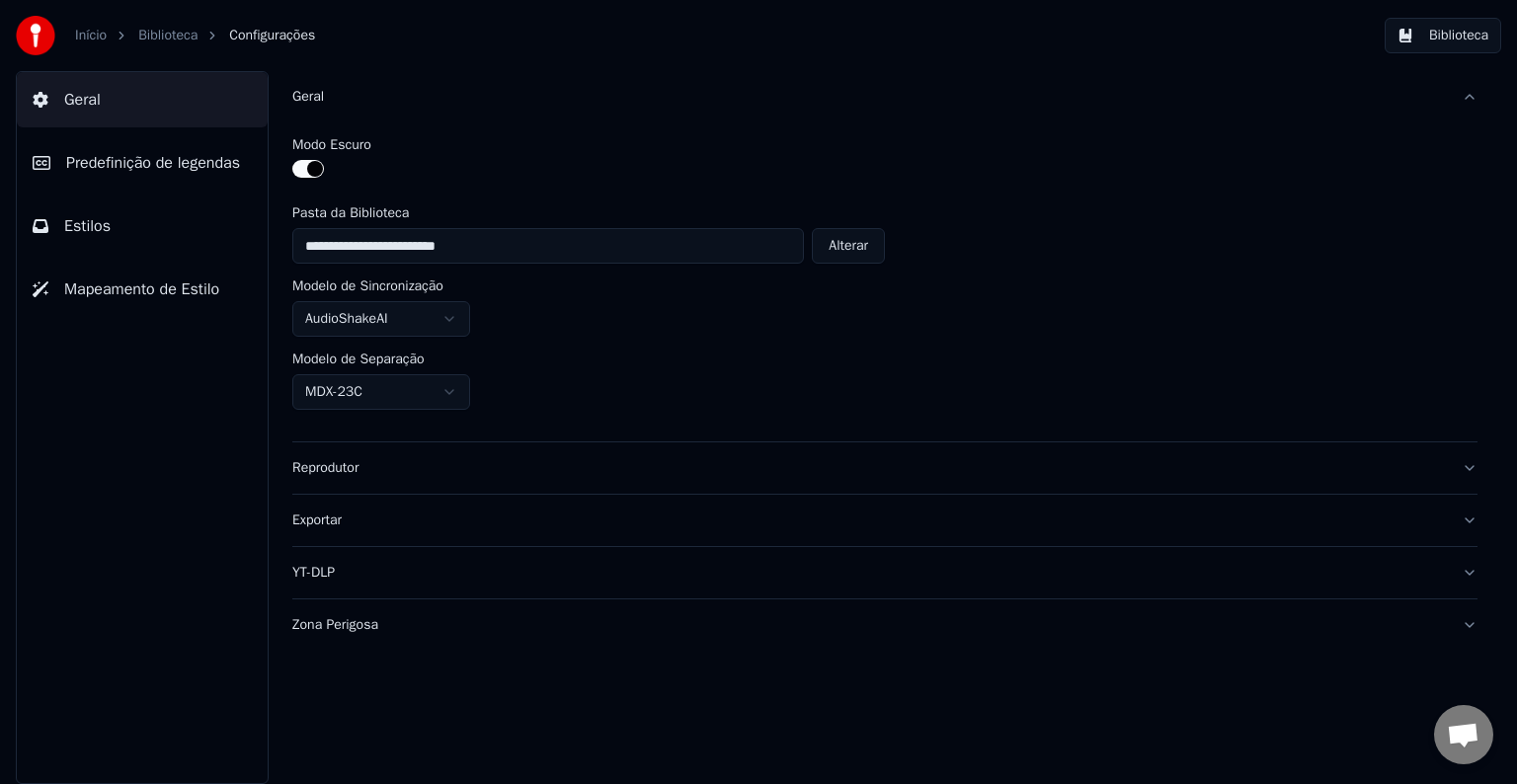 click on "Geral" at bounding box center [869, 97] 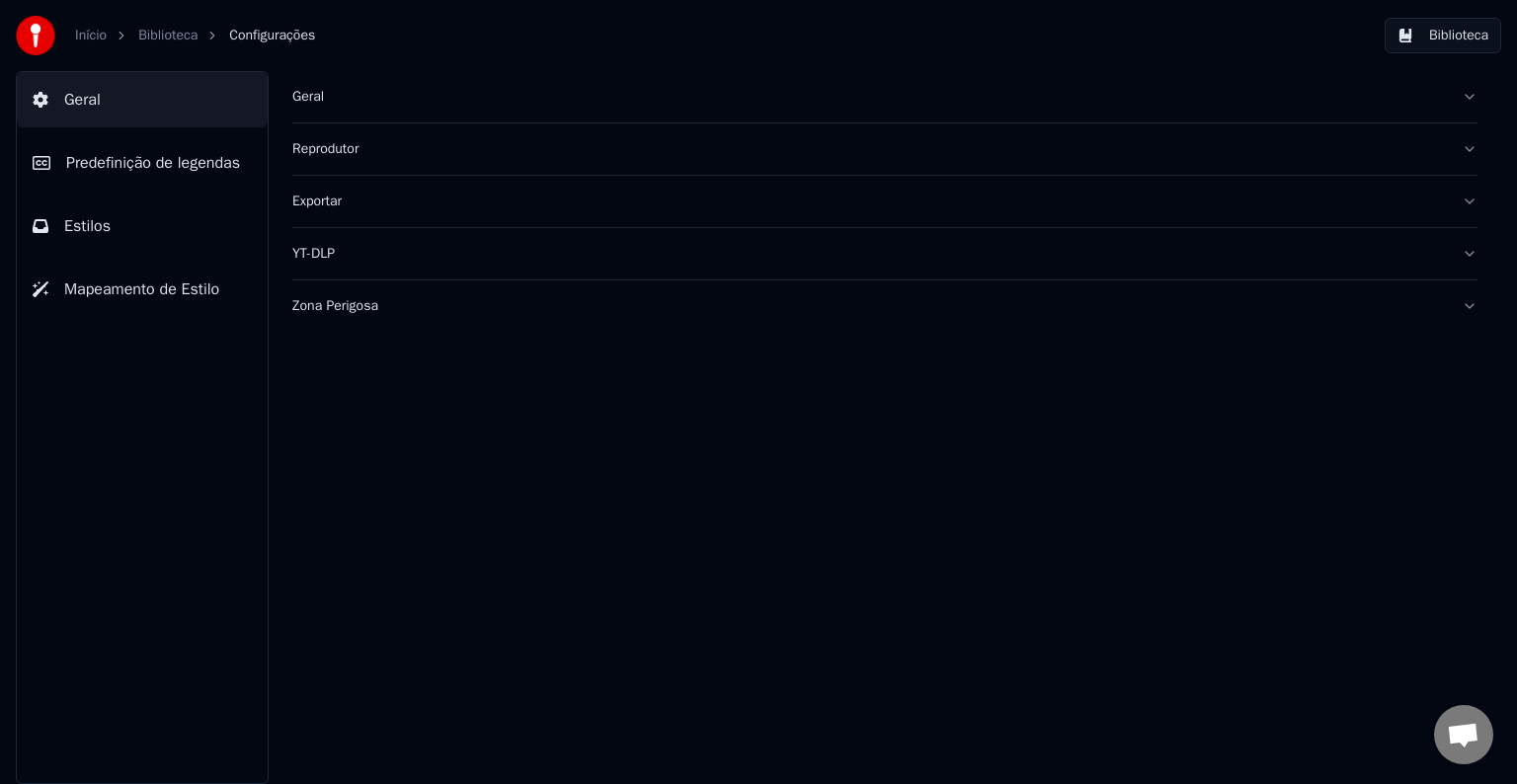 click on "Início" at bounding box center (91, 36) 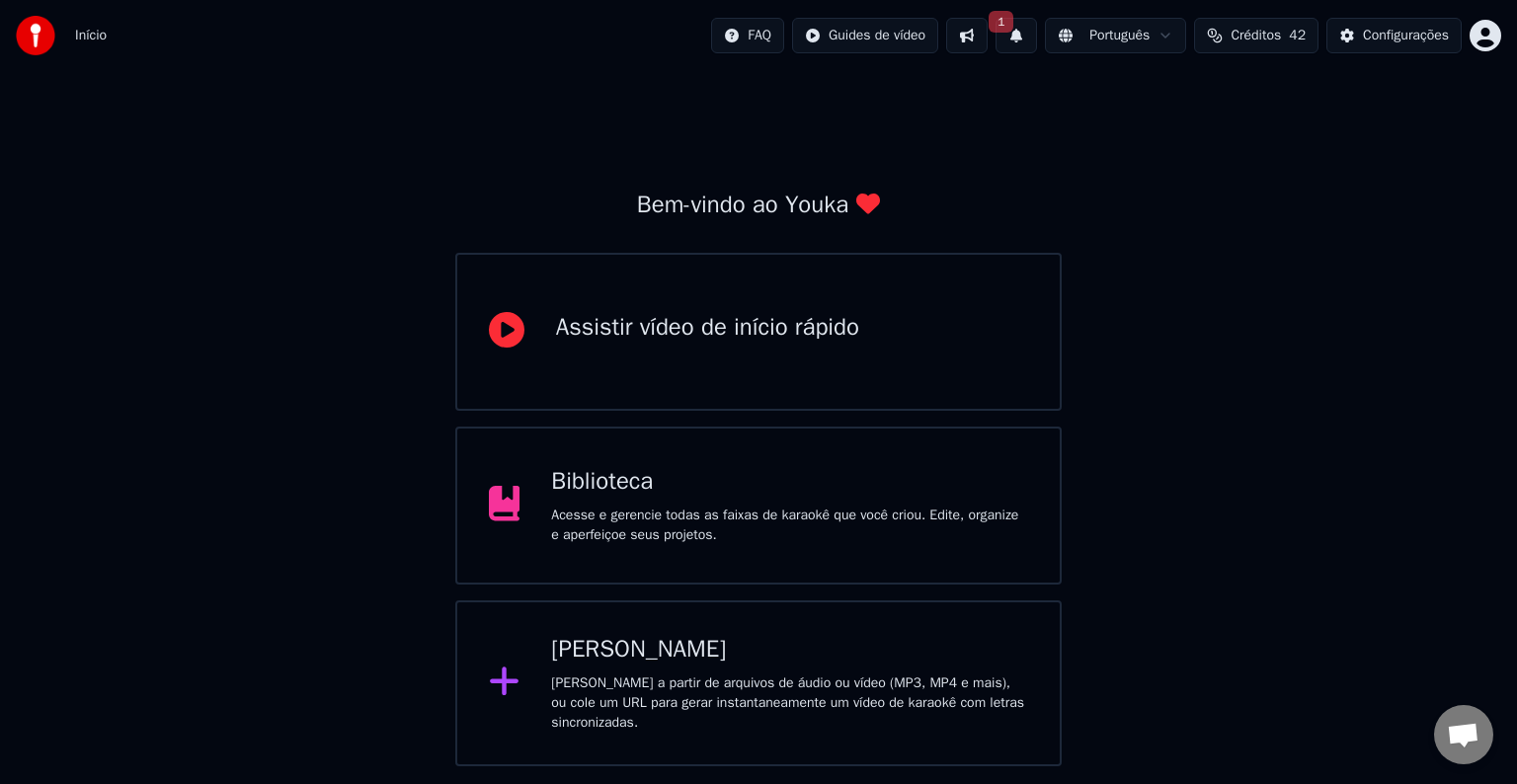 click on "Início FAQ Guides de vídeo 1 Português Créditos 42 Configurações" at bounding box center [758, 36] 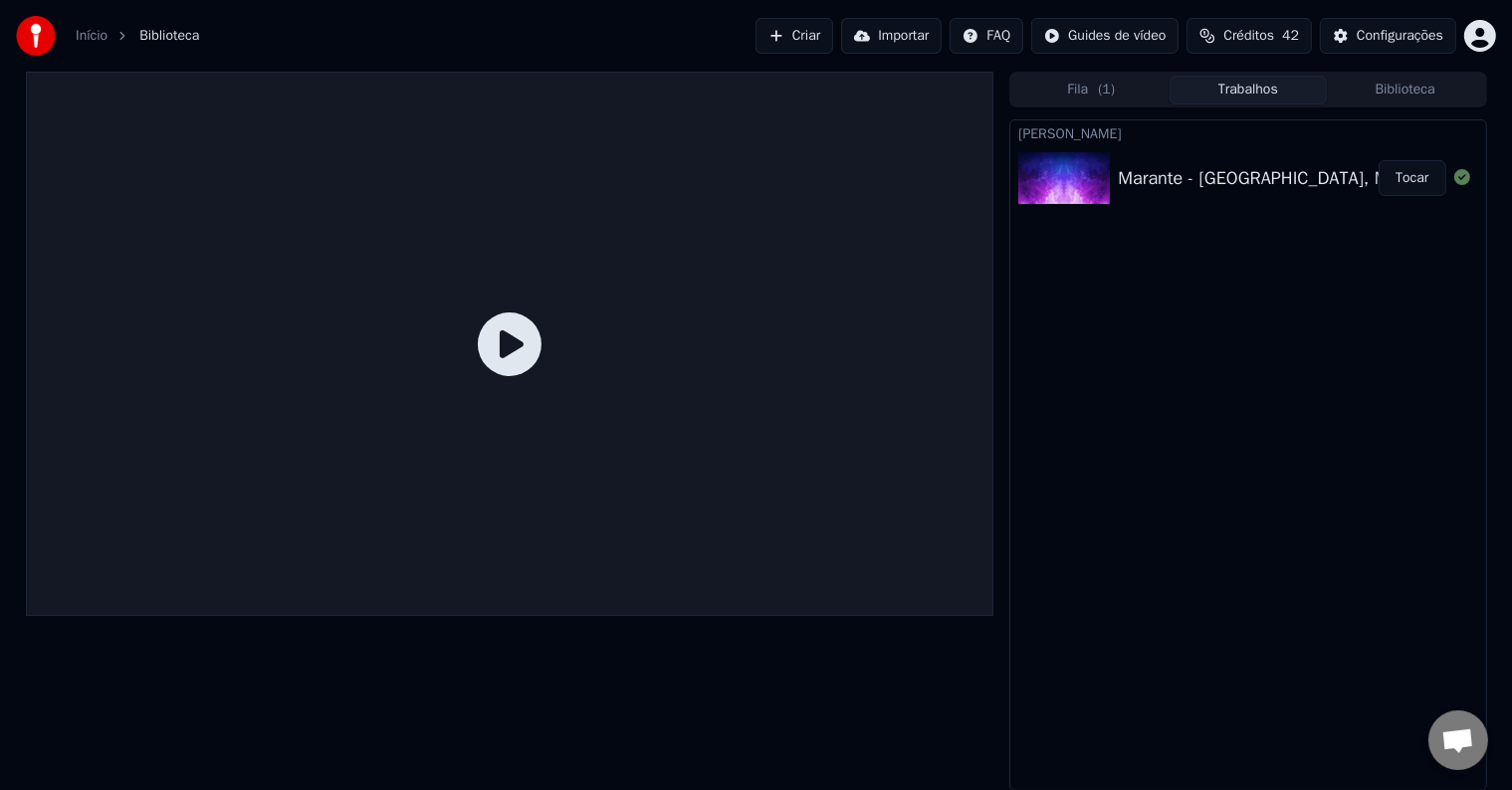 click on "Marante - Portugal, Minha Saudade" at bounding box center [1307, 178] 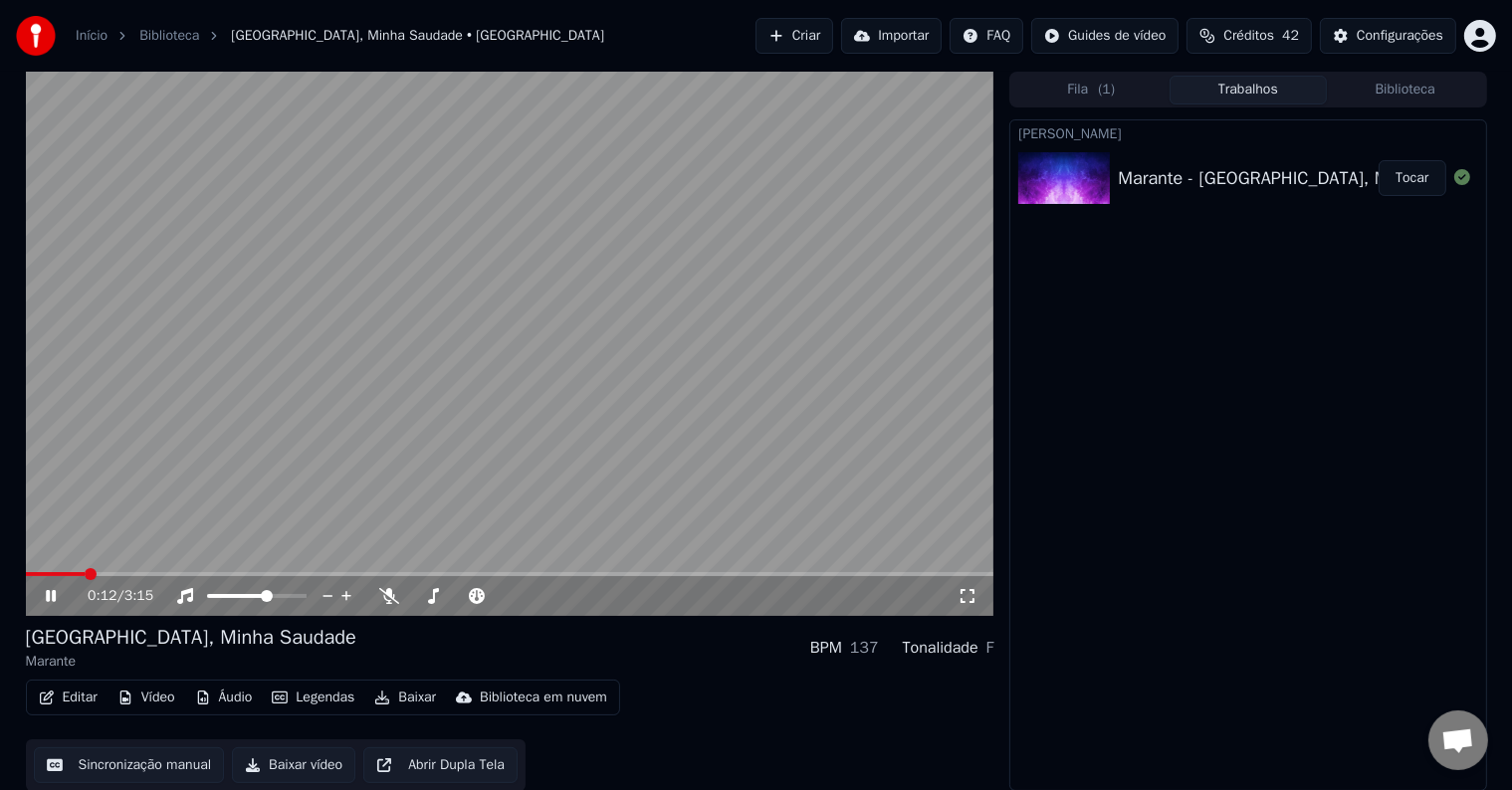 click at bounding box center (510, 574) 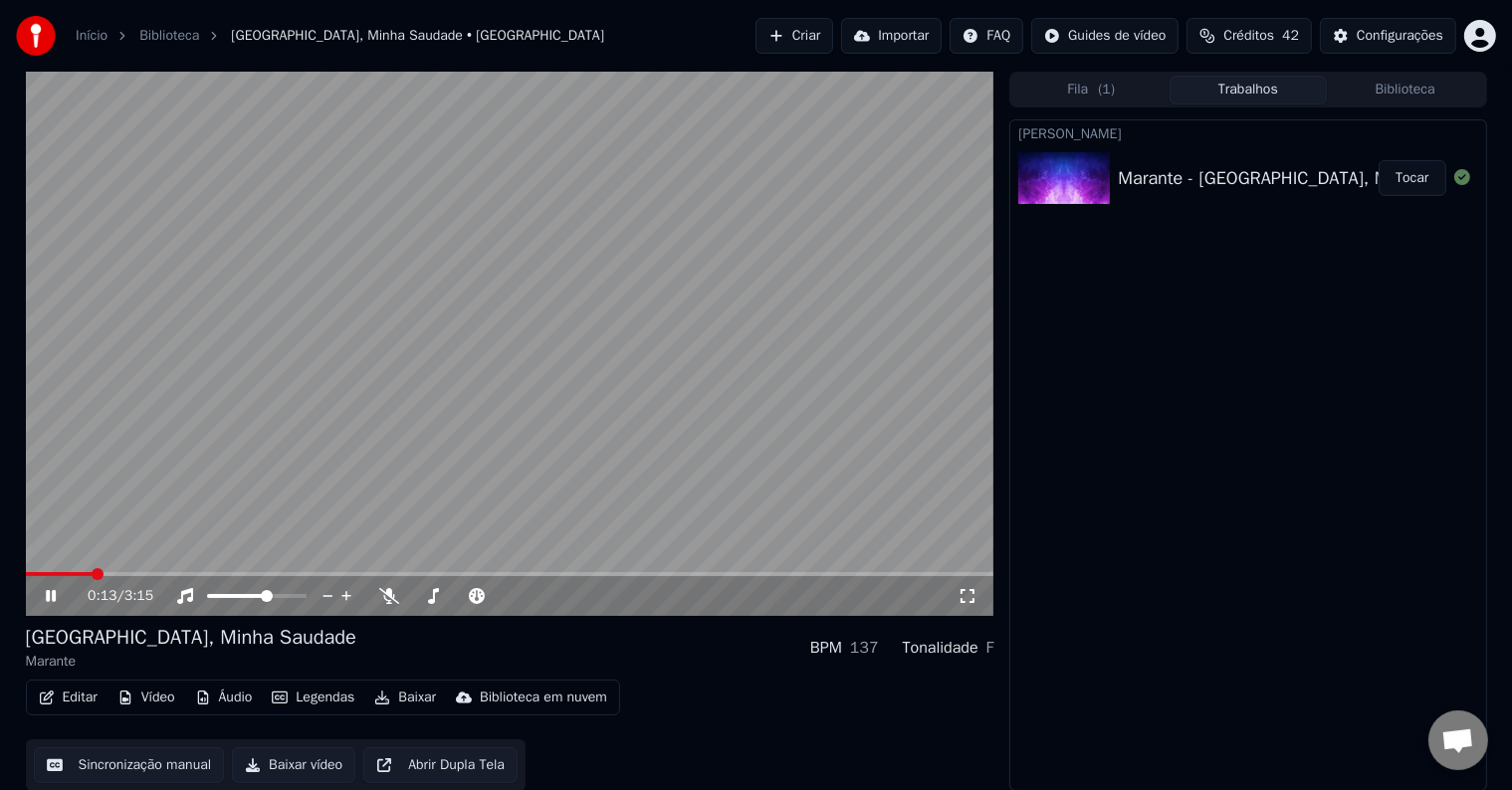 click at bounding box center [510, 343] 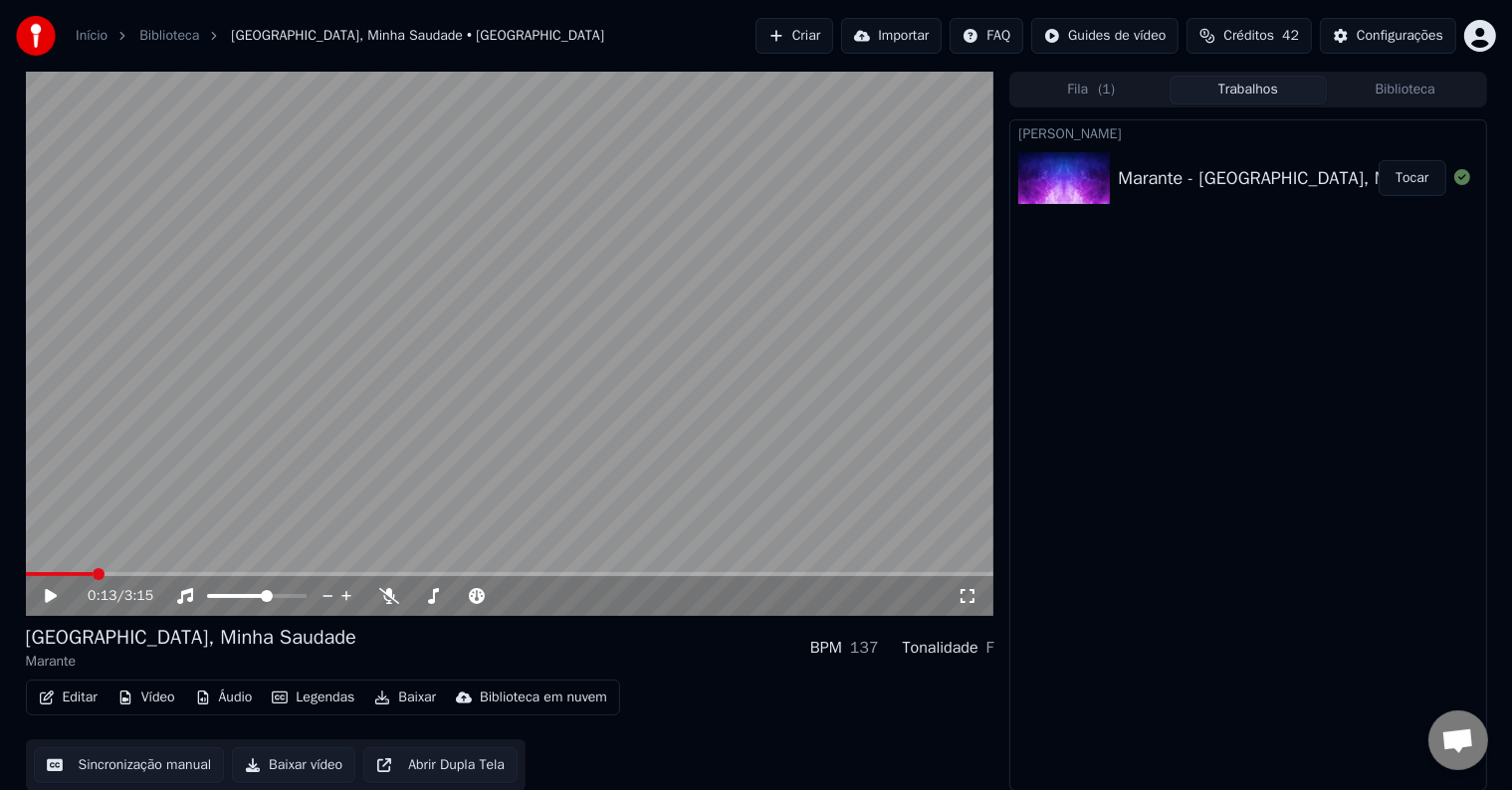 click at bounding box center (510, 574) 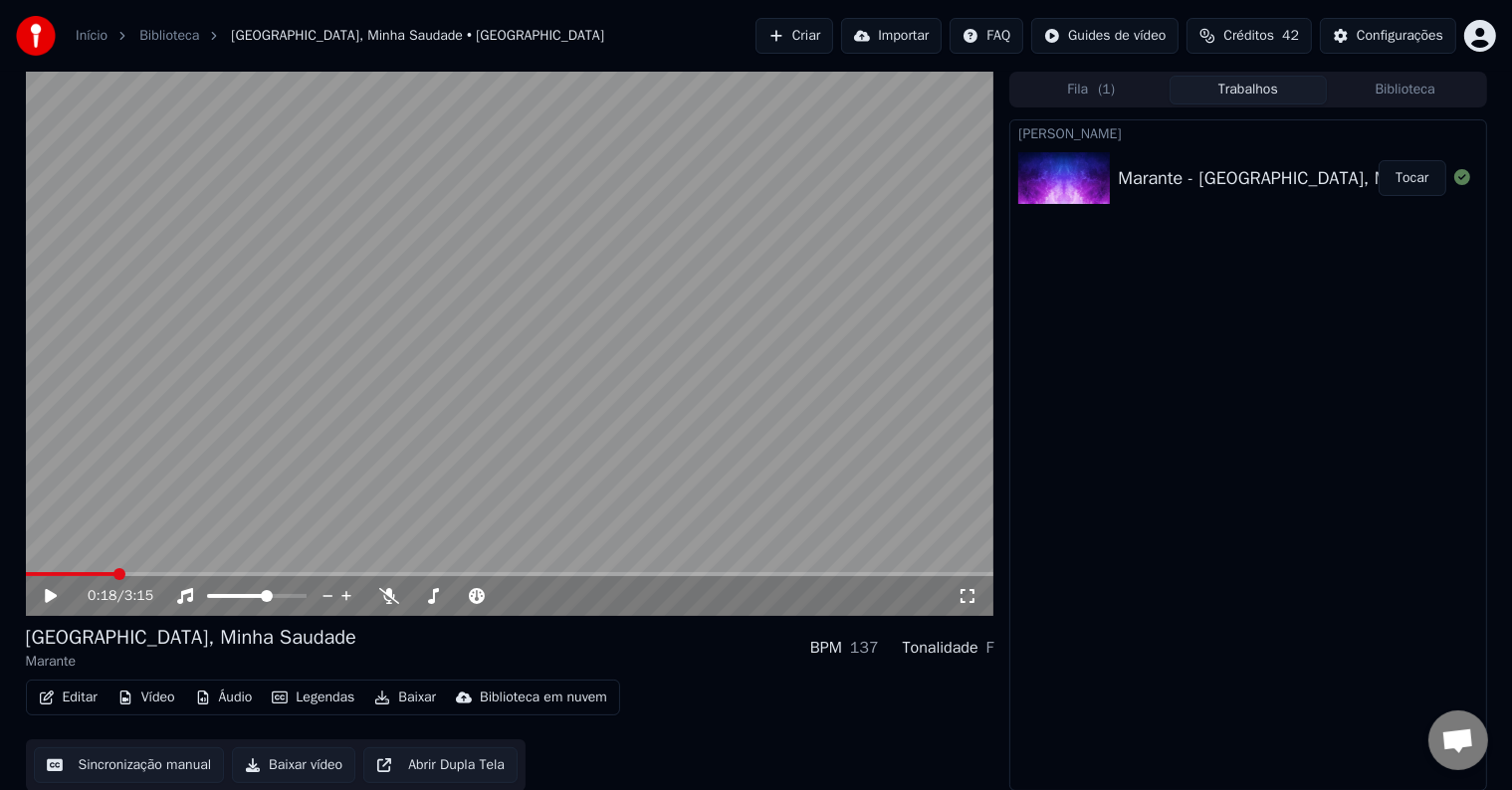 click 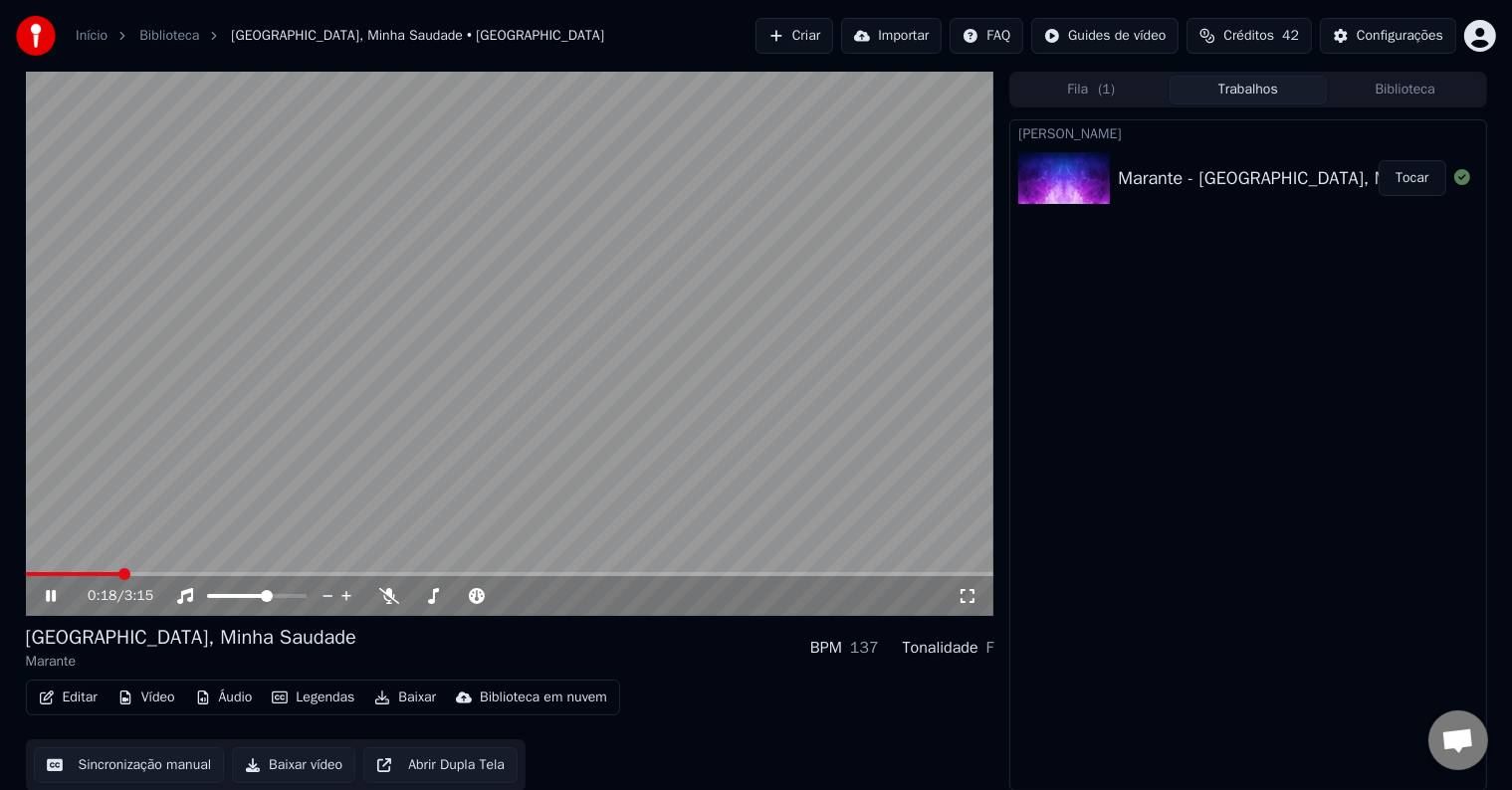 scroll, scrollTop: 1, scrollLeft: 0, axis: vertical 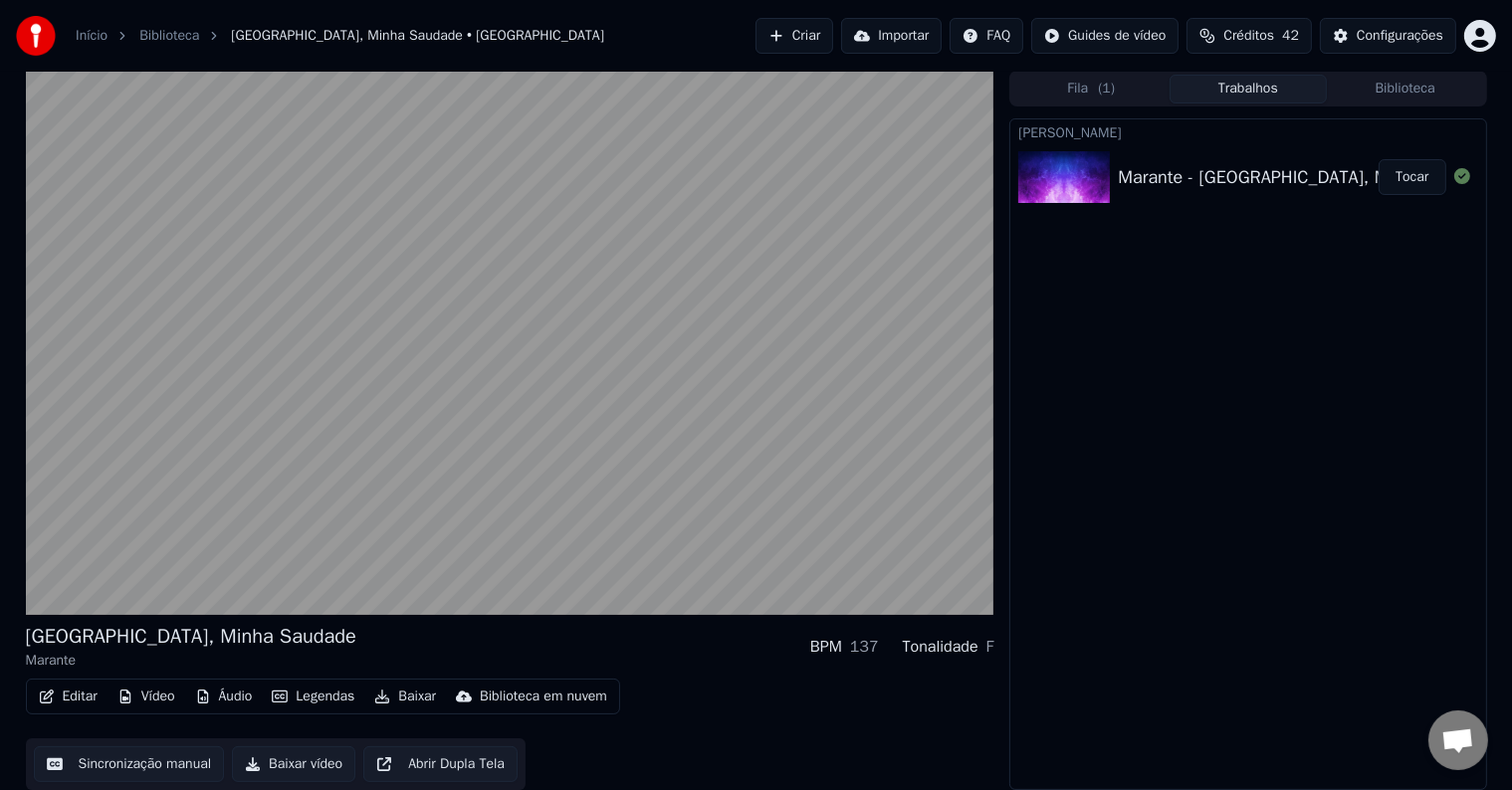 click on "Editar" at bounding box center [68, 696] 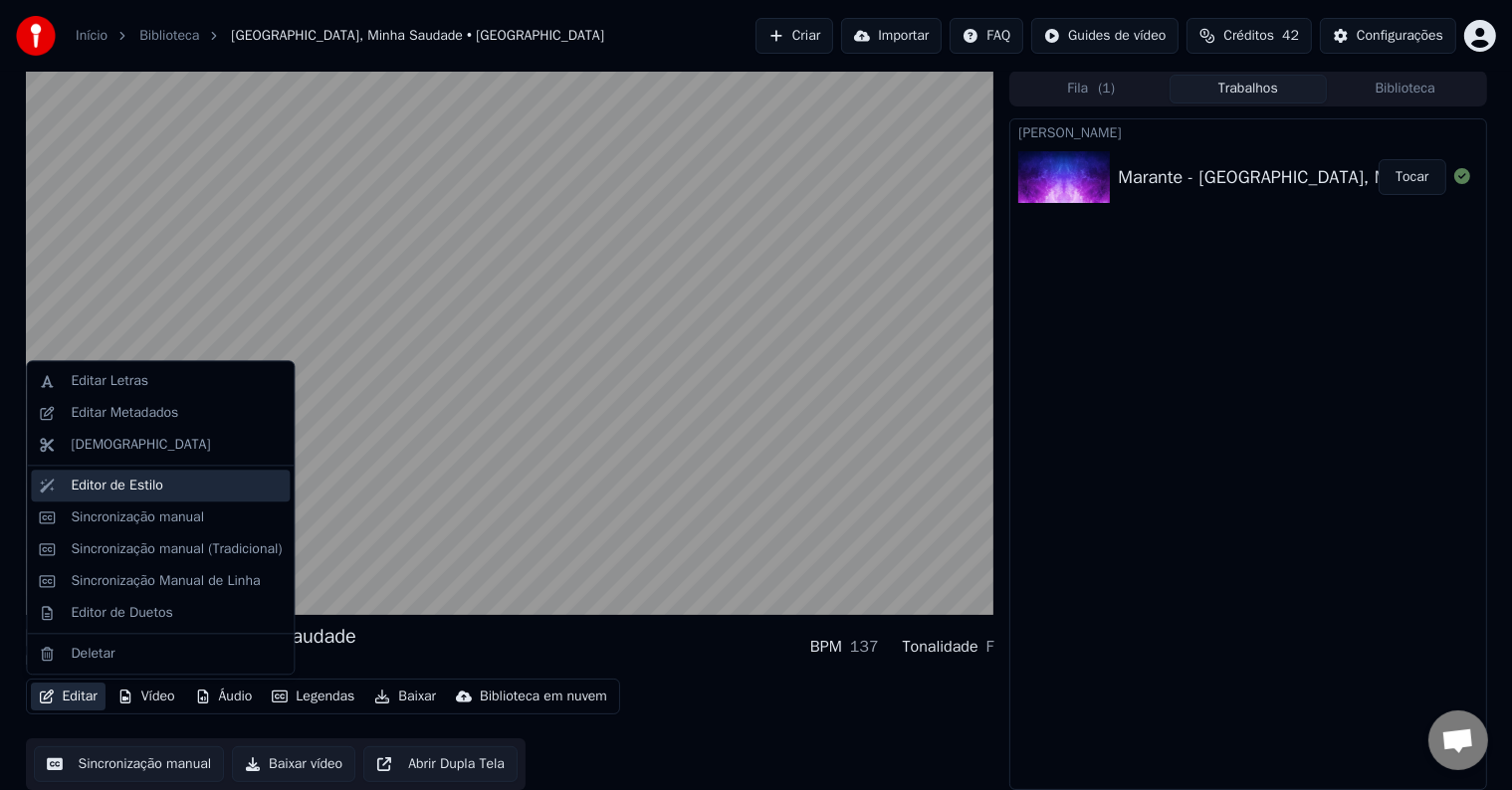 click on "Editor de Estilo" at bounding box center [116, 486] 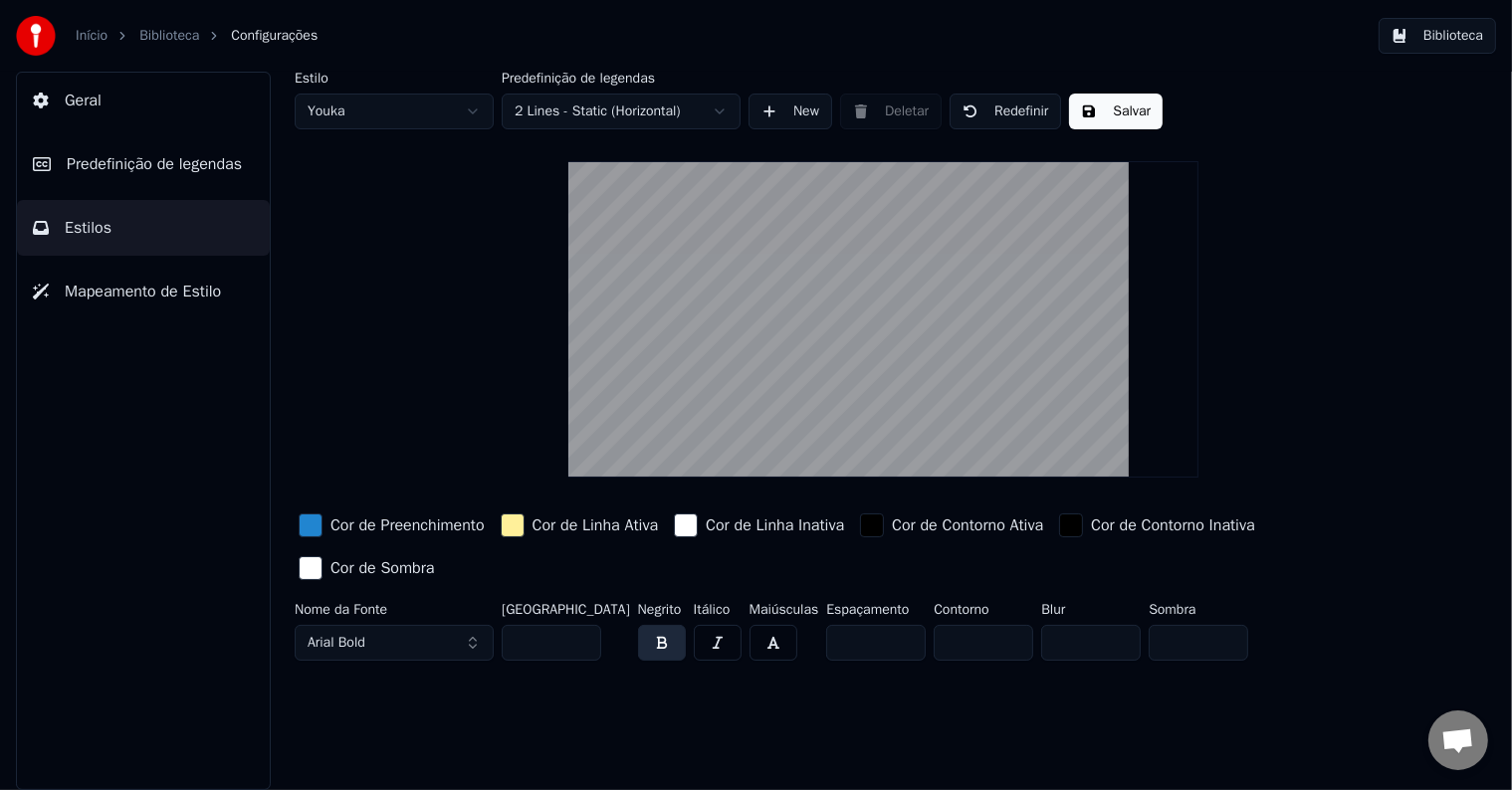 scroll, scrollTop: 0, scrollLeft: 0, axis: both 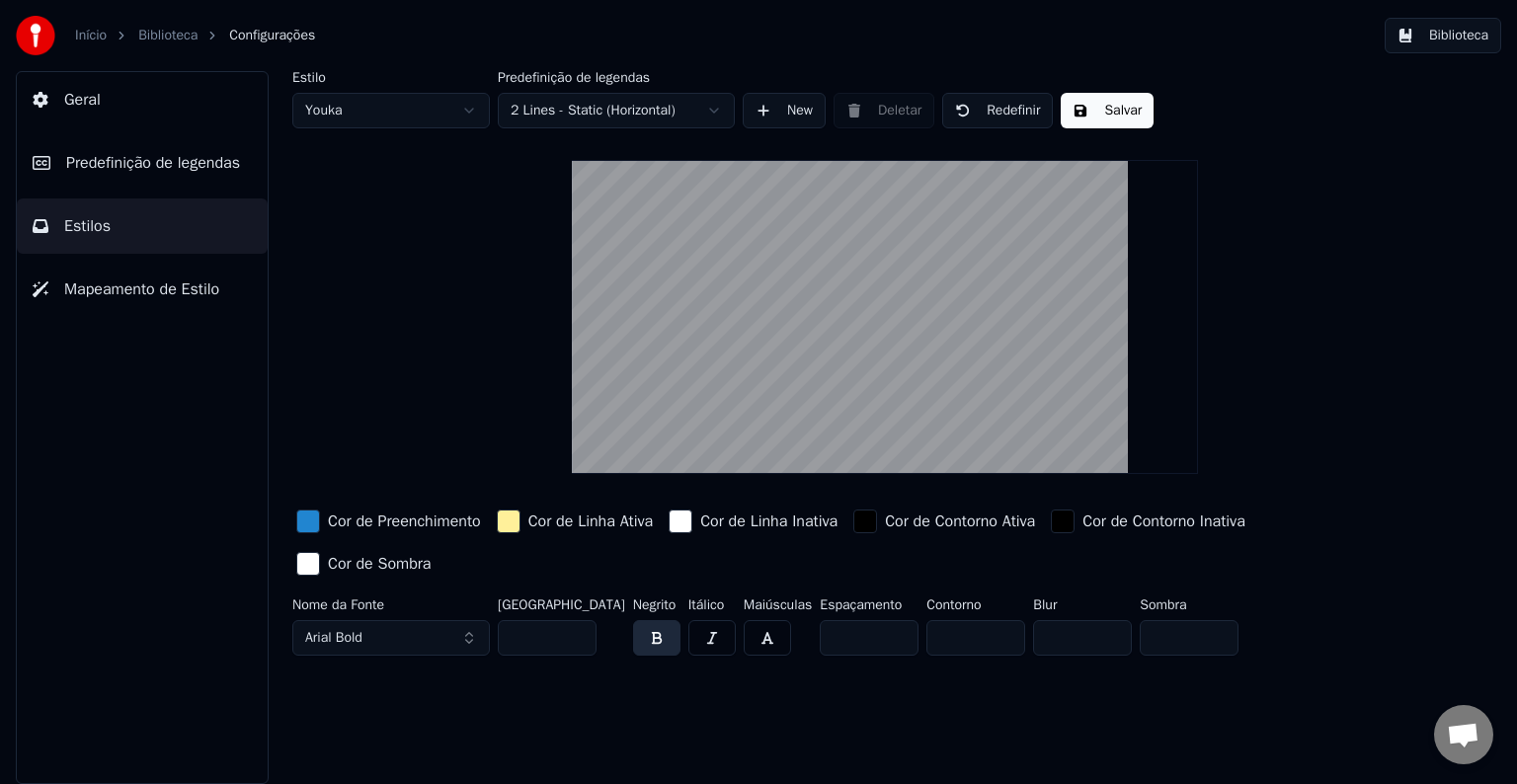 drag, startPoint x: 547, startPoint y: 636, endPoint x: 502, endPoint y: 637, distance: 45.01111 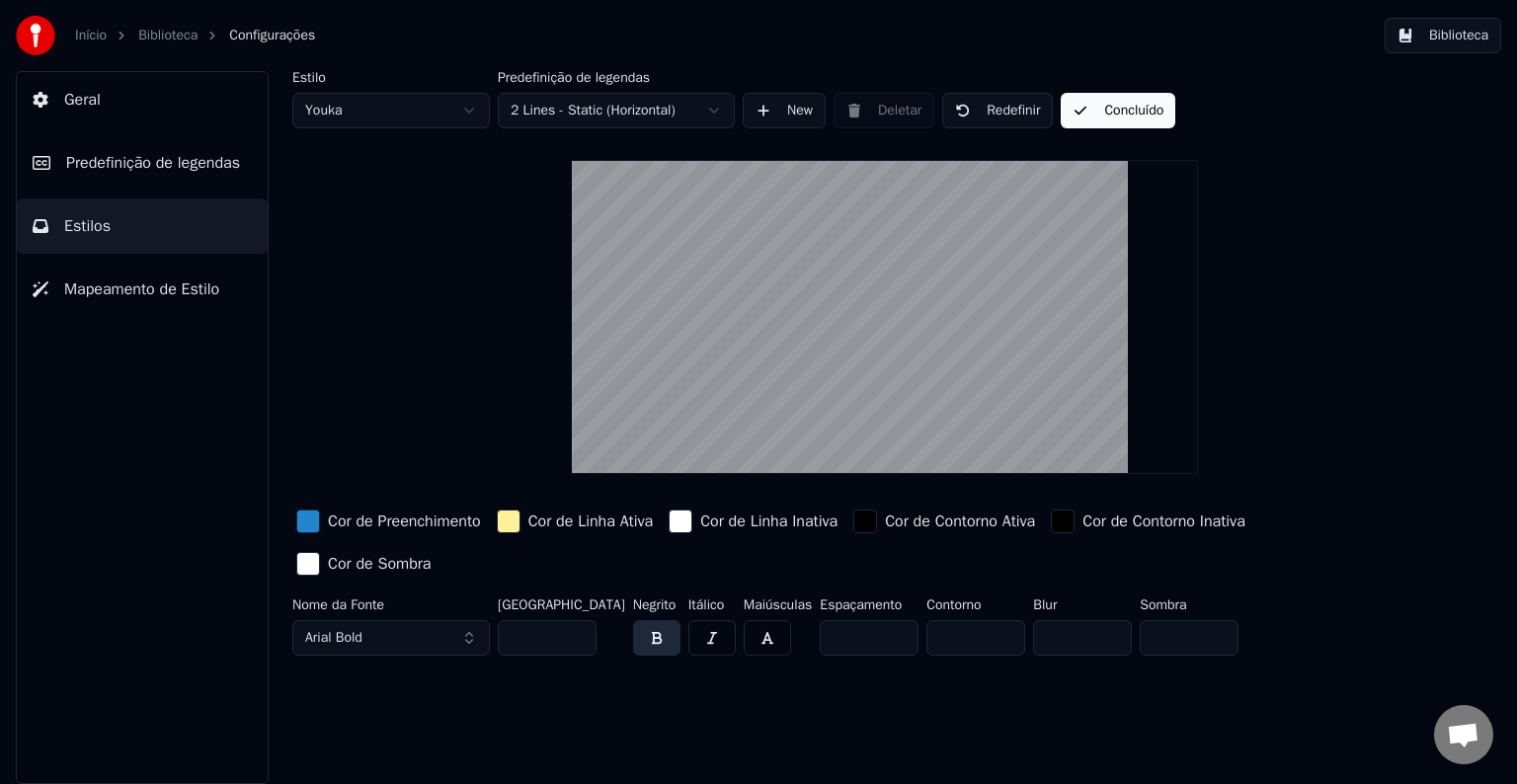 click on "Concluído" at bounding box center (1118, 111) 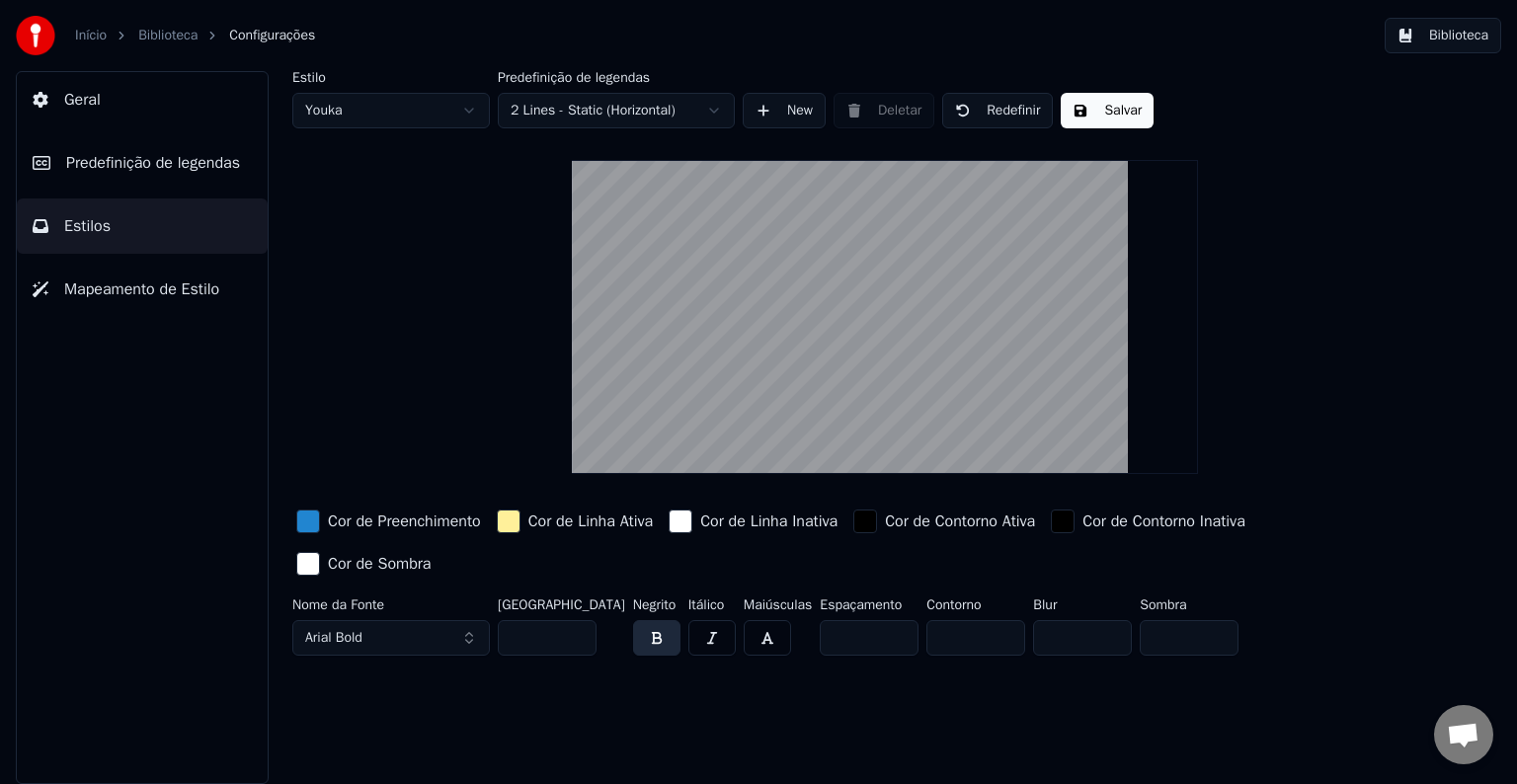 click on "Salvar" at bounding box center (1107, 111) 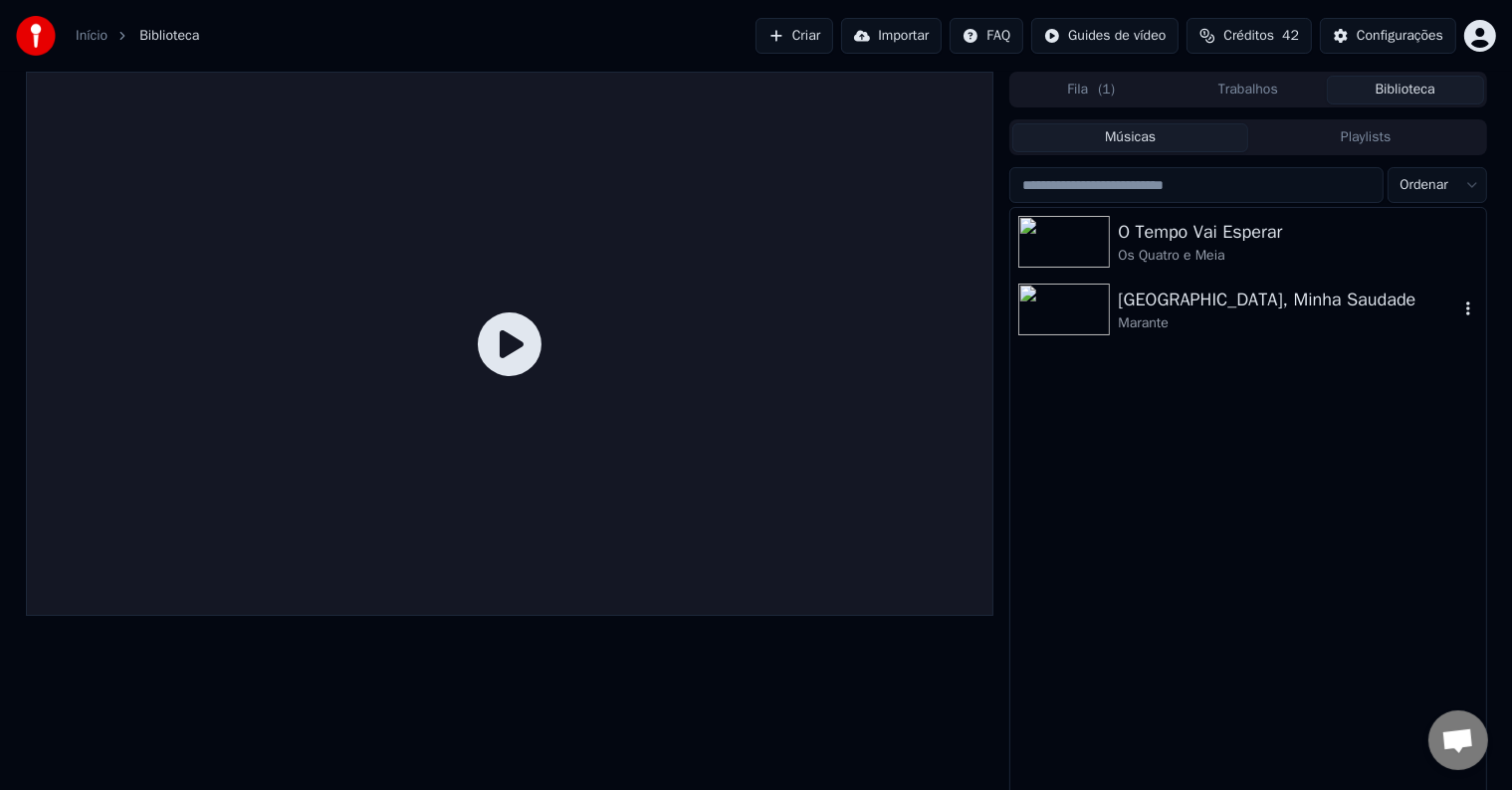 click on "[GEOGRAPHIC_DATA], Minha Saudade" at bounding box center [1287, 299] 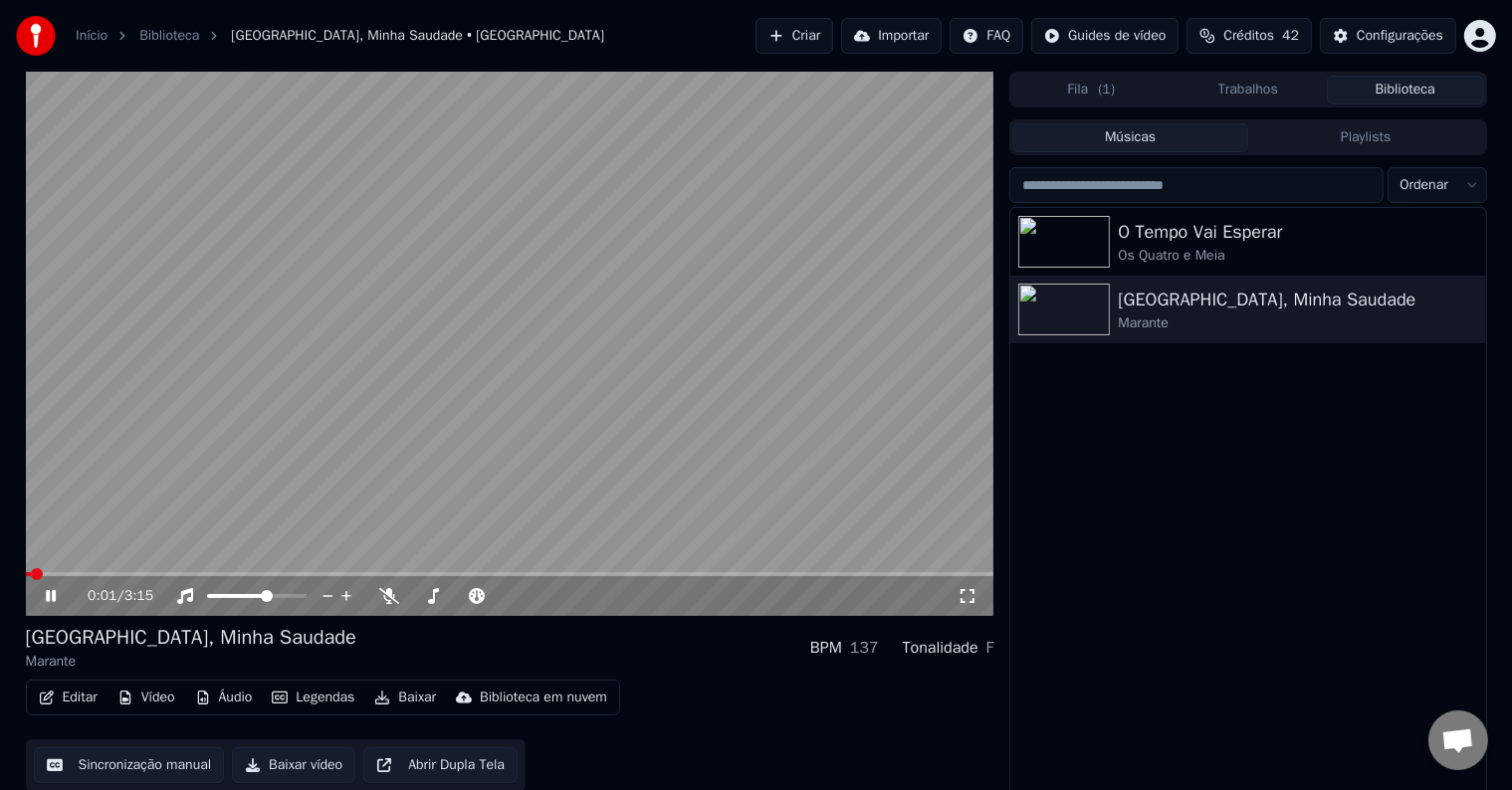 click at bounding box center (510, 343) 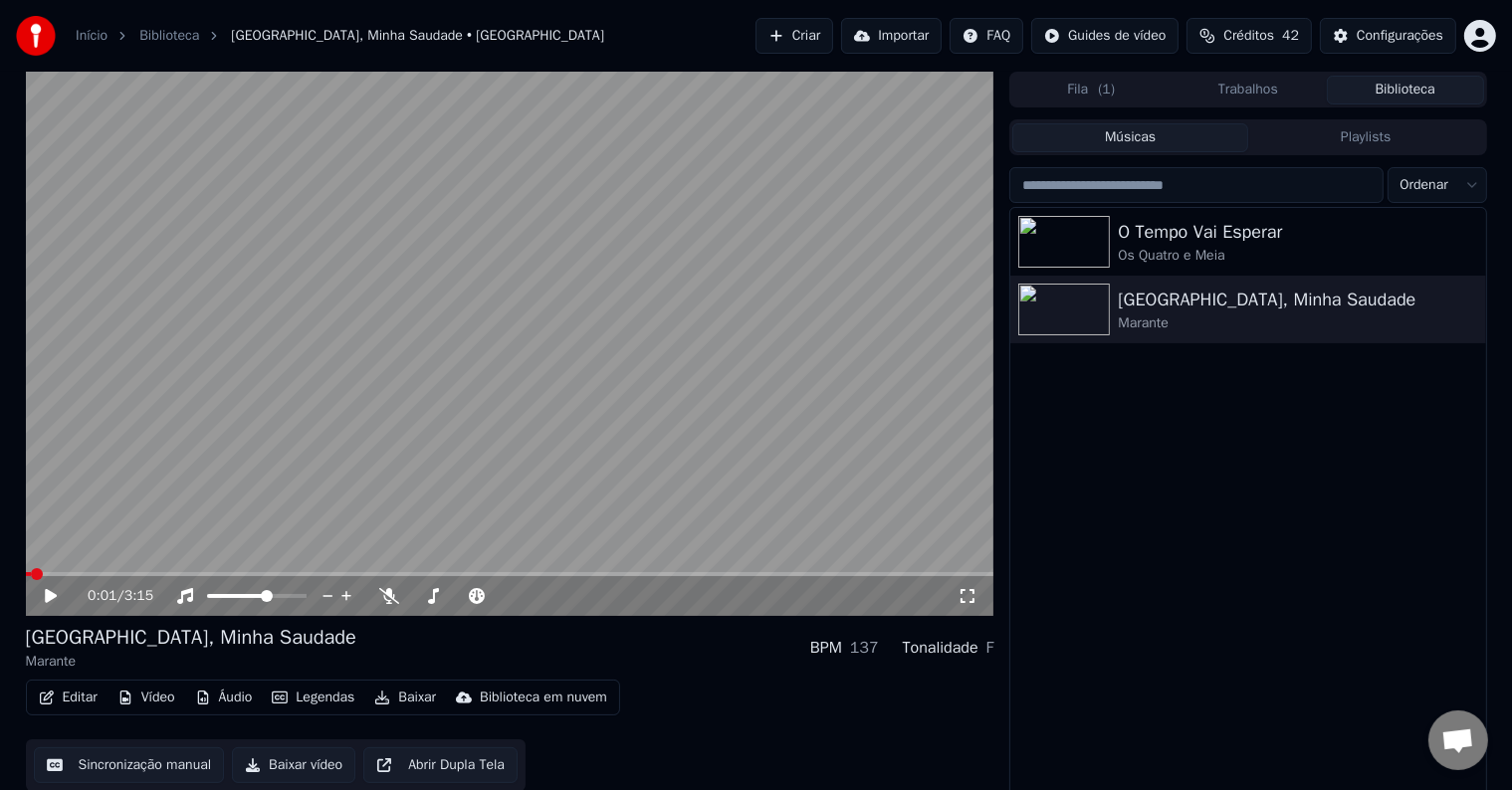 click 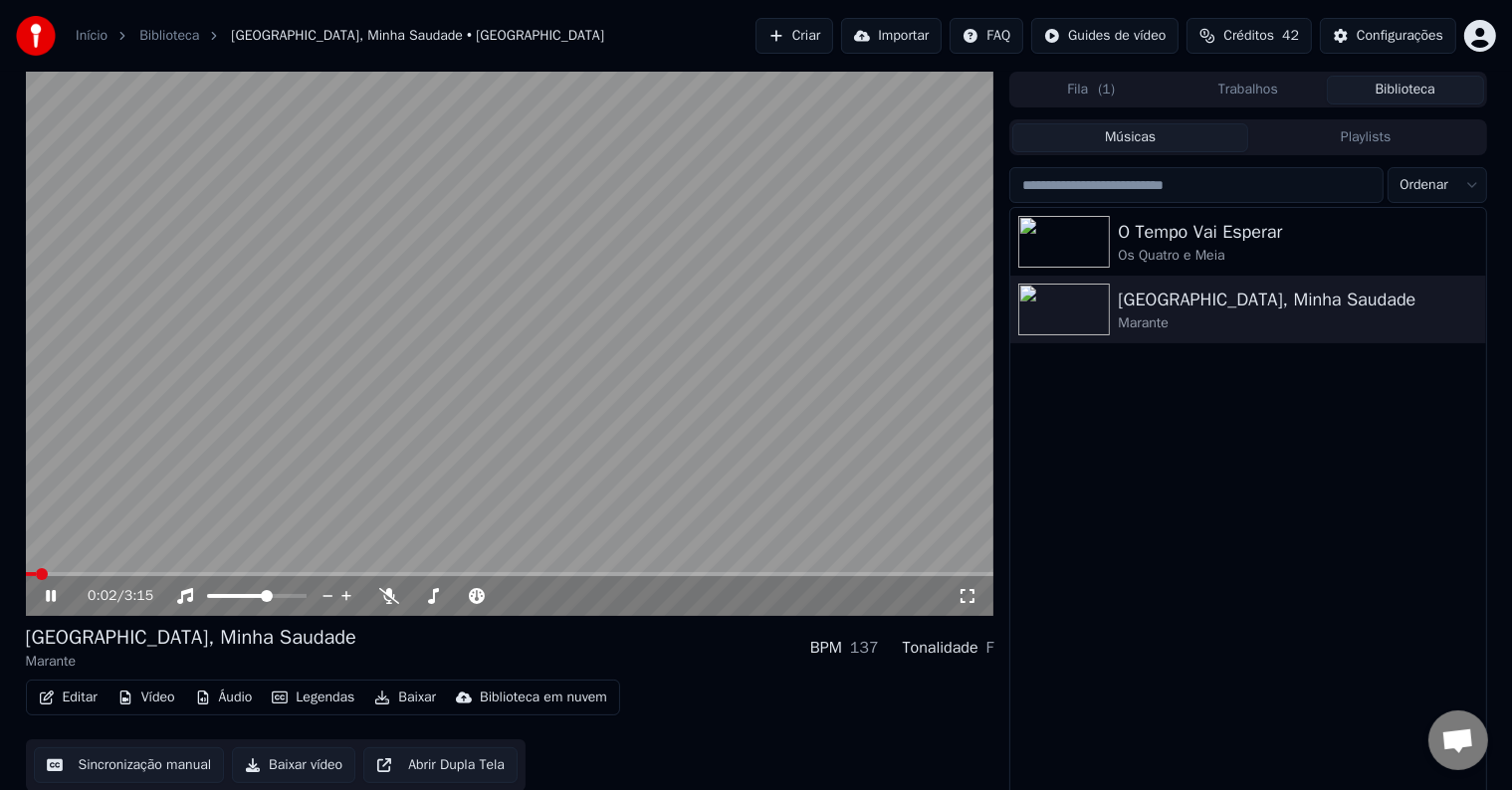 click at bounding box center [510, 343] 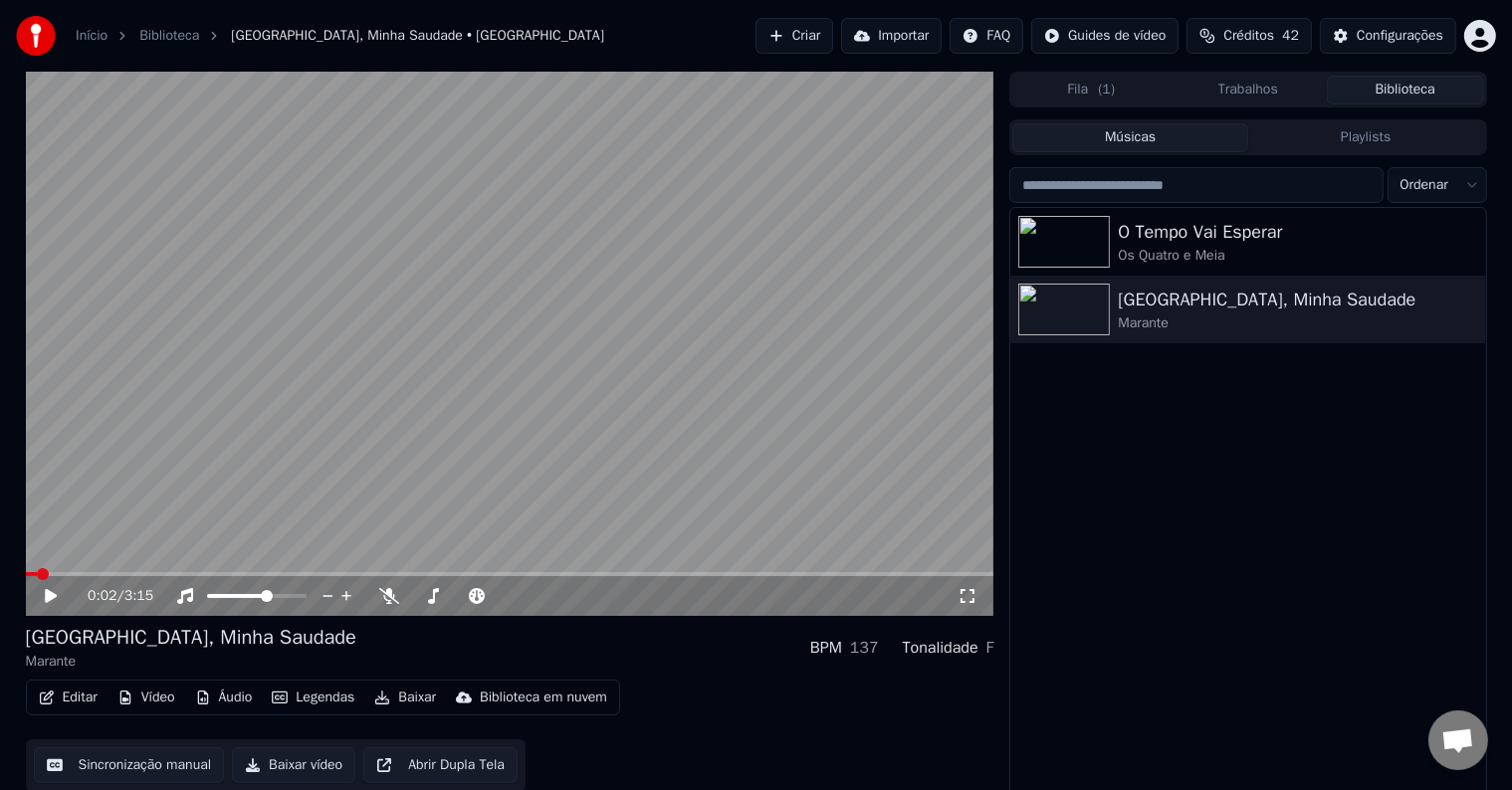 click at bounding box center [510, 574] 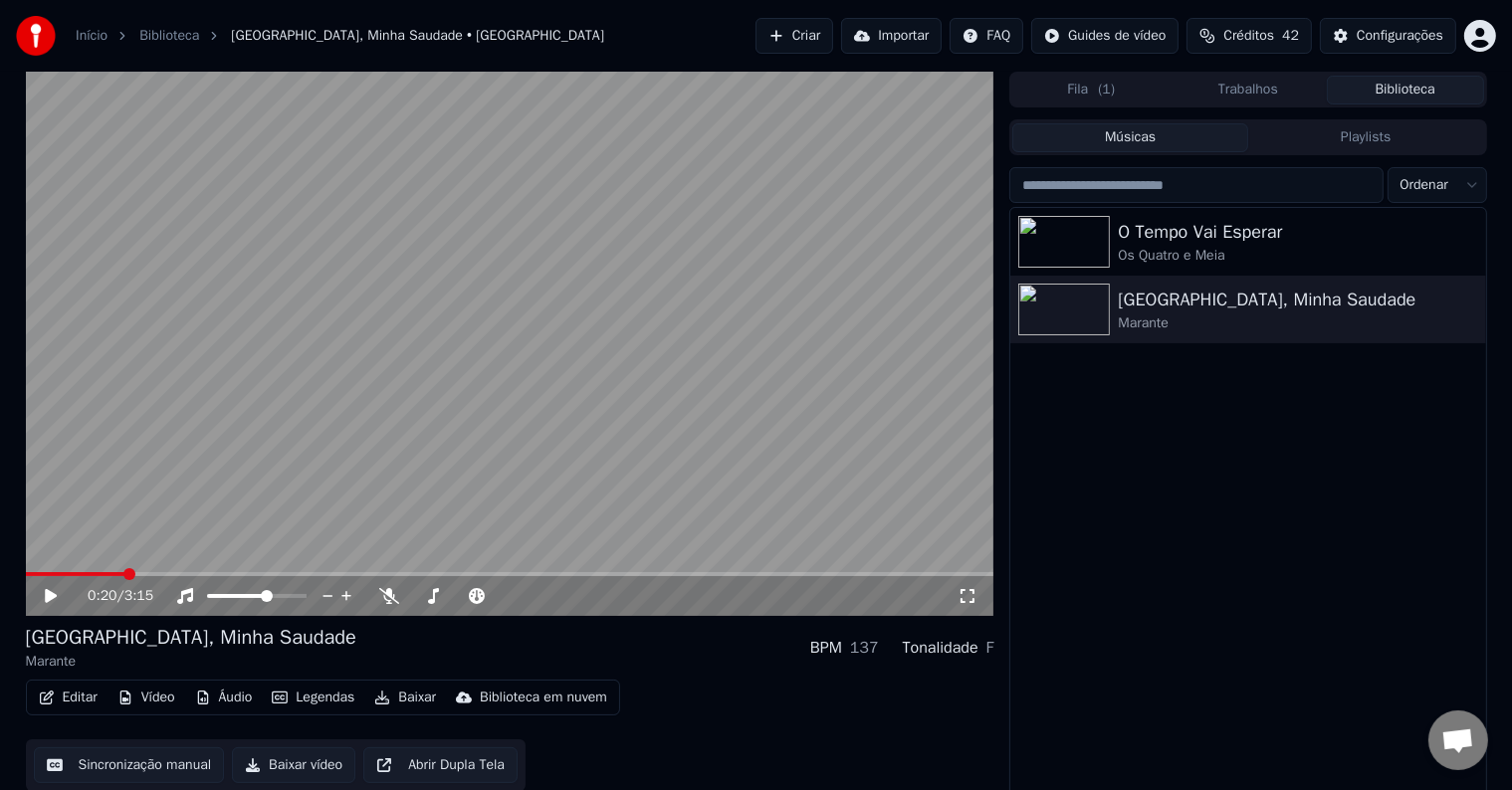 click 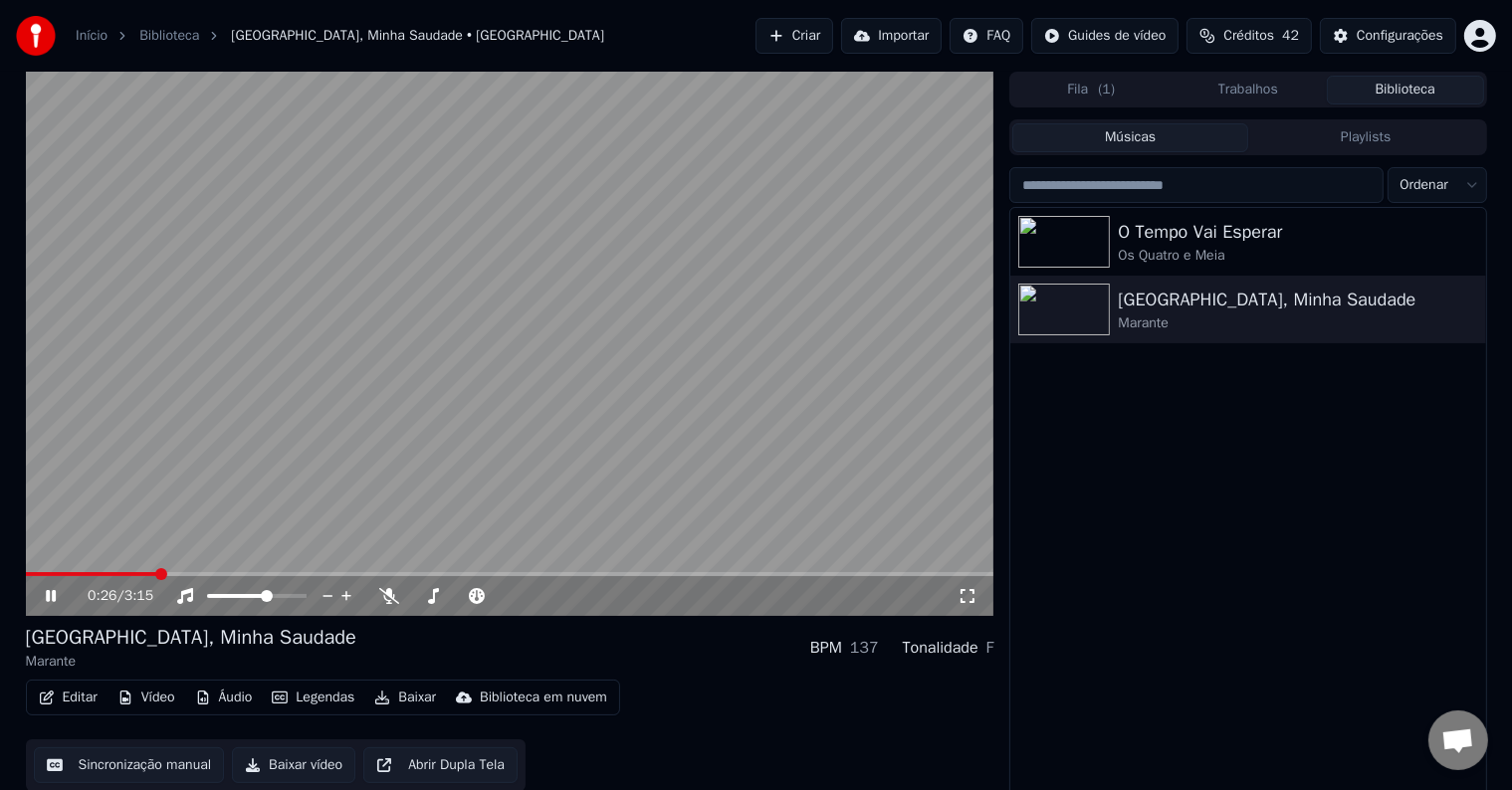 scroll, scrollTop: 9, scrollLeft: 0, axis: vertical 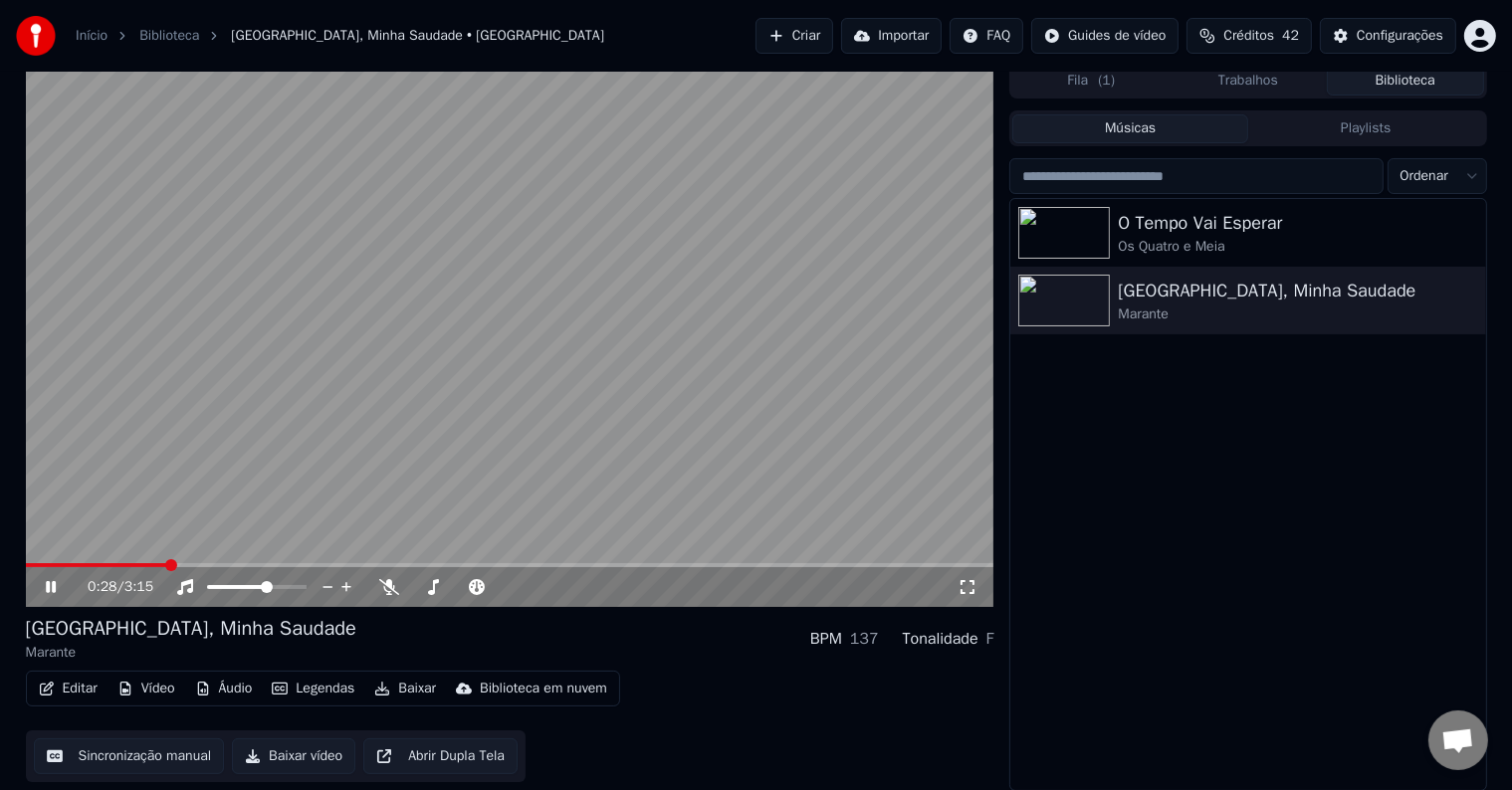 click on "Áudio" at bounding box center (224, 689) 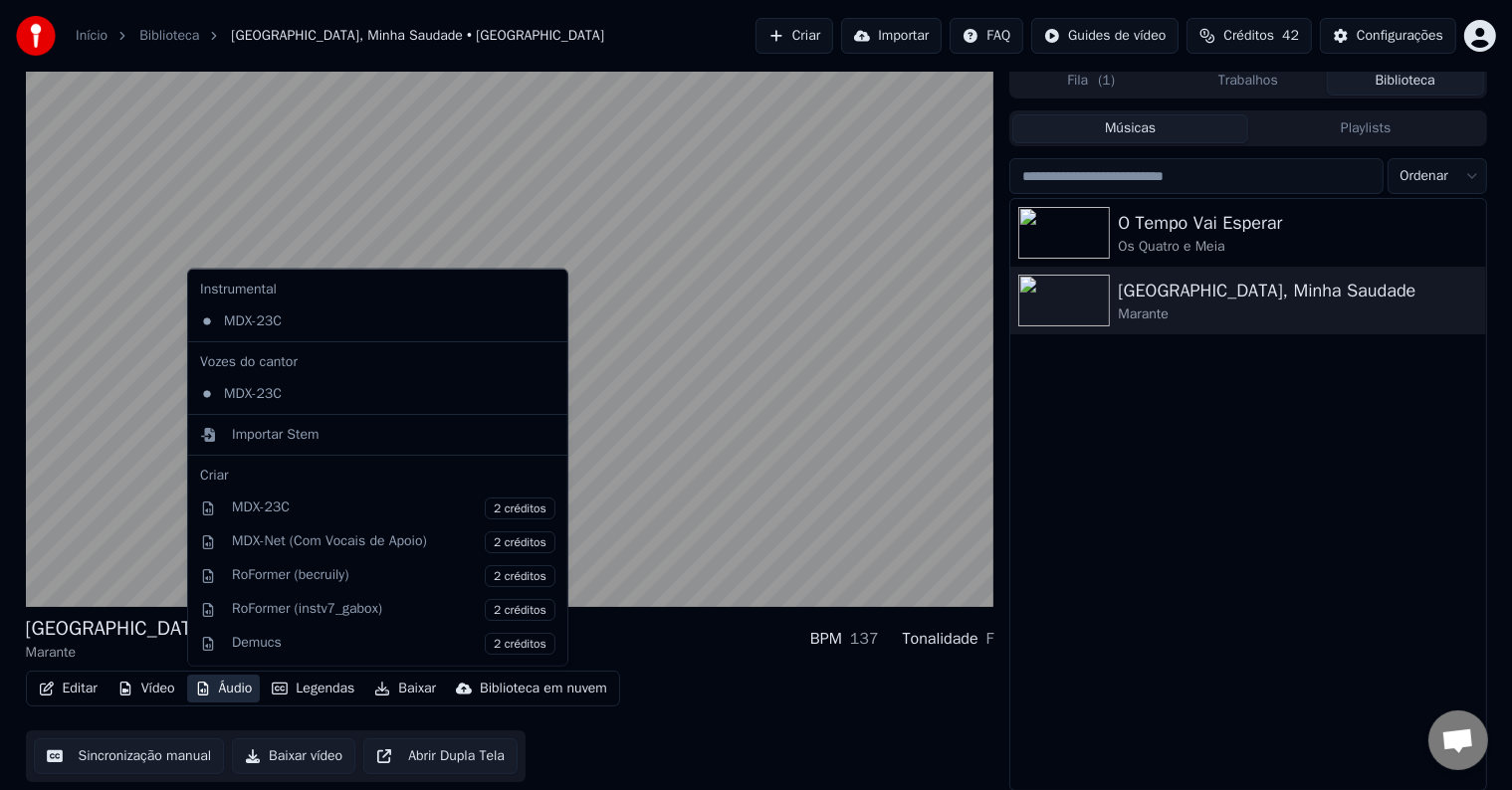 click on "Áudio" at bounding box center [224, 689] 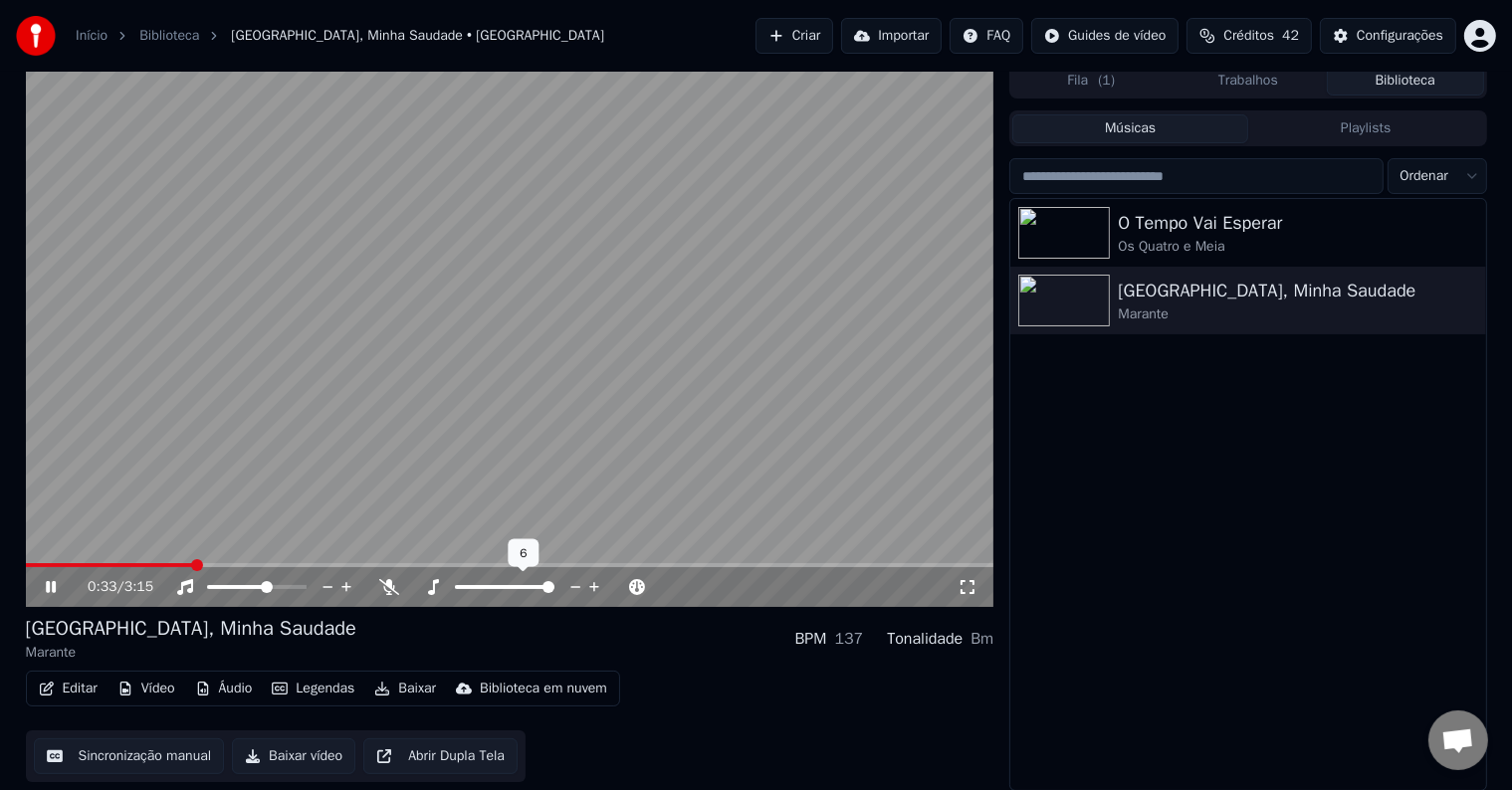 click at bounding box center (548, 587) 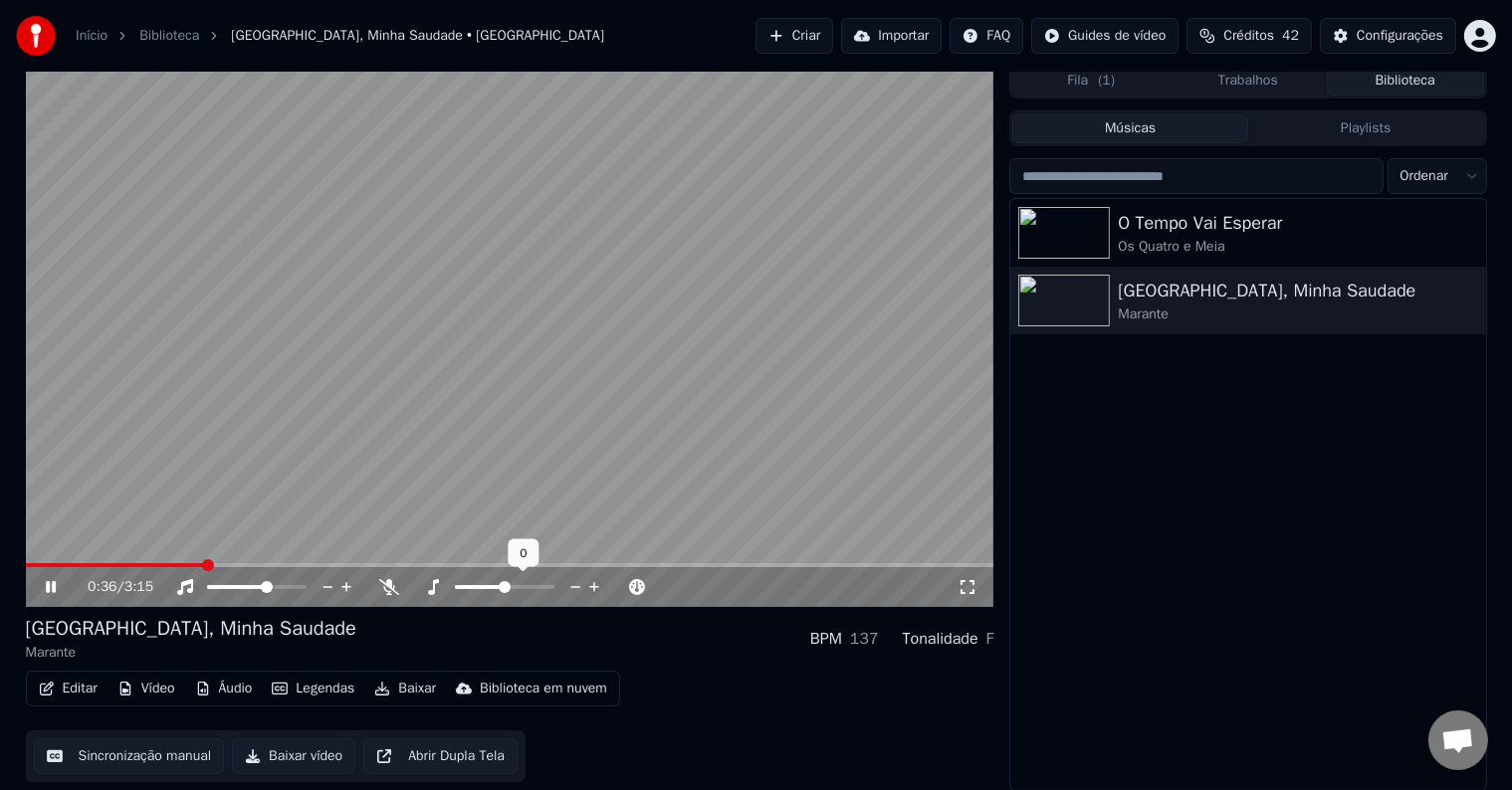 click at bounding box center [505, 587] 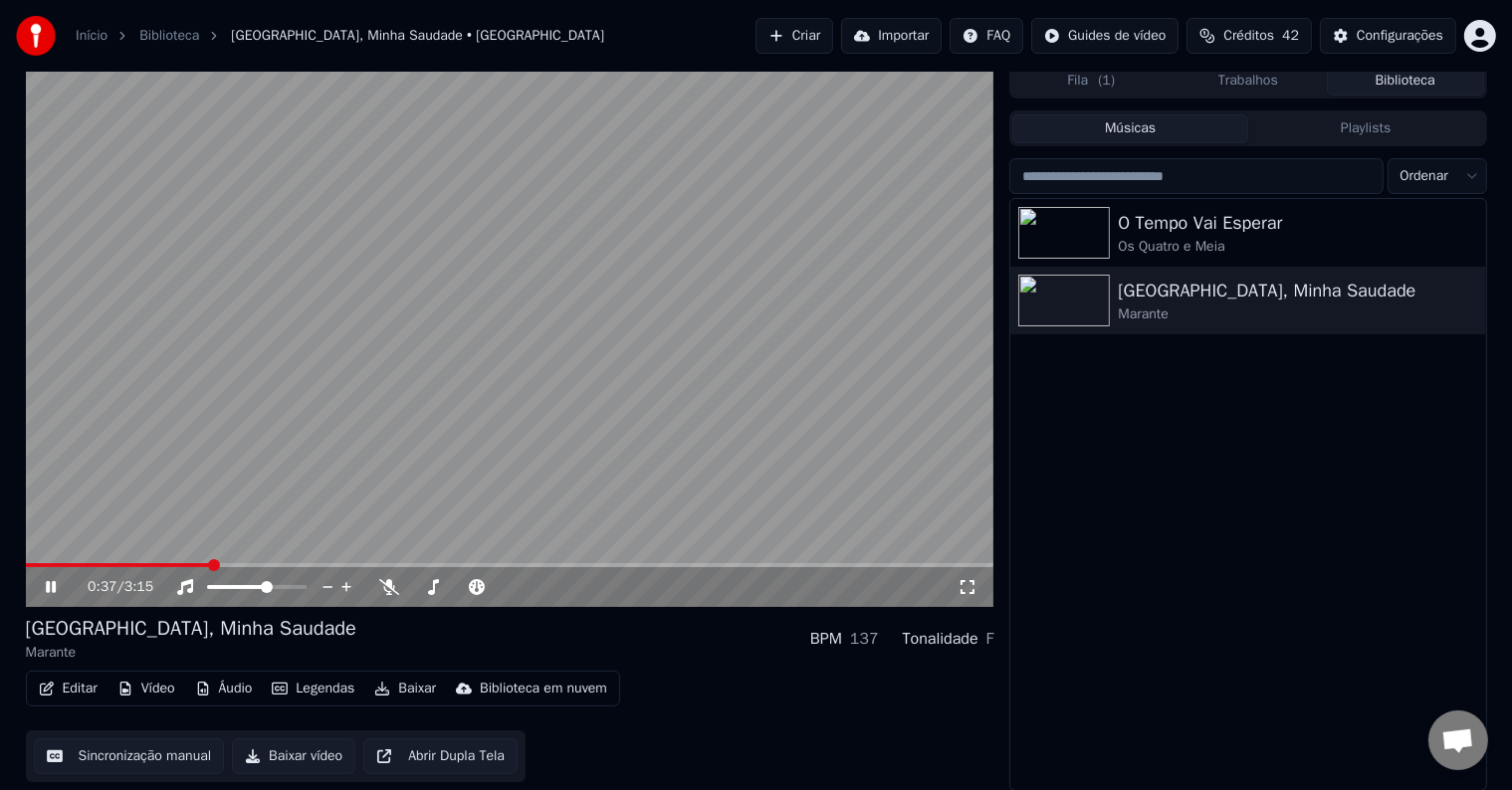 click on "0:37  /  3:15" at bounding box center [523, 587] 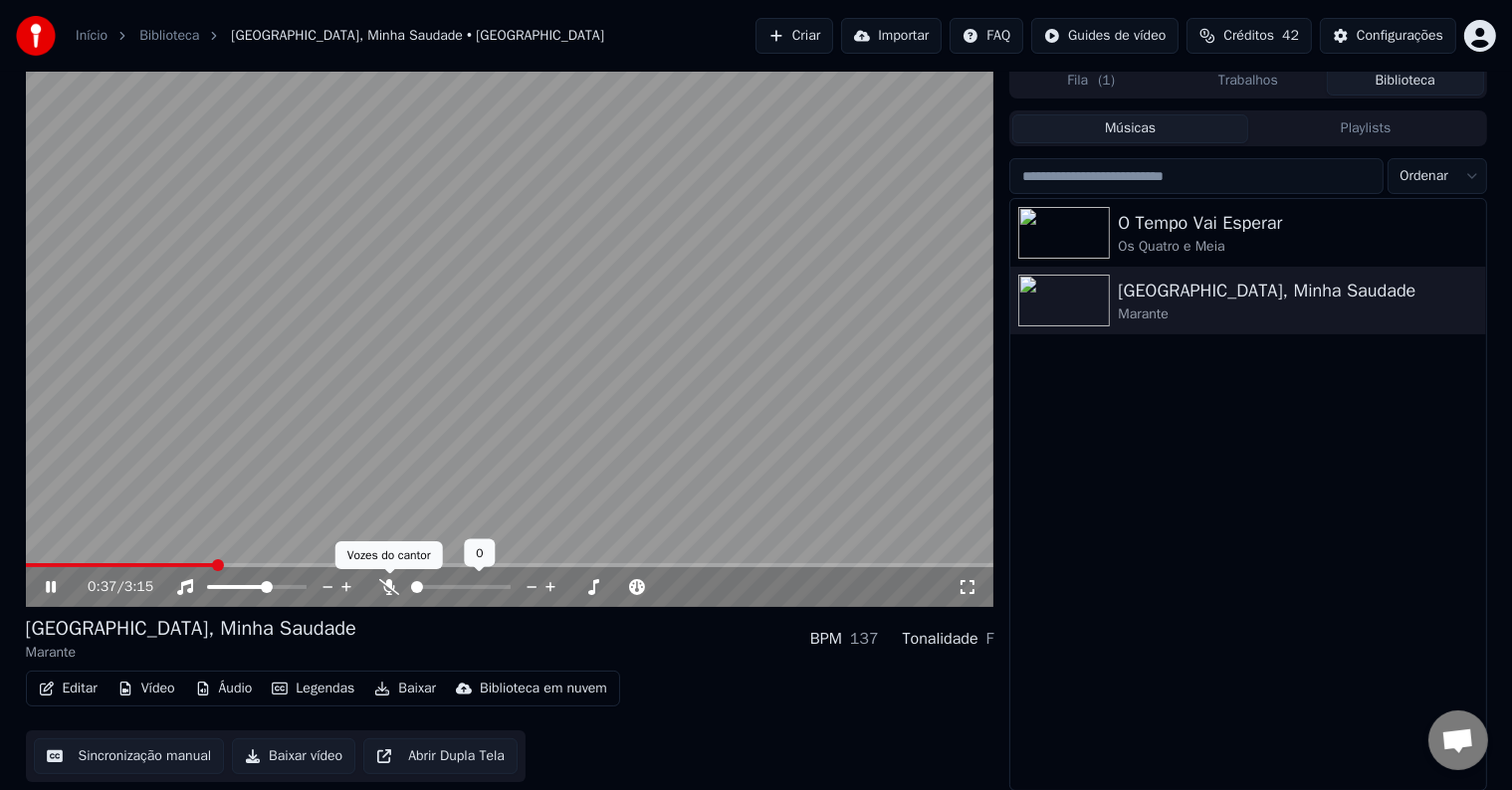 click 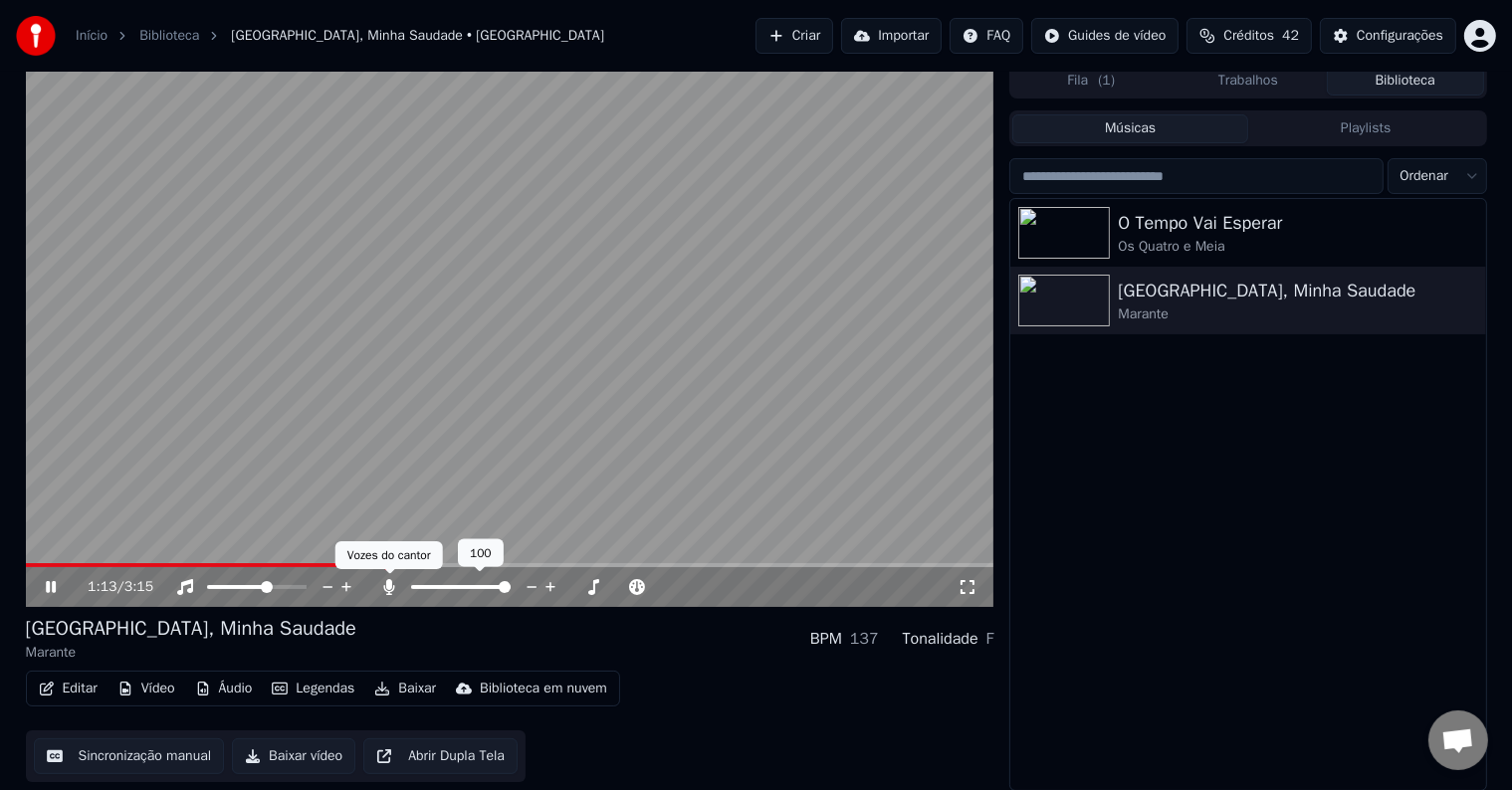 click 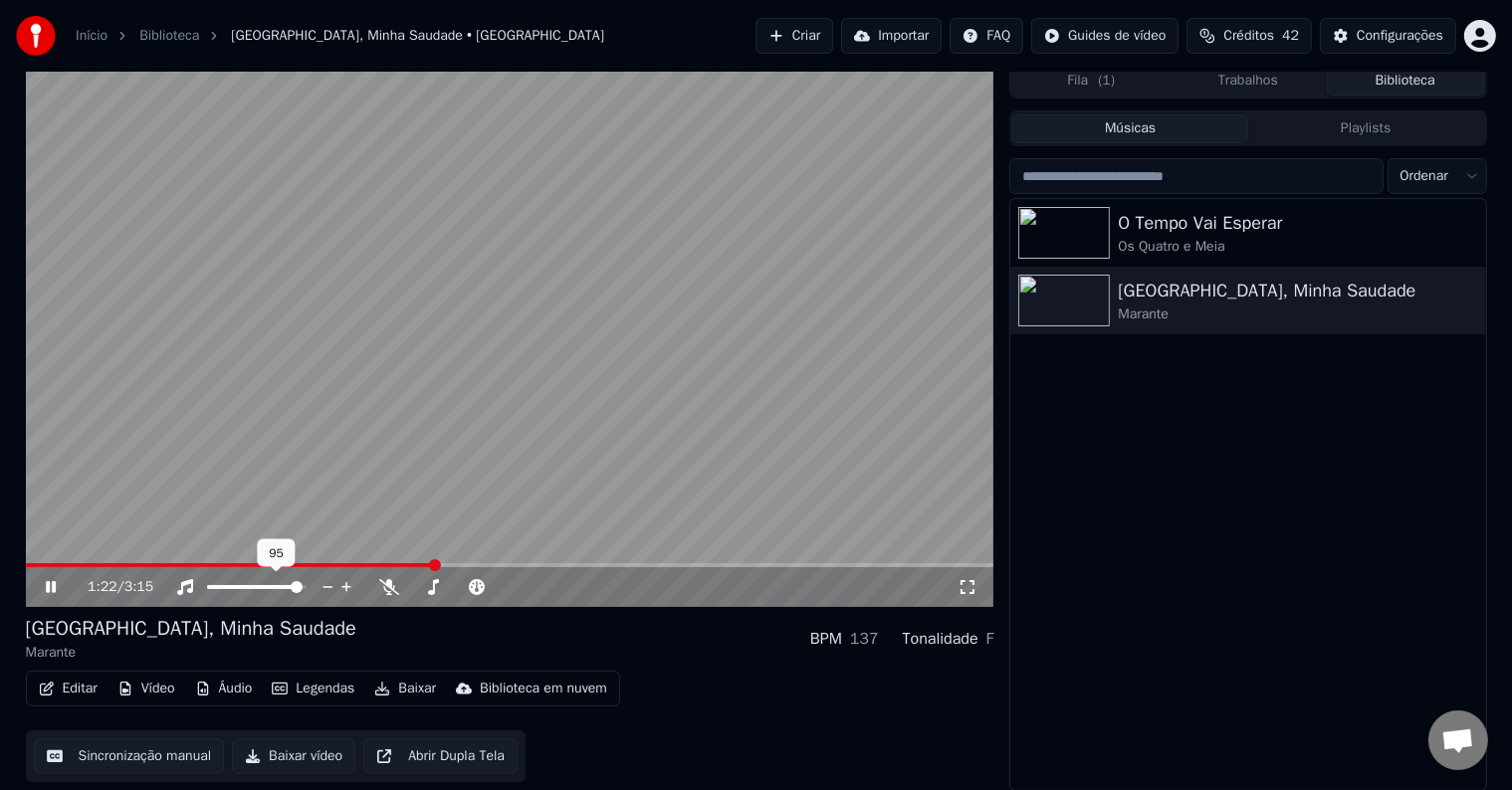click at bounding box center [297, 587] 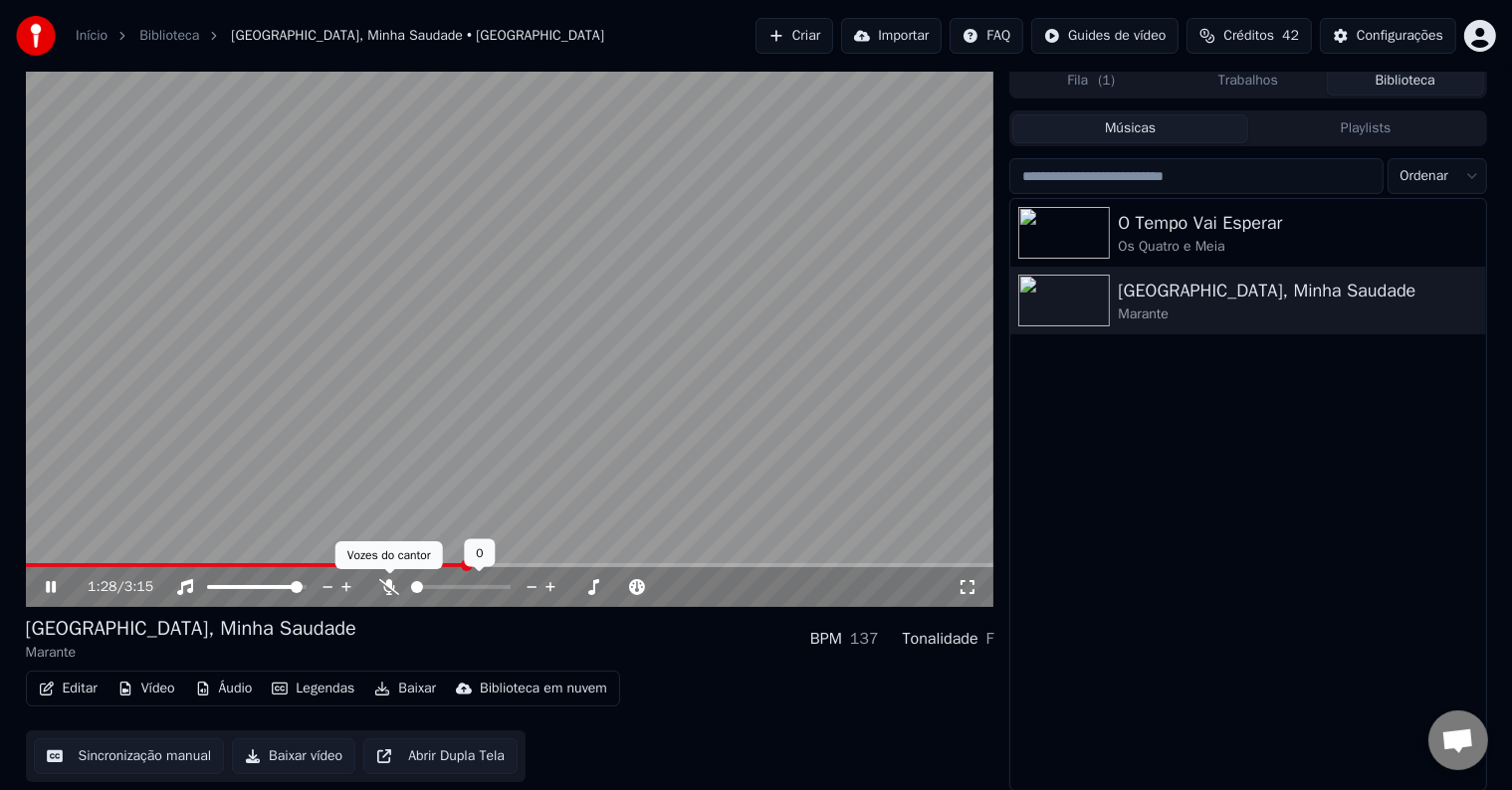 click 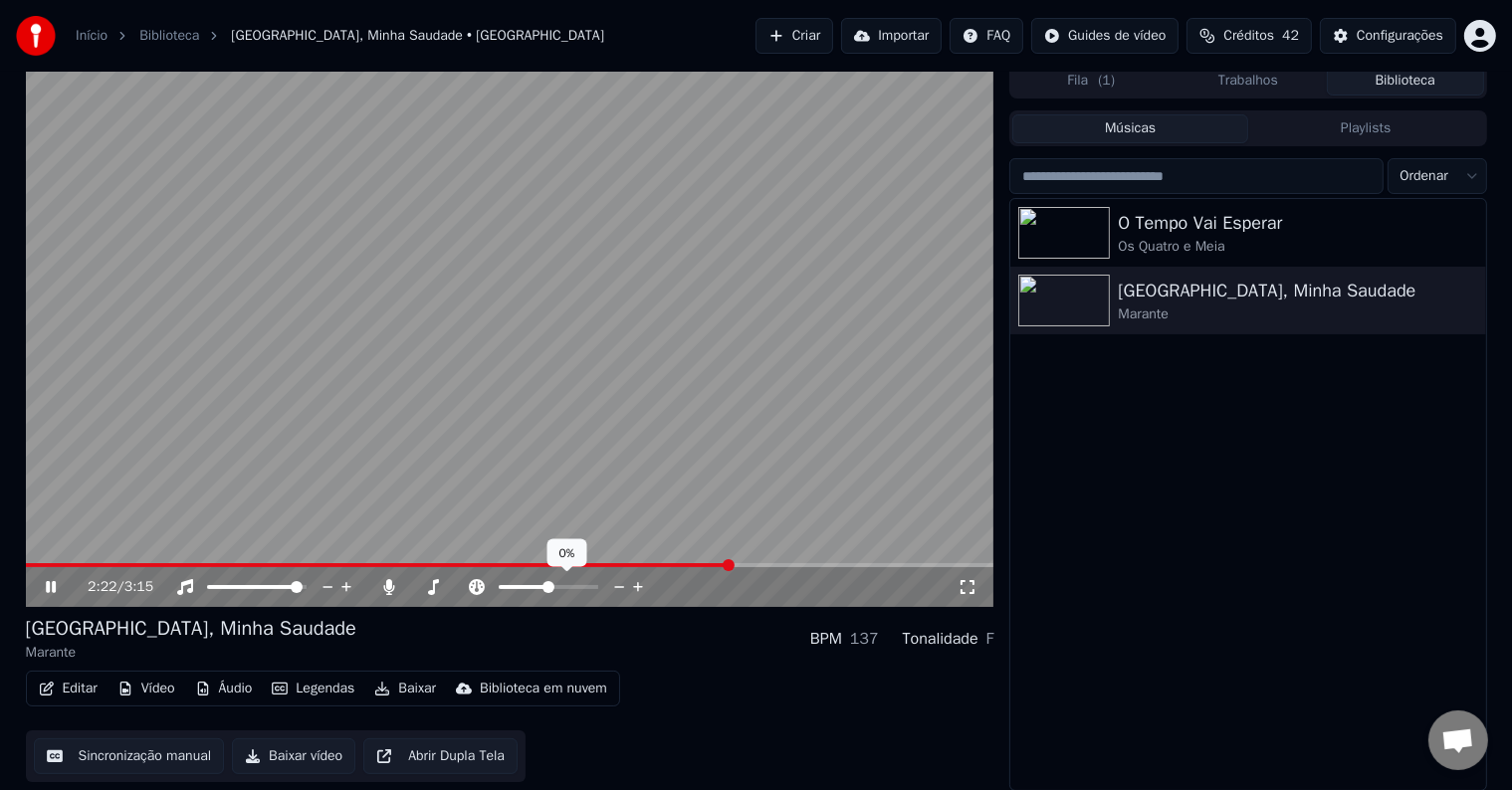 click at bounding box center [548, 587] 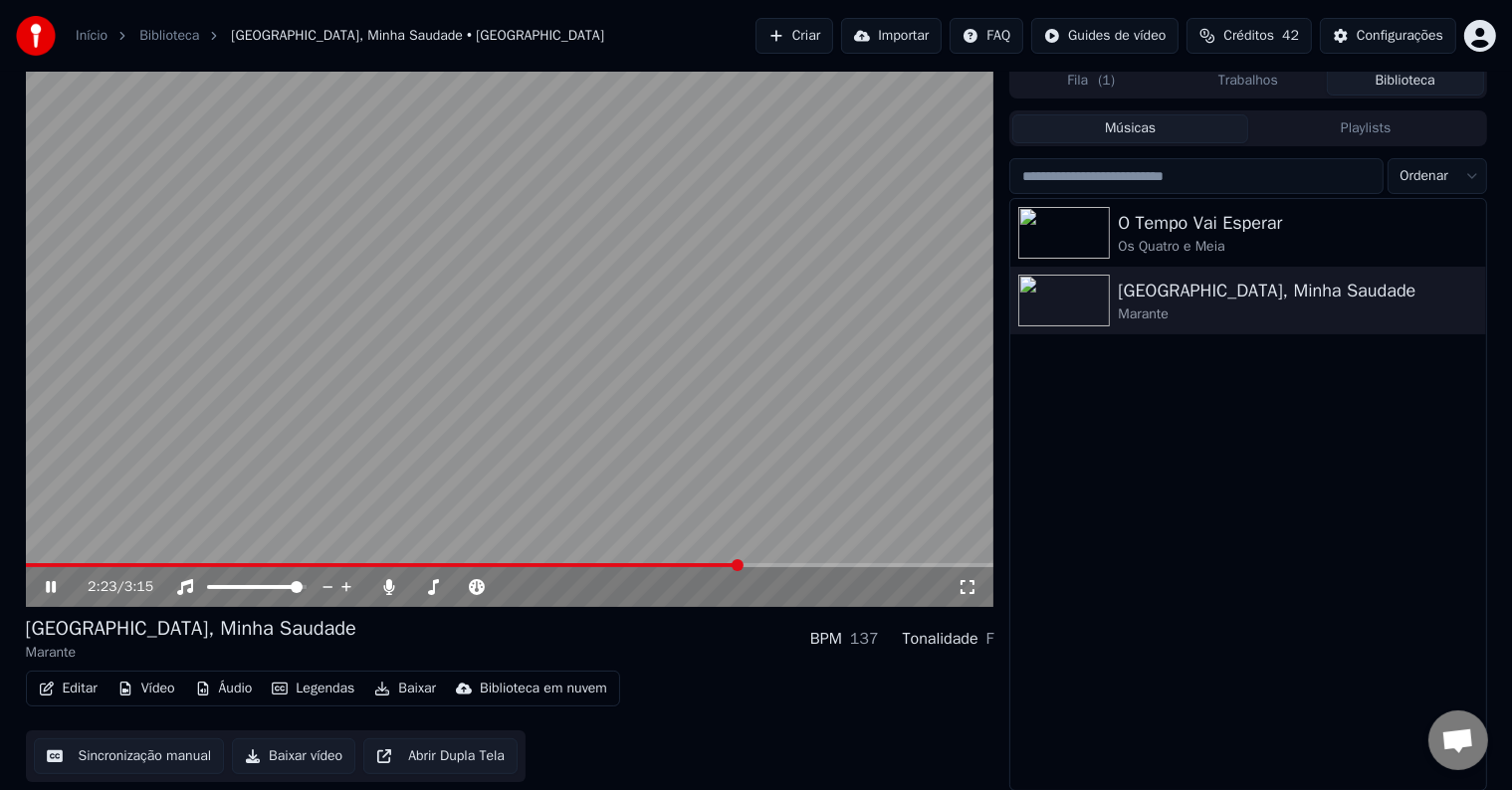 click at bounding box center (510, 565) 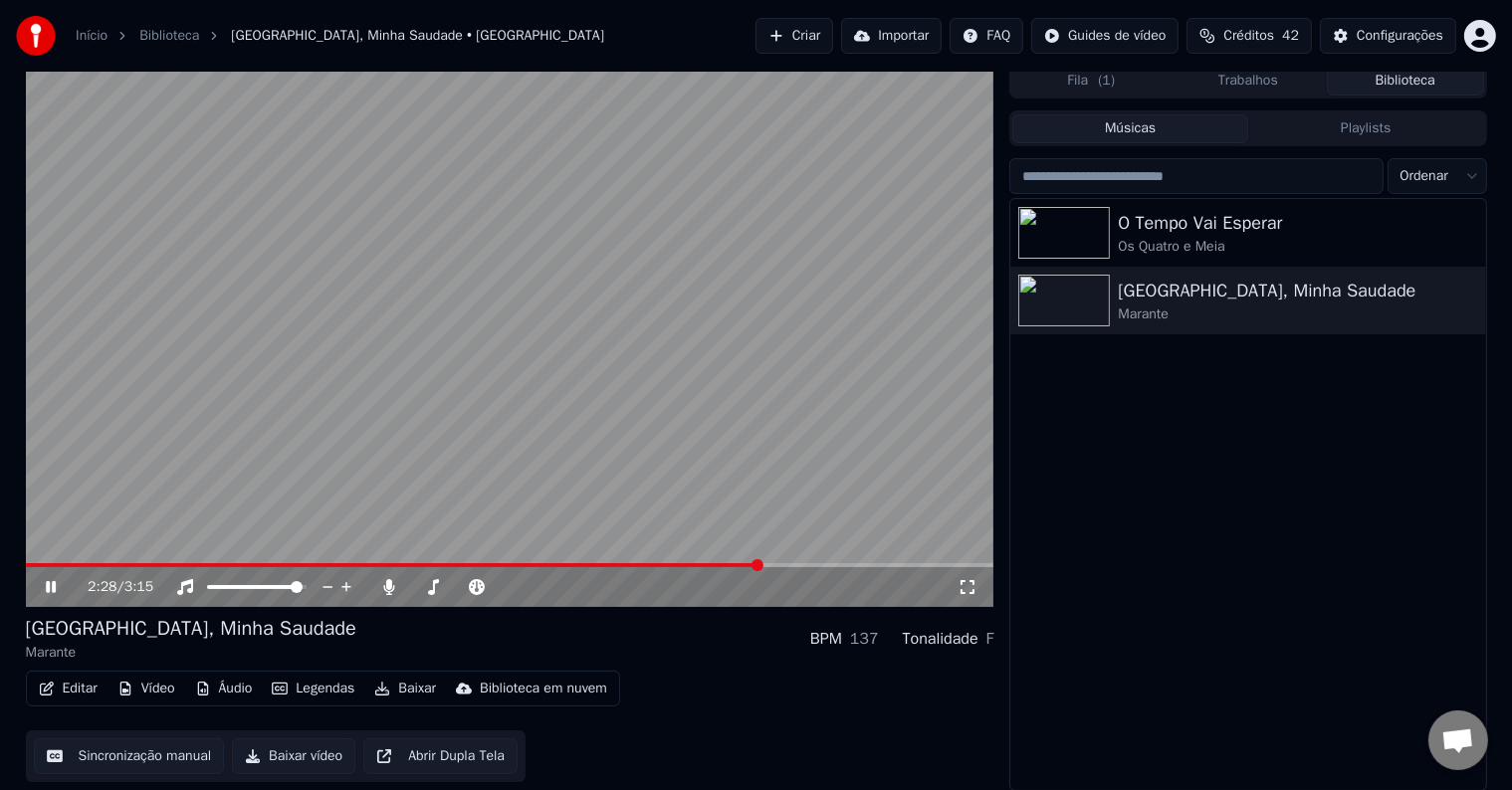 click at bounding box center [510, 565] 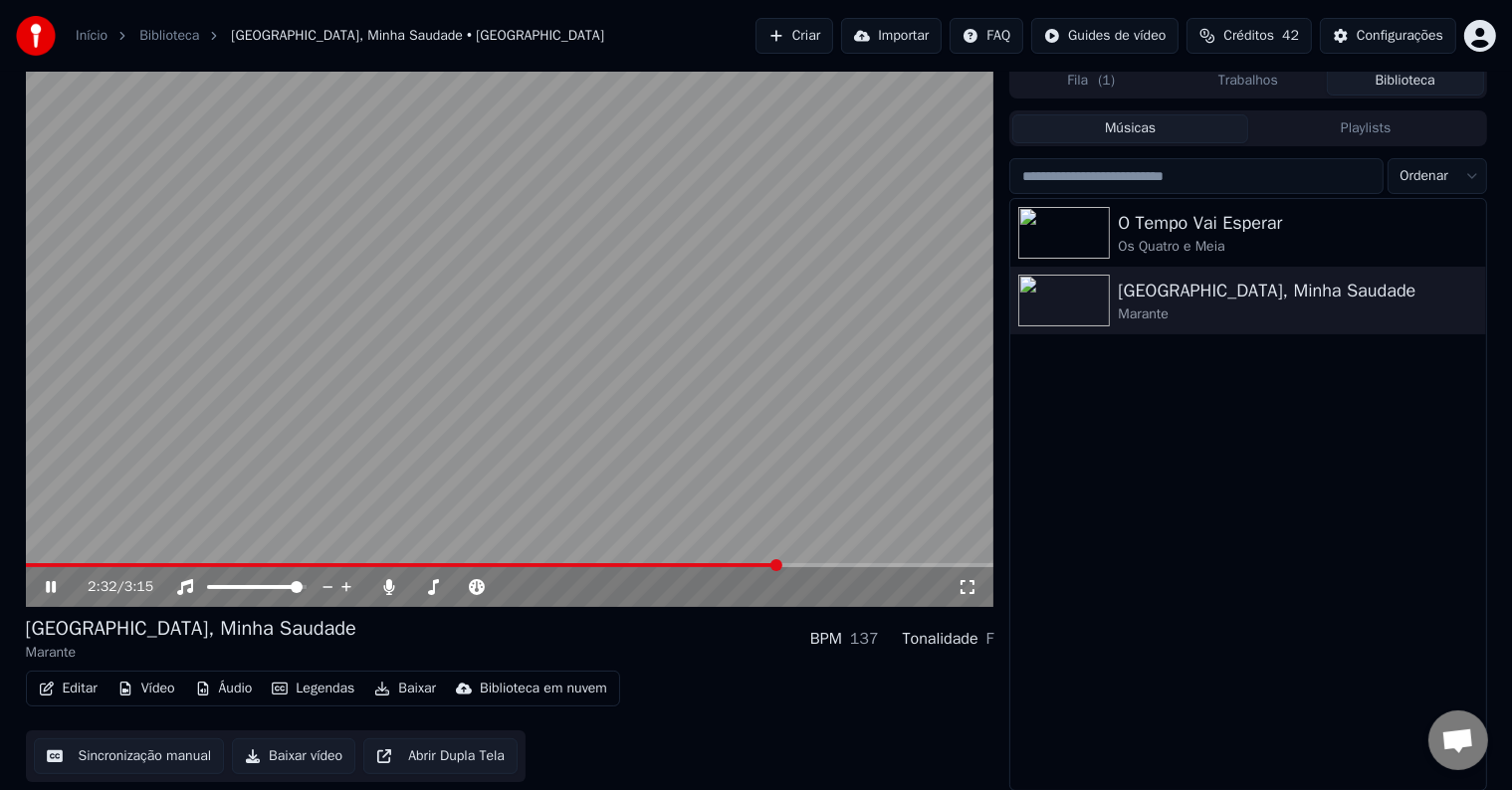 click at bounding box center [510, 565] 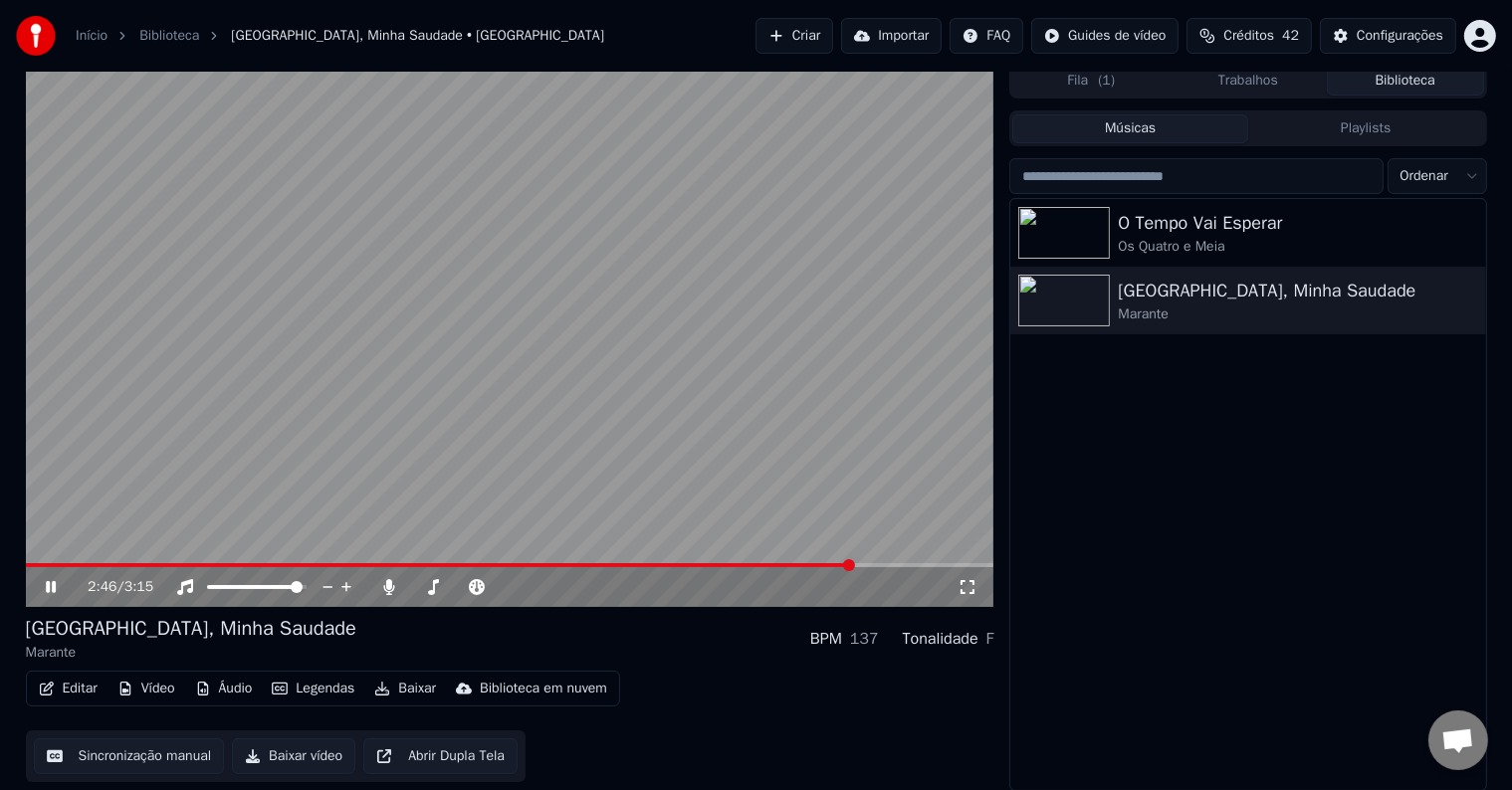 click at bounding box center [510, 565] 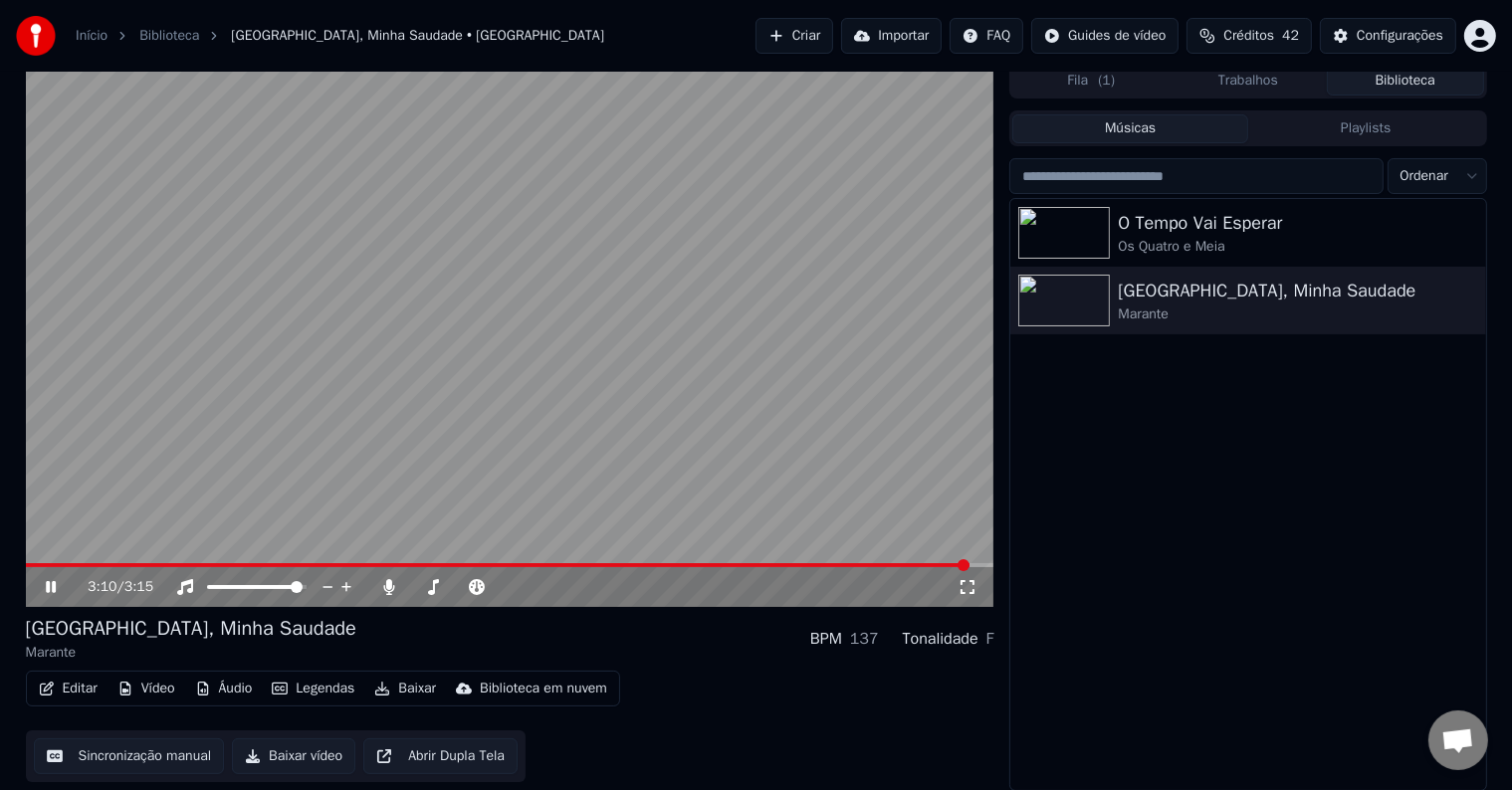 click on "Baixar vídeo" at bounding box center (294, 756) 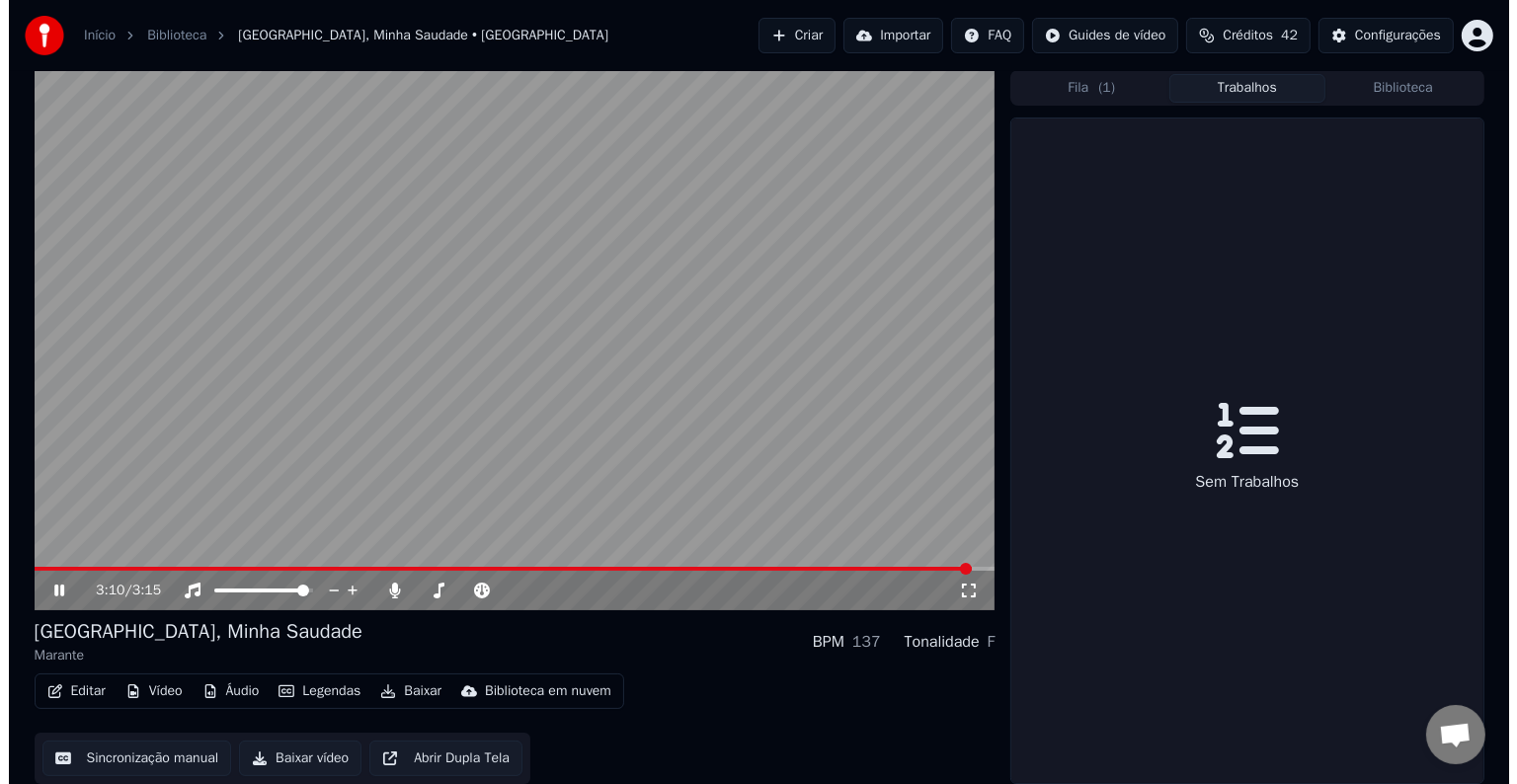 scroll, scrollTop: 1, scrollLeft: 0, axis: vertical 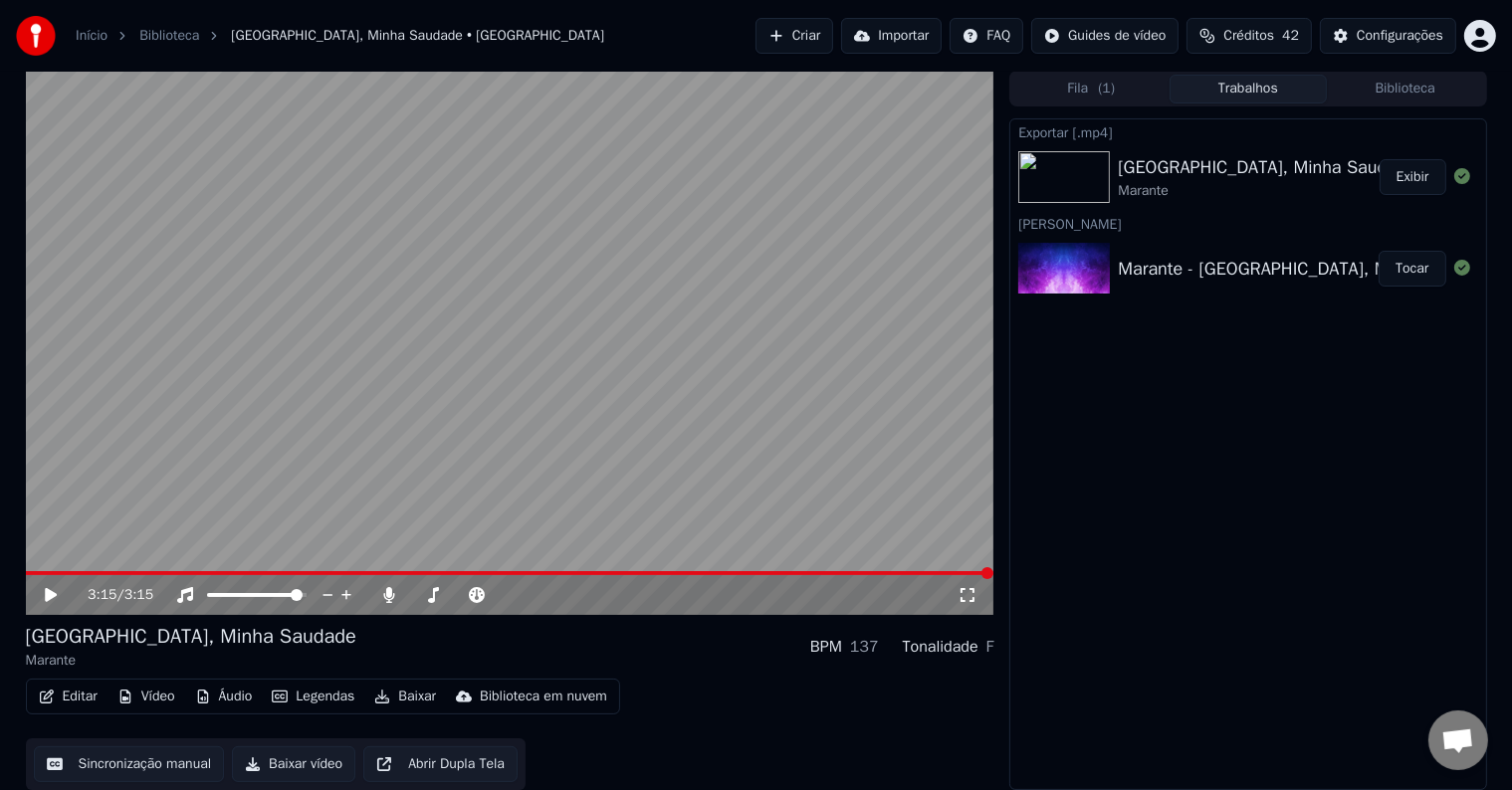 click on "Exibir" at bounding box center (1412, 177) 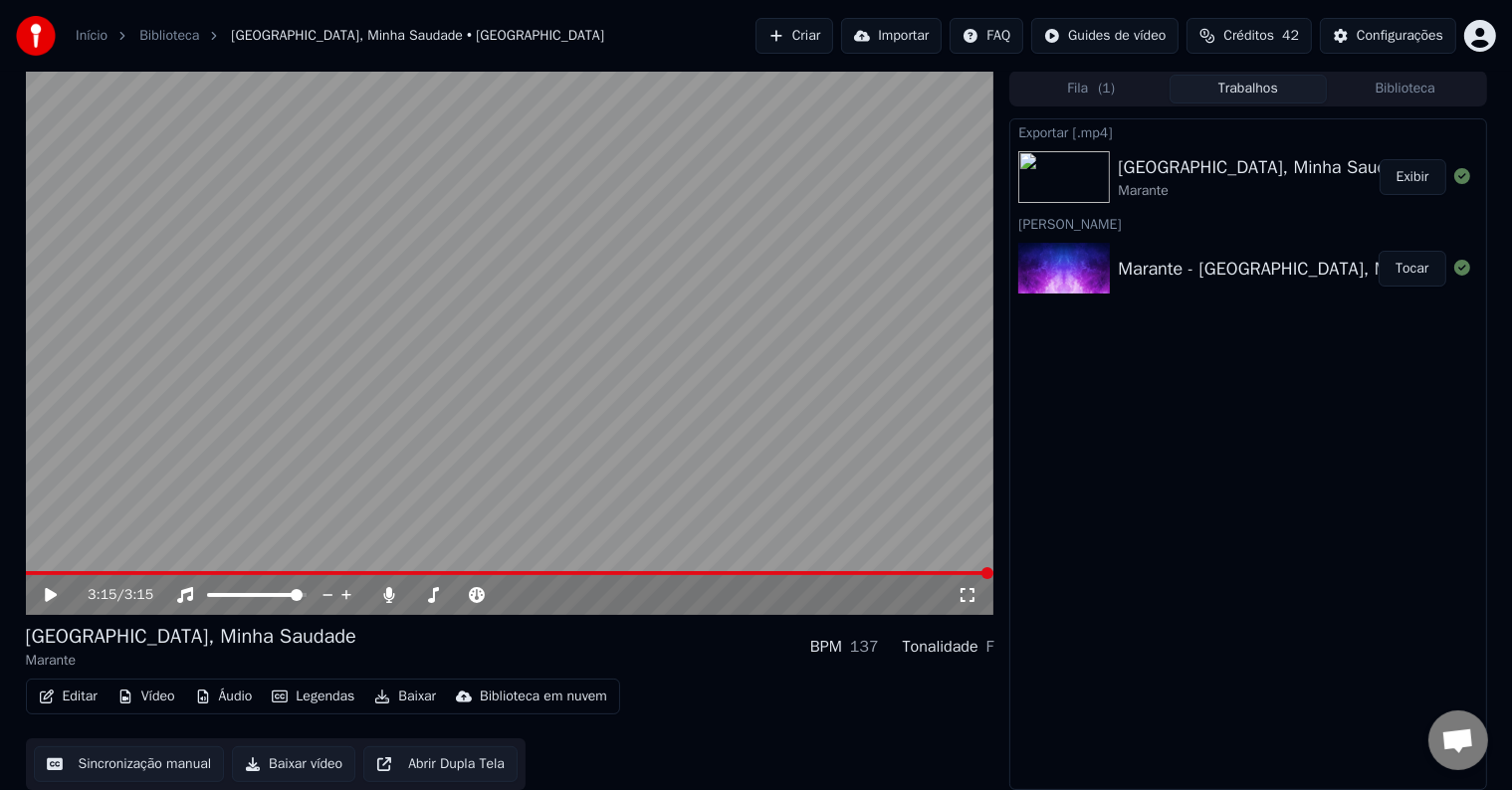click on "Tocar" at bounding box center (1411, 269) 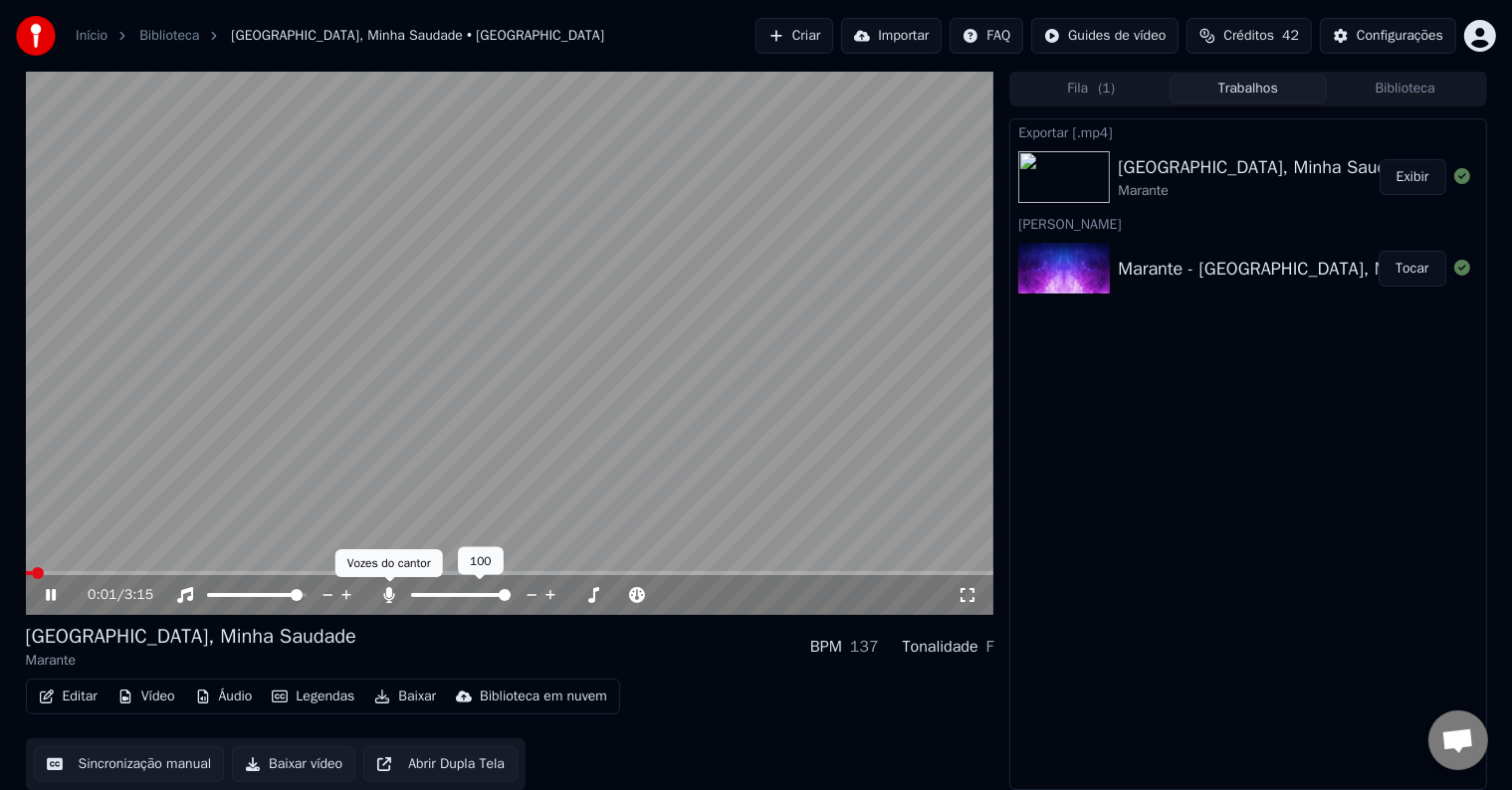 click 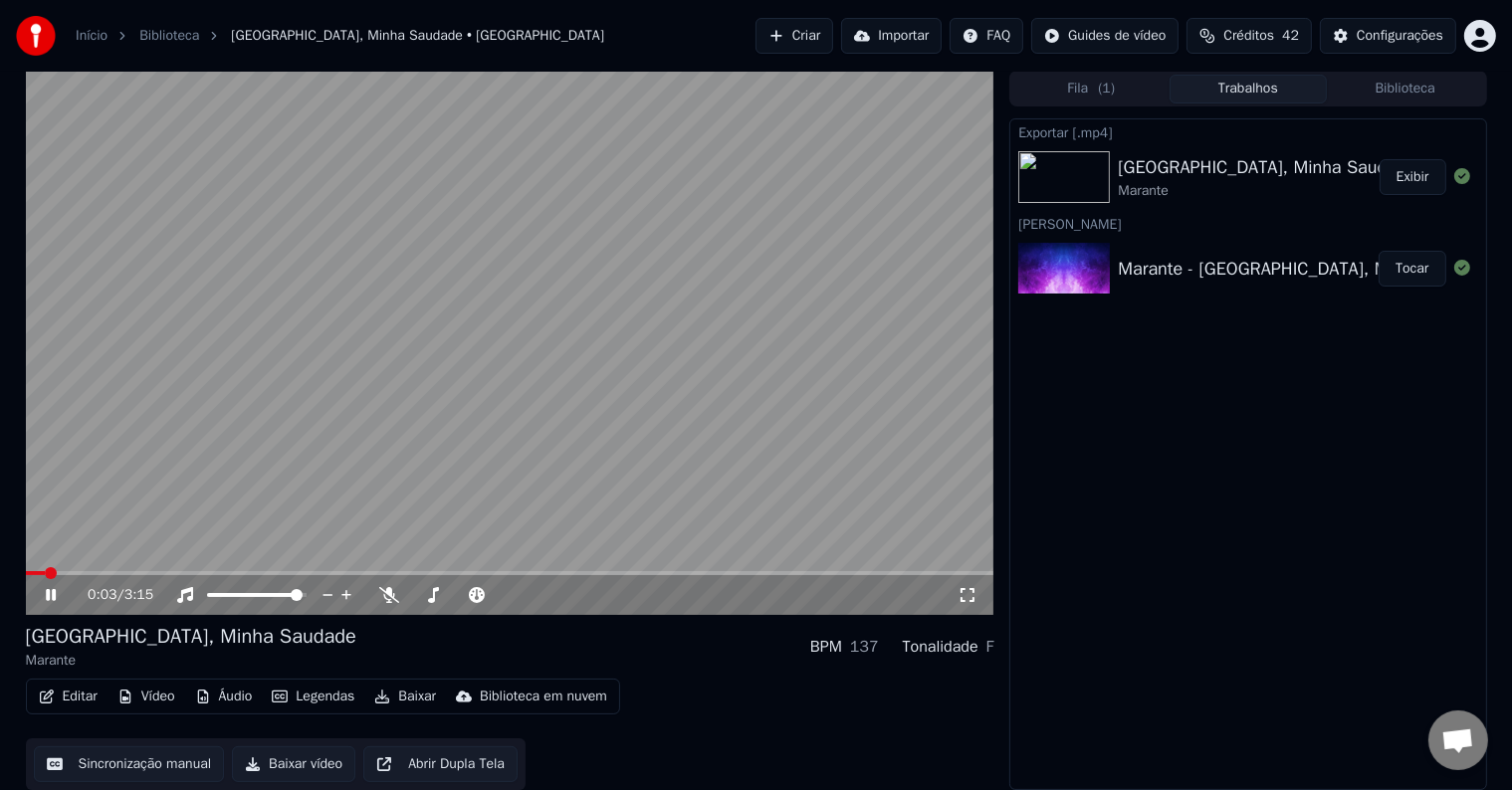 click on "Baixar vídeo" at bounding box center [294, 764] 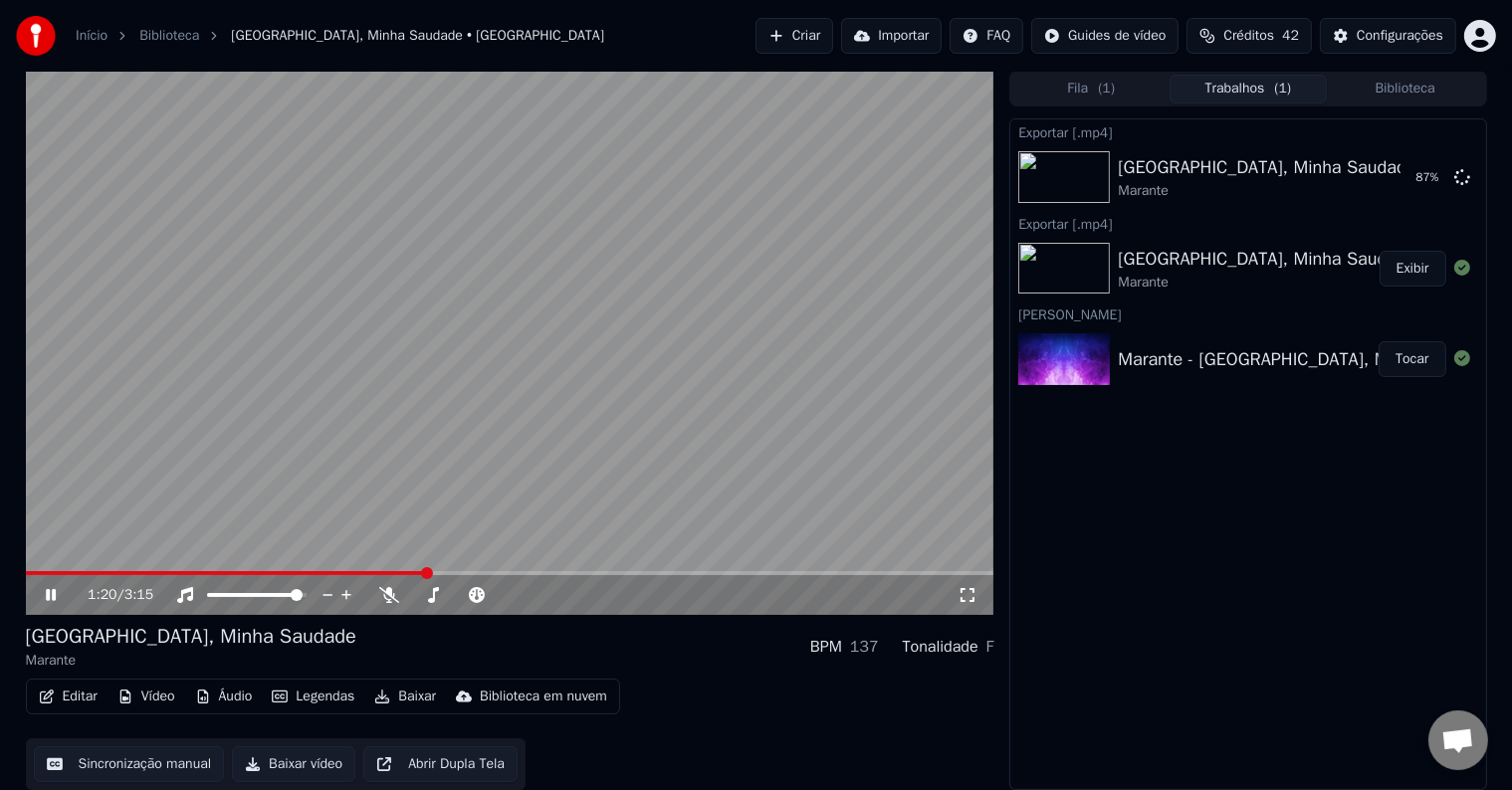 click 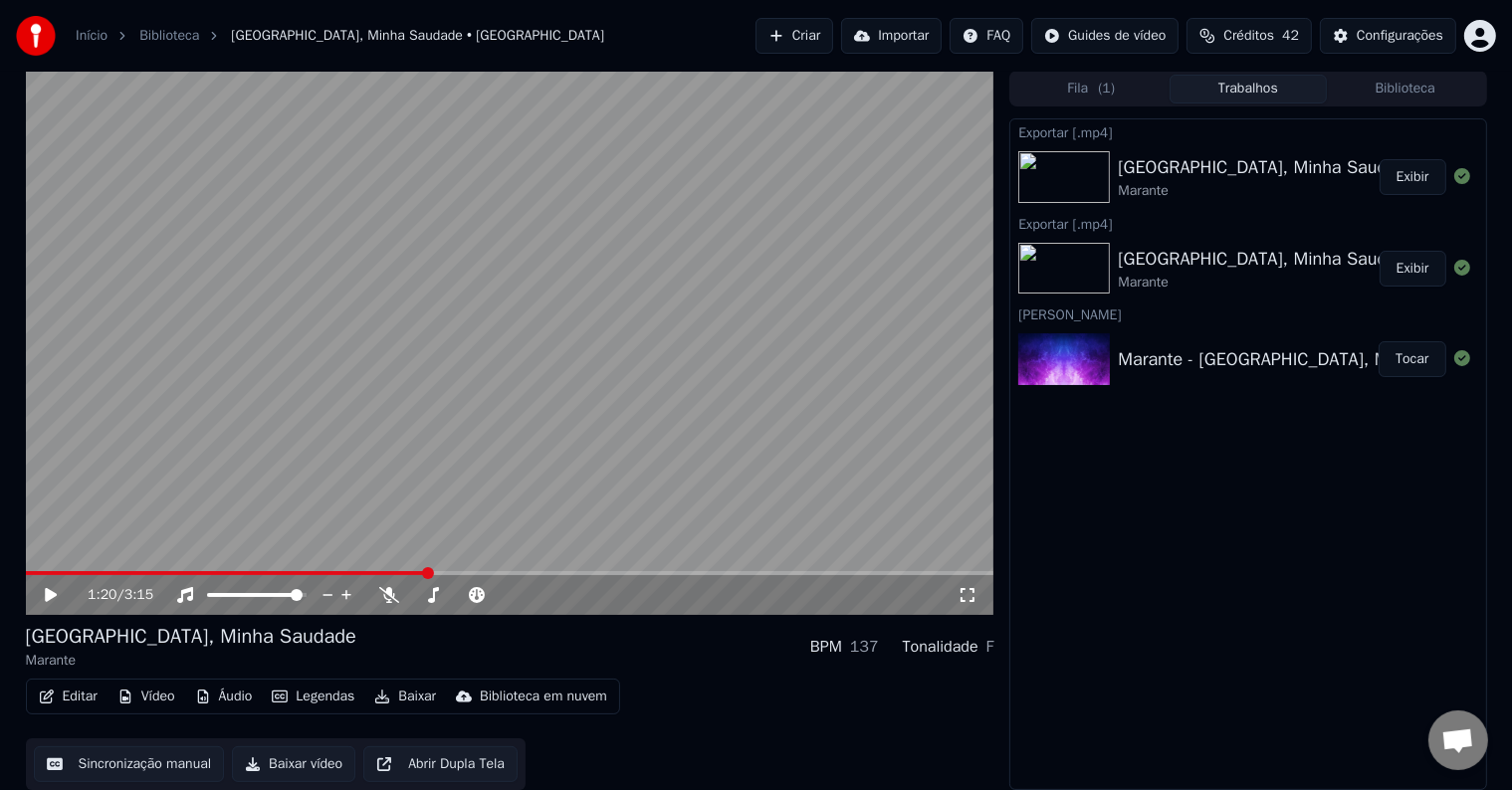 click on "Exibir" at bounding box center (1412, 177) 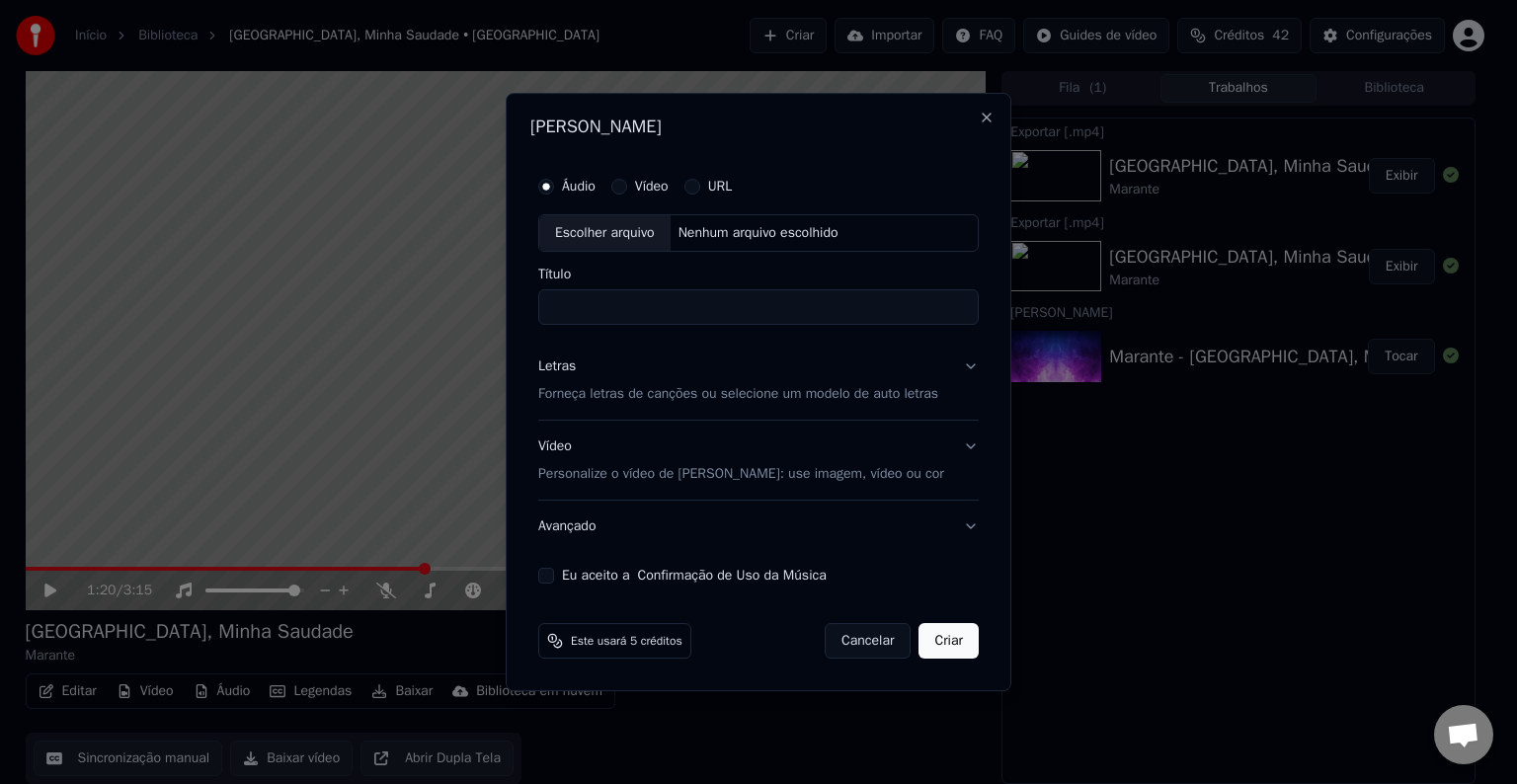 click on "URL" at bounding box center [708, 187] 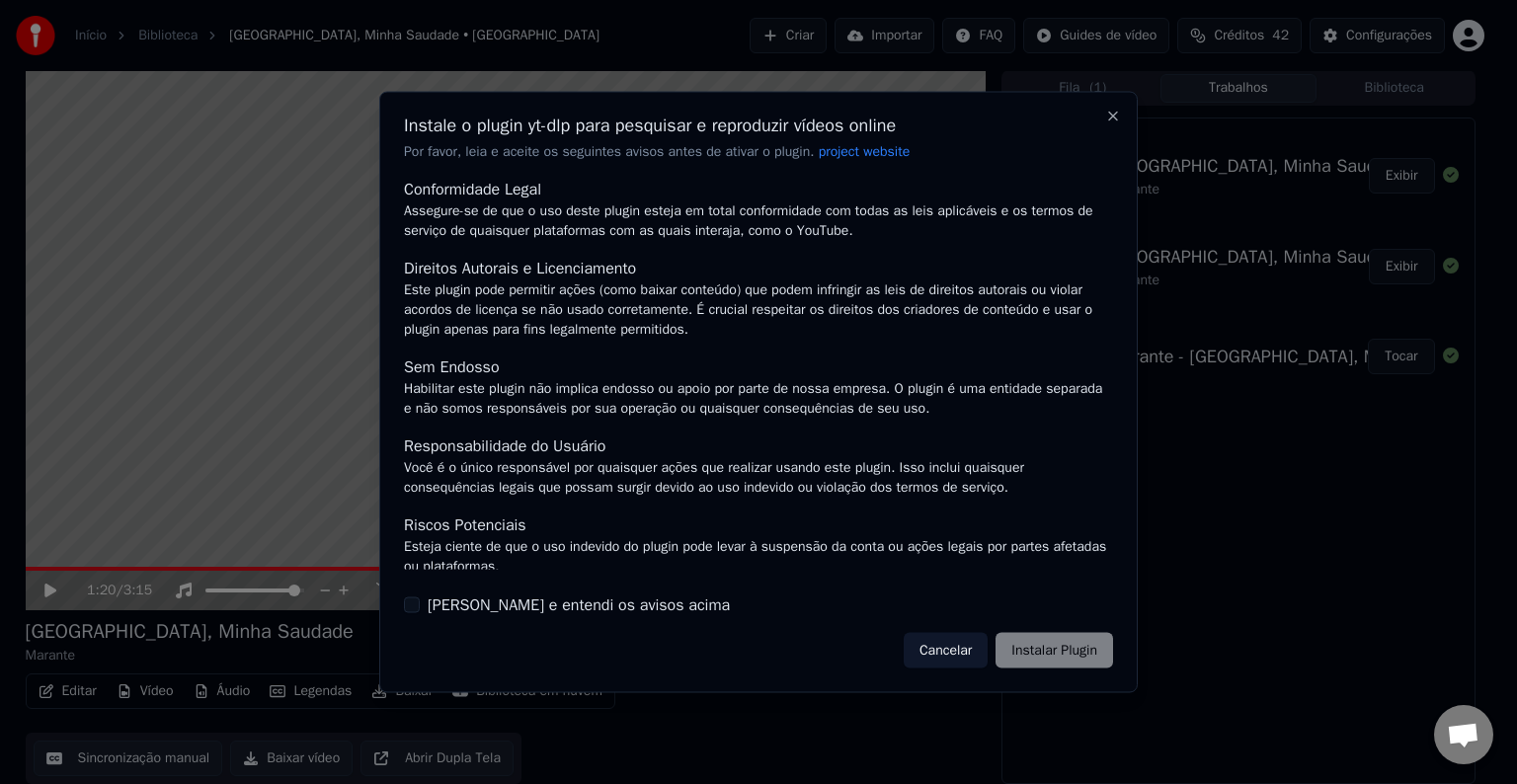 scroll, scrollTop: 86, scrollLeft: 0, axis: vertical 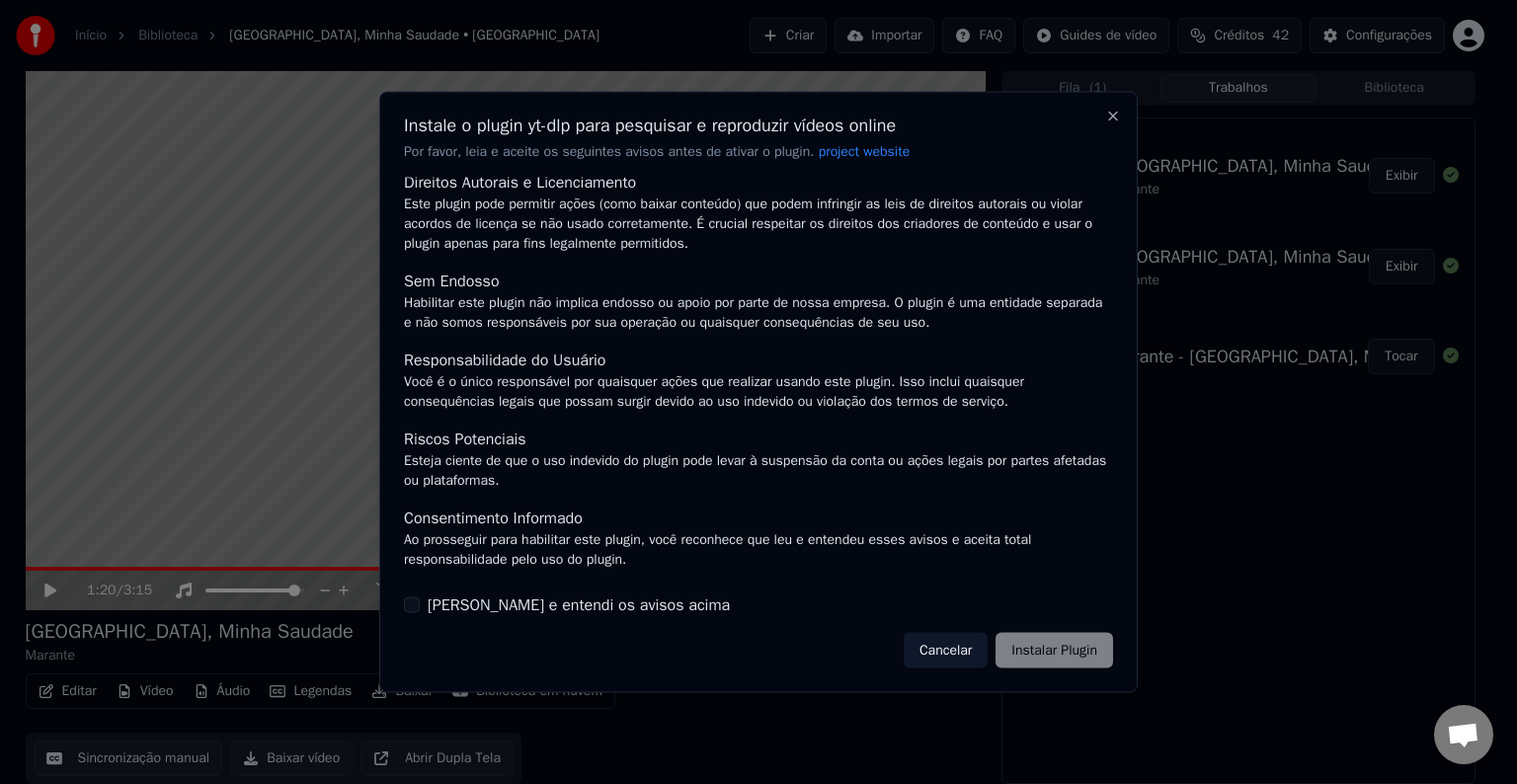 click on "Li e entendi os avisos acima" at bounding box center [412, 604] 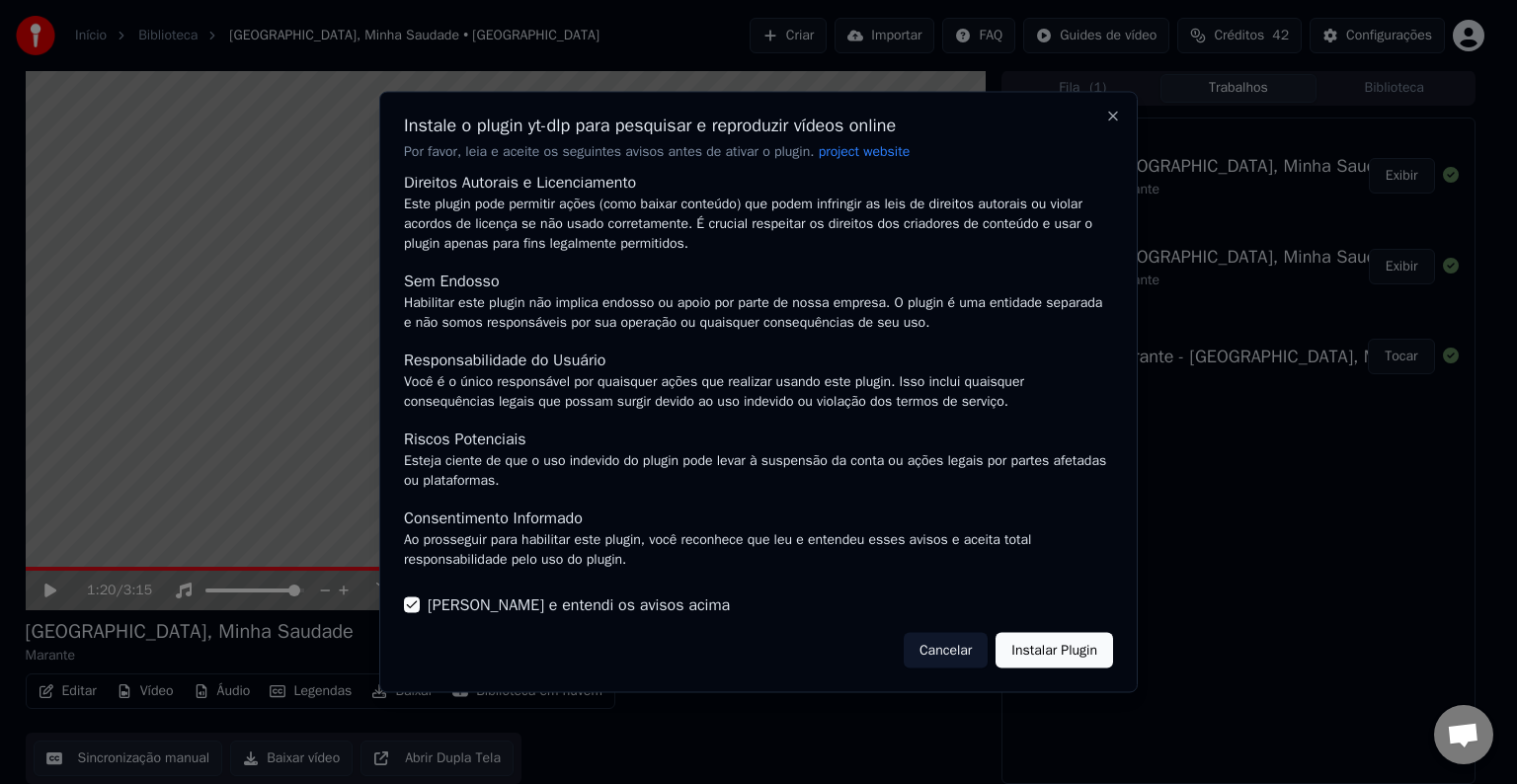 click on "Instalar Plugin" at bounding box center [1054, 650] 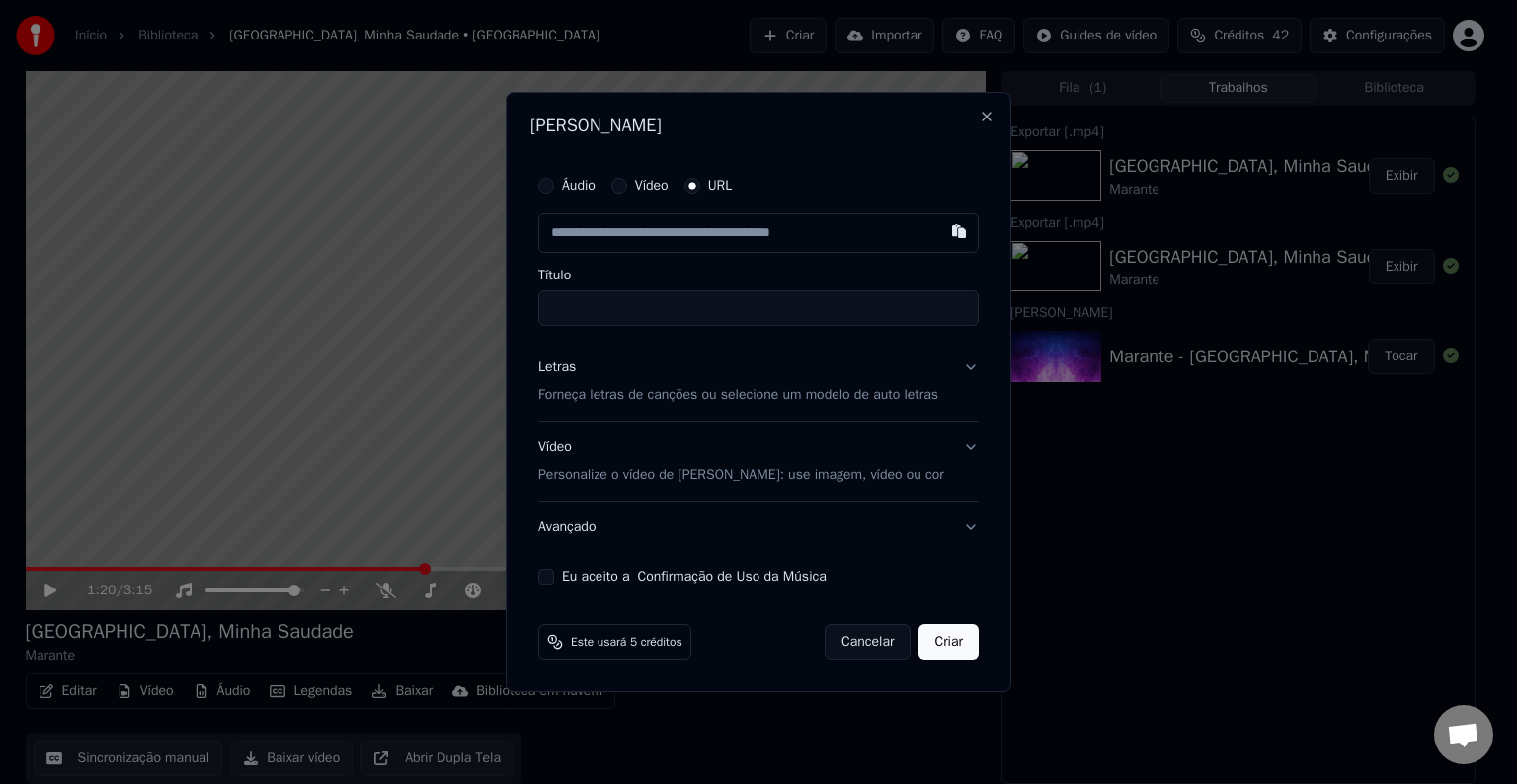 click at bounding box center (758, 233) 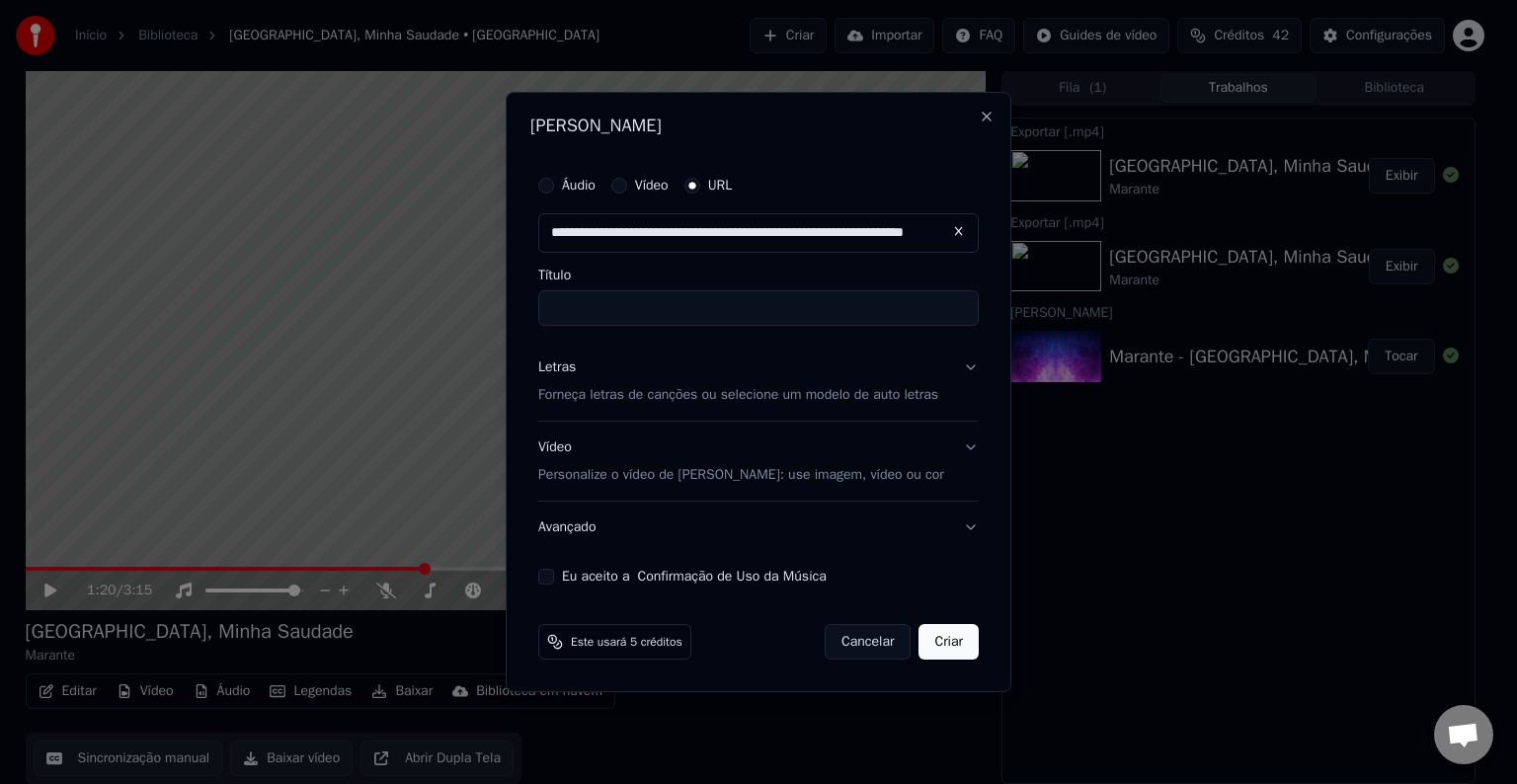 scroll, scrollTop: 0, scrollLeft: 111, axis: horizontal 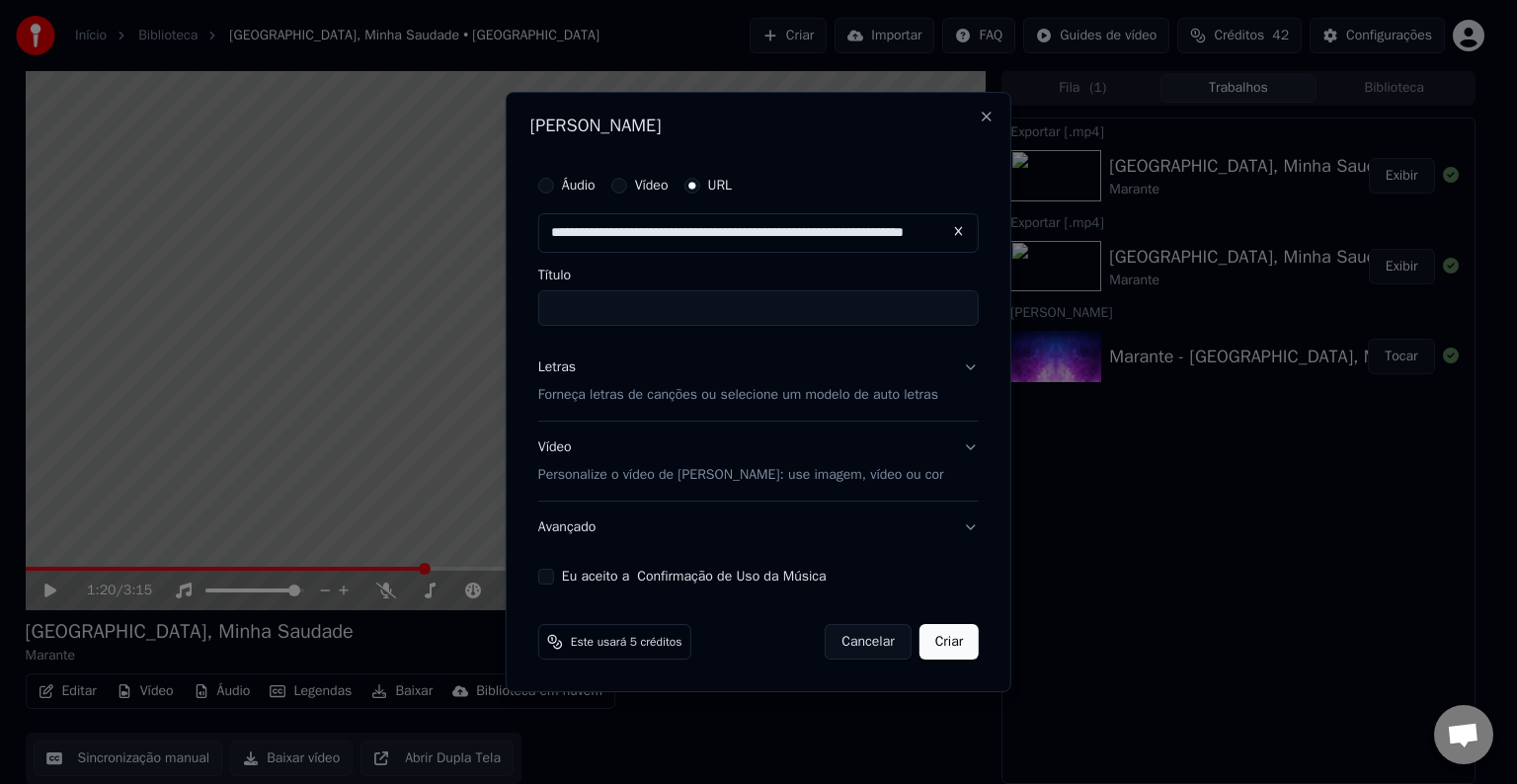 type on "**********" 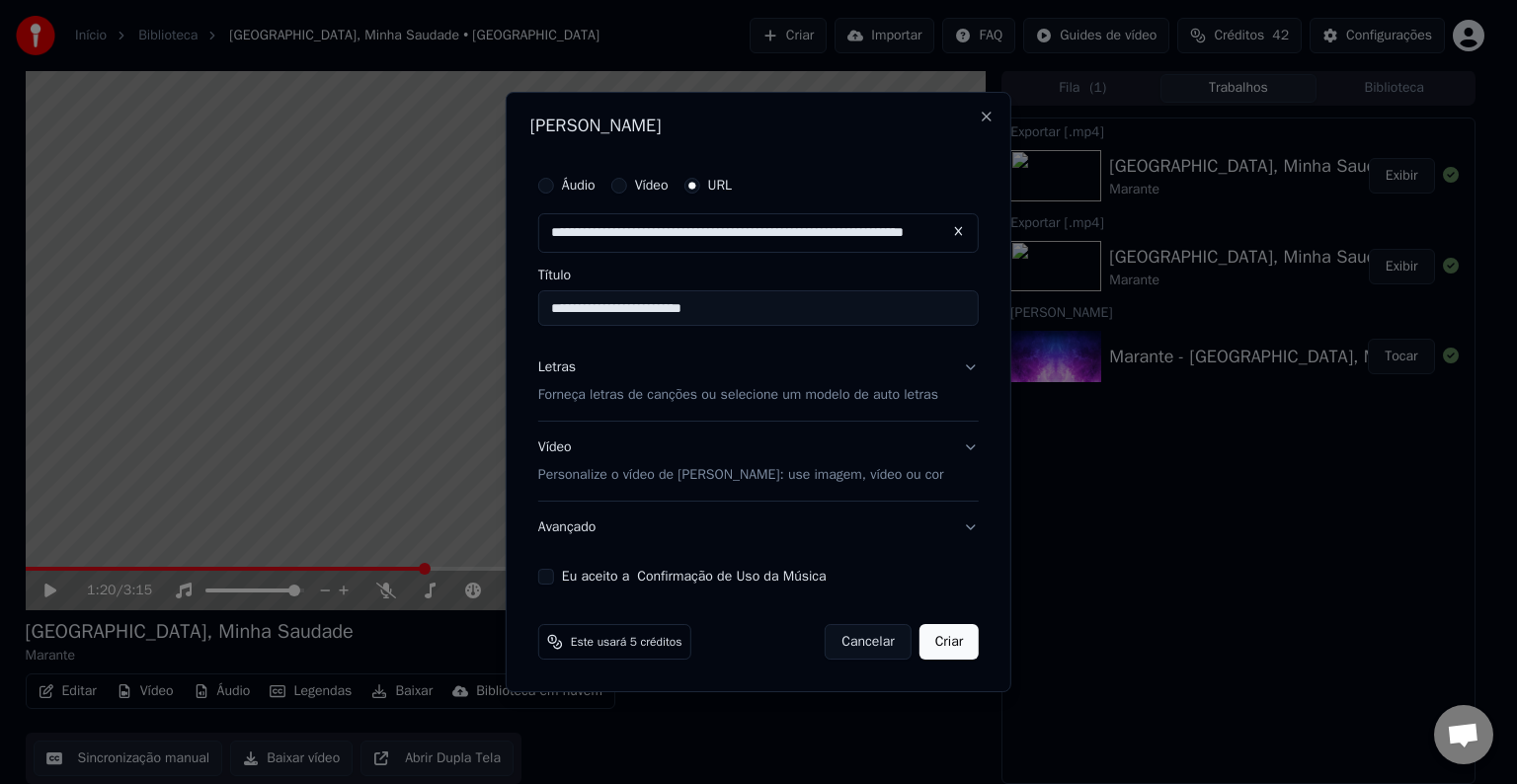 click on "Forneça letras de canções ou selecione um modelo de auto letras" at bounding box center (738, 395) 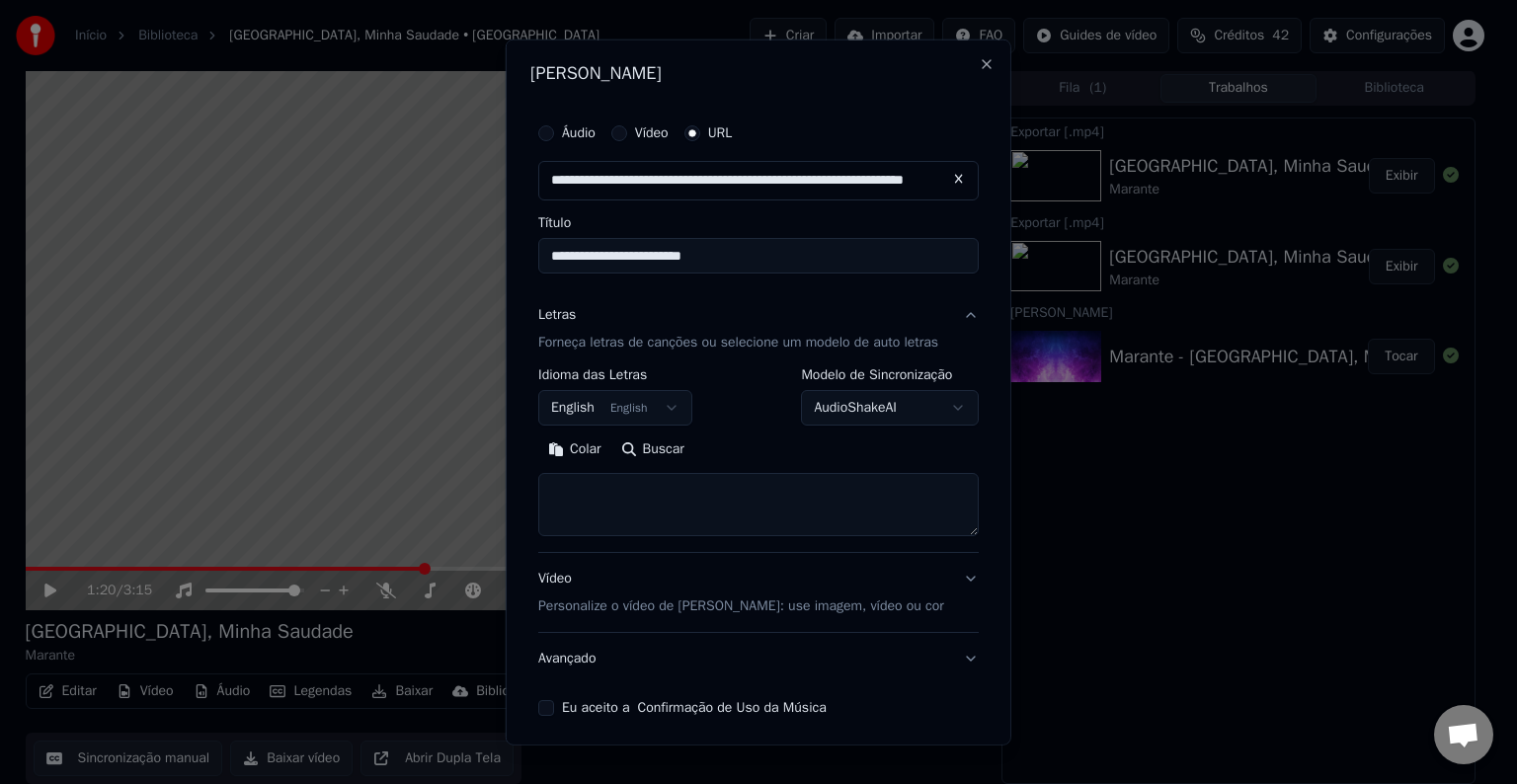 type on "**********" 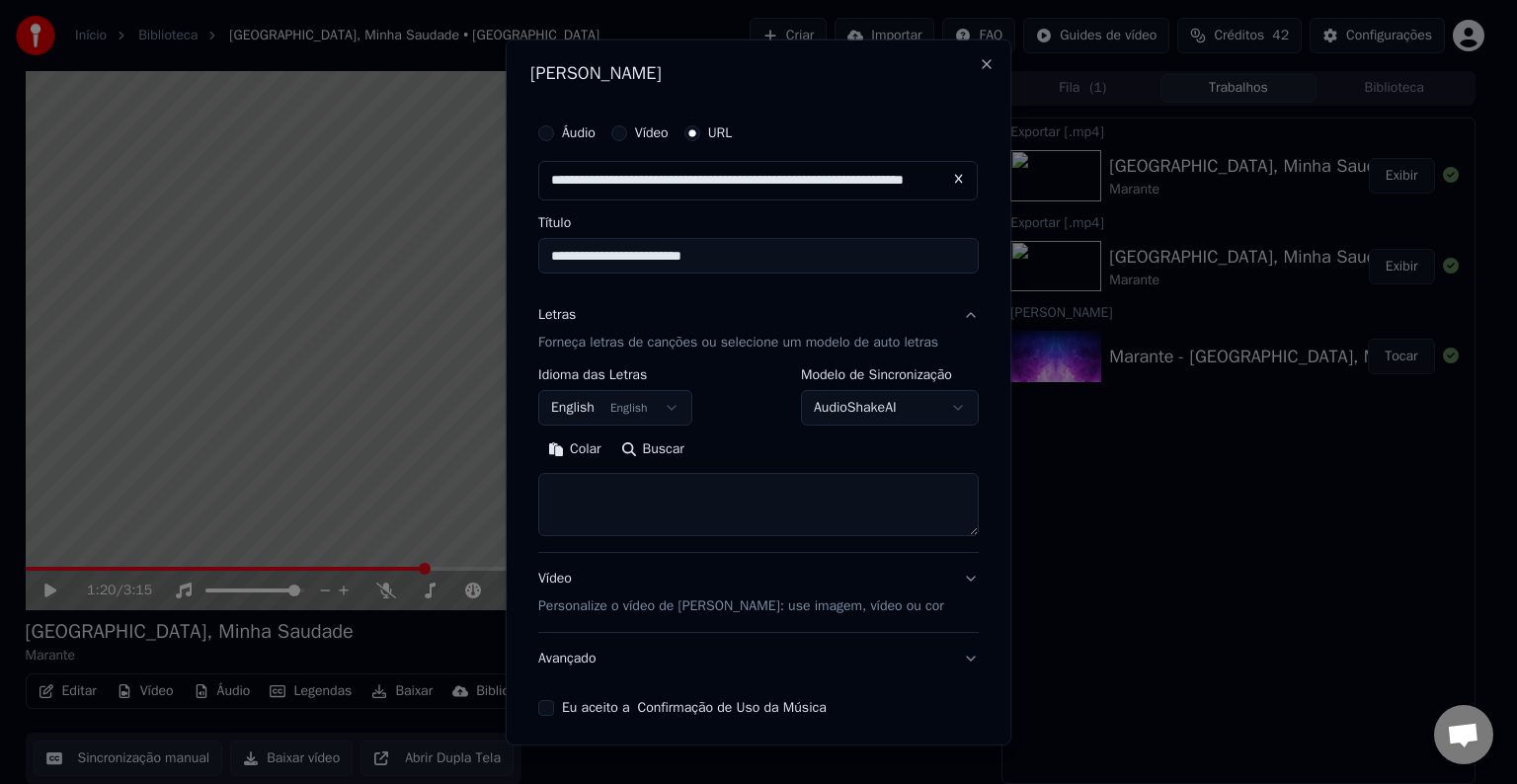 click on "**********" at bounding box center [750, 391] 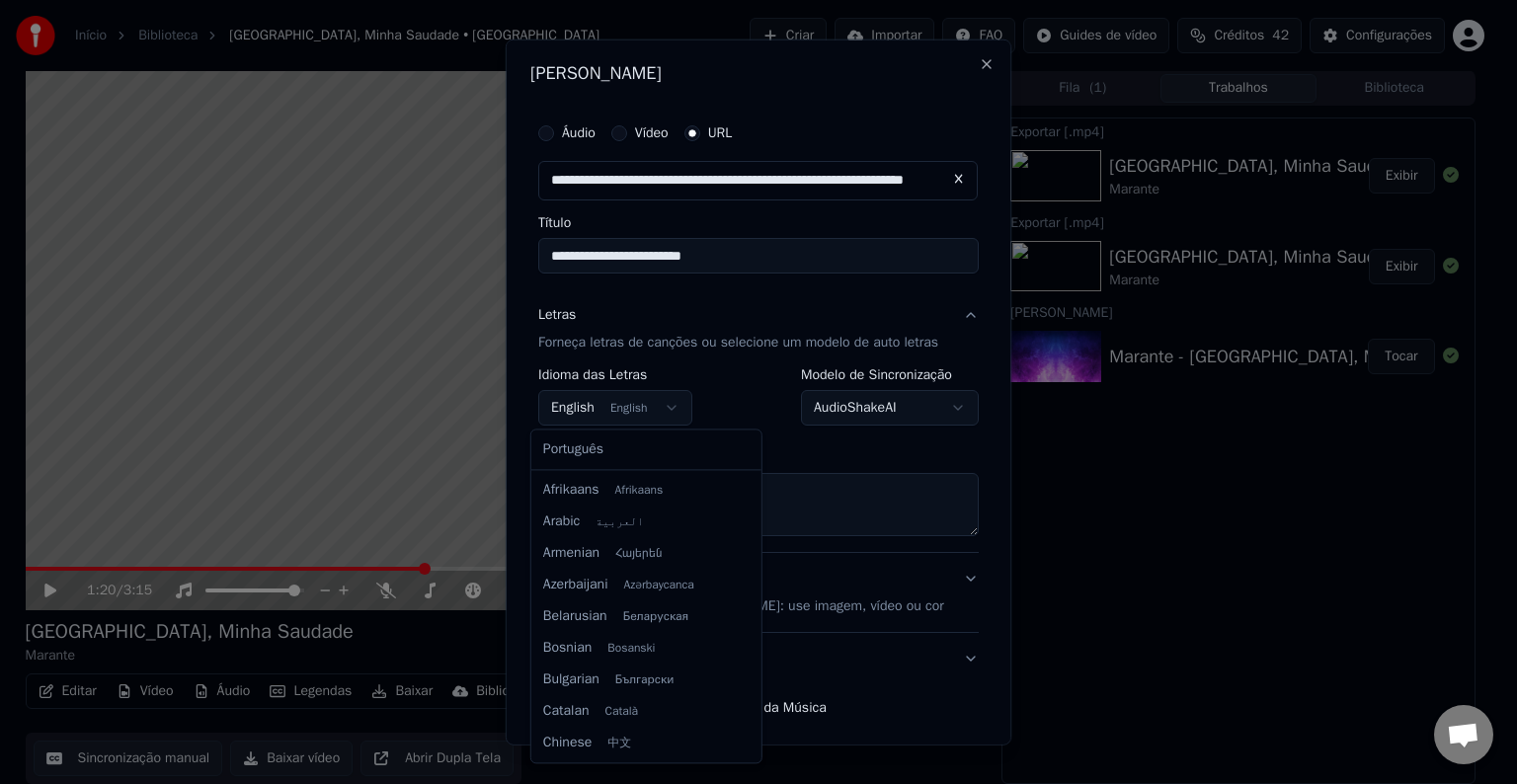 scroll, scrollTop: 158, scrollLeft: 0, axis: vertical 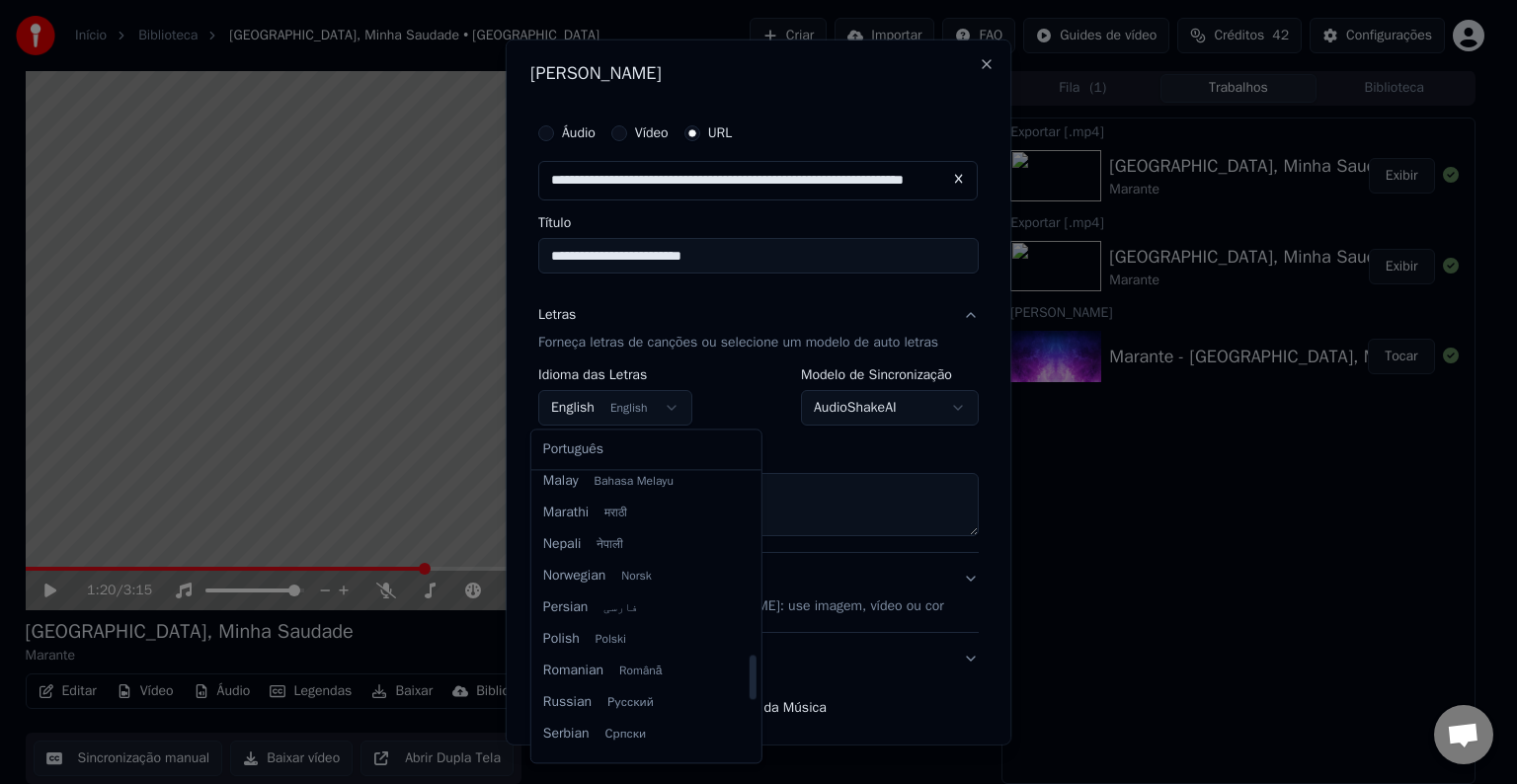 click on "**********" at bounding box center (750, 391) 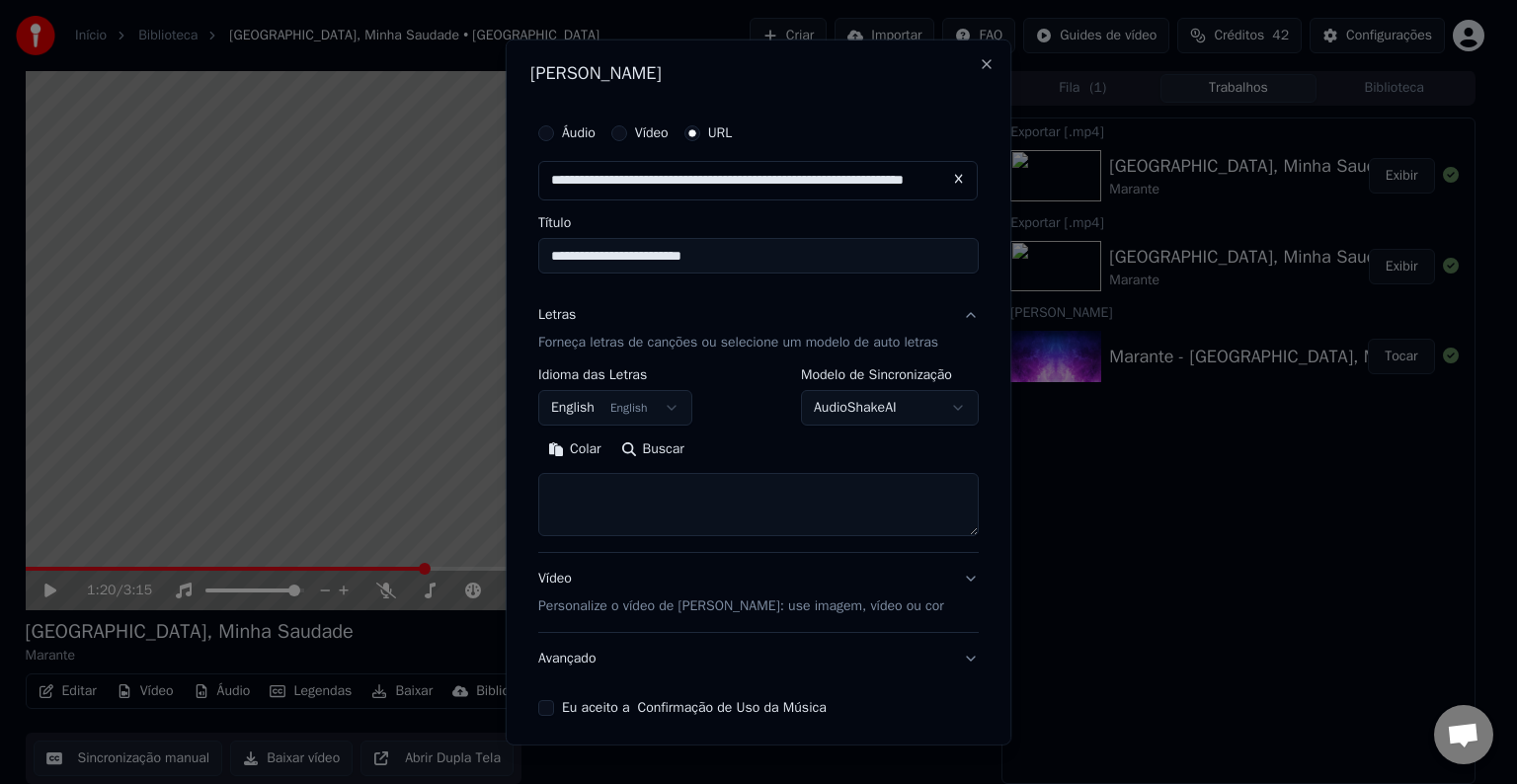 click on "**********" at bounding box center (750, 391) 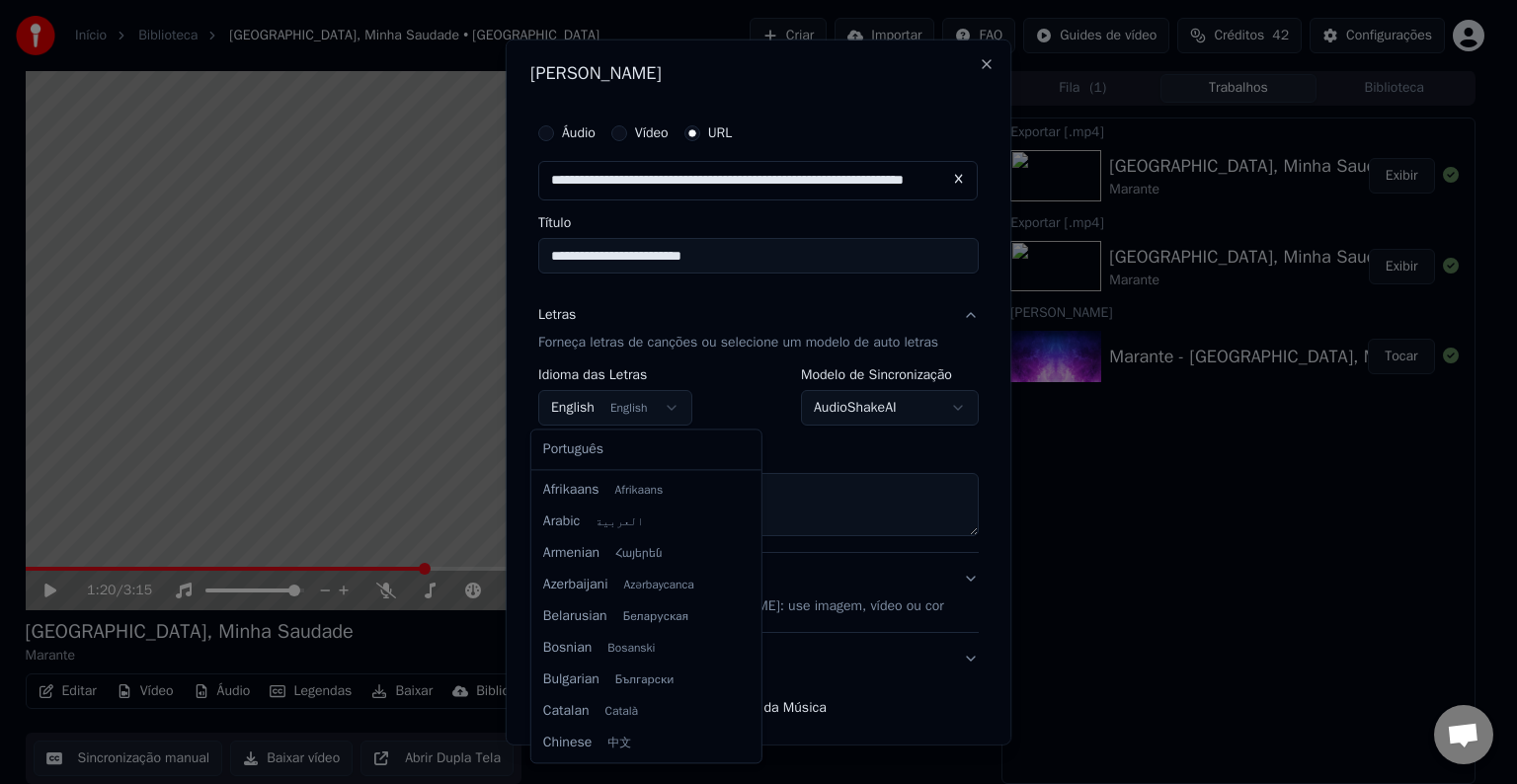 scroll, scrollTop: 158, scrollLeft: 0, axis: vertical 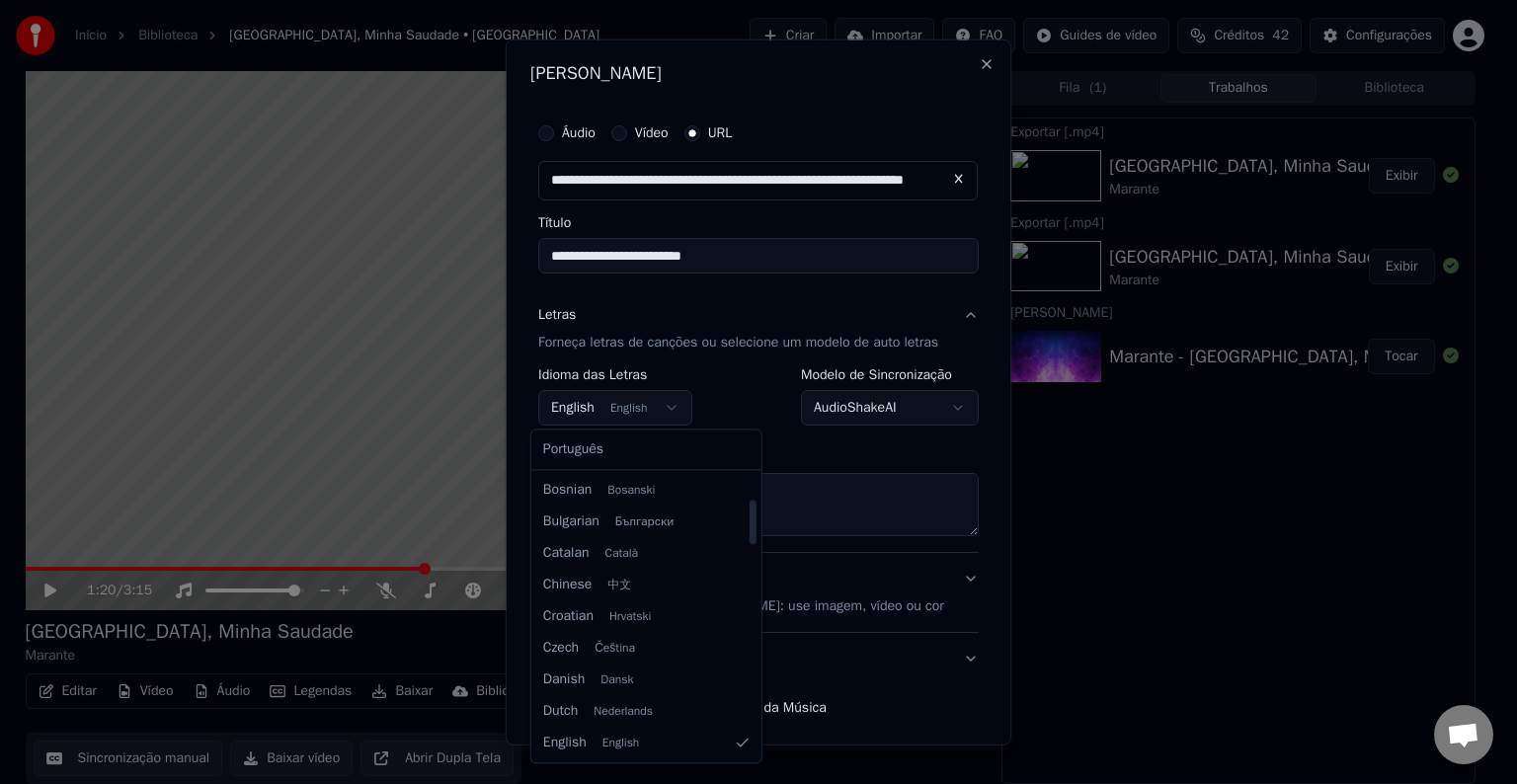 select on "**" 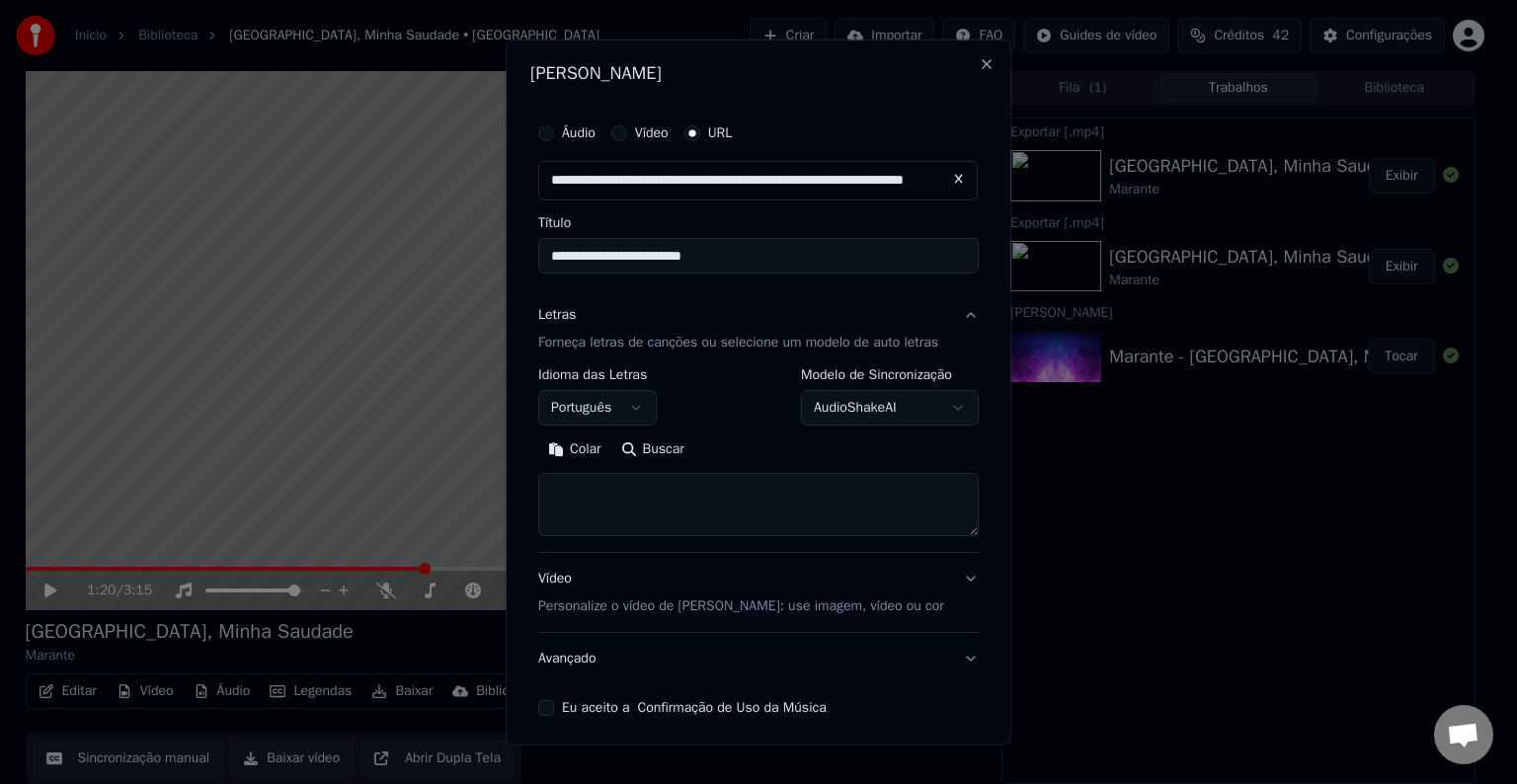 click on "Buscar" at bounding box center (653, 449) 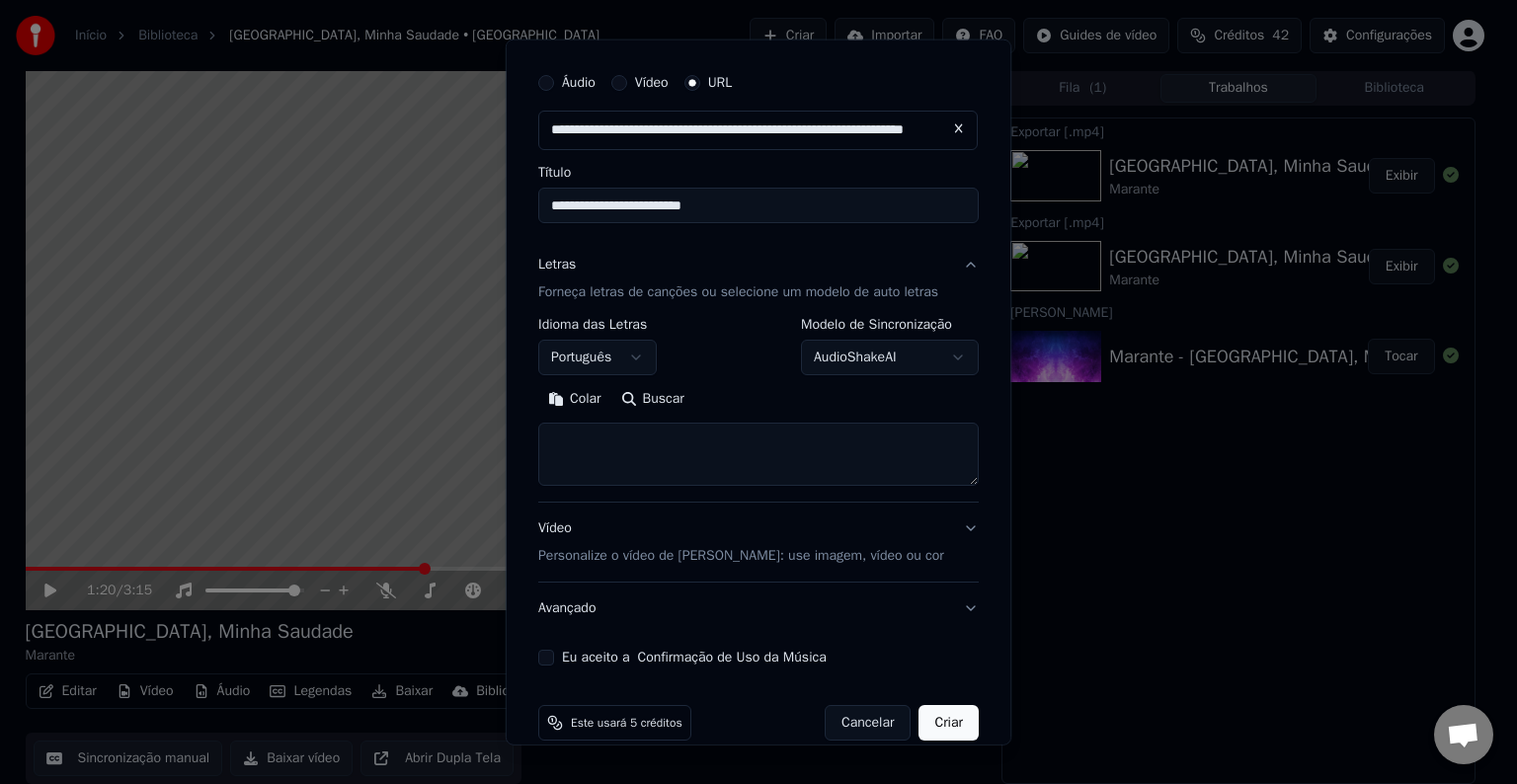 scroll, scrollTop: 77, scrollLeft: 0, axis: vertical 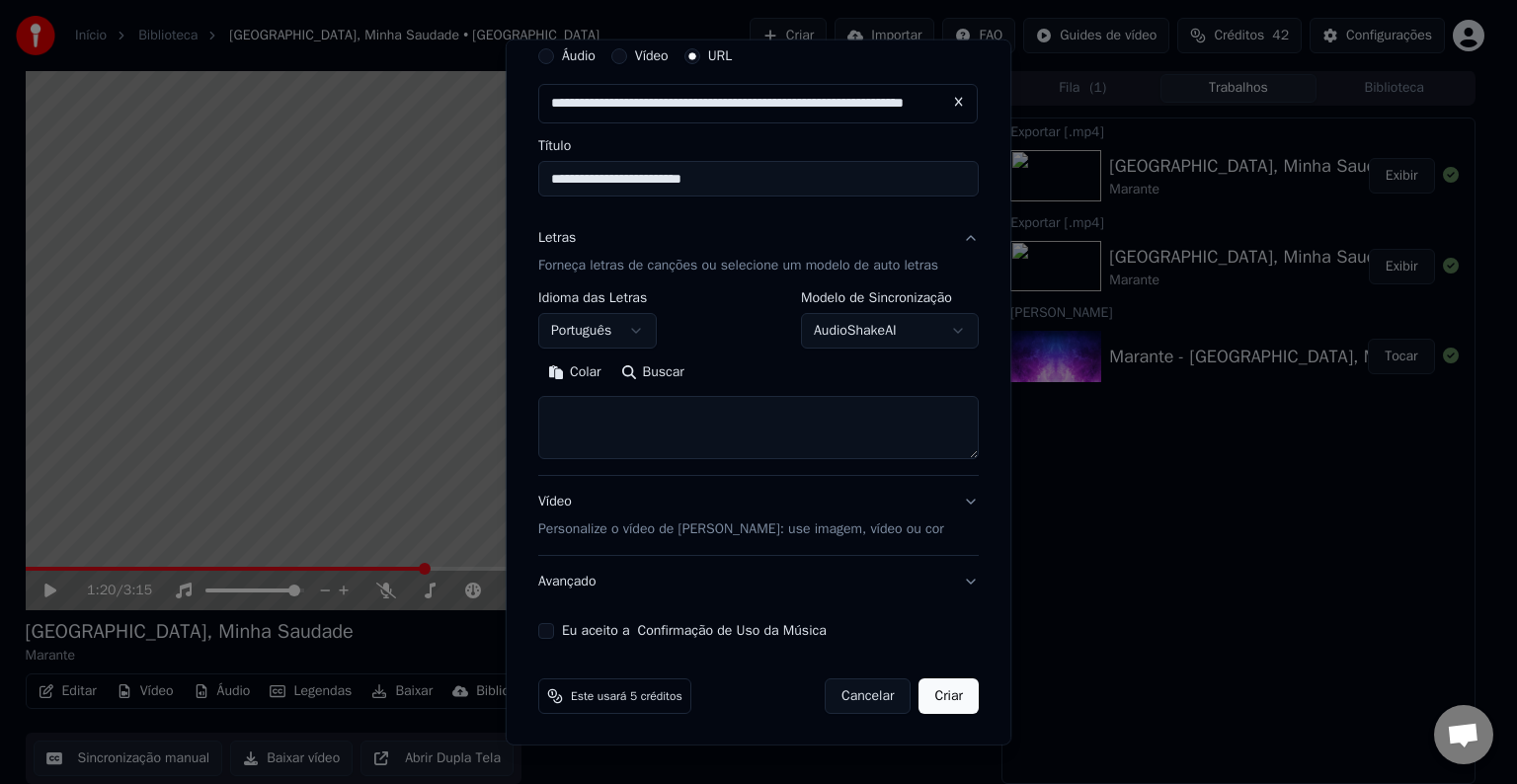 click on "Personalize o vídeo de [PERSON_NAME]: use imagem, vídeo ou cor" at bounding box center (741, 529) 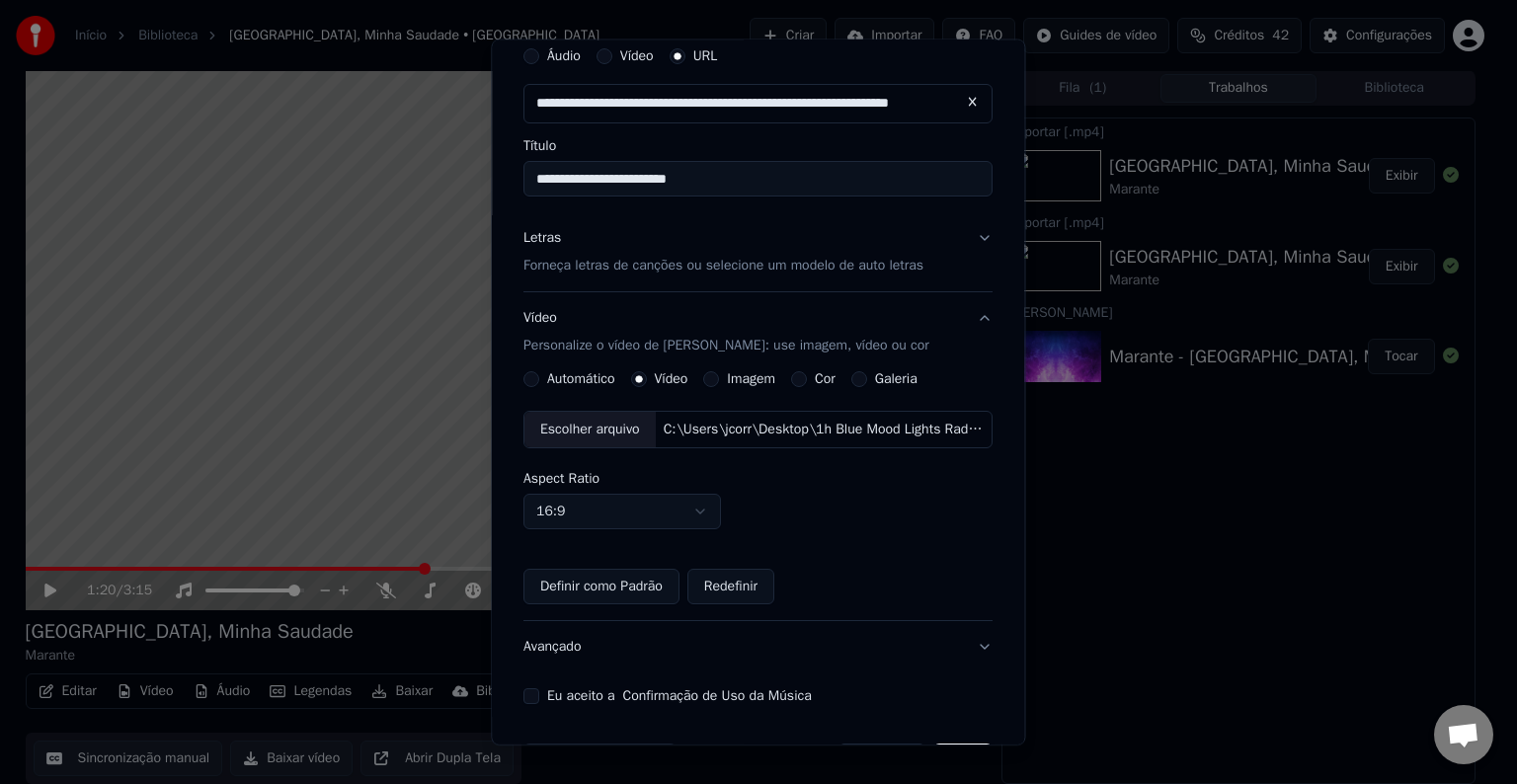 click on "Automático" at bounding box center (581, 379) 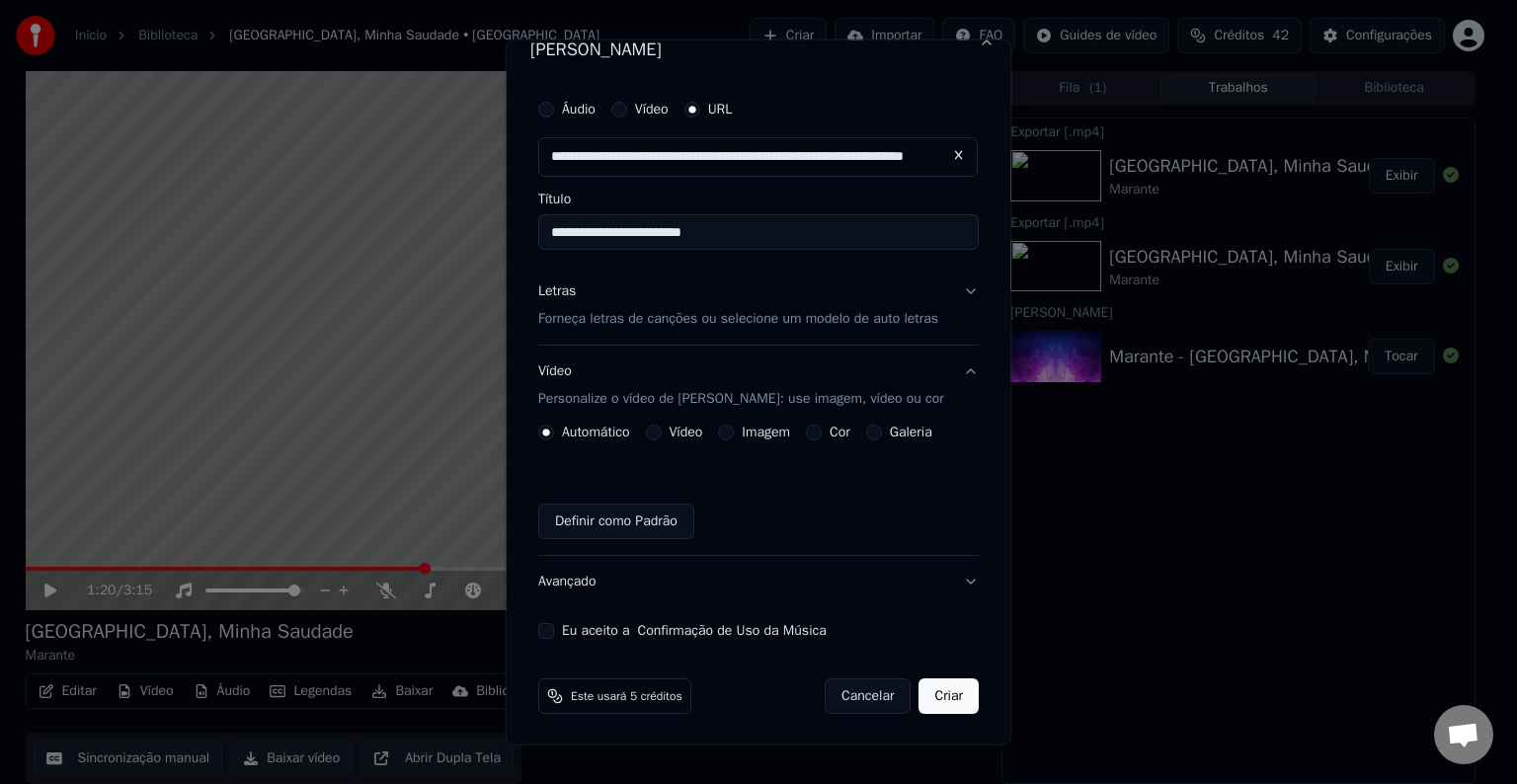 click on "Eu aceito a   Confirmação de Uso da Música" at bounding box center (546, 631) 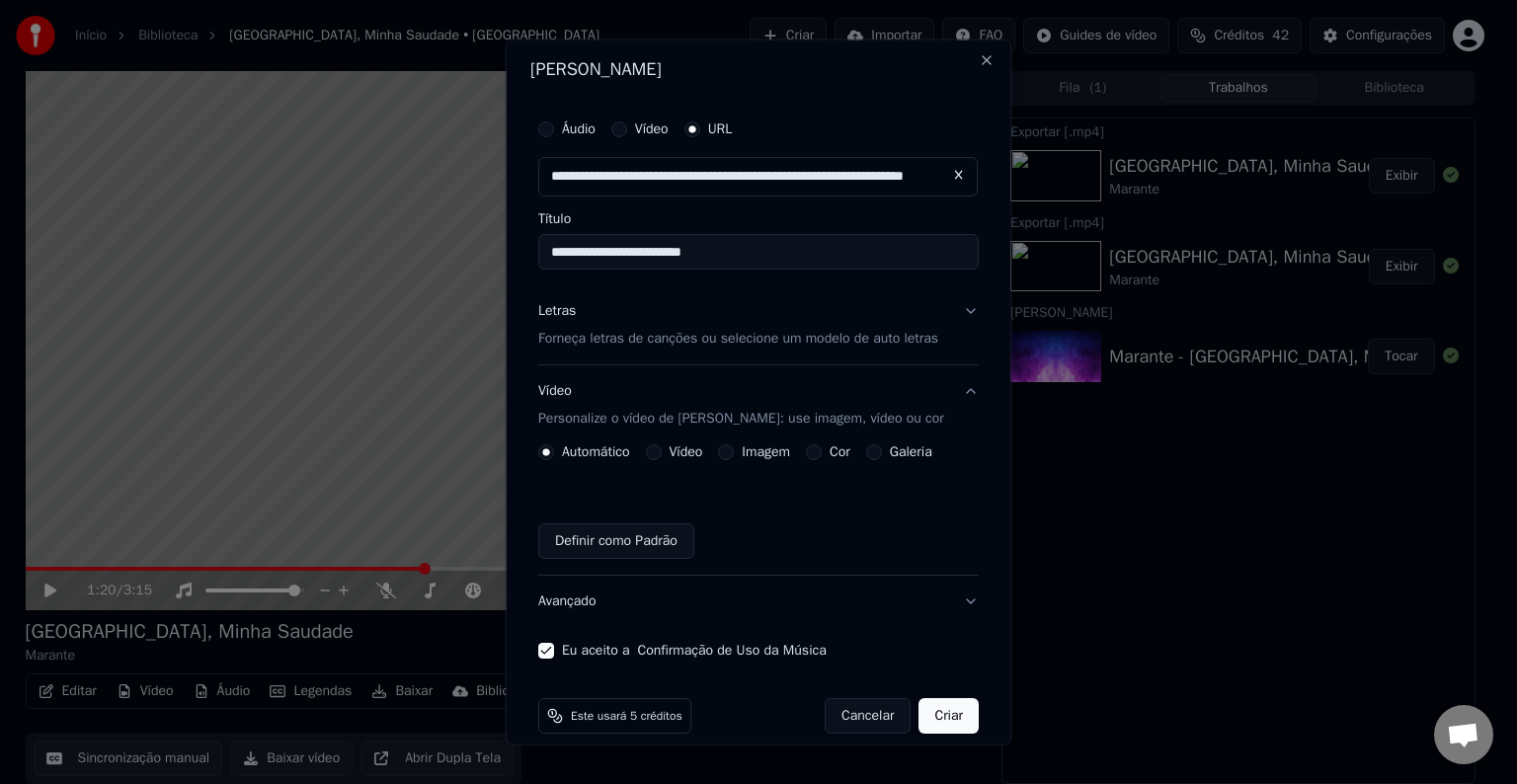 scroll, scrollTop: 0, scrollLeft: 0, axis: both 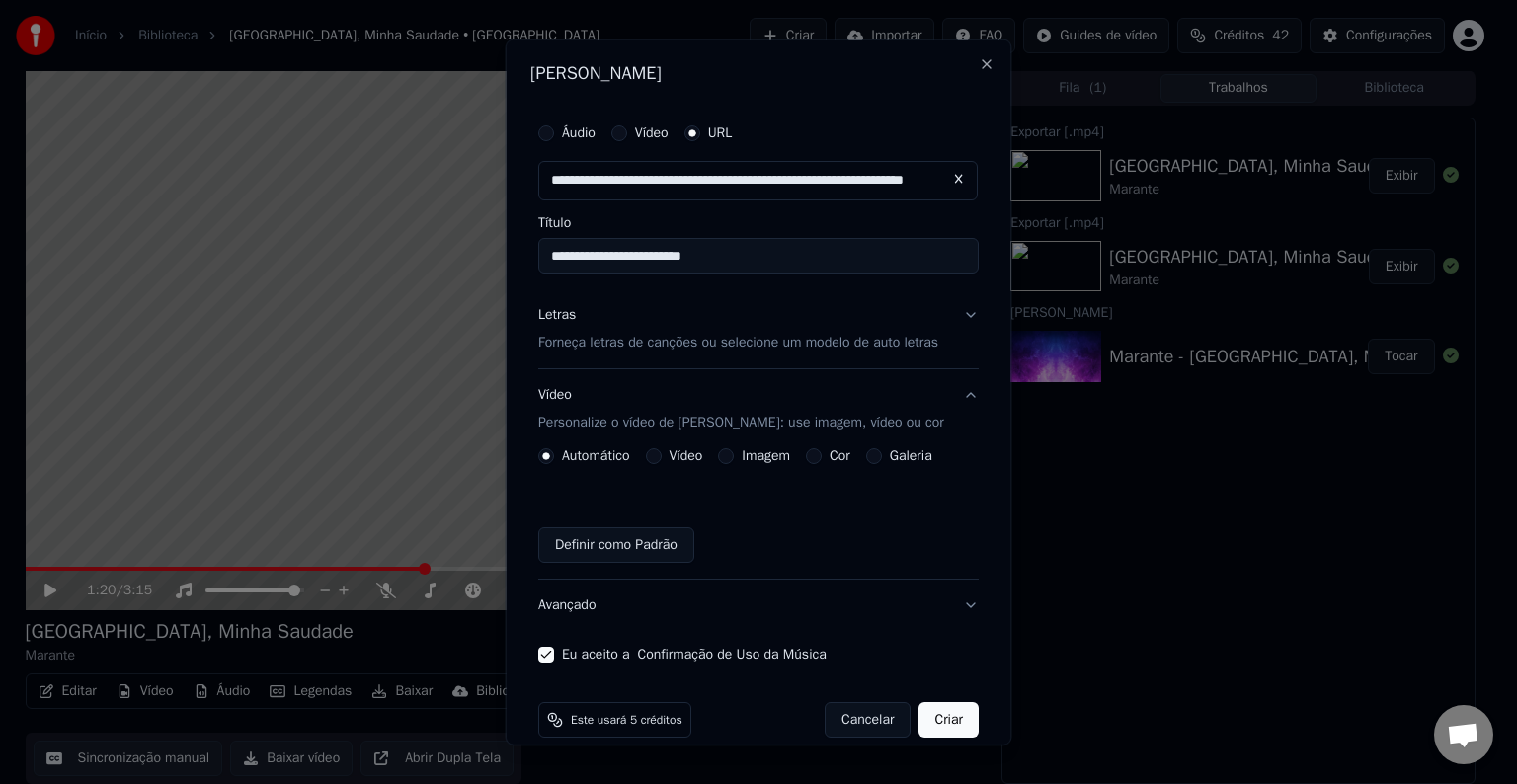 click on "Letras Forneça letras de canções ou selecione um modelo de auto letras" at bounding box center [738, 329] 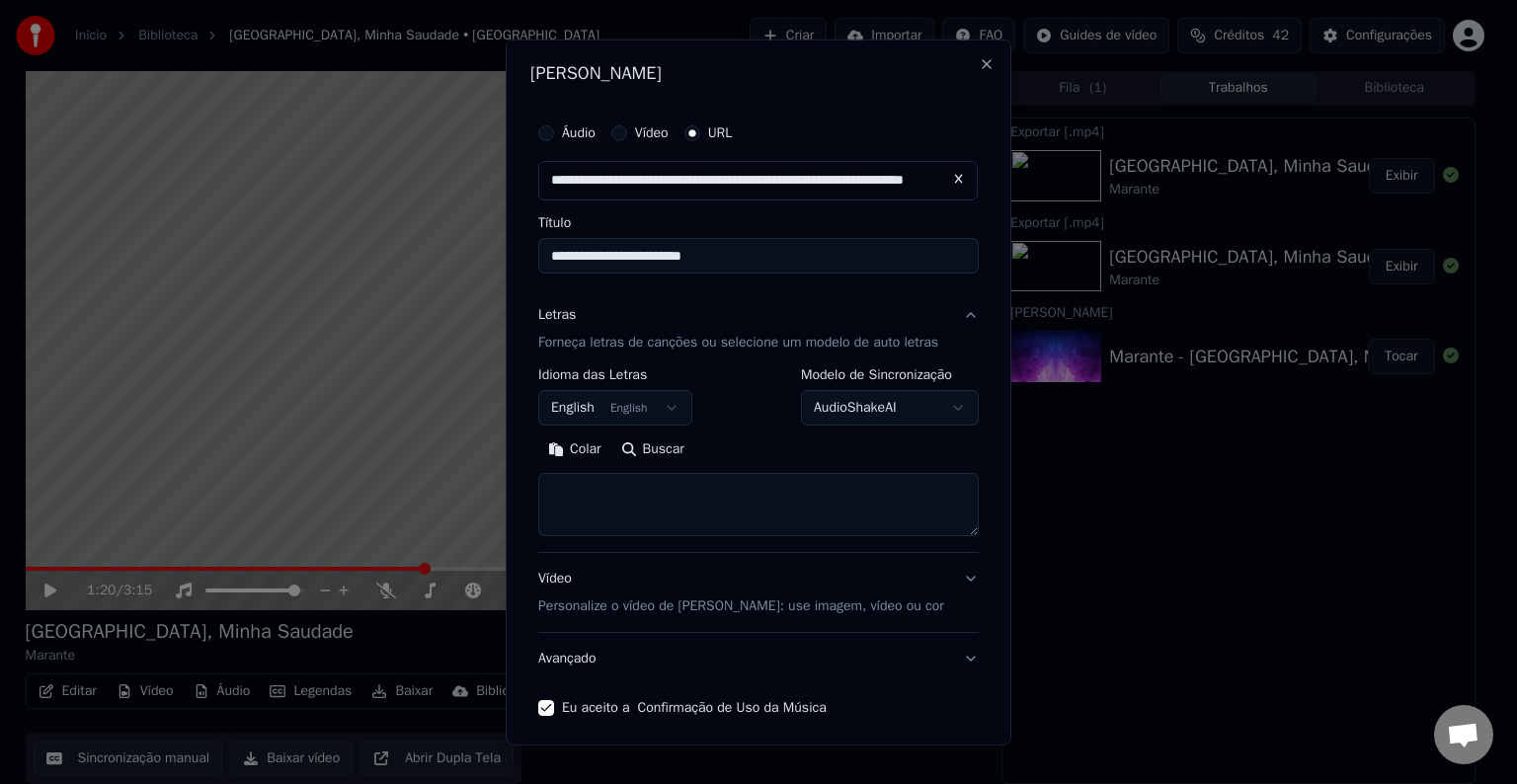 click at bounding box center (758, 505) 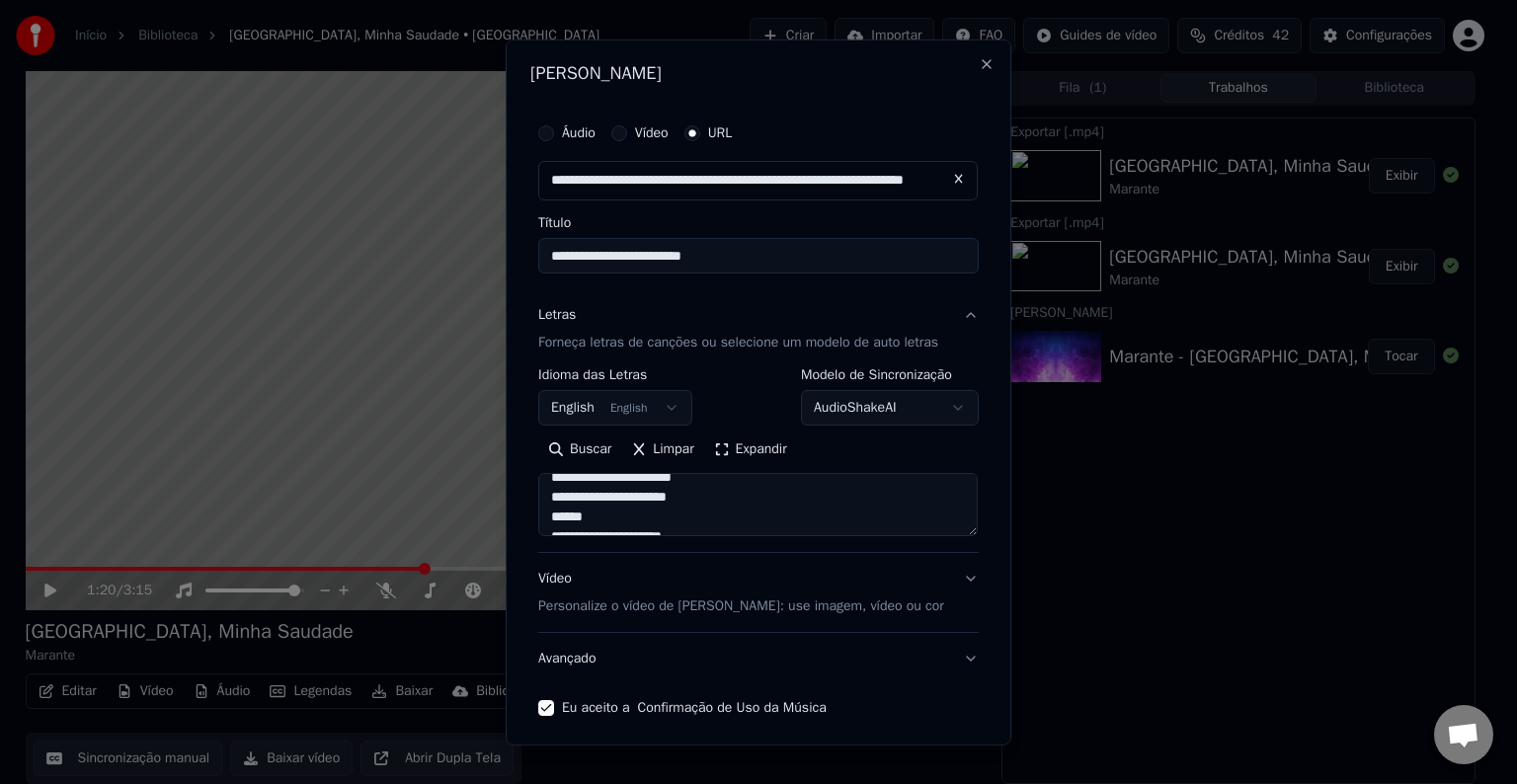 scroll, scrollTop: 494, scrollLeft: 0, axis: vertical 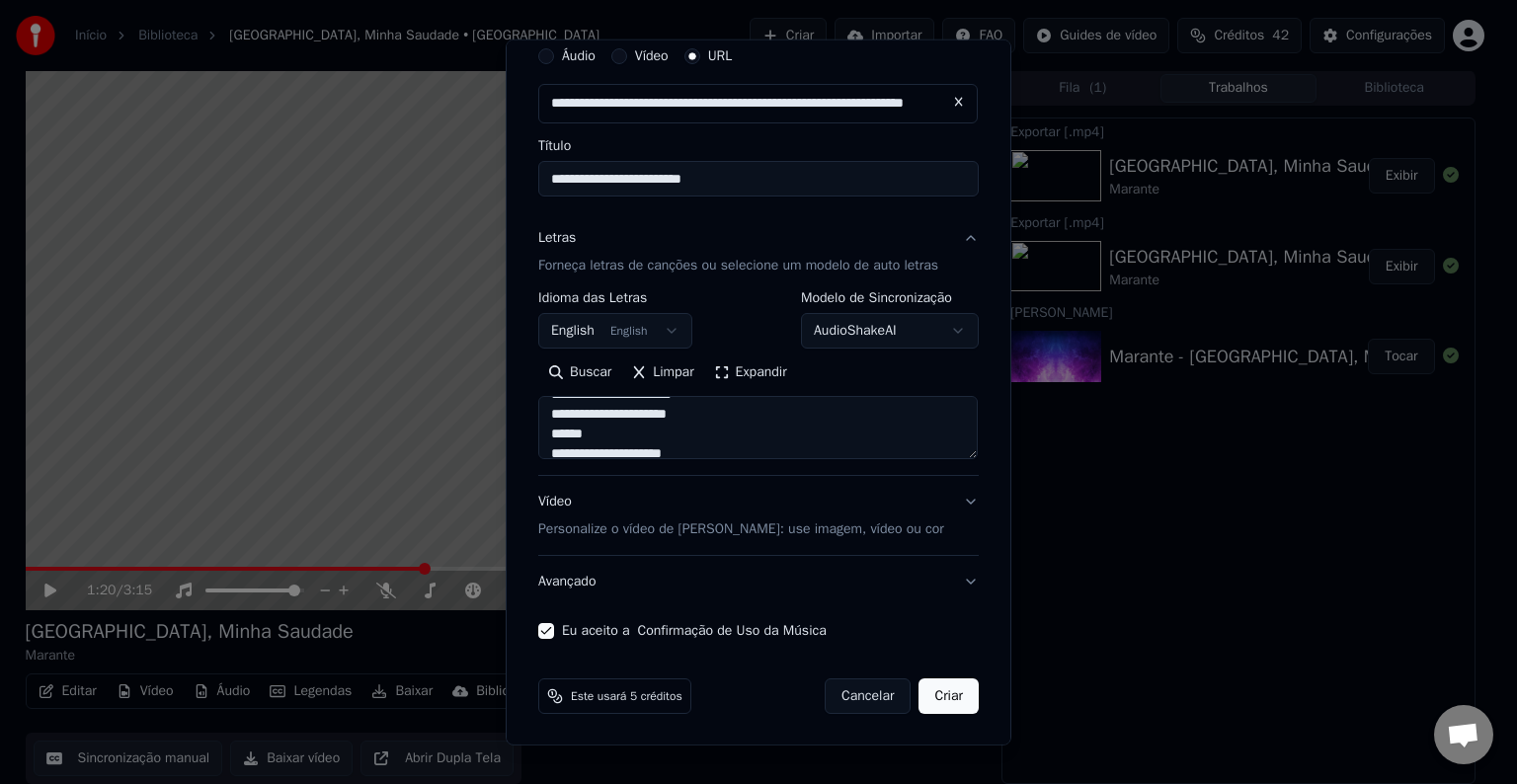 type on "**********" 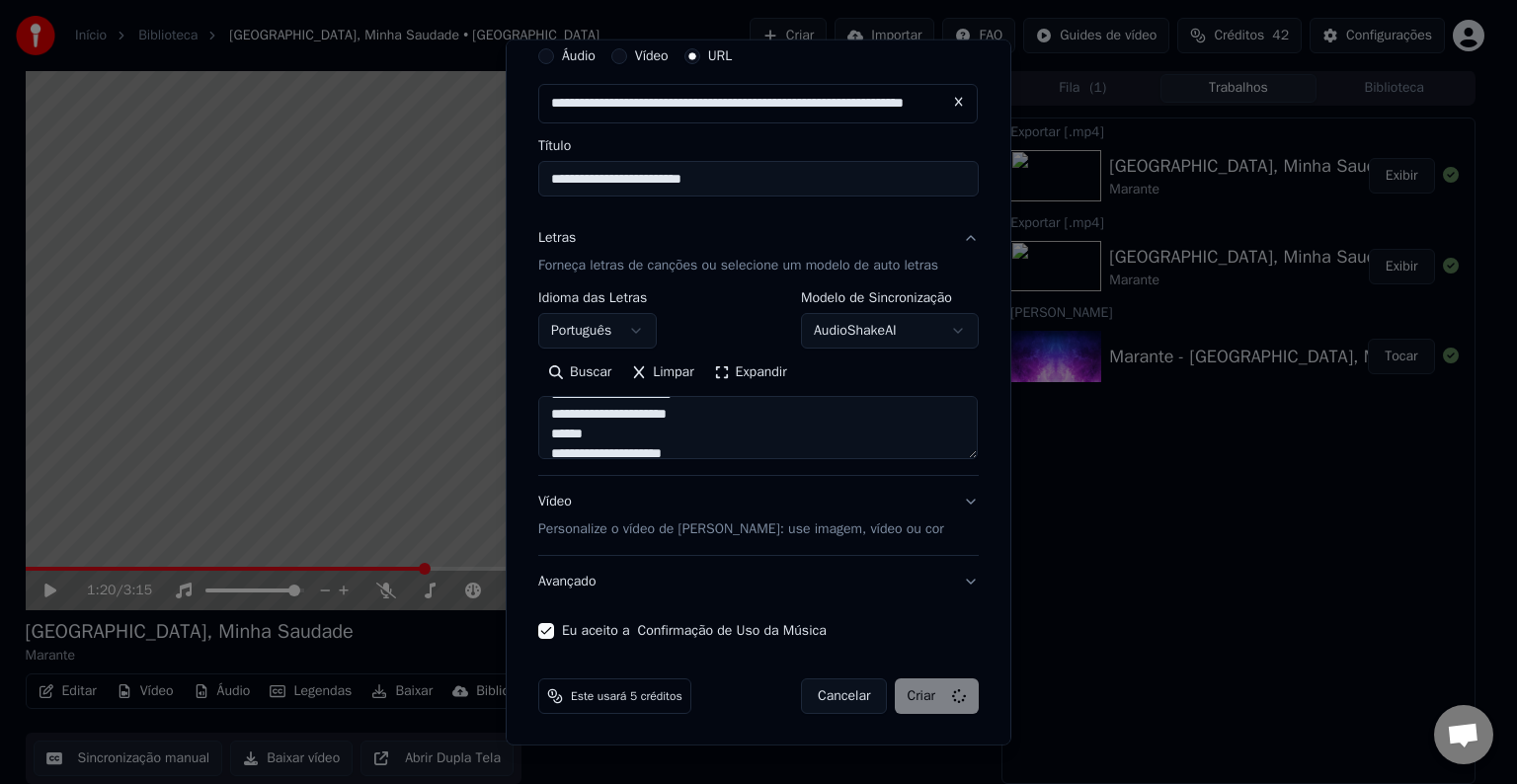 type 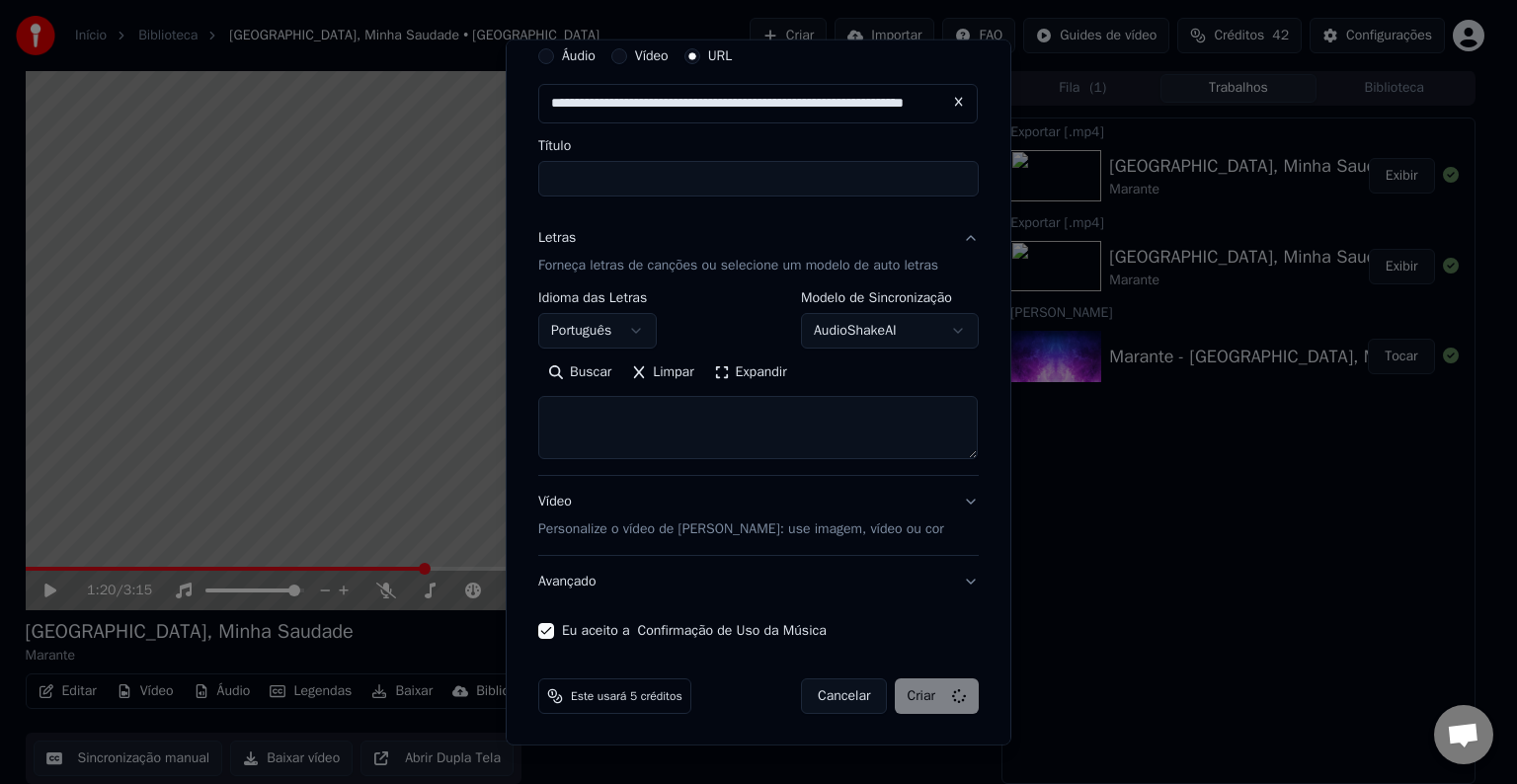 select 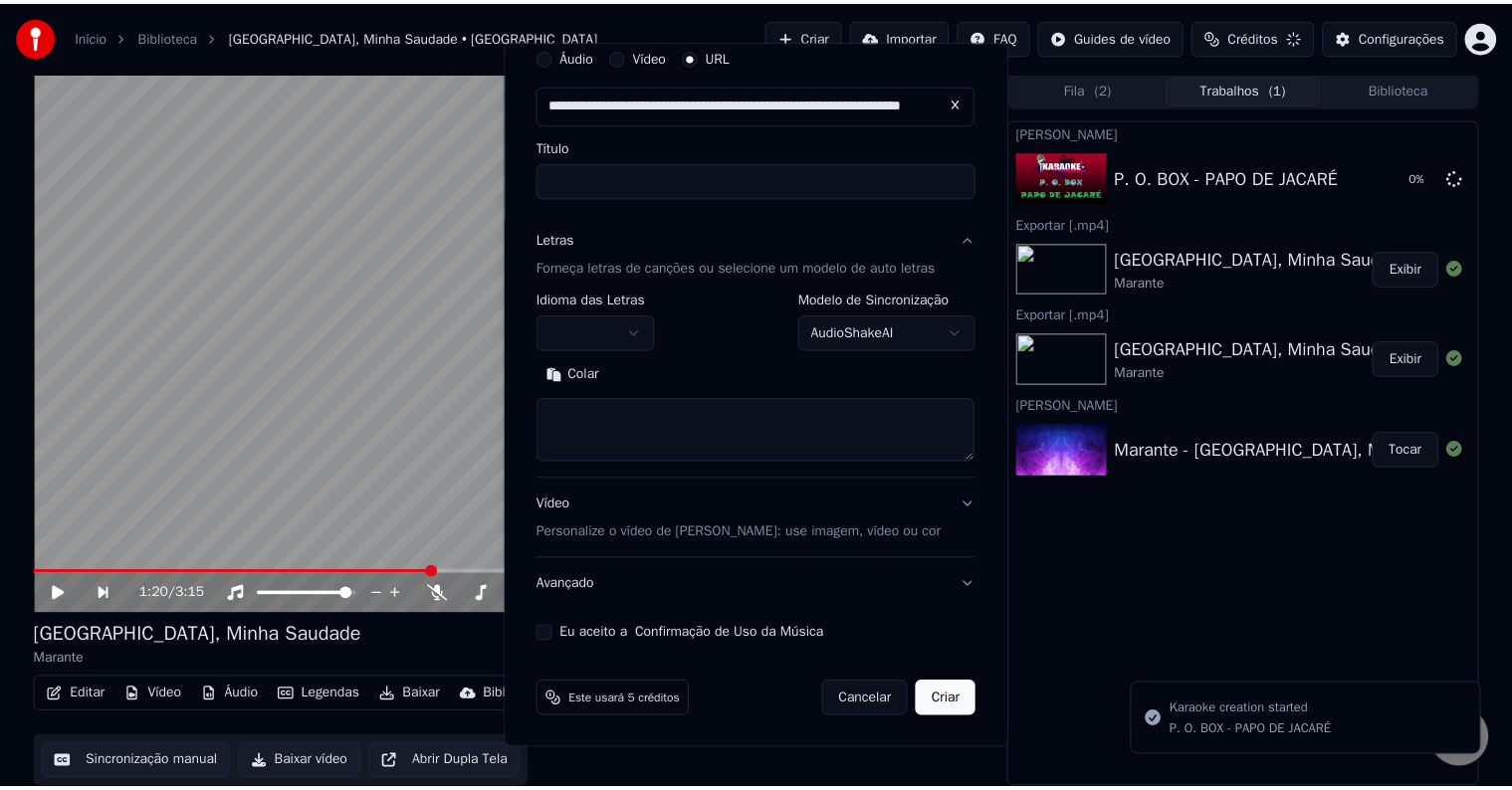 scroll, scrollTop: 0, scrollLeft: 0, axis: both 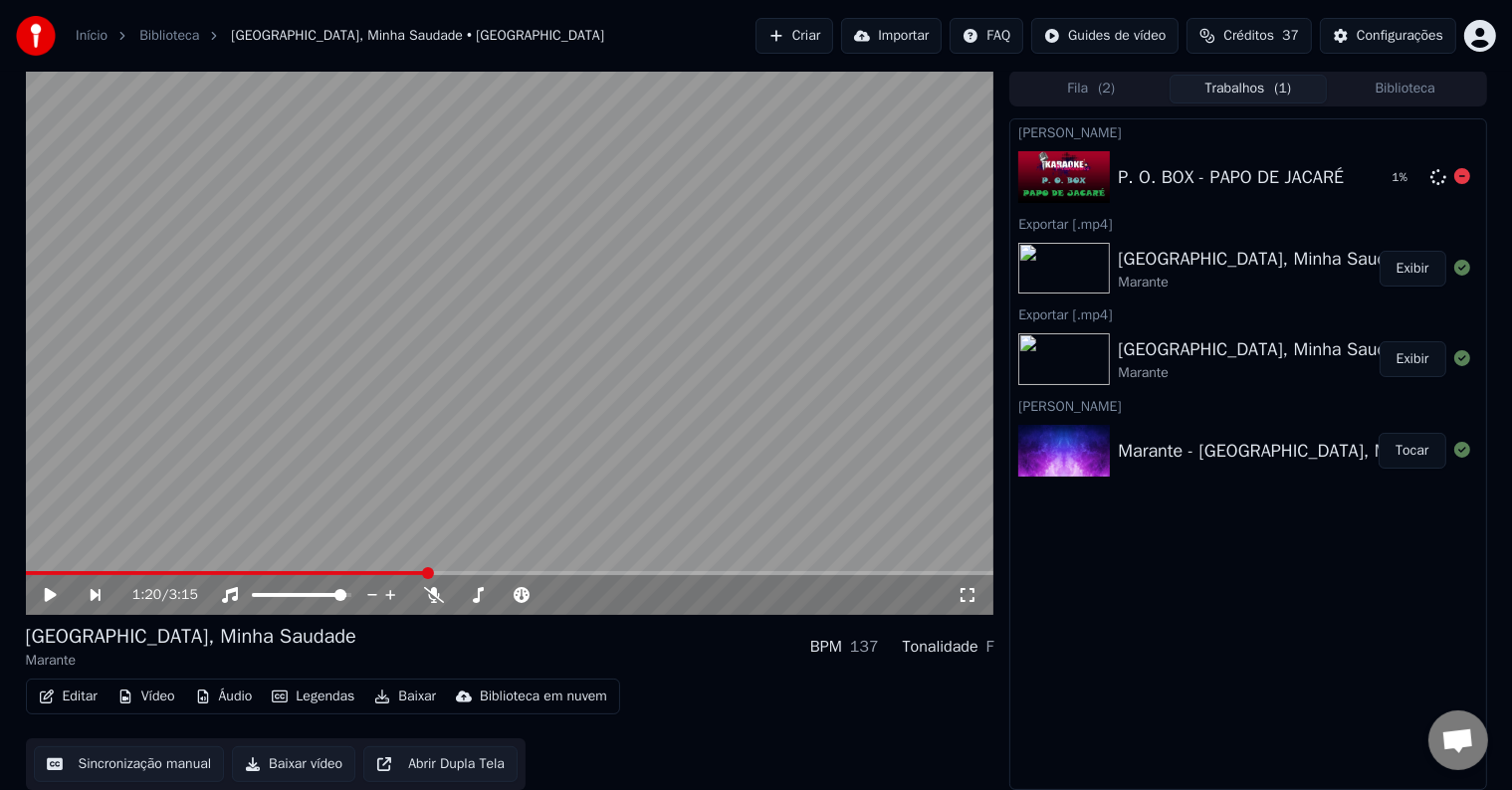 click on "P. O. BOX - PAPO DE JACARÉ" at bounding box center [1230, 177] 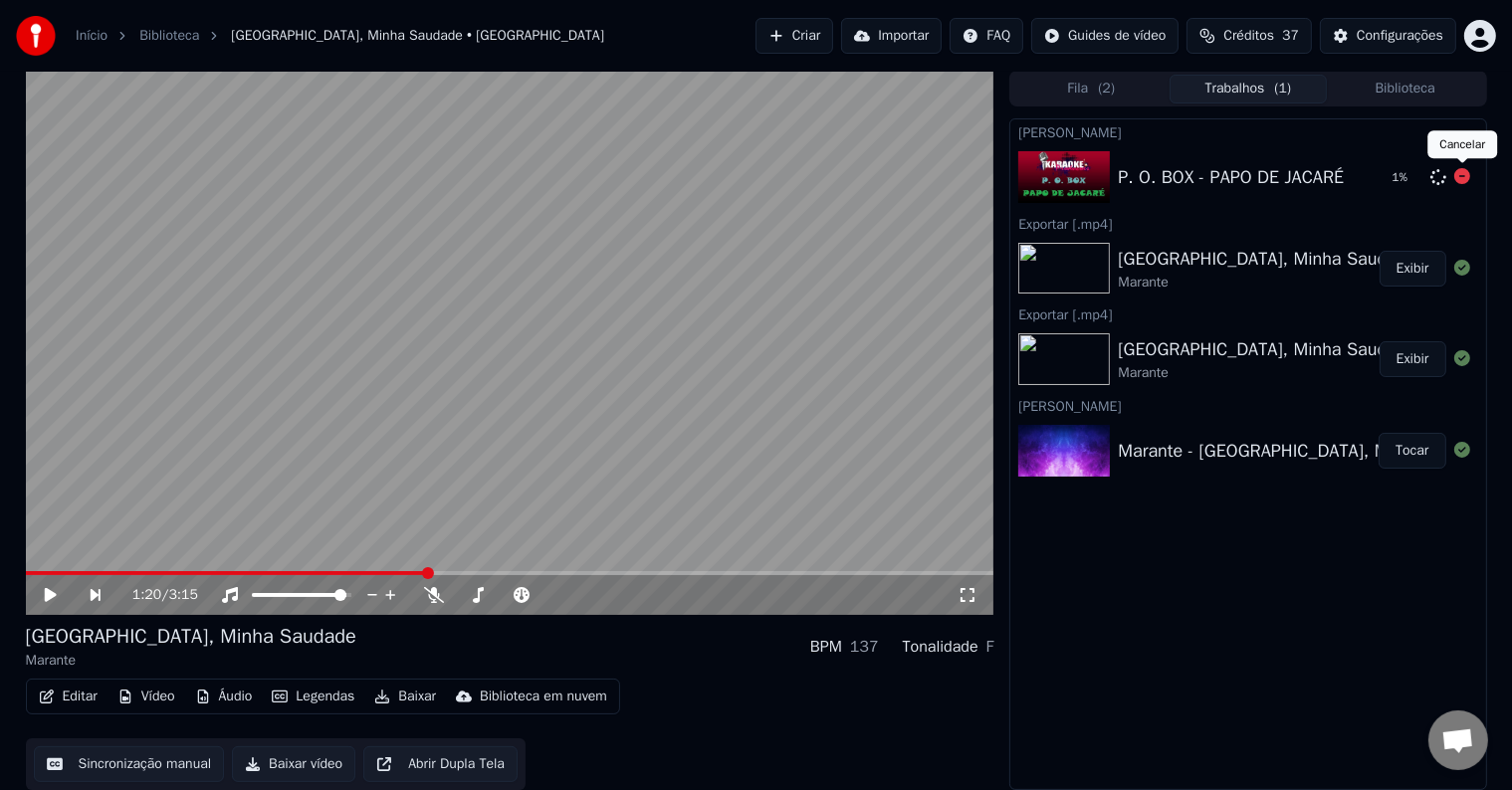 click 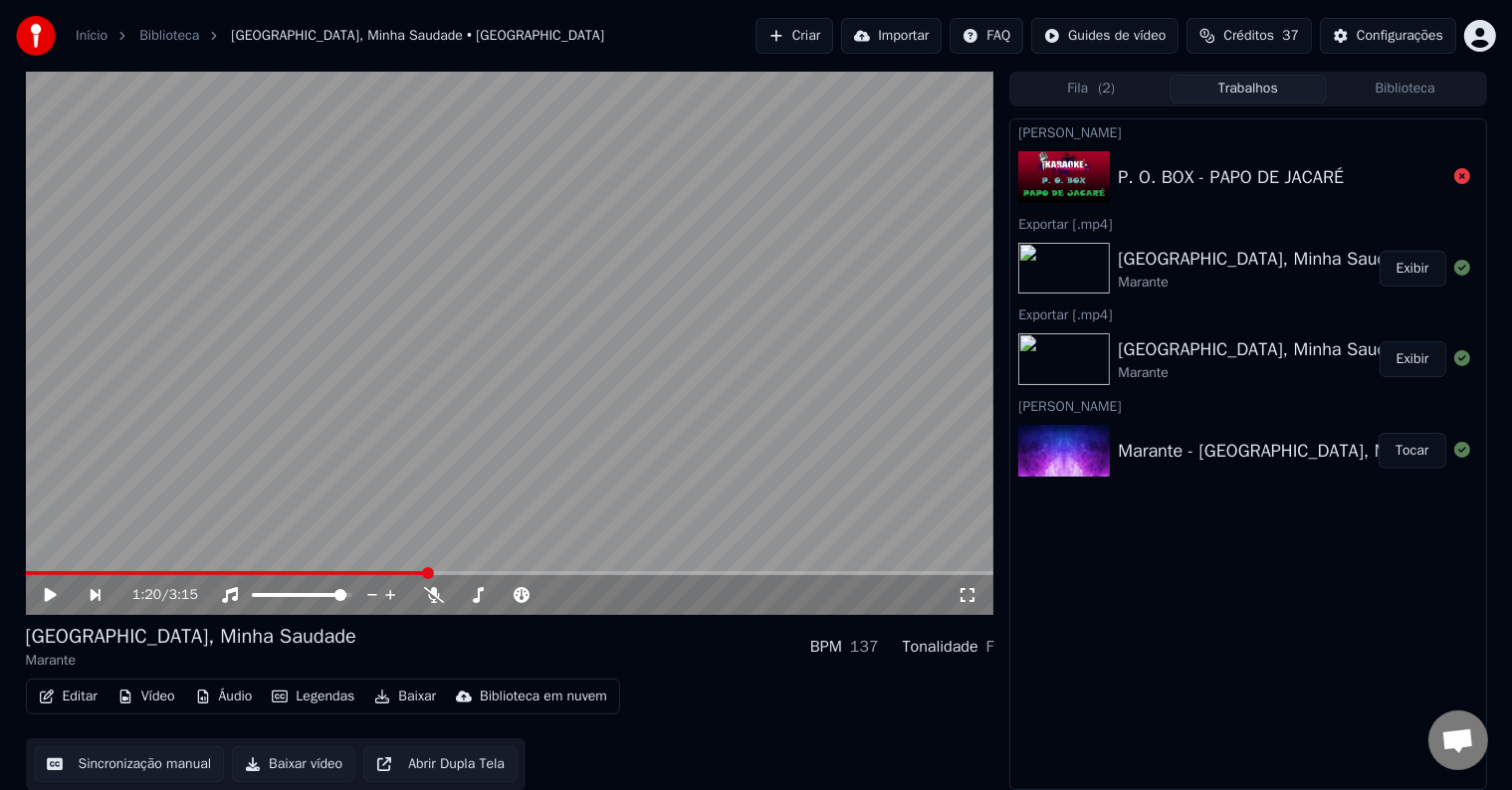 click on "P. O. BOX - PAPO DE JACARÉ" at bounding box center [1230, 177] 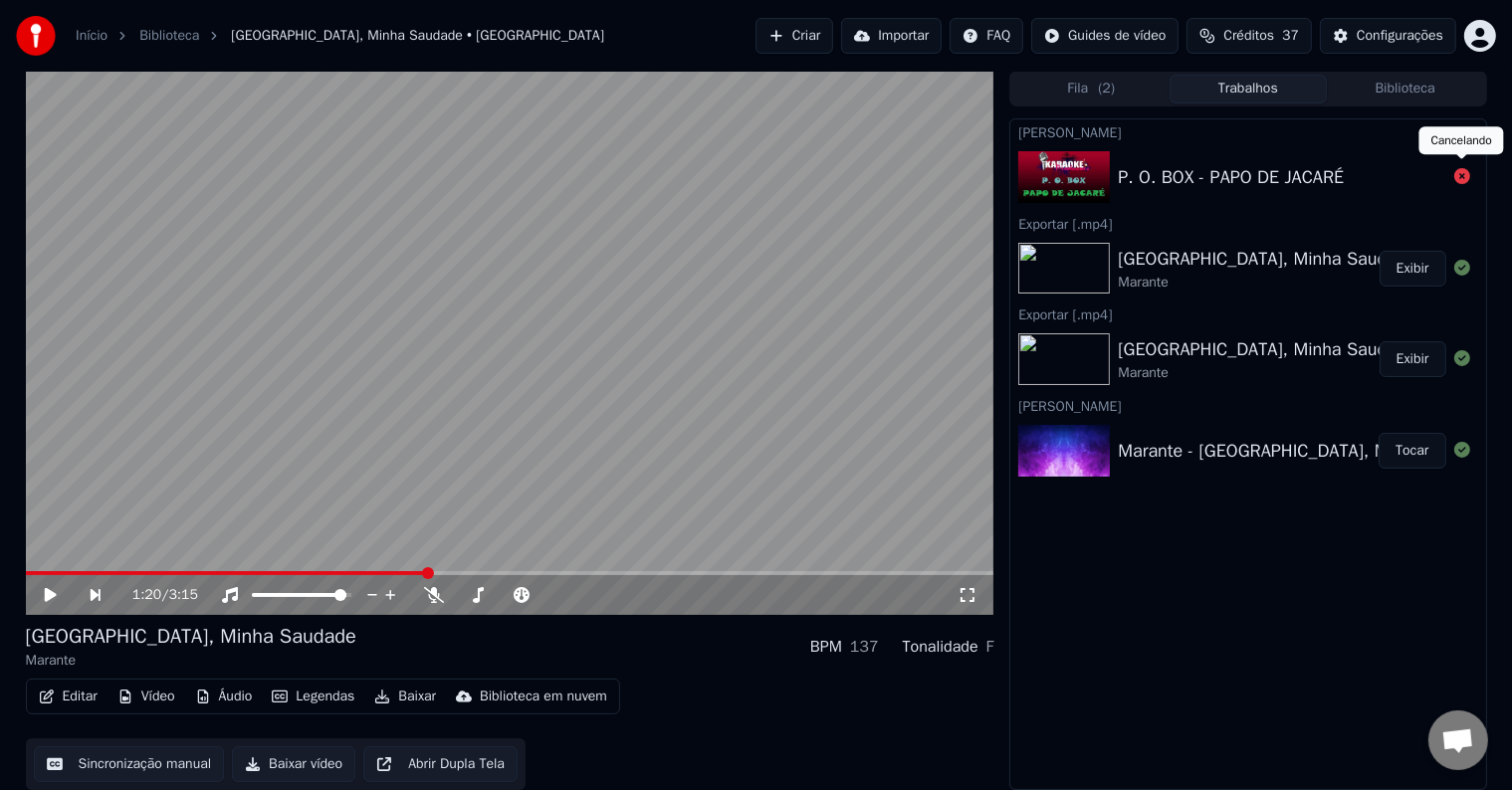 click 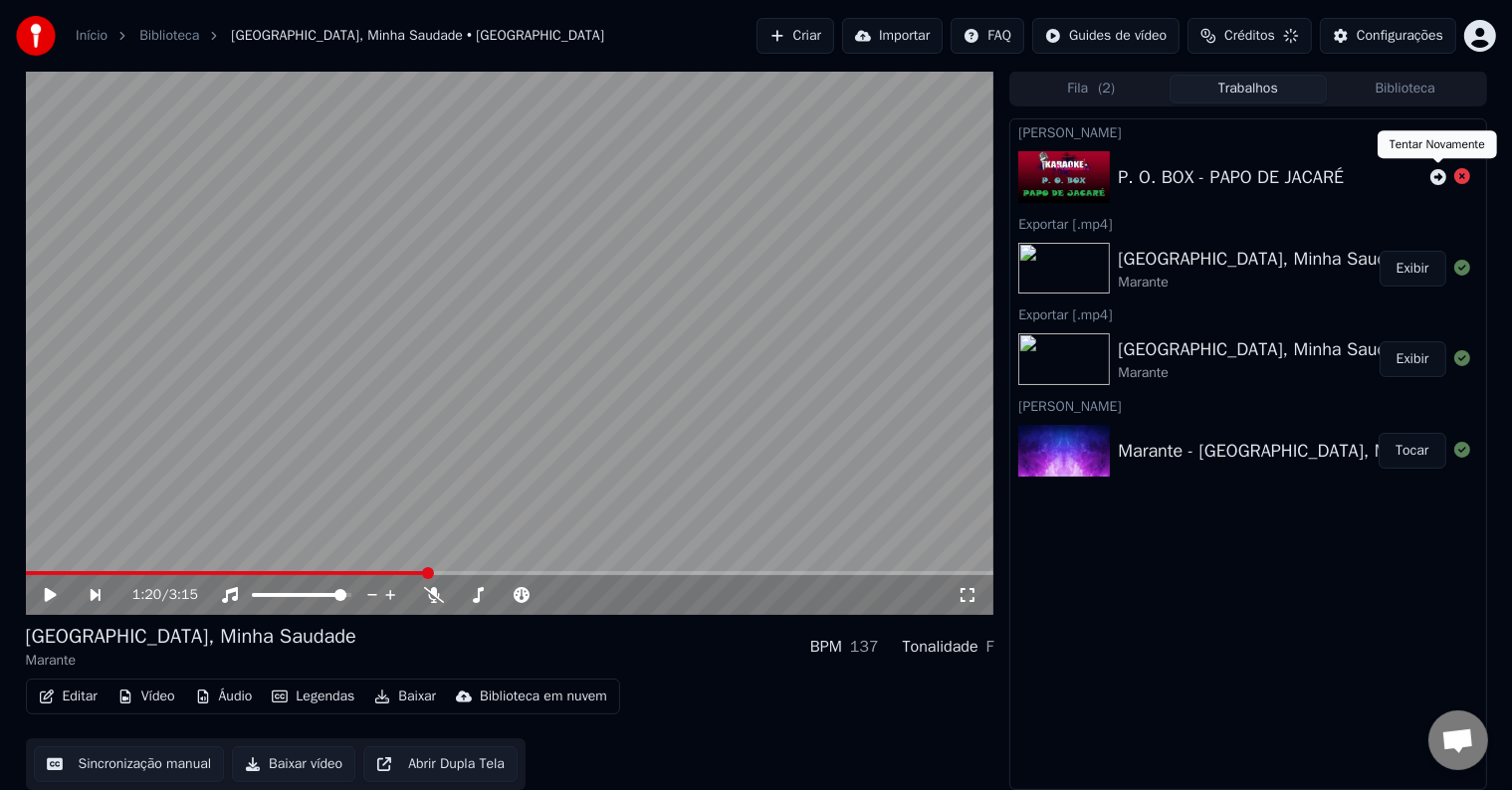 click 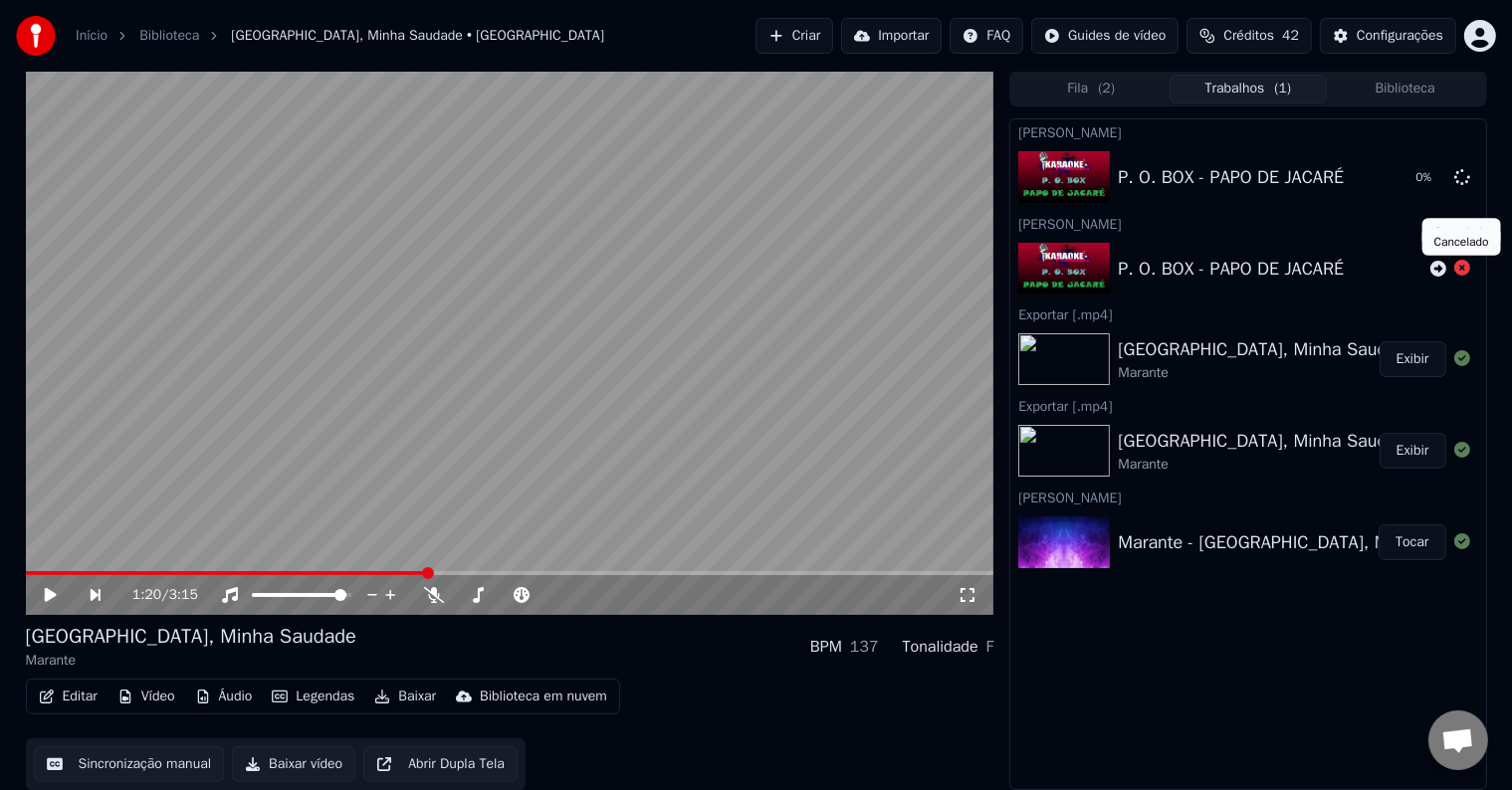 click 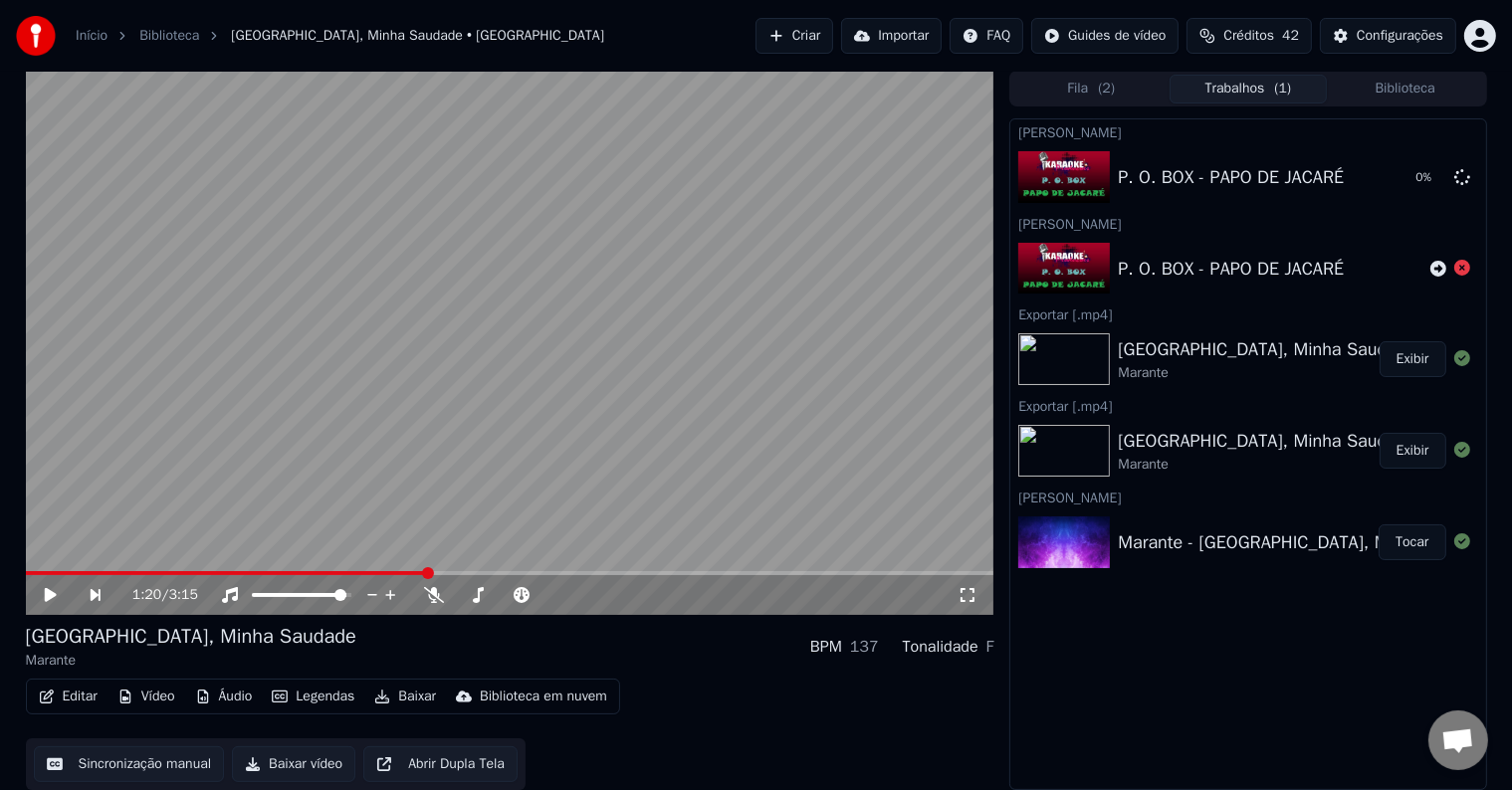click 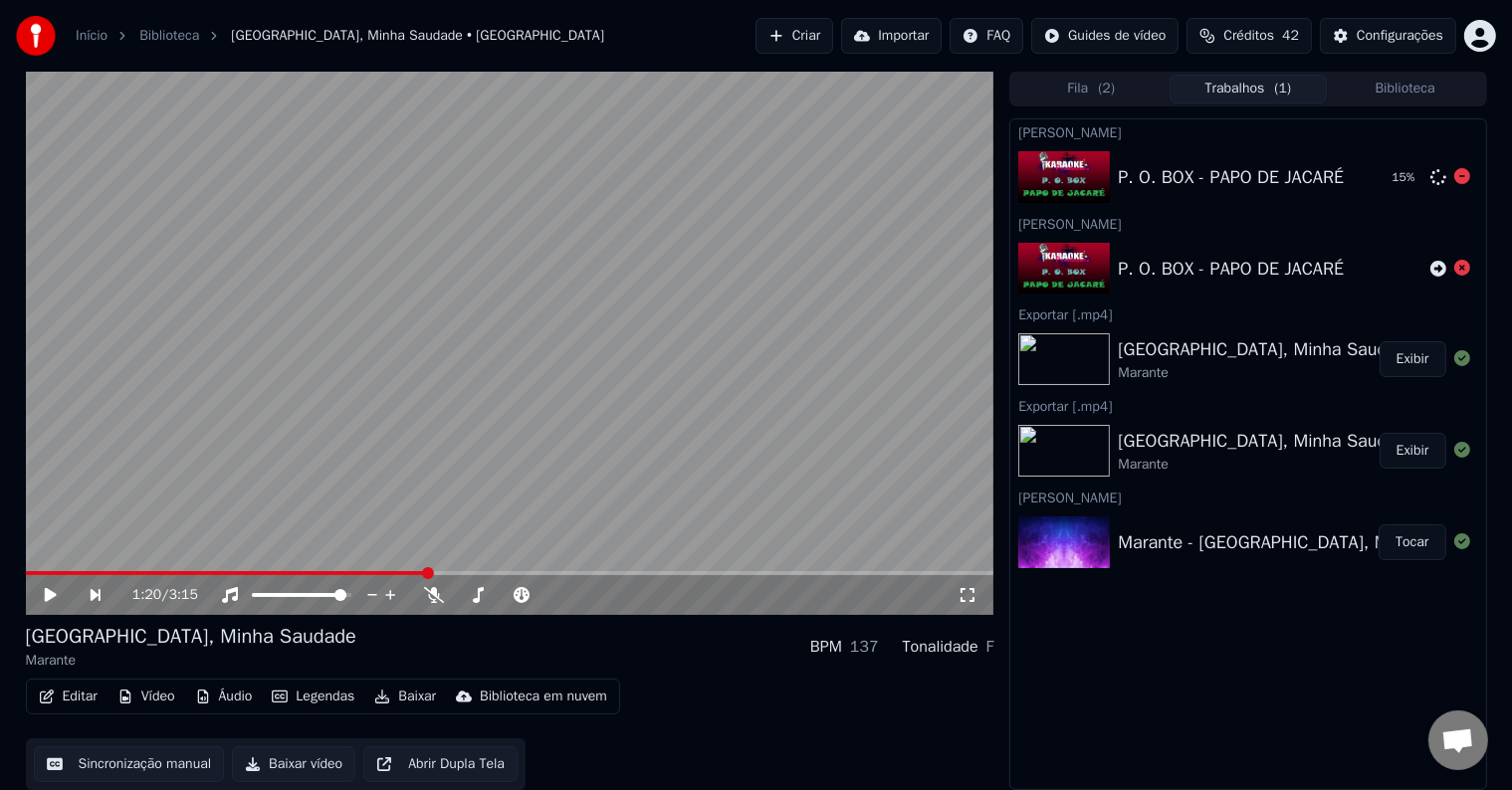 click on "P. O. BOX - PAPO DE JACARÉ 15 %" at bounding box center (1247, 177) 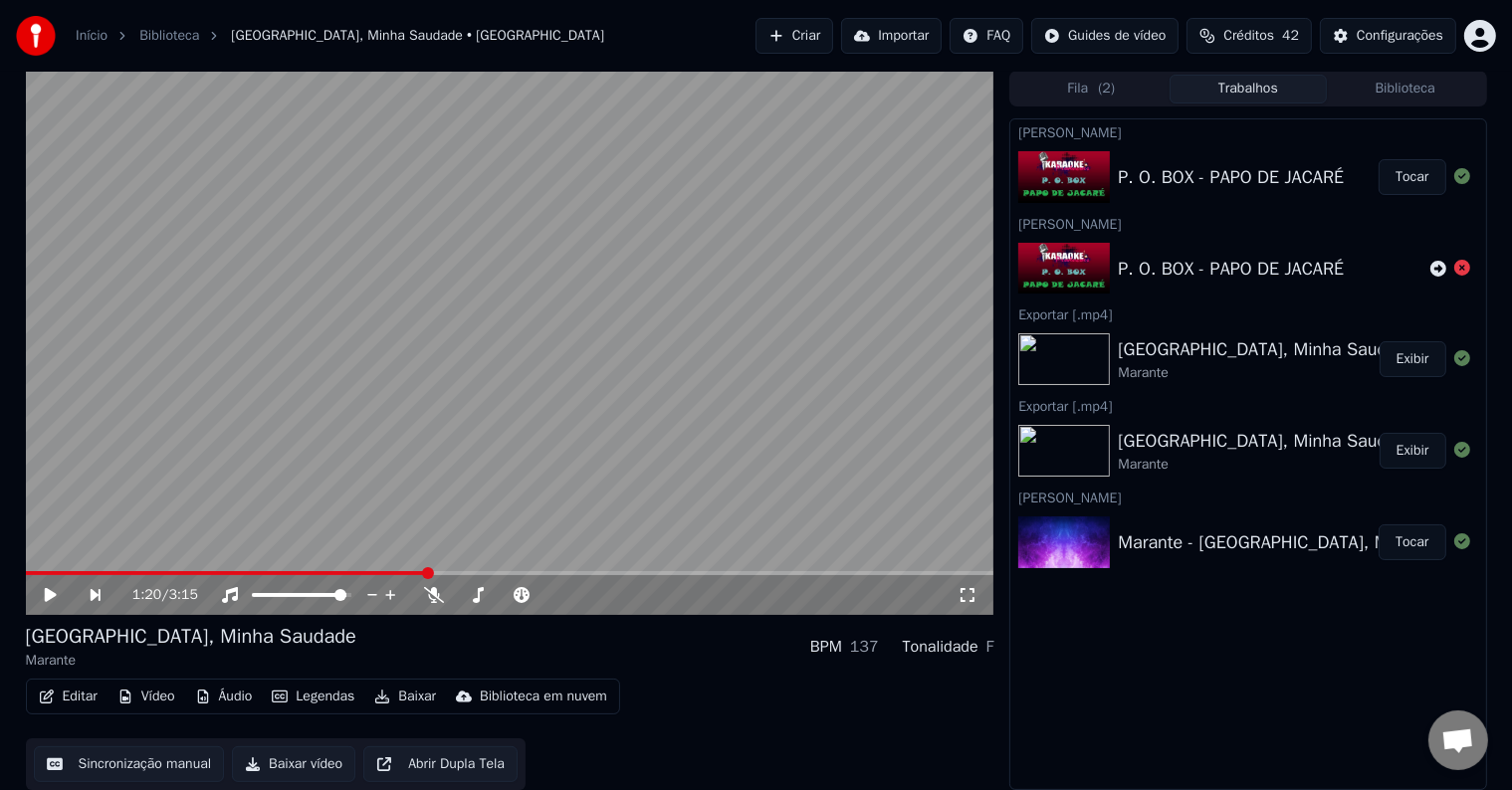 click on "Tocar" at bounding box center [1411, 177] 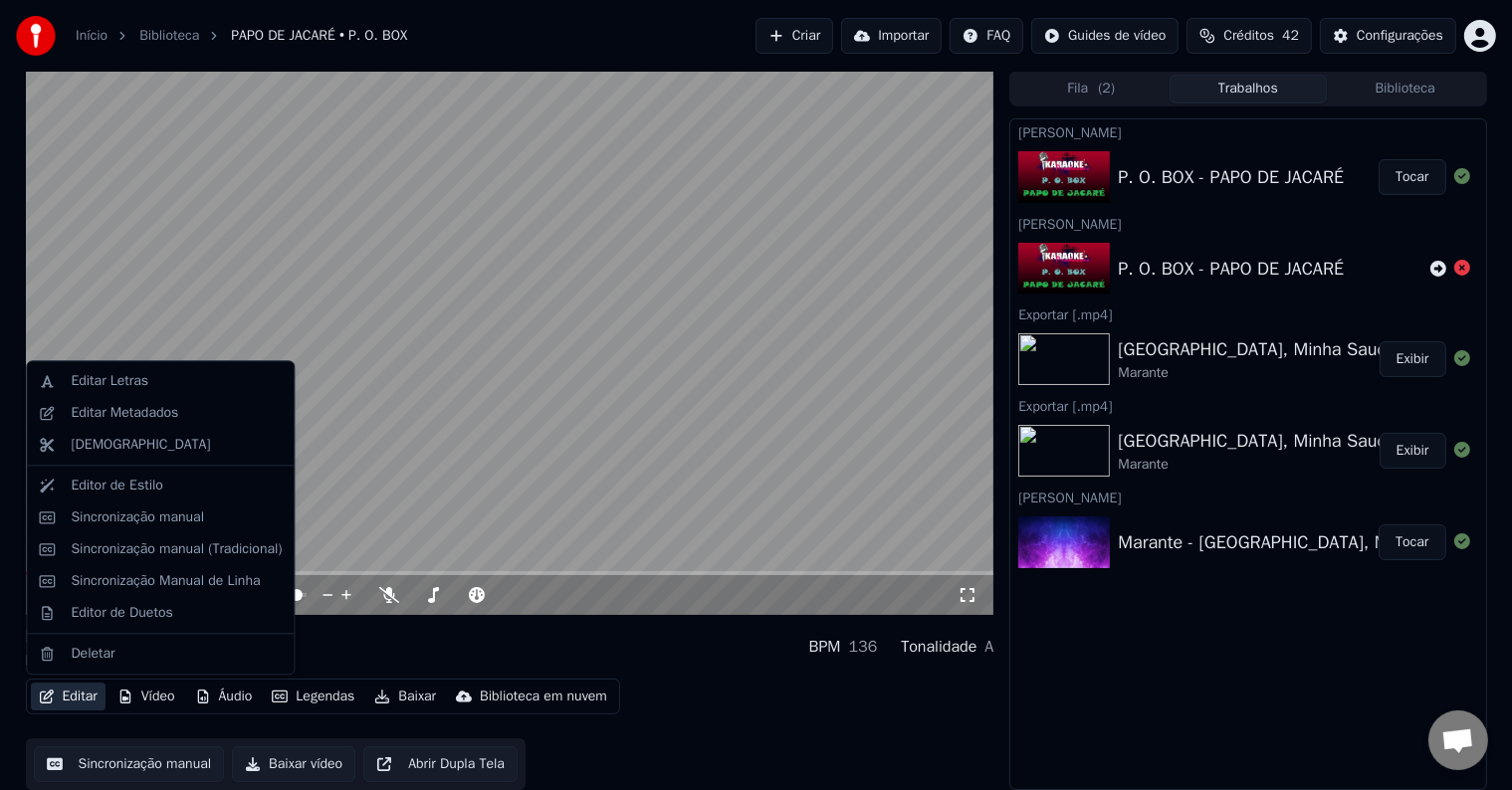 click on "Editar" at bounding box center (68, 696) 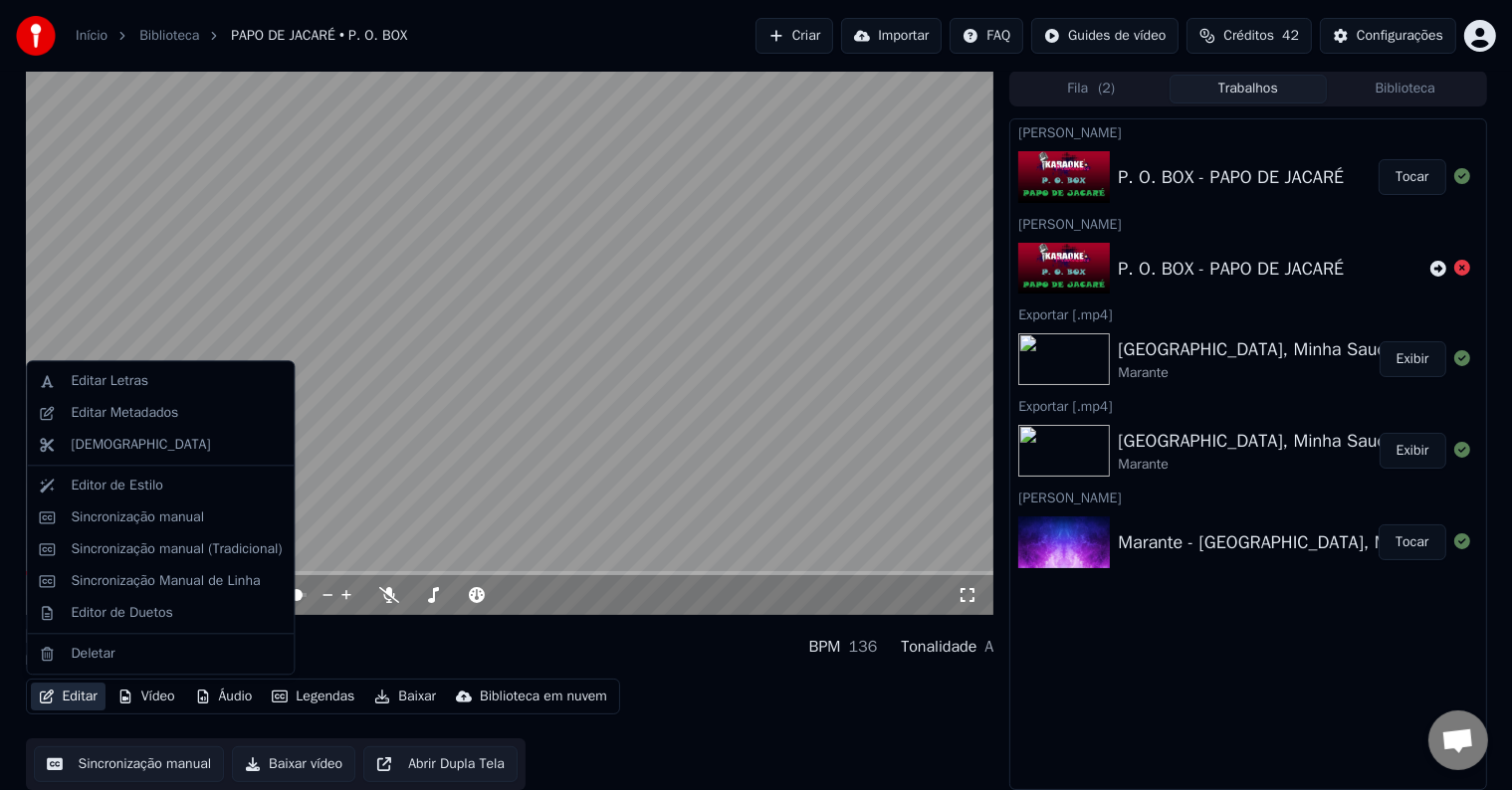 click at bounding box center (510, 342) 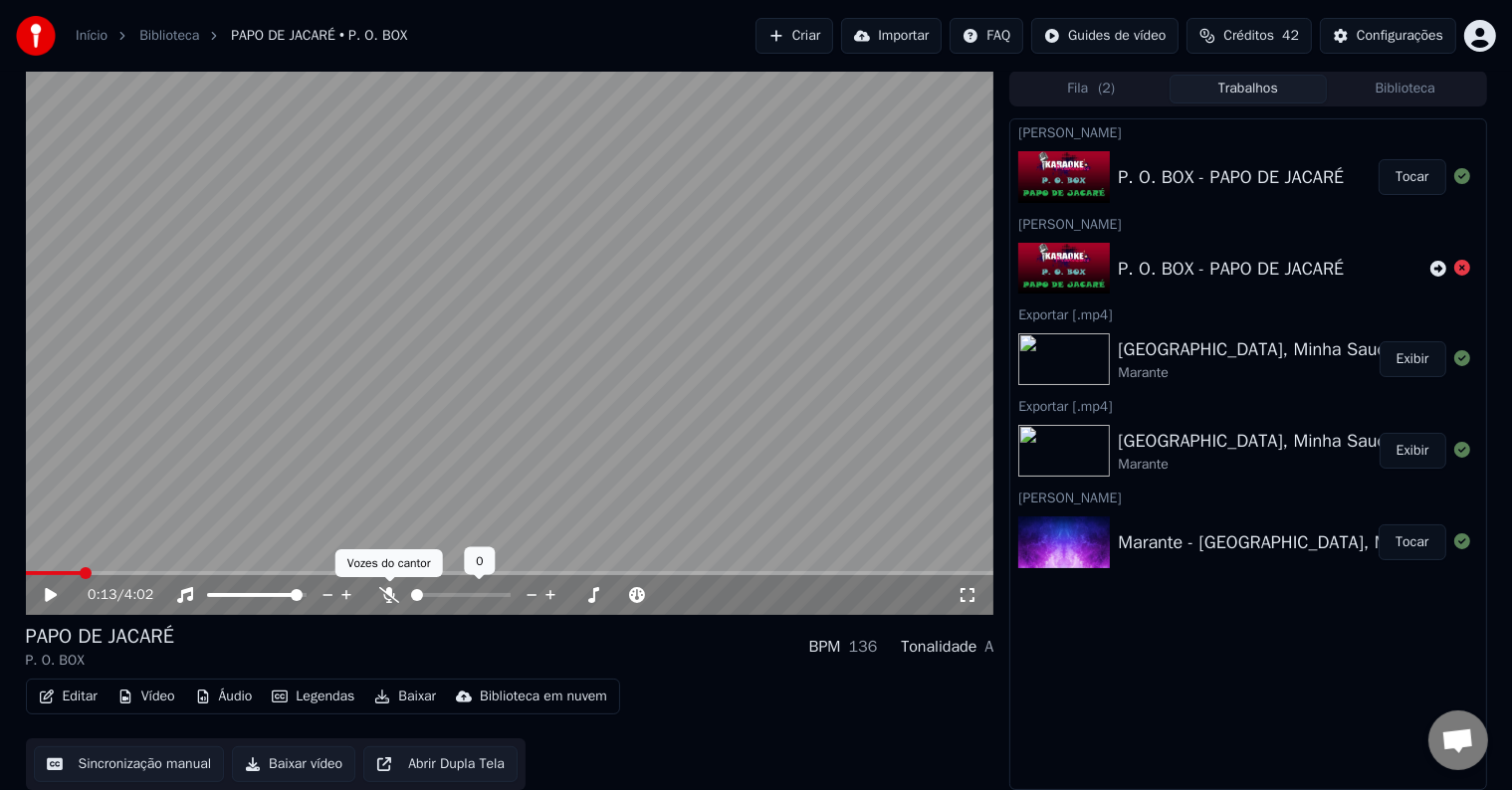 click 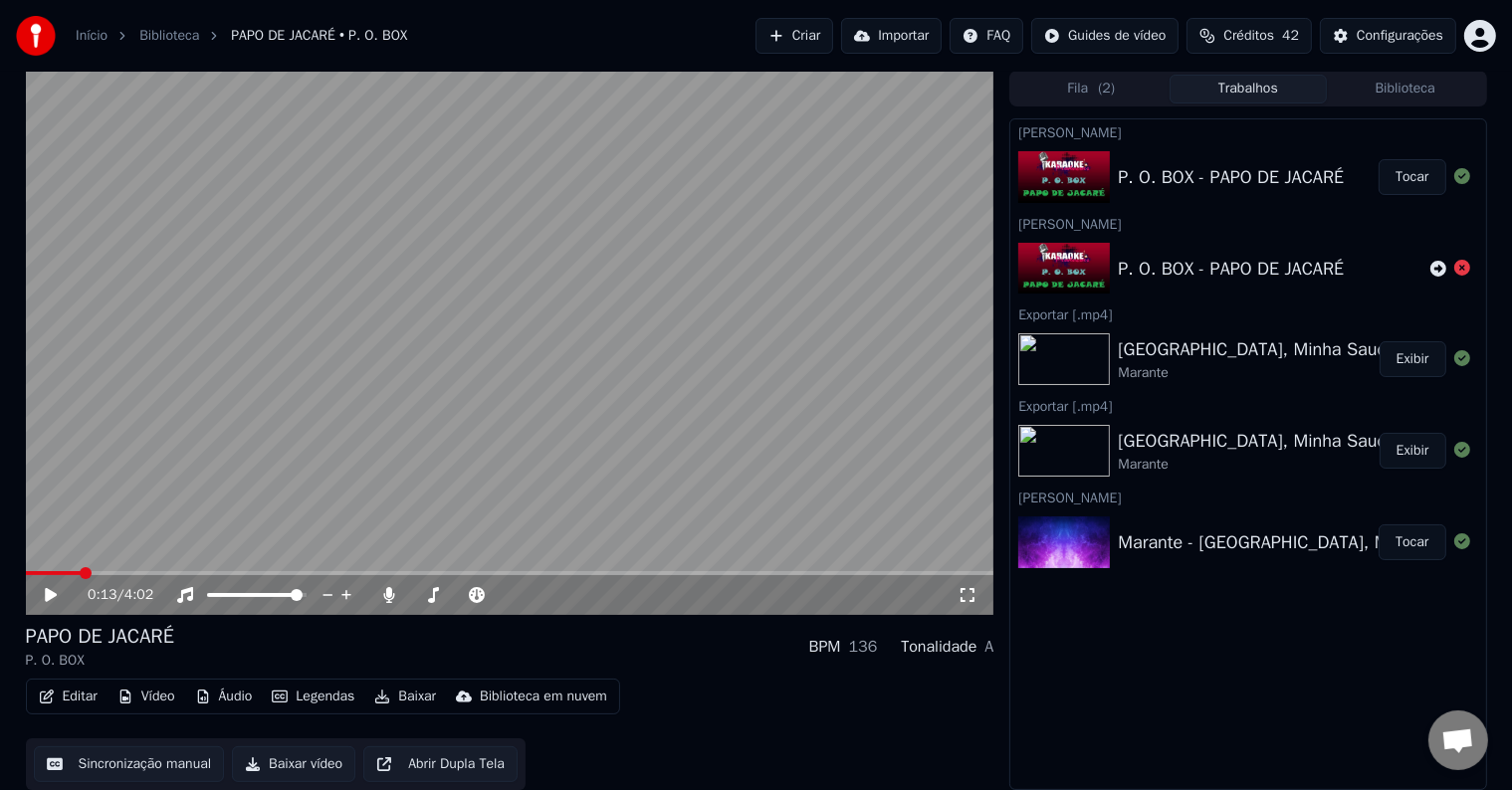 click 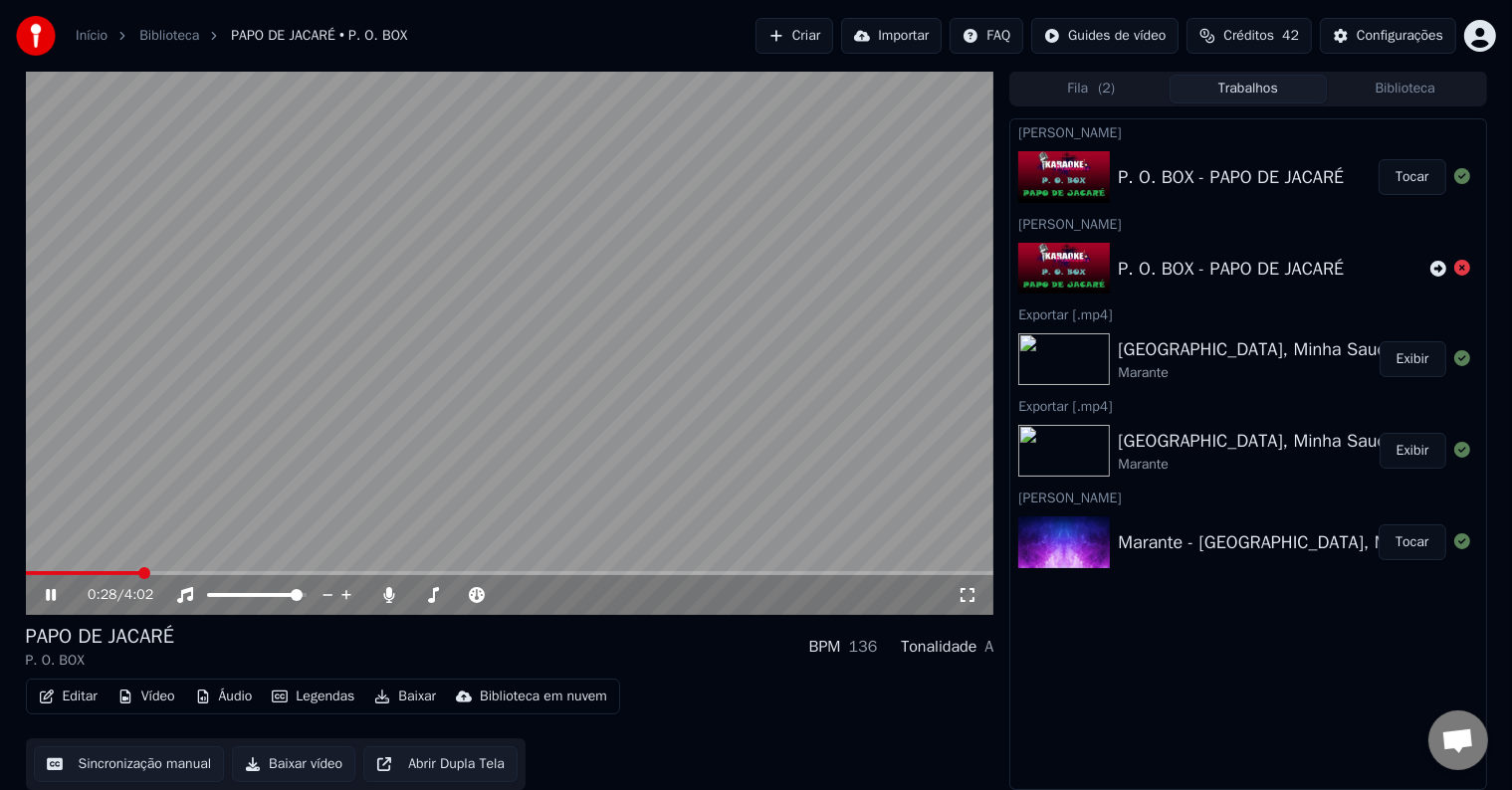 click 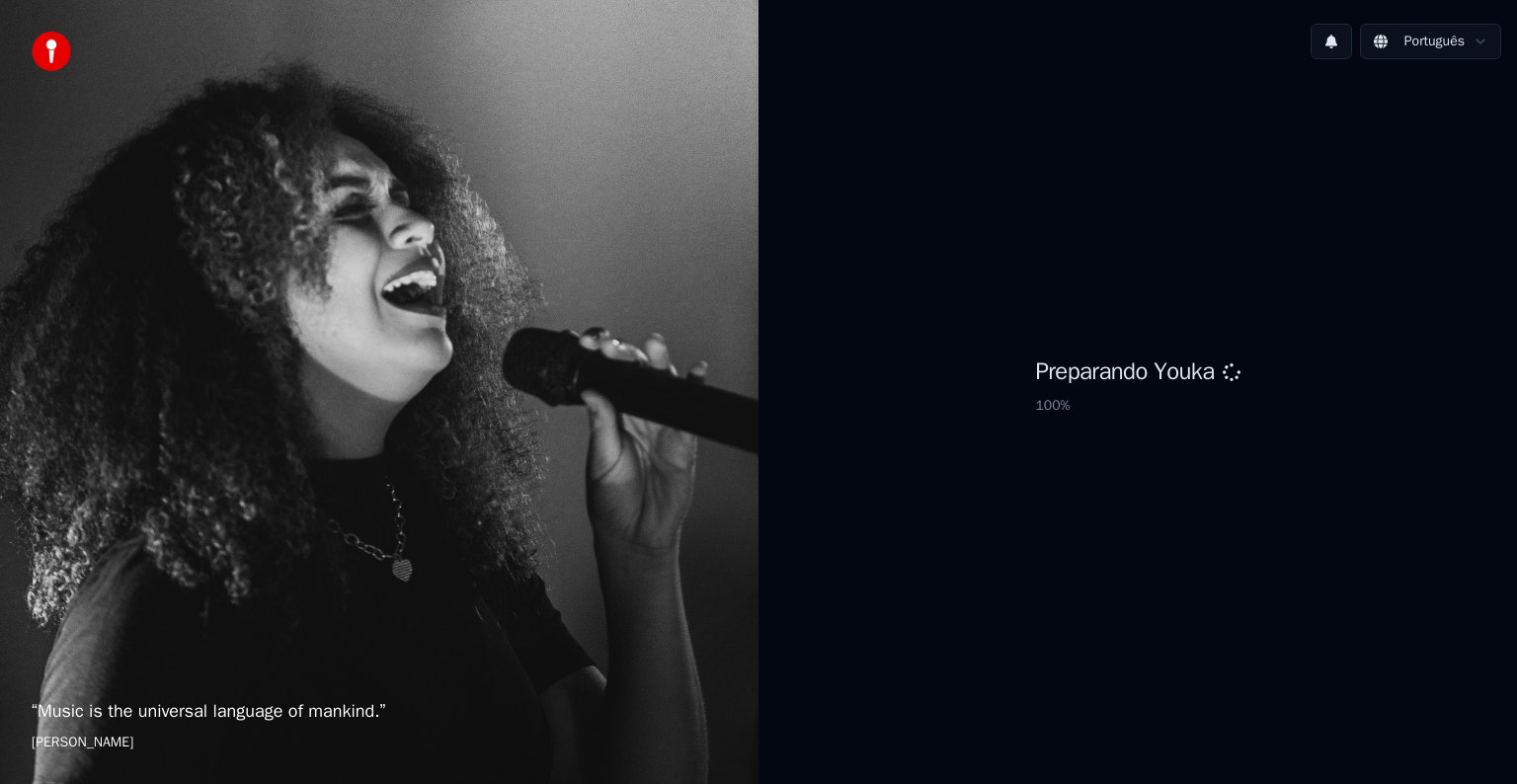 scroll, scrollTop: 0, scrollLeft: 0, axis: both 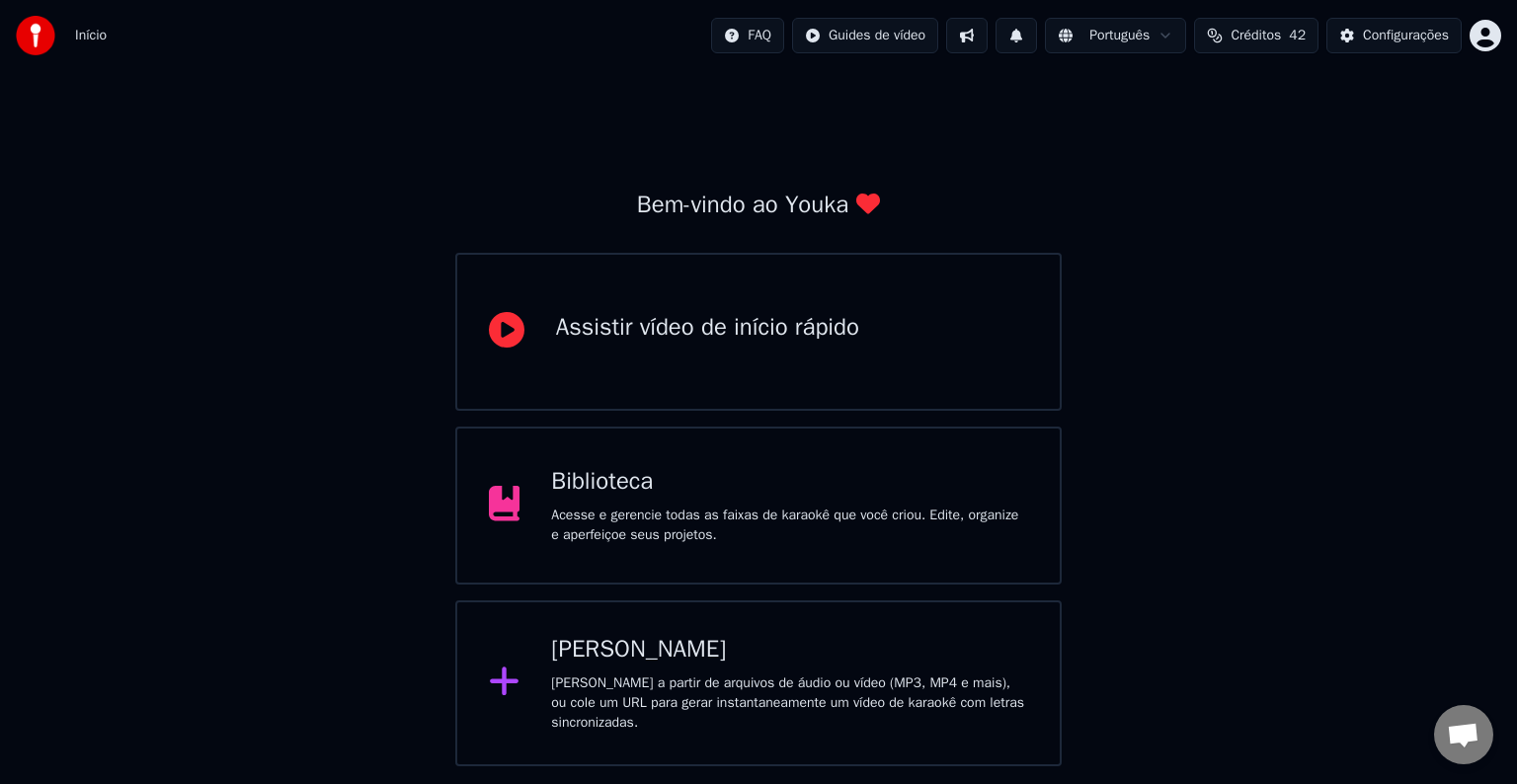 click on "Créditos" at bounding box center (1255, 36) 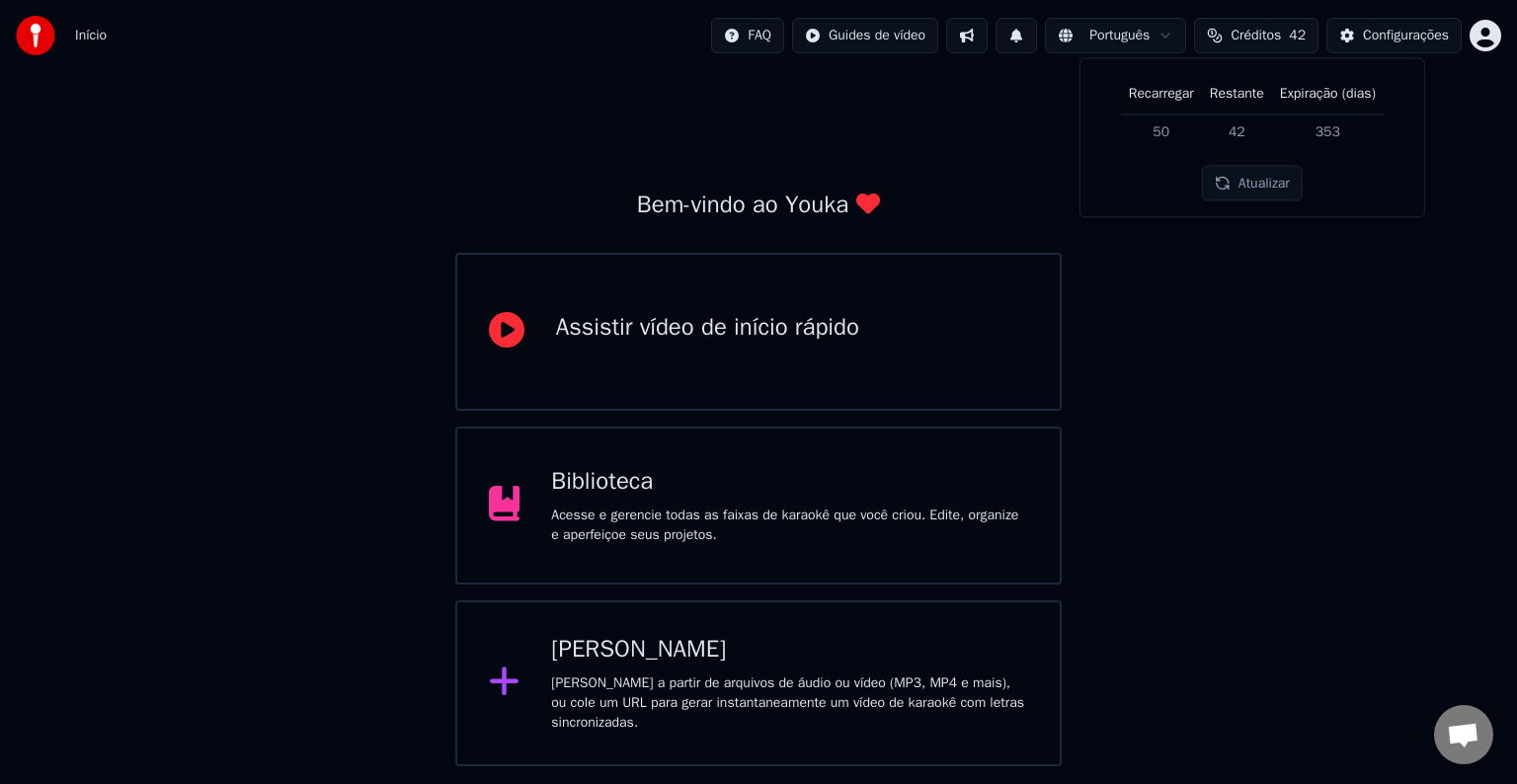 click on "Bem-vindo ao Youka Assistir vídeo de início rápido Biblioteca Acesse e gerencie todas as faixas de karaokê que você criou. Edite, organize e aperfeiçoe seus projetos. Criar Karaokê Crie karaokê a partir de arquivos de áudio ou vídeo (MP3, MP4 e mais), ou cole um URL para gerar instantaneamente um vídeo de karaokê com letras sincronizadas." at bounding box center (758, 419) 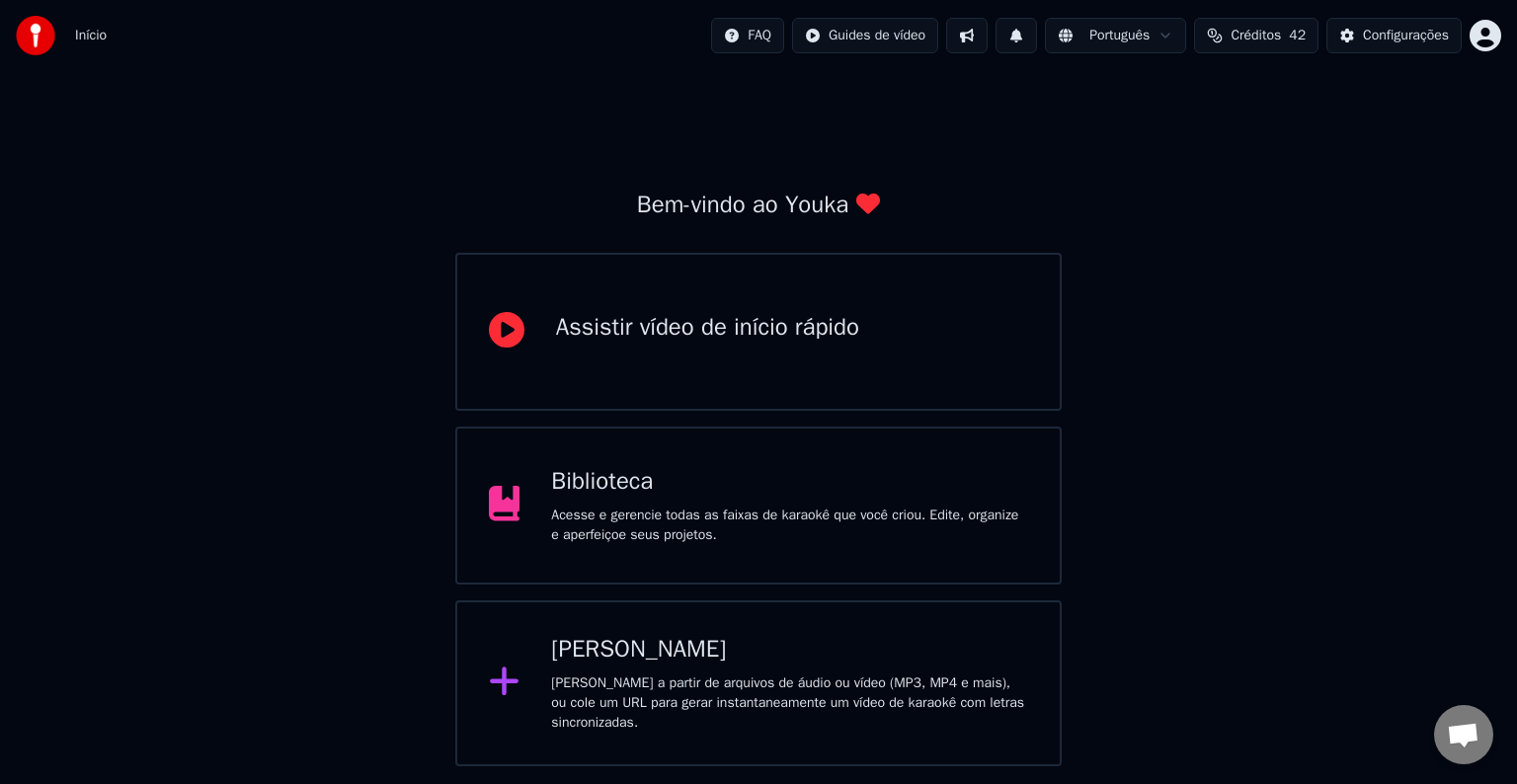 click on "[PERSON_NAME] a partir de arquivos de áudio ou vídeo (MP3, MP4 e mais), ou cole um URL para gerar instantaneamente um vídeo de karaokê com letras sincronizadas." at bounding box center (789, 703) 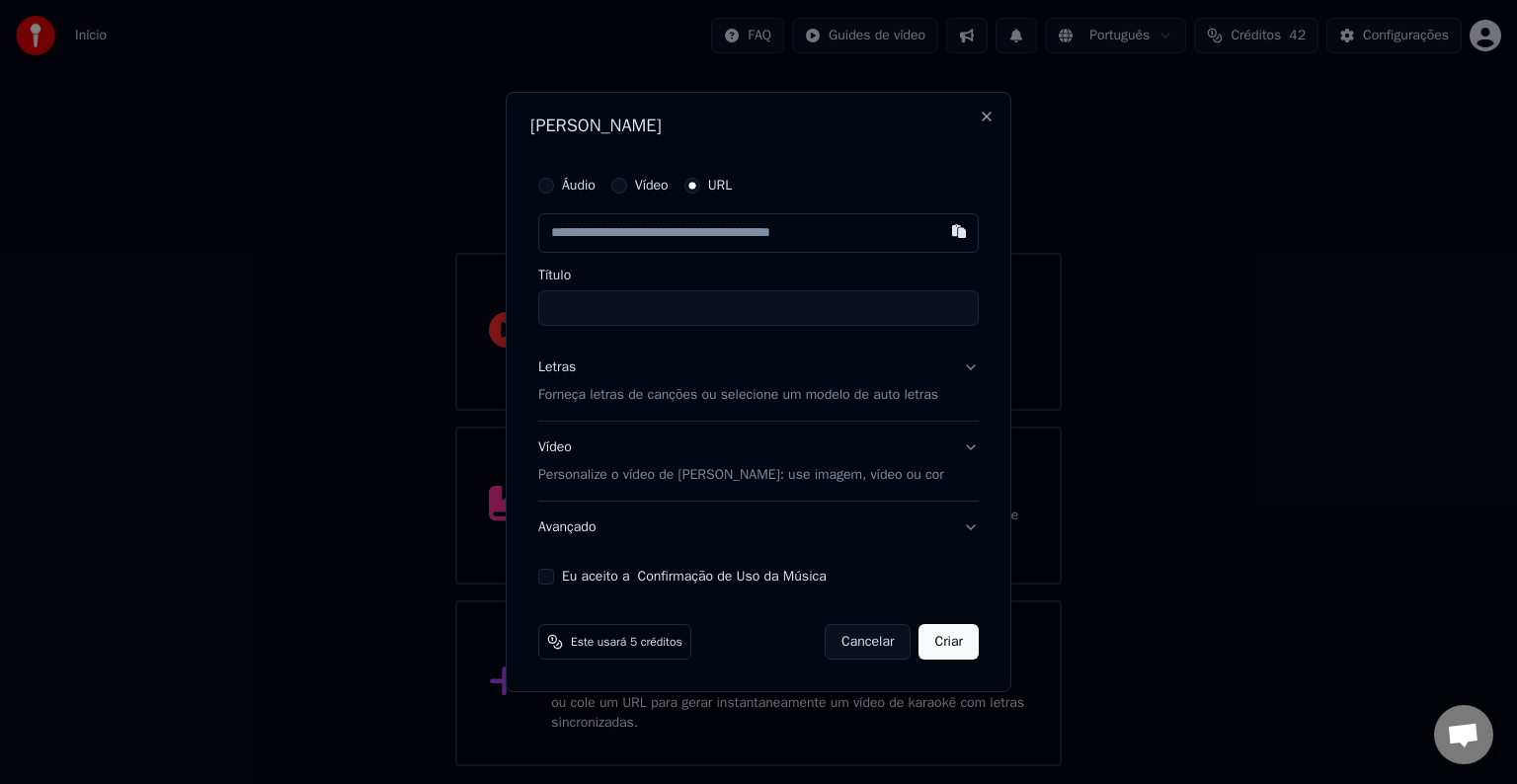 click on "Áudio" at bounding box center [546, 186] 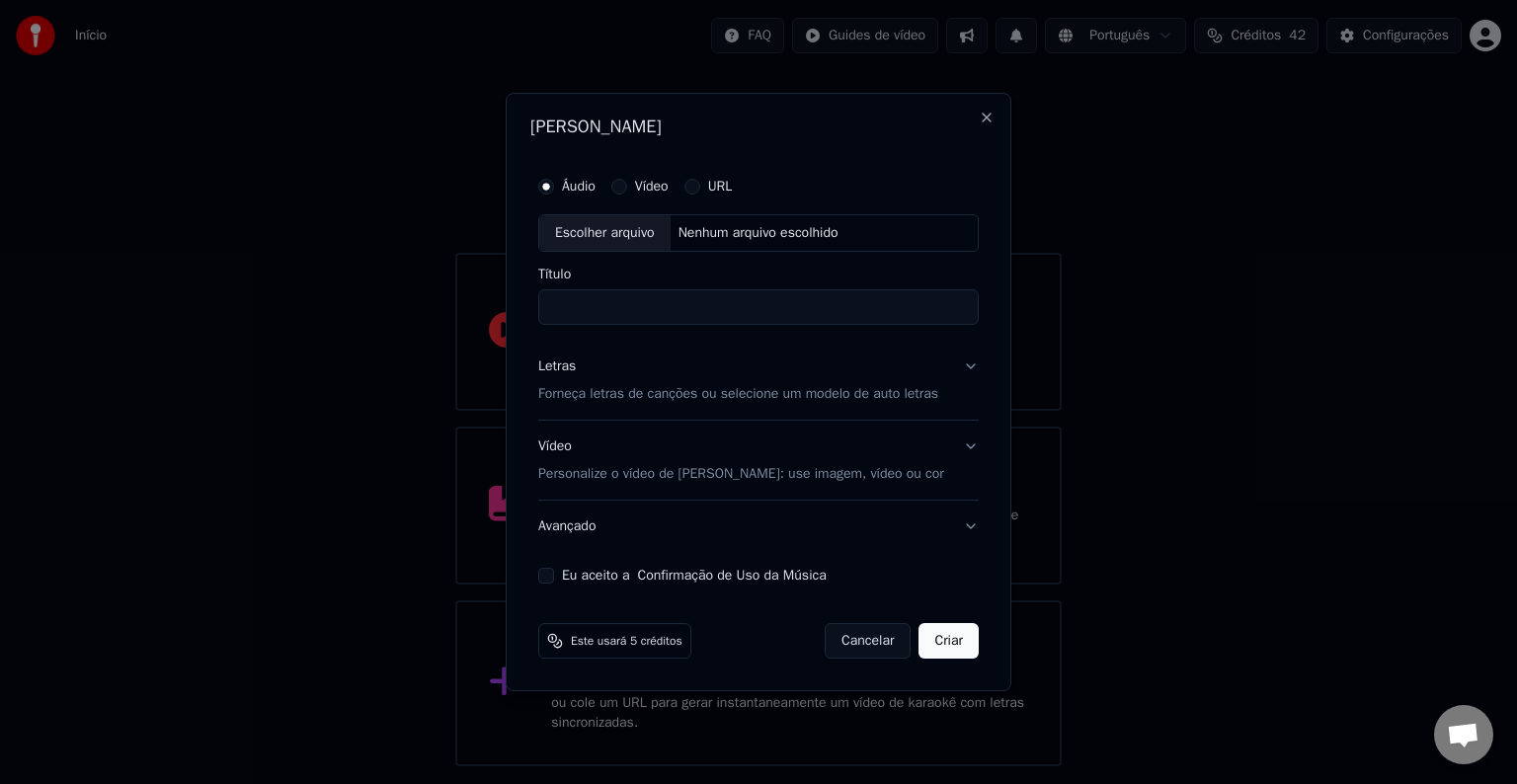 click on "Nenhum arquivo escolhido" at bounding box center (758, 233) 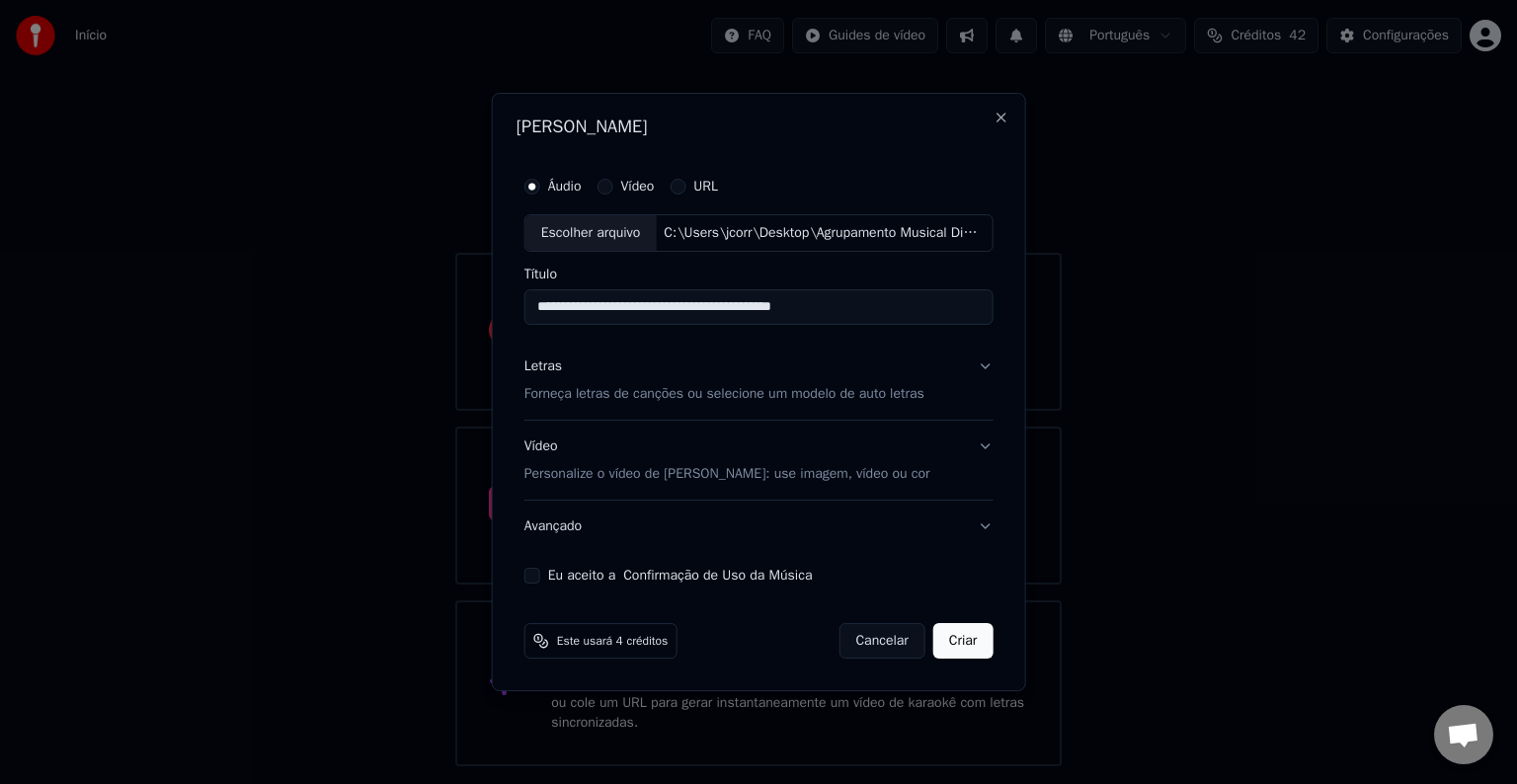 click on "Forneça letras de canções ou selecione um modelo de auto letras" at bounding box center [724, 394] 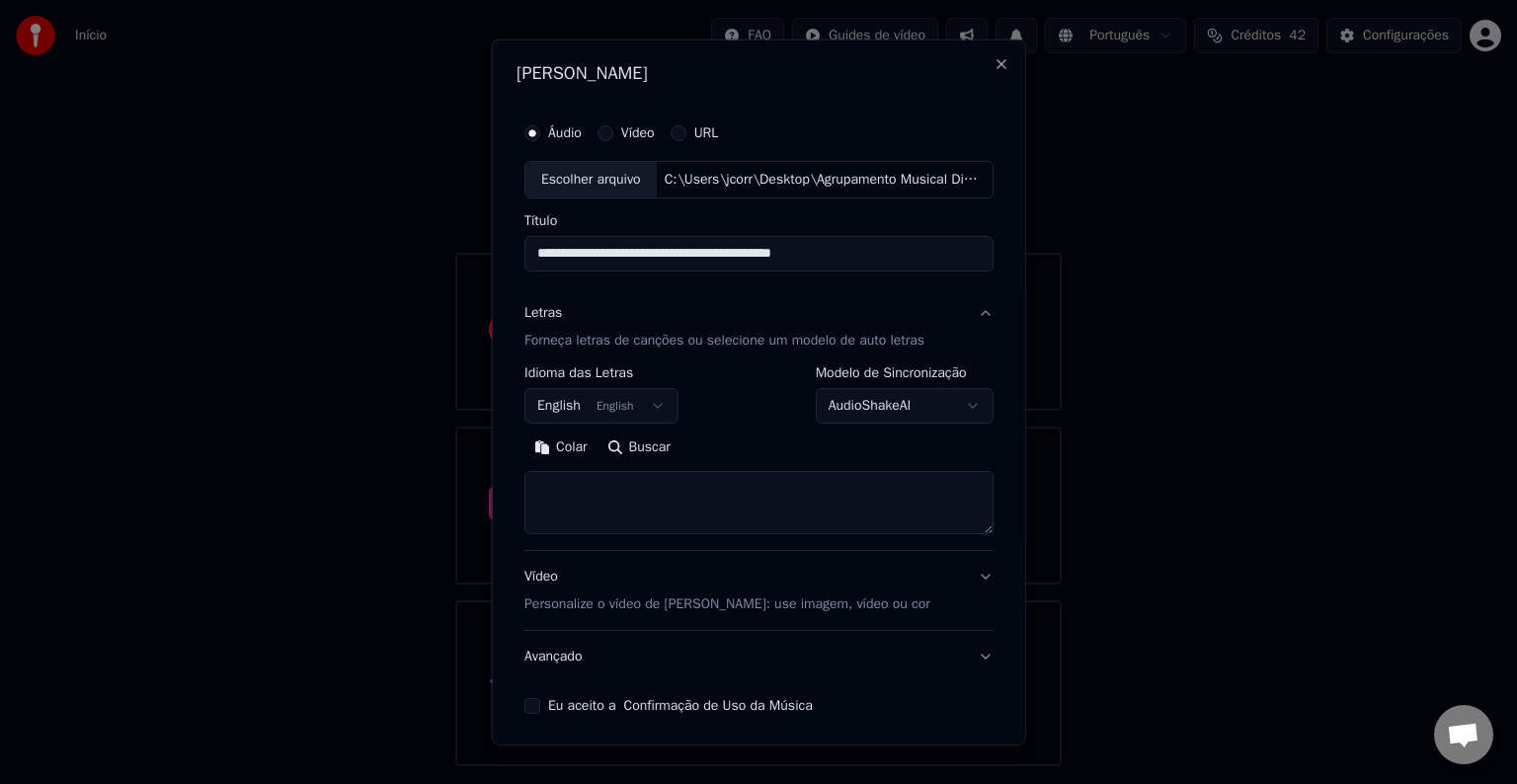 click on "**********" at bounding box center [758, 383] 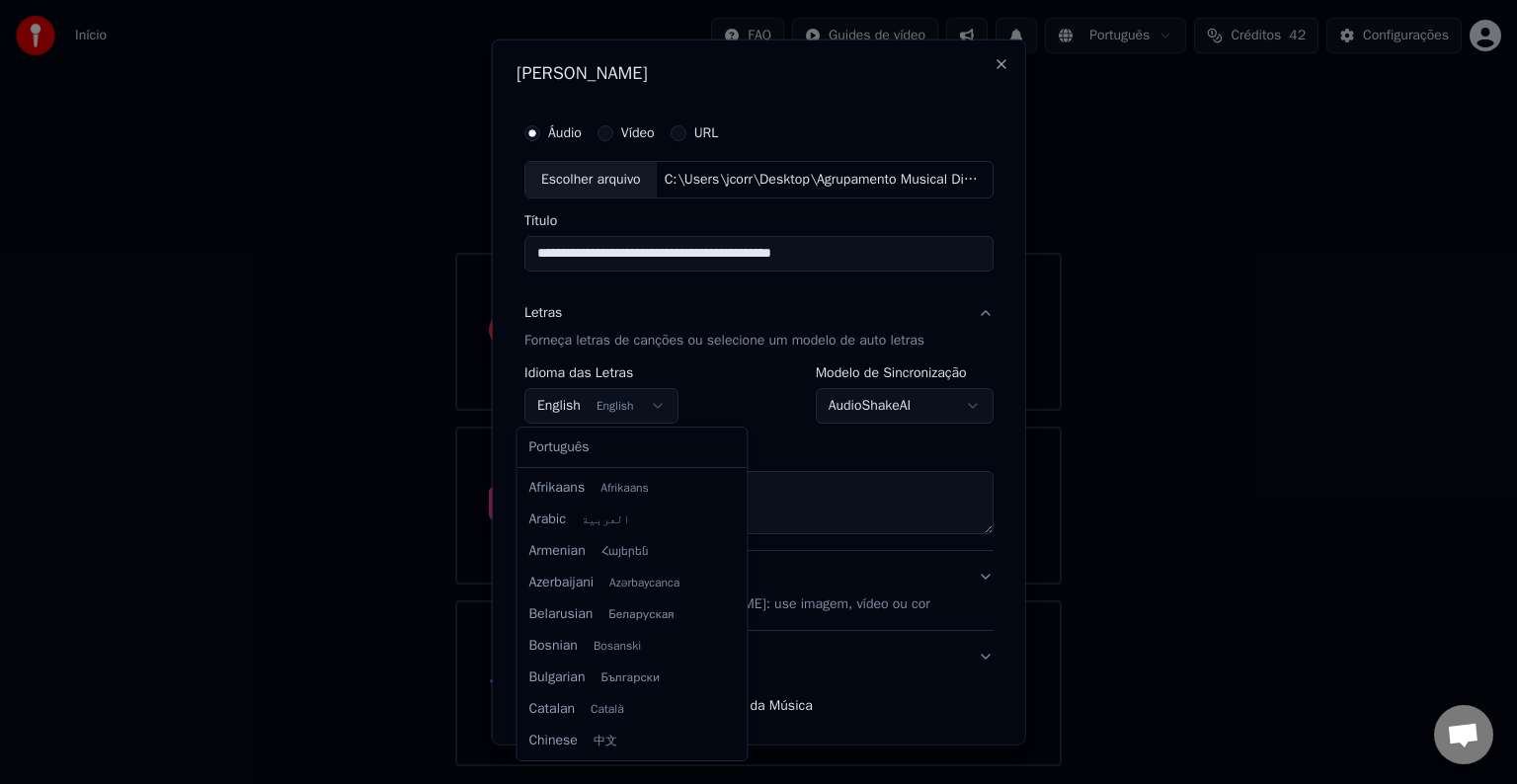 scroll, scrollTop: 158, scrollLeft: 0, axis: vertical 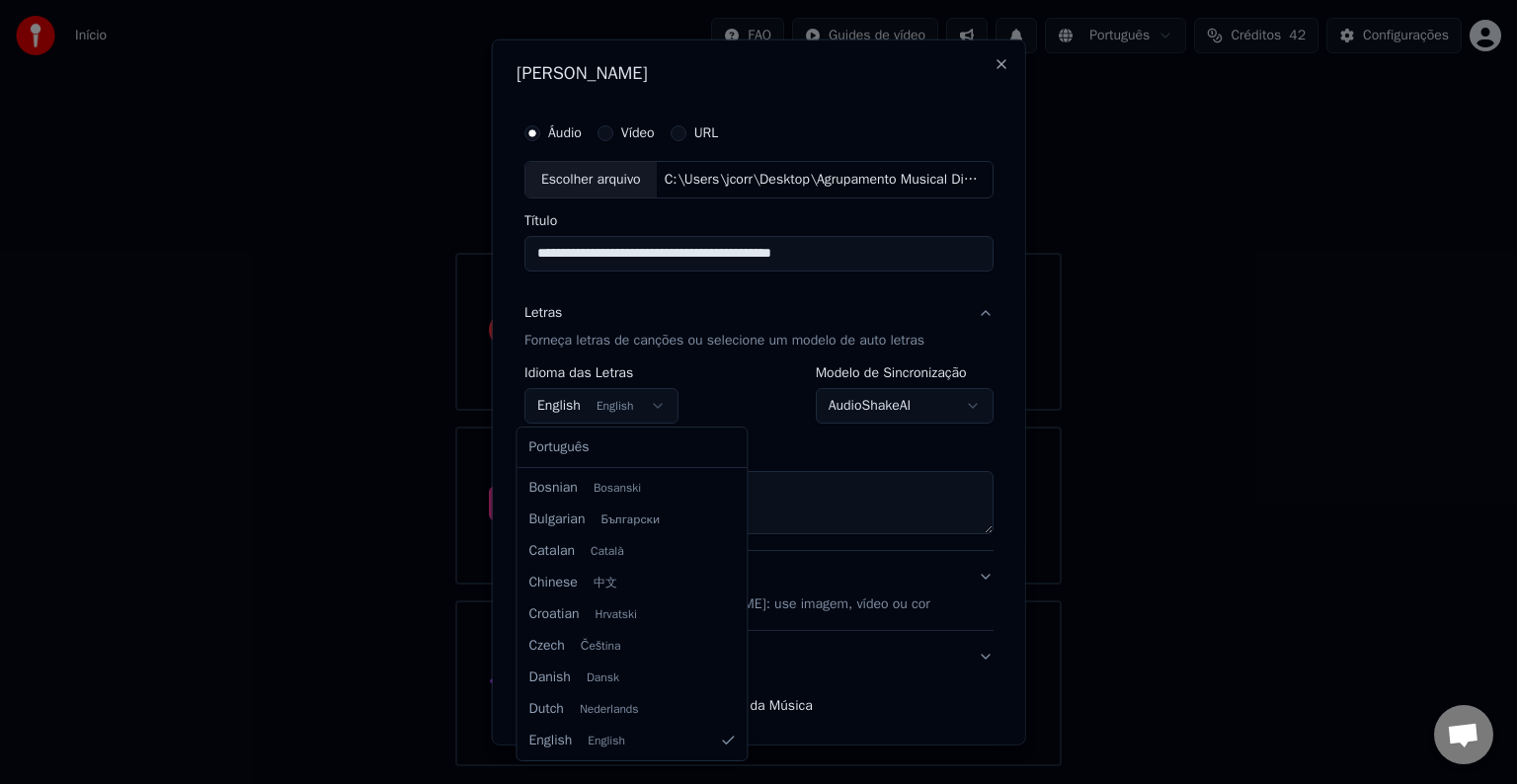 select on "**" 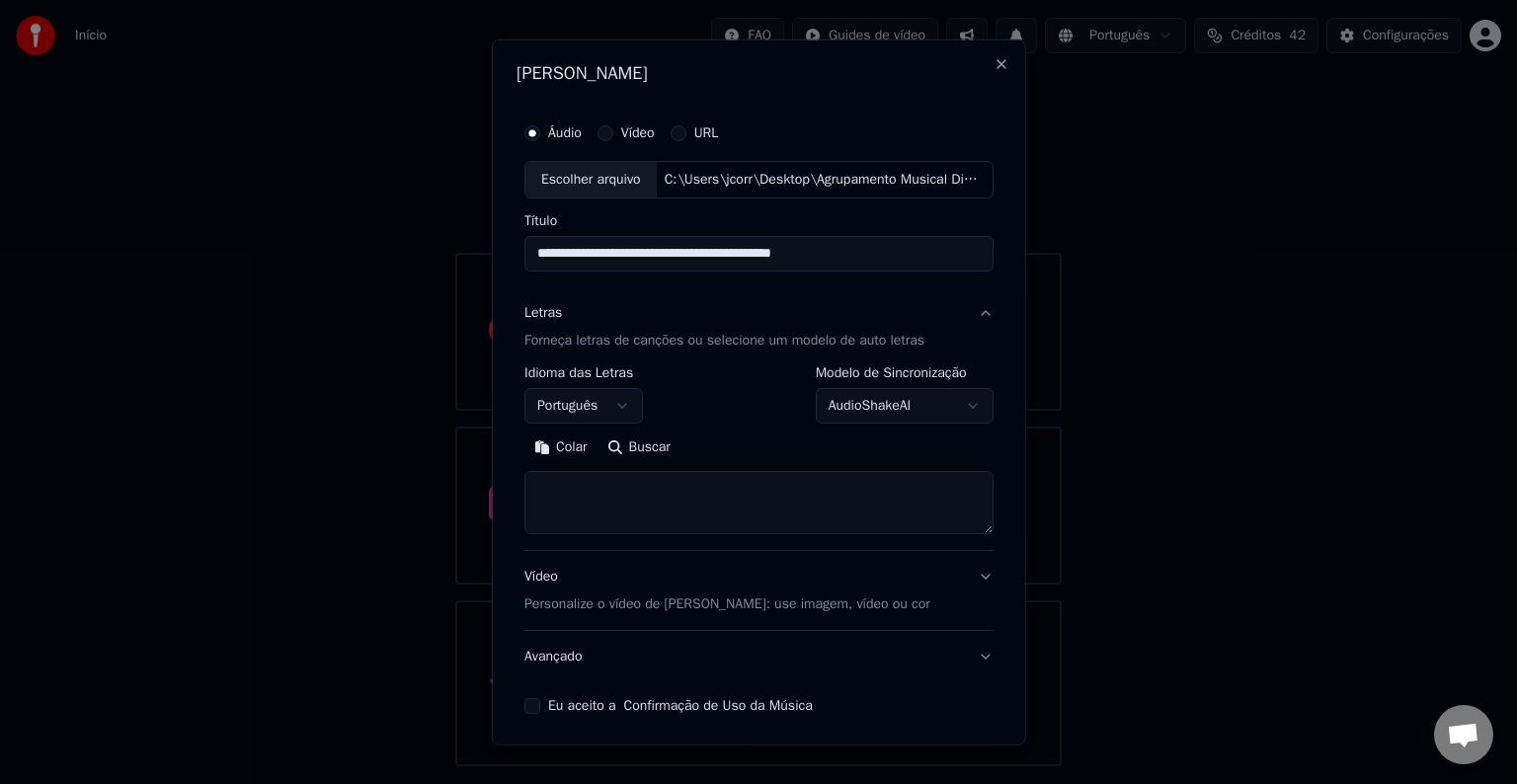 click on "Buscar" at bounding box center (638, 447) 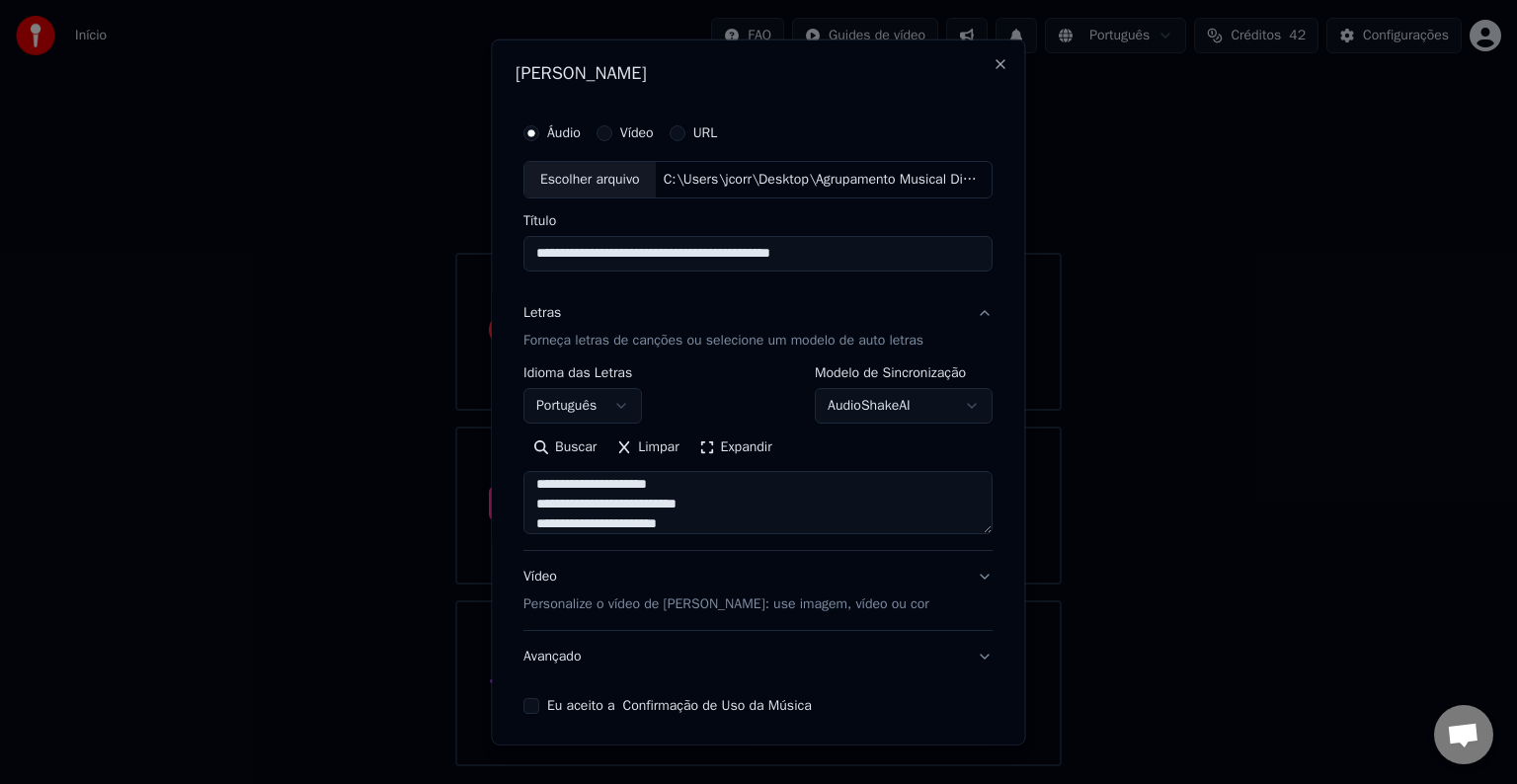 scroll, scrollTop: 507, scrollLeft: 0, axis: vertical 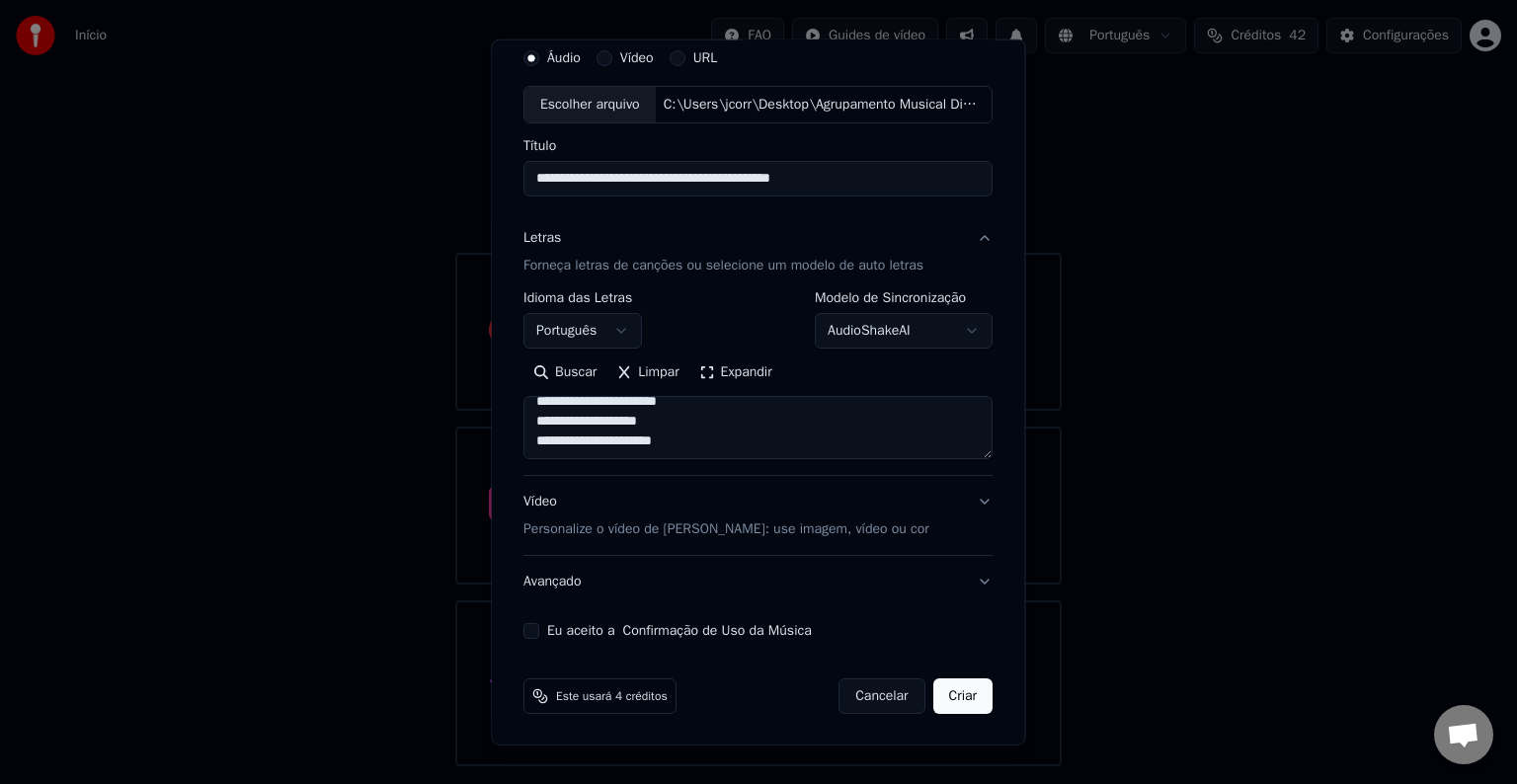 type on "**********" 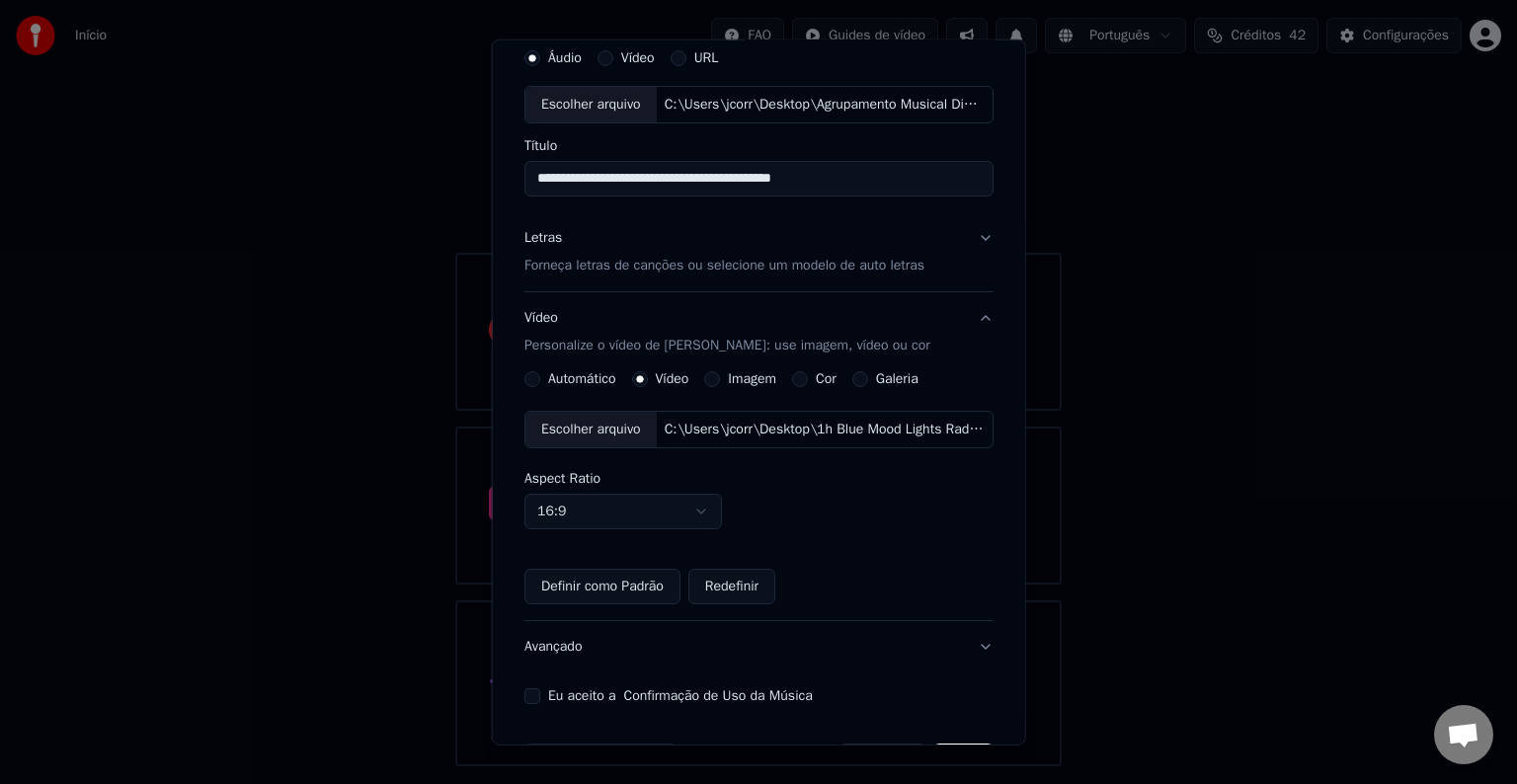 click on "Automático" at bounding box center [582, 379] 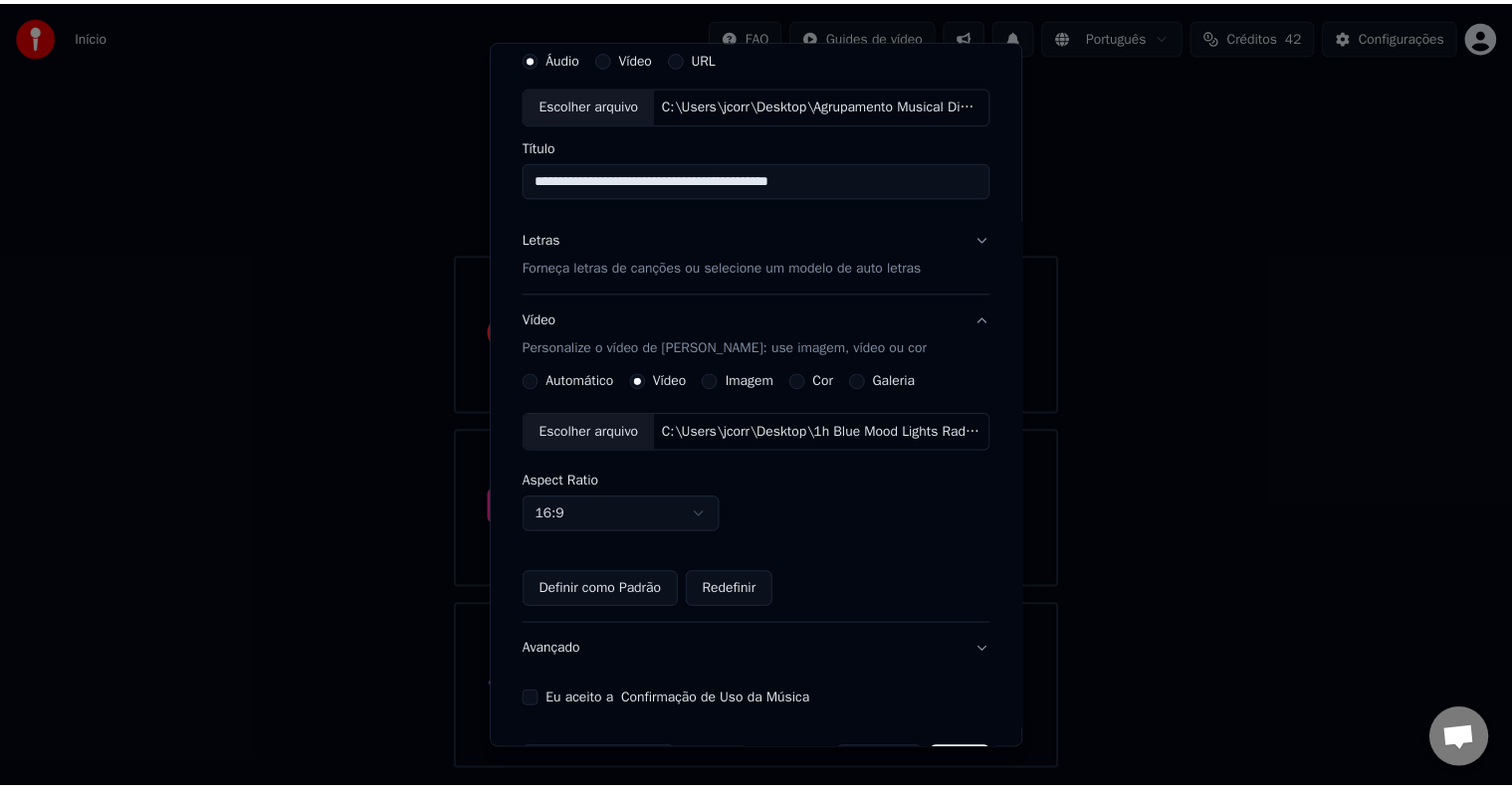 scroll, scrollTop: 22, scrollLeft: 0, axis: vertical 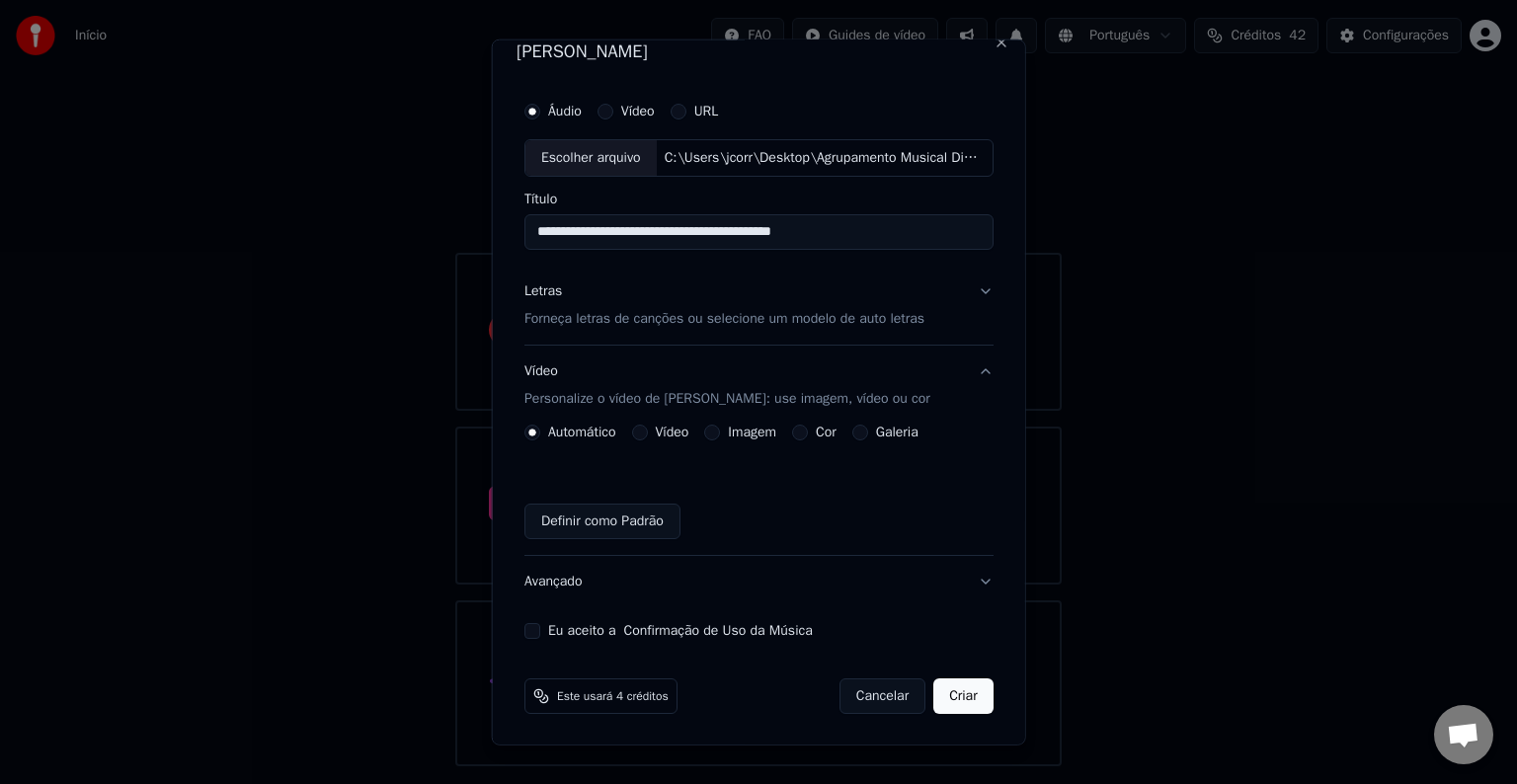 click on "Eu aceito a   Confirmação de Uso da Música" at bounding box center [532, 631] 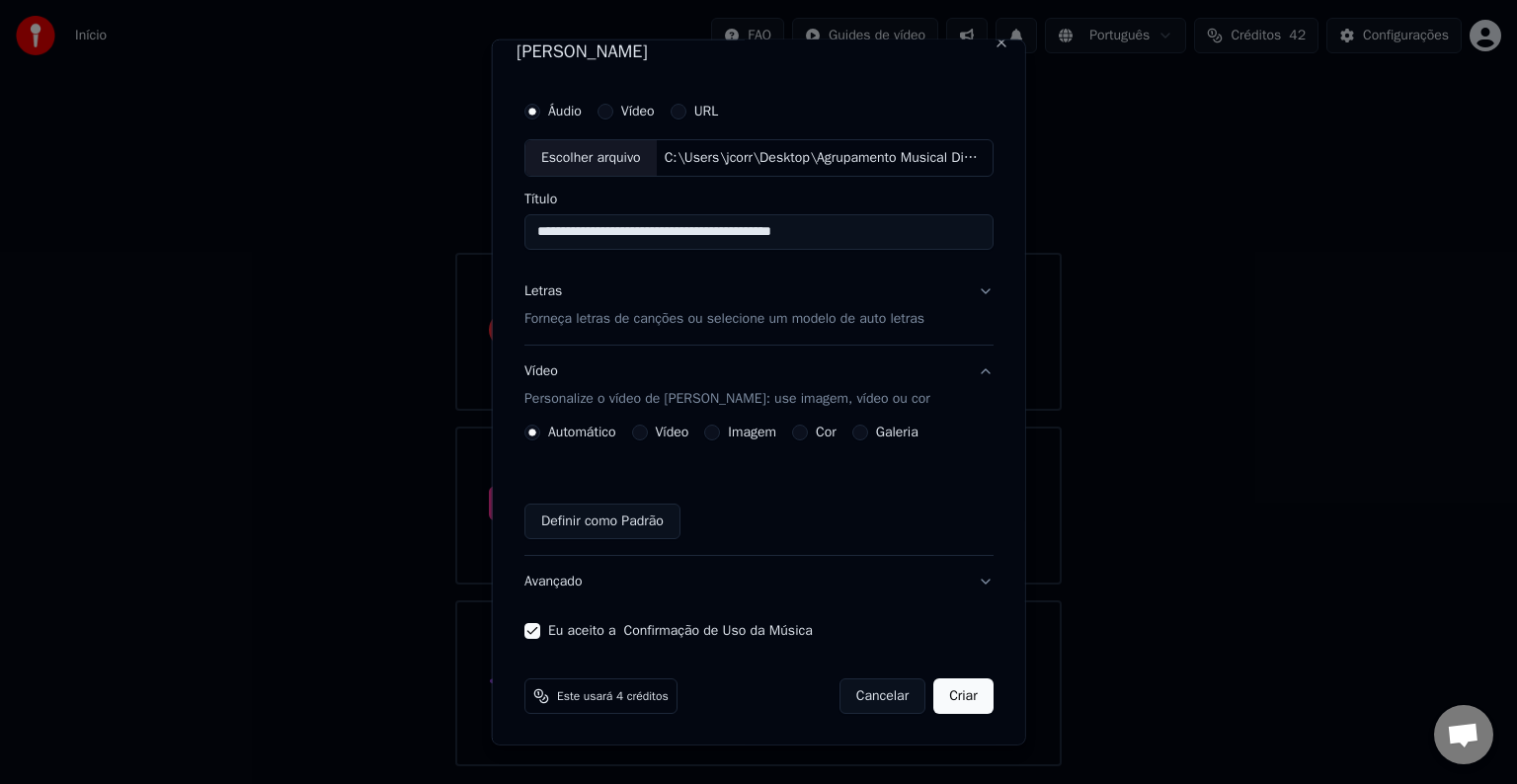 click on "Criar" at bounding box center [963, 696] 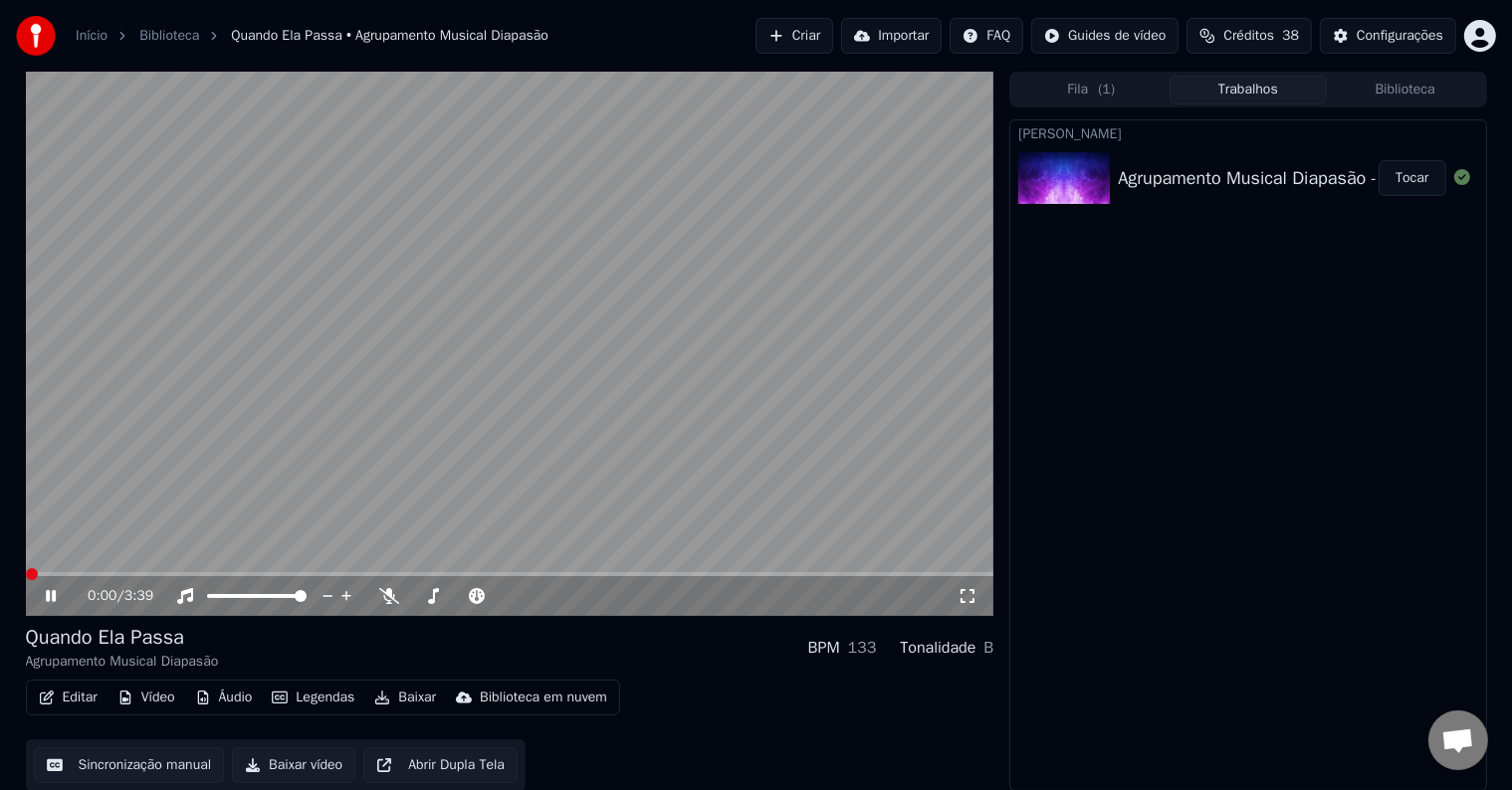 click at bounding box center [32, 574] 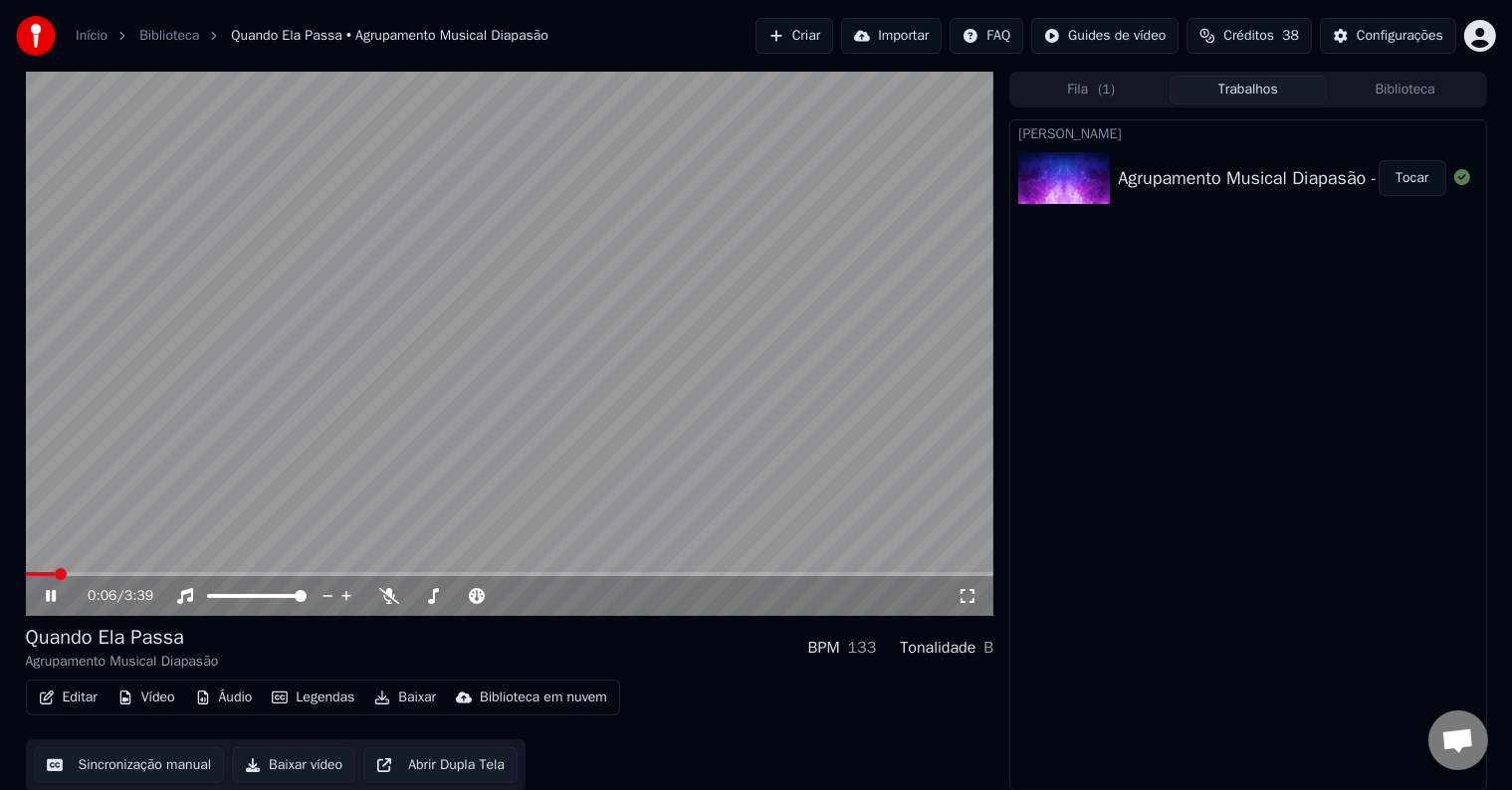 click at bounding box center (510, 574) 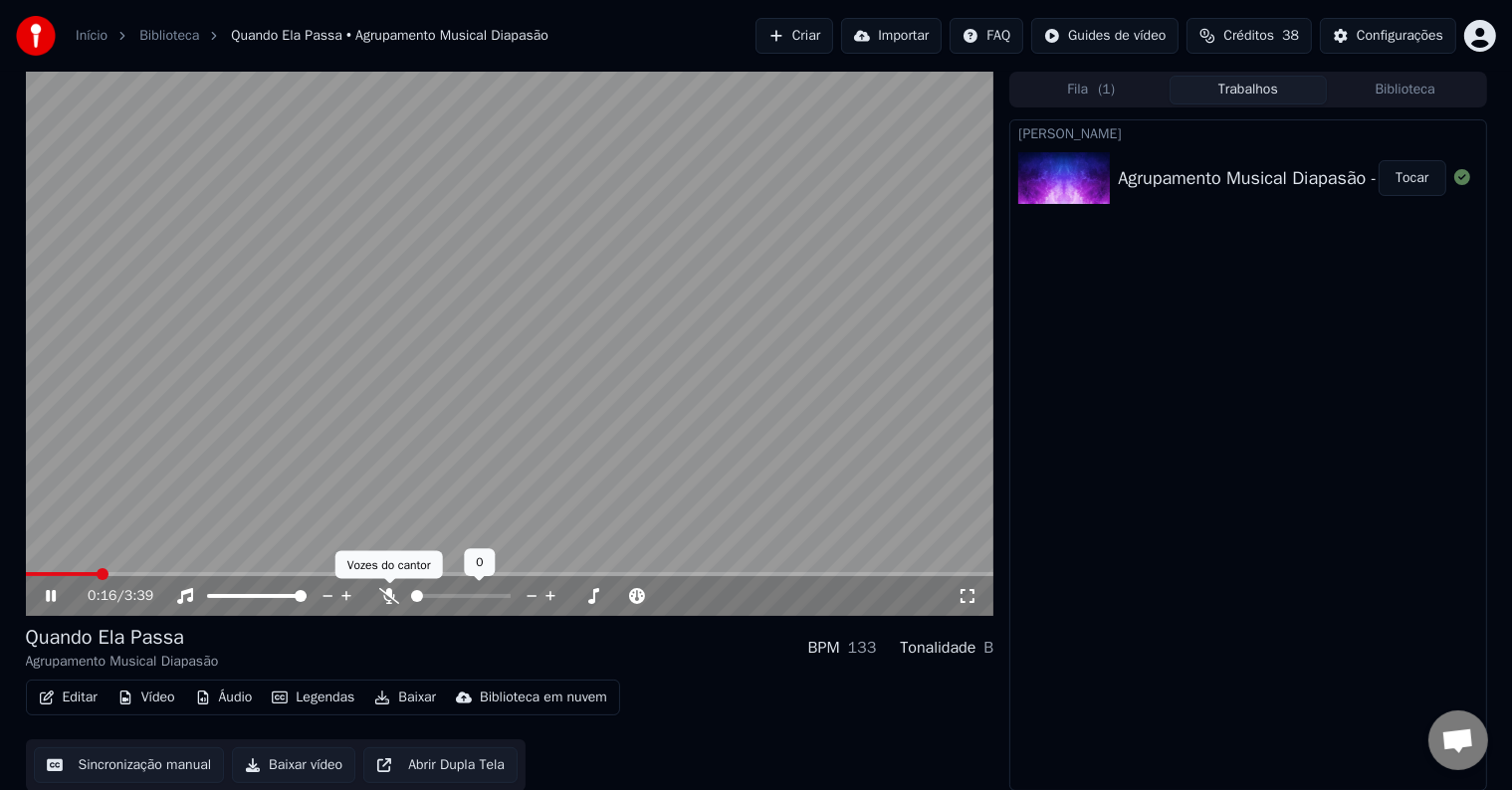 click 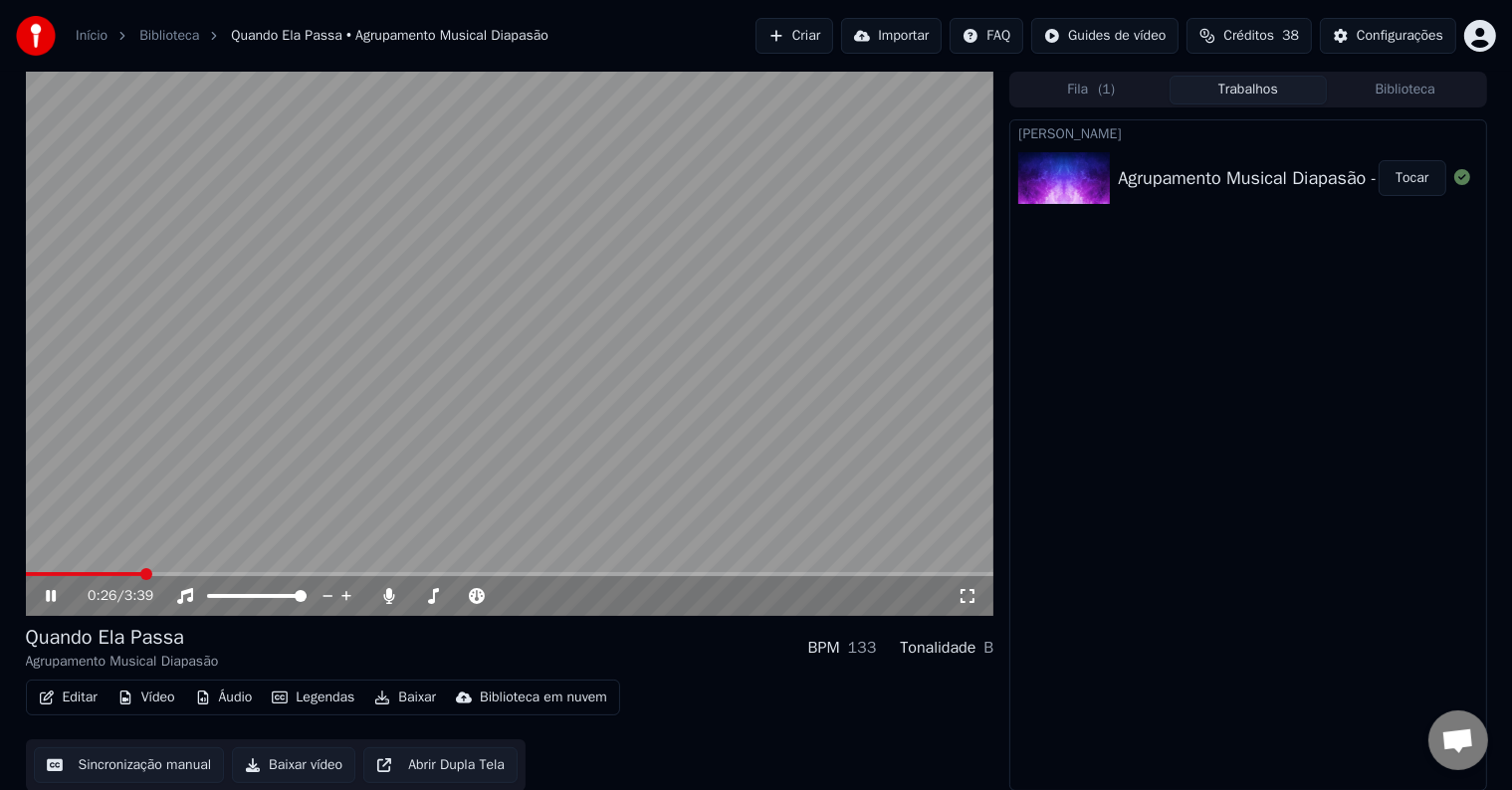 click on "Editar" at bounding box center (68, 697) 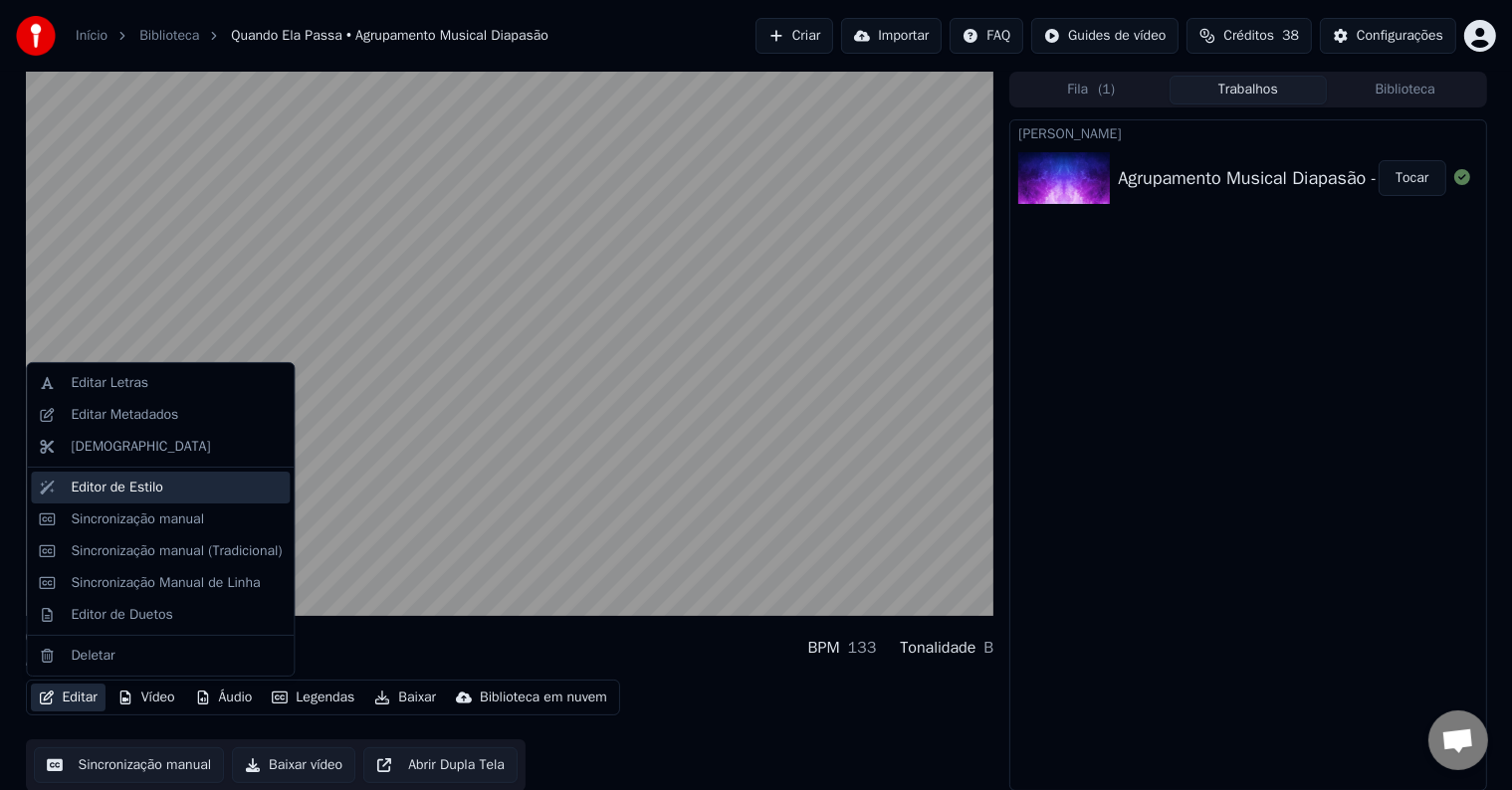 click on "Editor de Estilo" at bounding box center (116, 488) 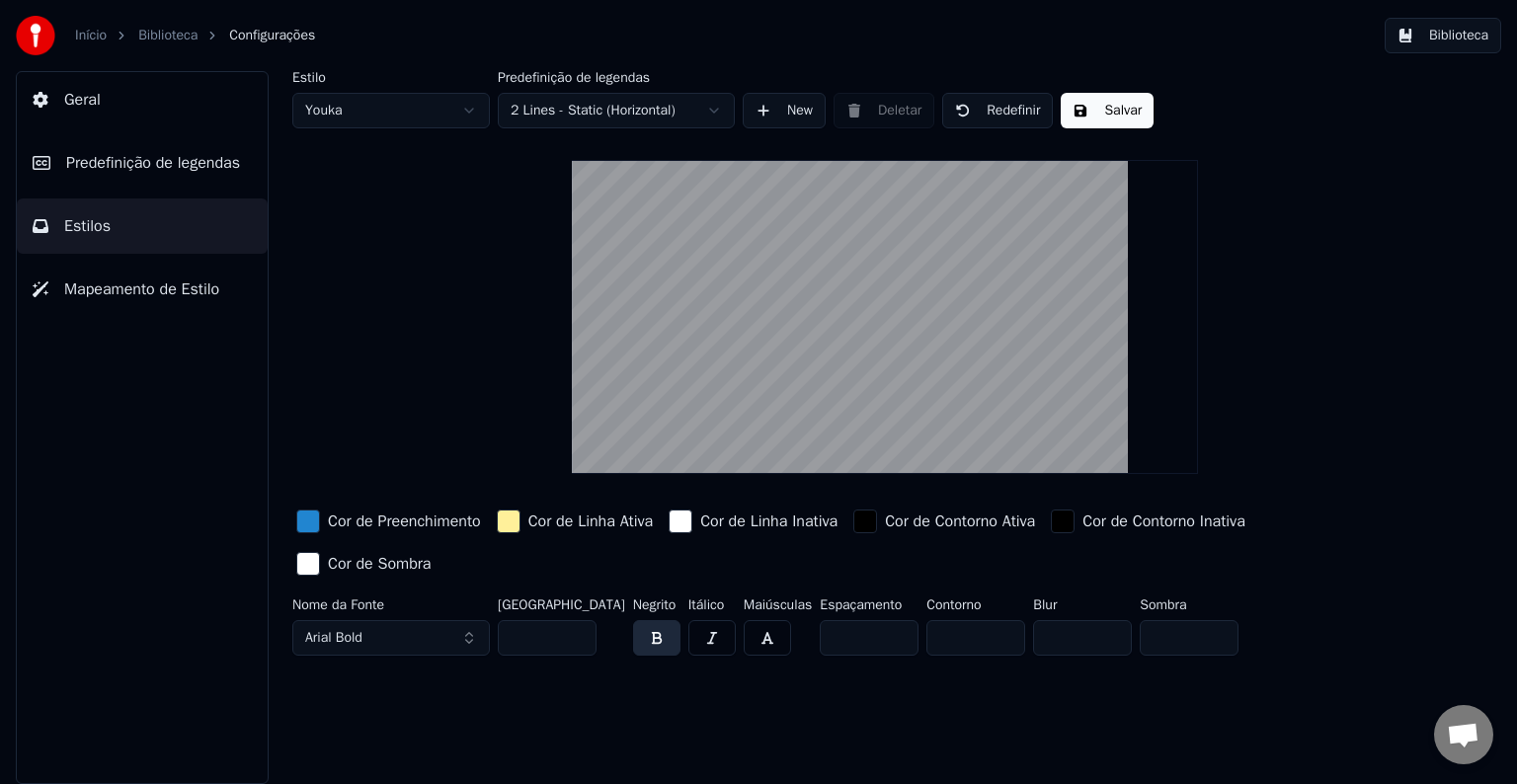 click on "Início Biblioteca Configurações Biblioteca Geral Predefinição de legendas Estilos Mapeamento de Estilo Estilo Youka Predefinição de legendas 2 Lines - Static (Horizontal) New Deletar Redefinir Salvar Cor de Preenchimento Cor de Linha Ativa Cor de Linha Inativa Cor de Contorno Ativa Cor de Contorno Inativa Cor de Sombra Nome da Fonte Arial Bold Tamanho da Fonte *** Negrito Itálico Maiúsculas Espaçamento * Contorno ** Blur * Sombra *" at bounding box center (758, 392) 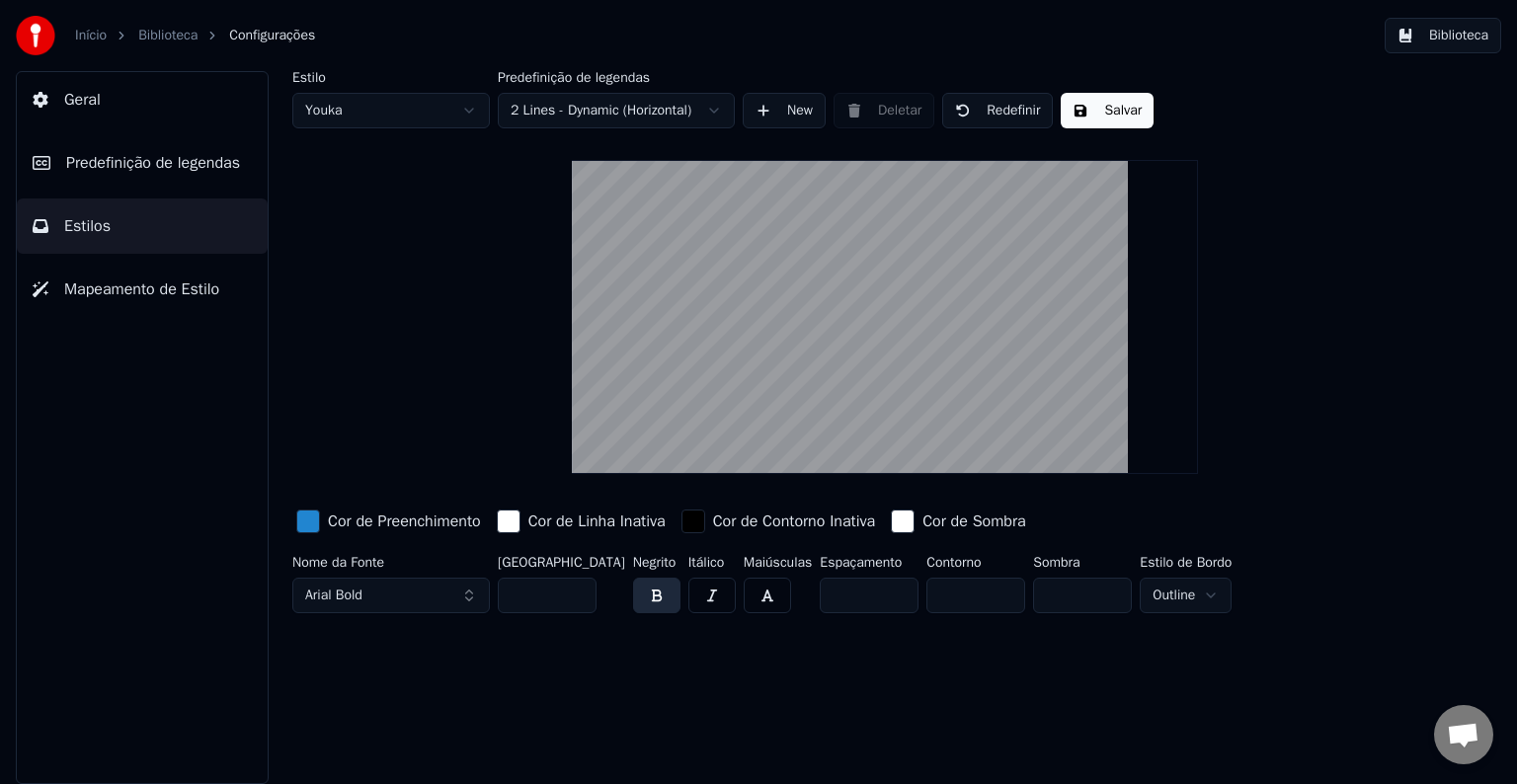 click on "Início Biblioteca Configurações Biblioteca Geral Predefinição de legendas Estilos Mapeamento de Estilo Estilo Youka Predefinição de legendas 2 Lines - Dynamic (Horizontal) New Deletar Redefinir Salvar Cor de Preenchimento Cor de Linha Inativa Cor de Contorno Inativa Cor de Sombra Nome da Fonte Arial Bold Tamanho da Fonte *** Negrito Itálico Maiúsculas Espaçamento * Contorno ** Sombra * Estilo de Bordo Outline" at bounding box center (758, 392) 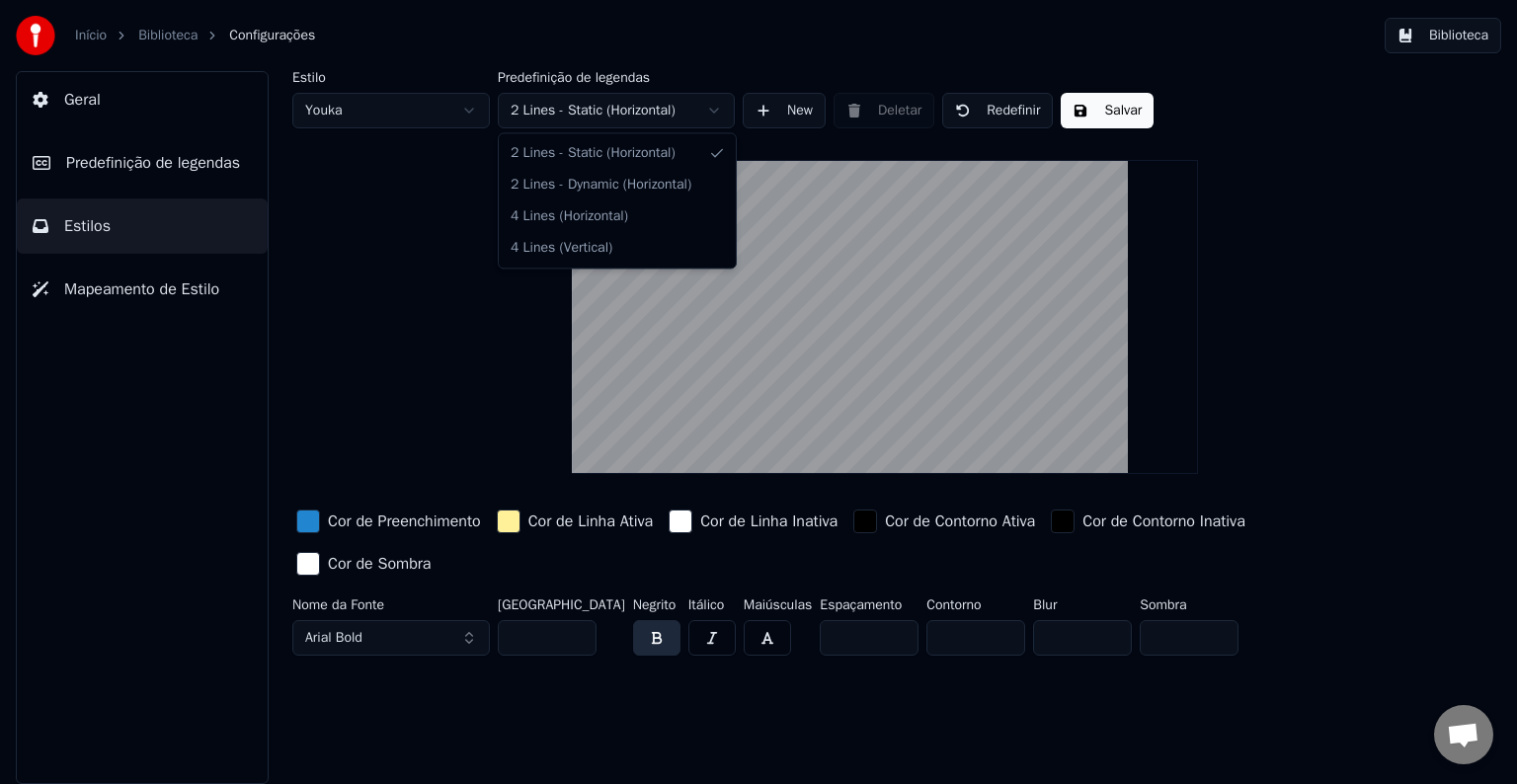 click on "Início Biblioteca Configurações Biblioteca Geral Predefinição de legendas Estilos Mapeamento de Estilo Estilo Youka Predefinição de legendas 2 Lines - Static (Horizontal) New Deletar Redefinir Salvar Cor de Preenchimento Cor de Linha Ativa Cor de Linha Inativa Cor de Contorno Ativa Cor de Contorno Inativa Cor de Sombra Nome da Fonte Arial Bold Tamanho da Fonte *** Negrito Itálico Maiúsculas Espaçamento * Contorno ** Blur * Sombra * 2 Lines - Static (Horizontal) 2 Lines - Dynamic (Horizontal) 4 Lines (Horizontal) 4 Lines (Vertical)" at bounding box center (758, 392) 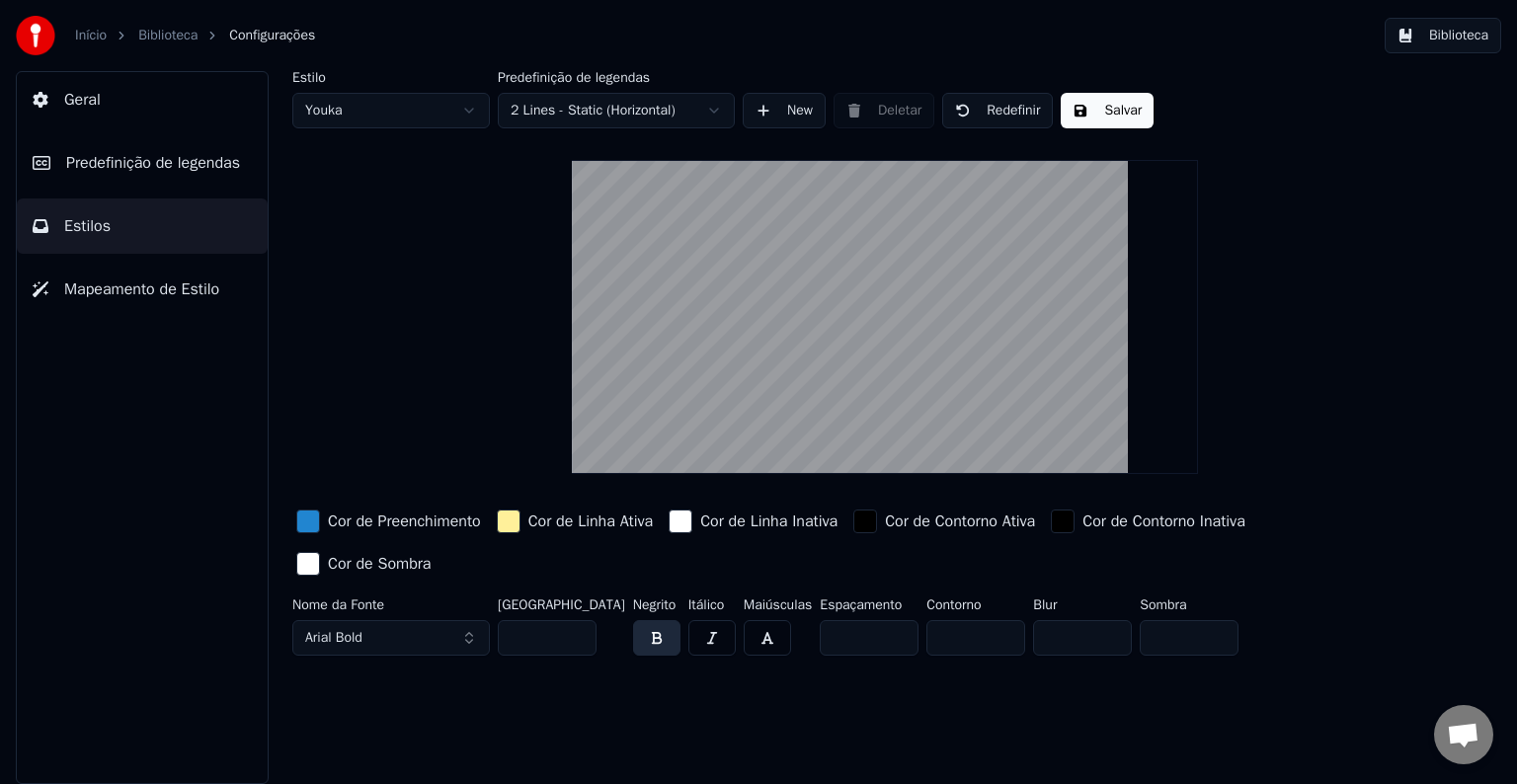 click on "Início Biblioteca Configurações Biblioteca Geral Predefinição de legendas Estilos Mapeamento de Estilo Estilo Youka Predefinição de legendas 2 Lines - Static (Horizontal) New Deletar Redefinir Salvar Cor de Preenchimento Cor de Linha Ativa Cor de Linha Inativa Cor de Contorno Ativa Cor de Contorno Inativa Cor de Sombra Nome da Fonte Arial Bold Tamanho da Fonte *** Negrito Itálico Maiúsculas Espaçamento * Contorno ** Blur * Sombra *" at bounding box center [758, 392] 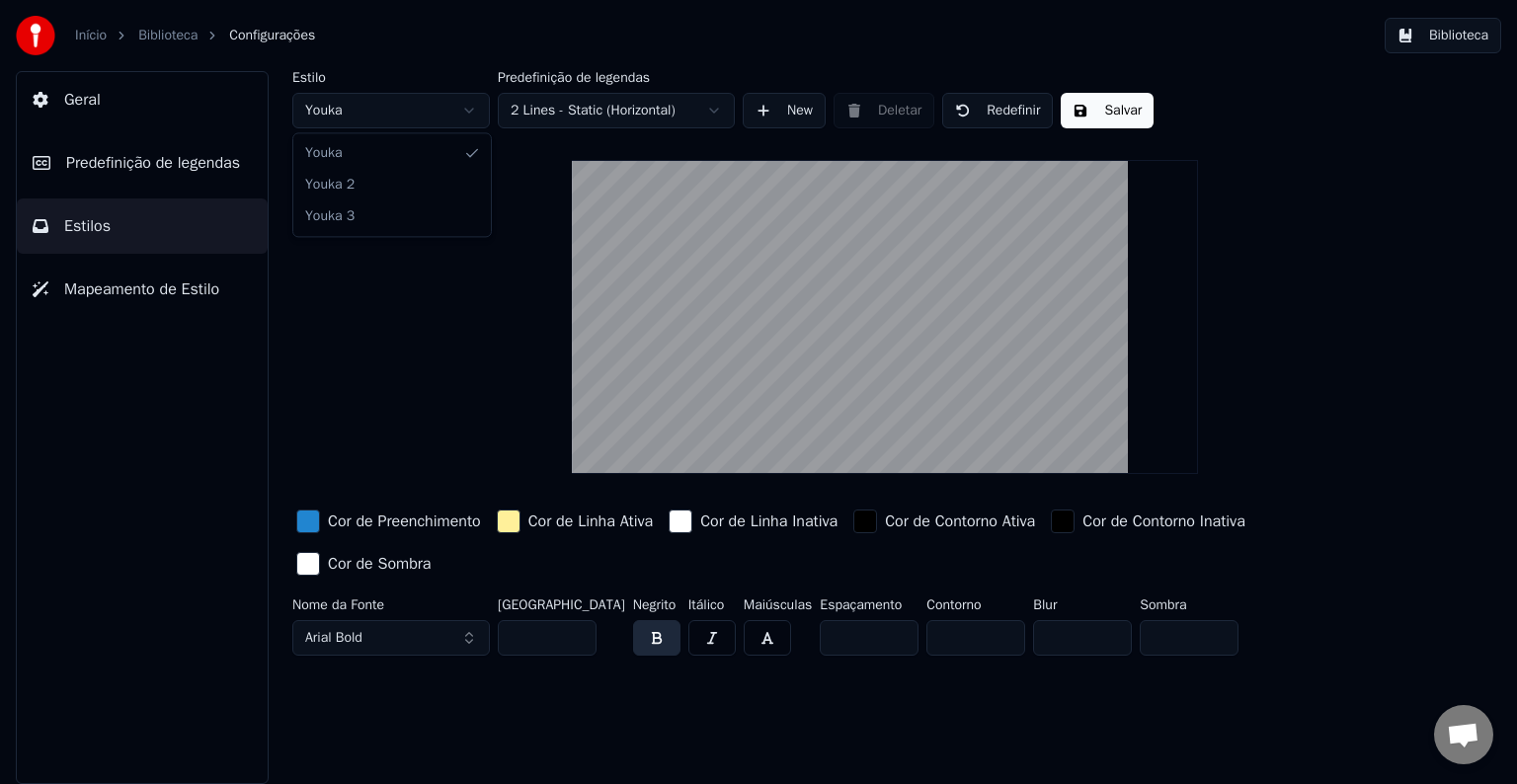 type on "**" 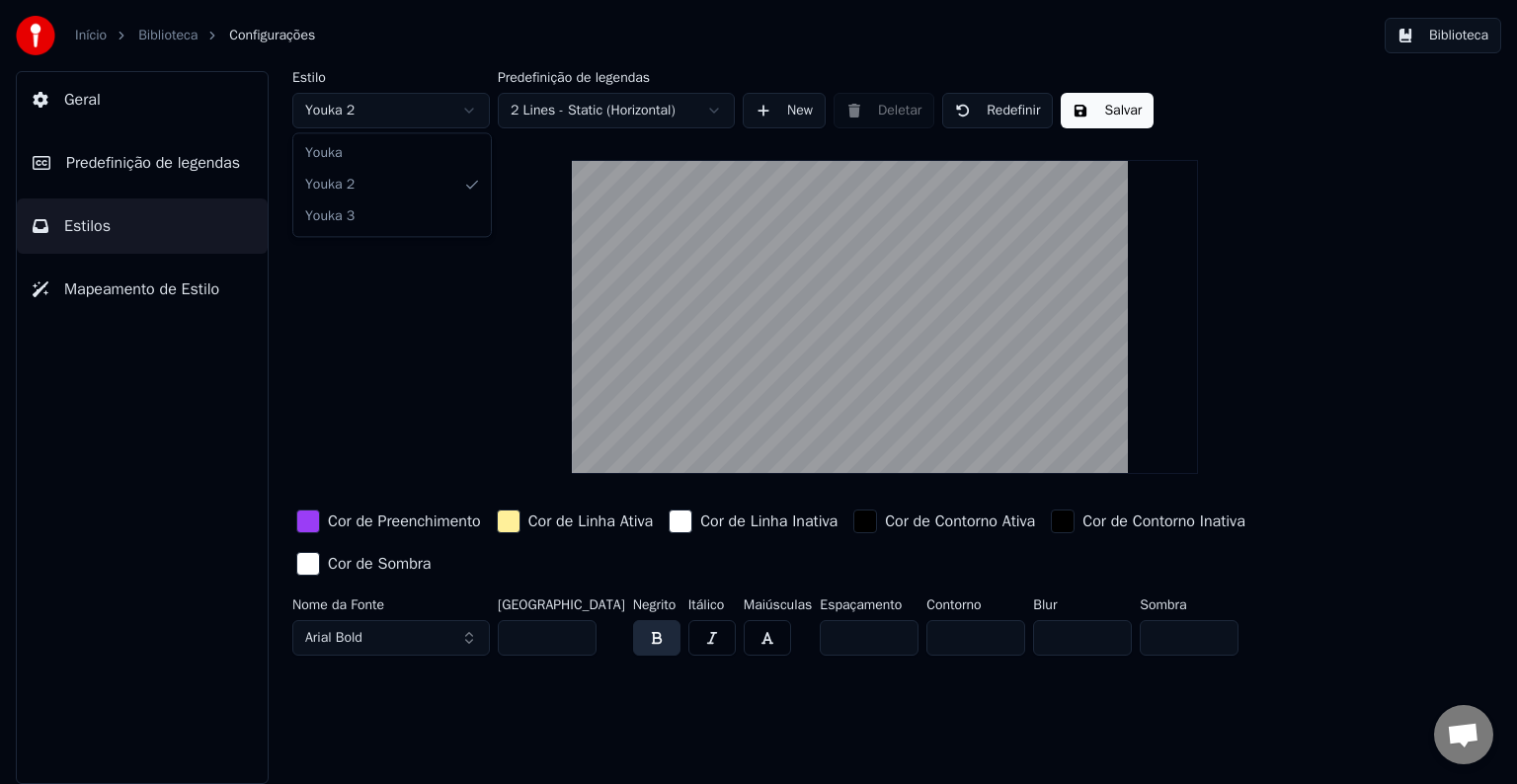 click on "Início Biblioteca Configurações Biblioteca Geral Predefinição de legendas Estilos Mapeamento de Estilo Estilo Youka 2 Predefinição de legendas 2 Lines - Static (Horizontal) New Deletar Redefinir Salvar Cor de Preenchimento Cor de Linha Ativa Cor de Linha Inativa Cor de Contorno Ativa Cor de Contorno Inativa Cor de Sombra Nome da Fonte Arial Bold Tamanho da Fonte ** Negrito Itálico Maiúsculas Espaçamento * Contorno * Blur * Sombra * [PERSON_NAME] 2 Youka 3" at bounding box center [758, 392] 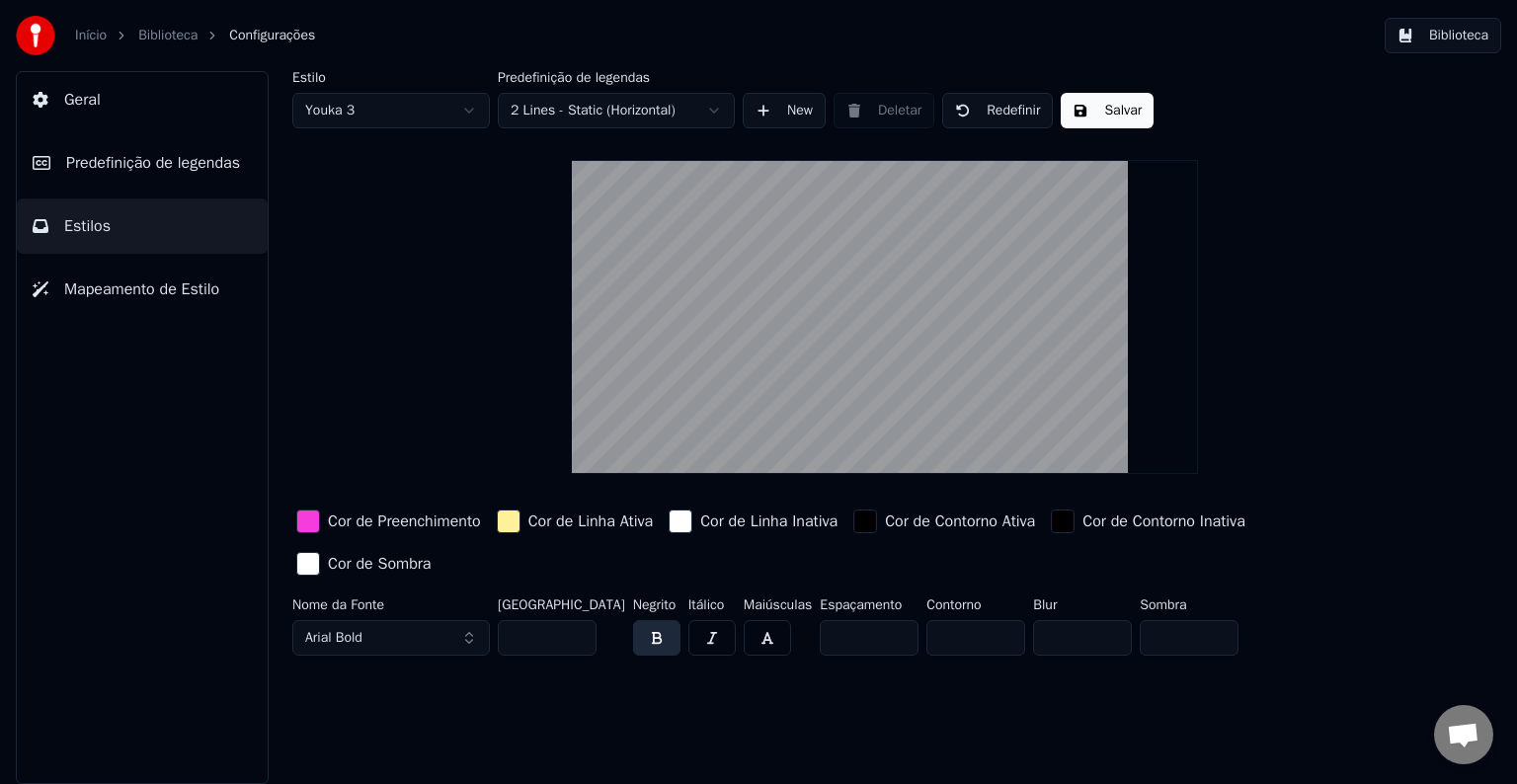 click on "Início Biblioteca Configurações Biblioteca Geral Predefinição de legendas Estilos Mapeamento de Estilo Estilo Youka 3 Predefinição de legendas 2 Lines - Static (Horizontal) New Deletar Redefinir Salvar Cor de Preenchimento Cor de Linha Ativa Cor de Linha Inativa Cor de Contorno Ativa Cor de Contorno Inativa Cor de Sombra Nome da Fonte Arial Bold Tamanho da Fonte ** Negrito Itálico Maiúsculas Espaçamento * Contorno * Blur * Sombra *" at bounding box center [758, 392] 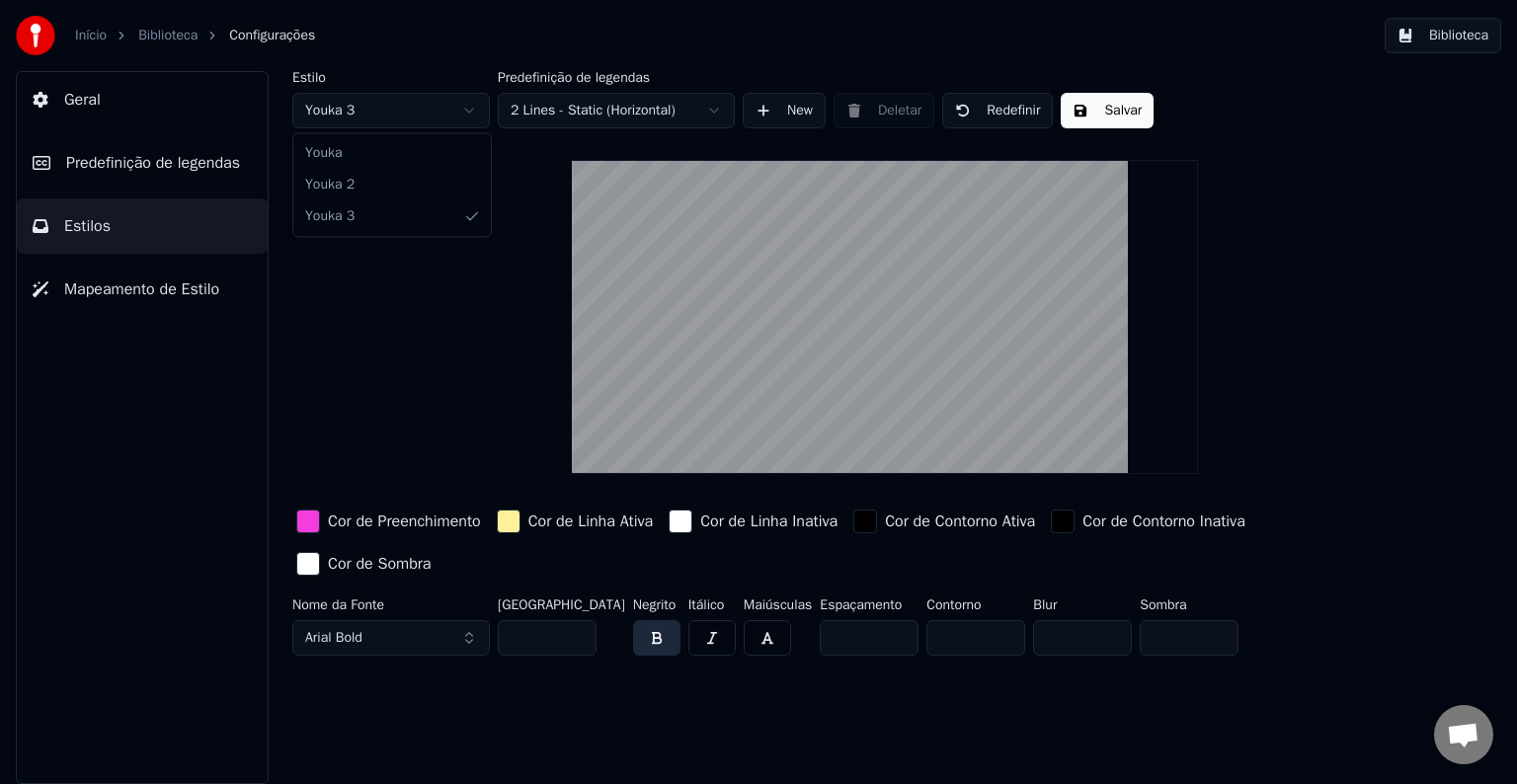 type on "***" 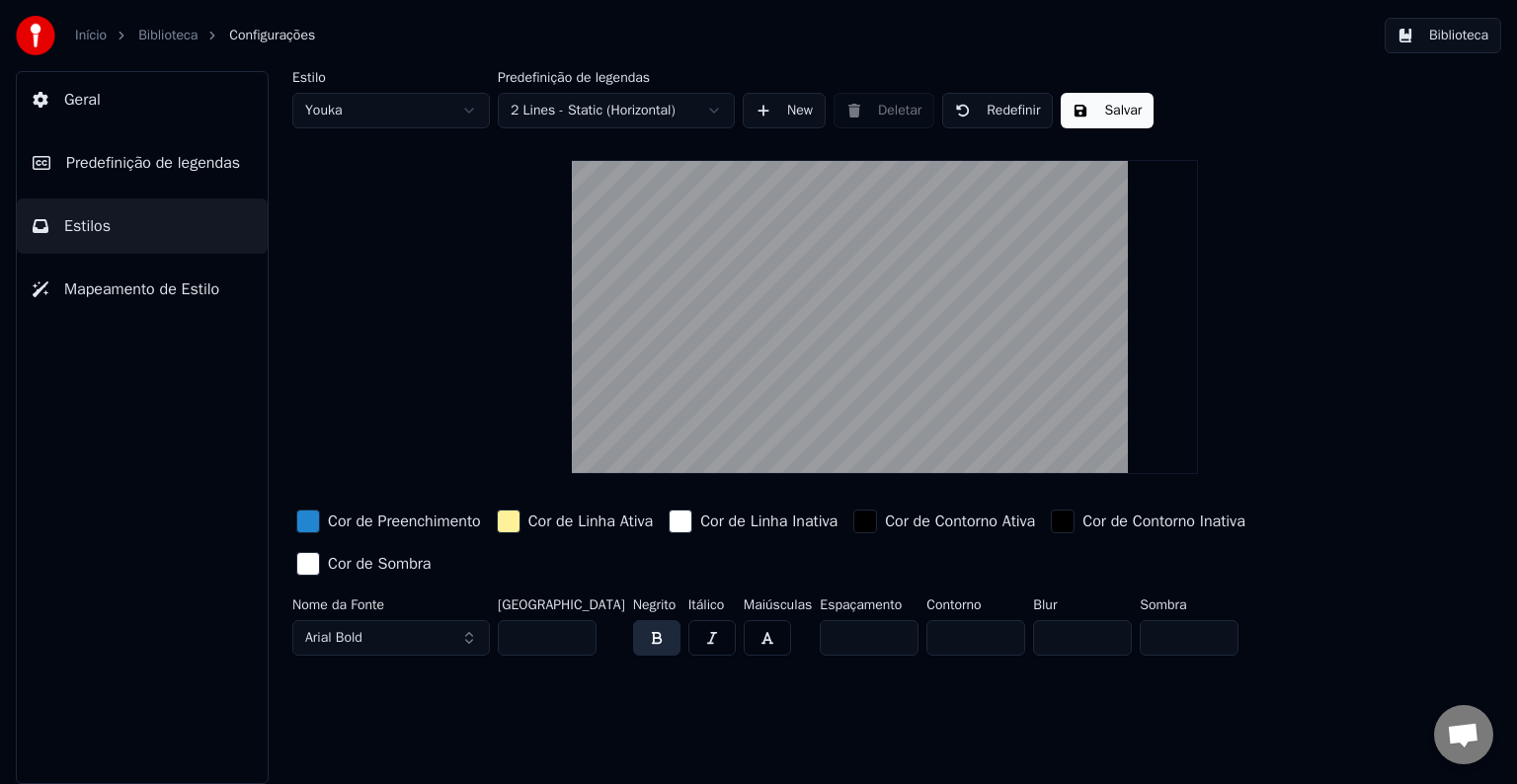 click at bounding box center [767, 638] 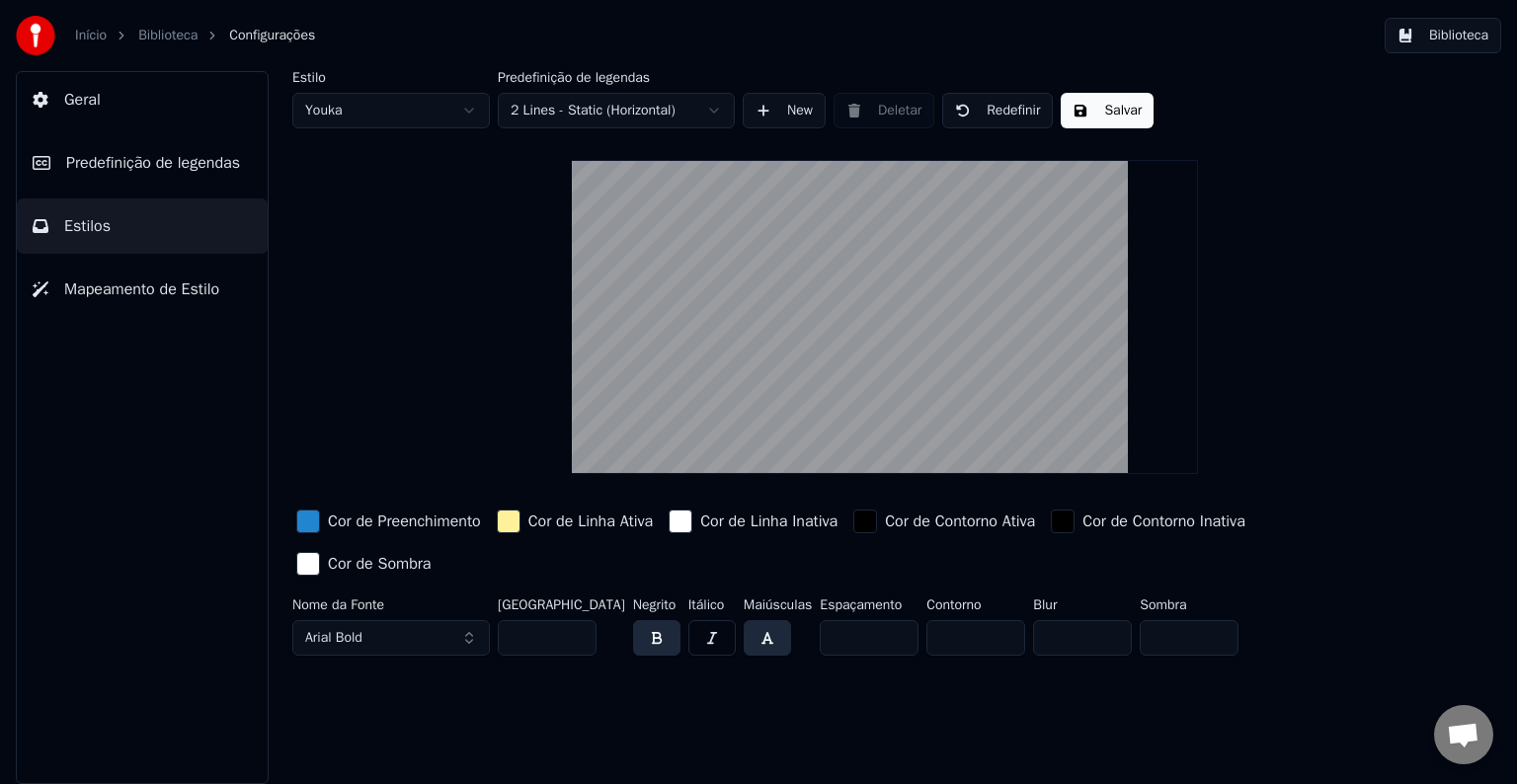 click at bounding box center (767, 638) 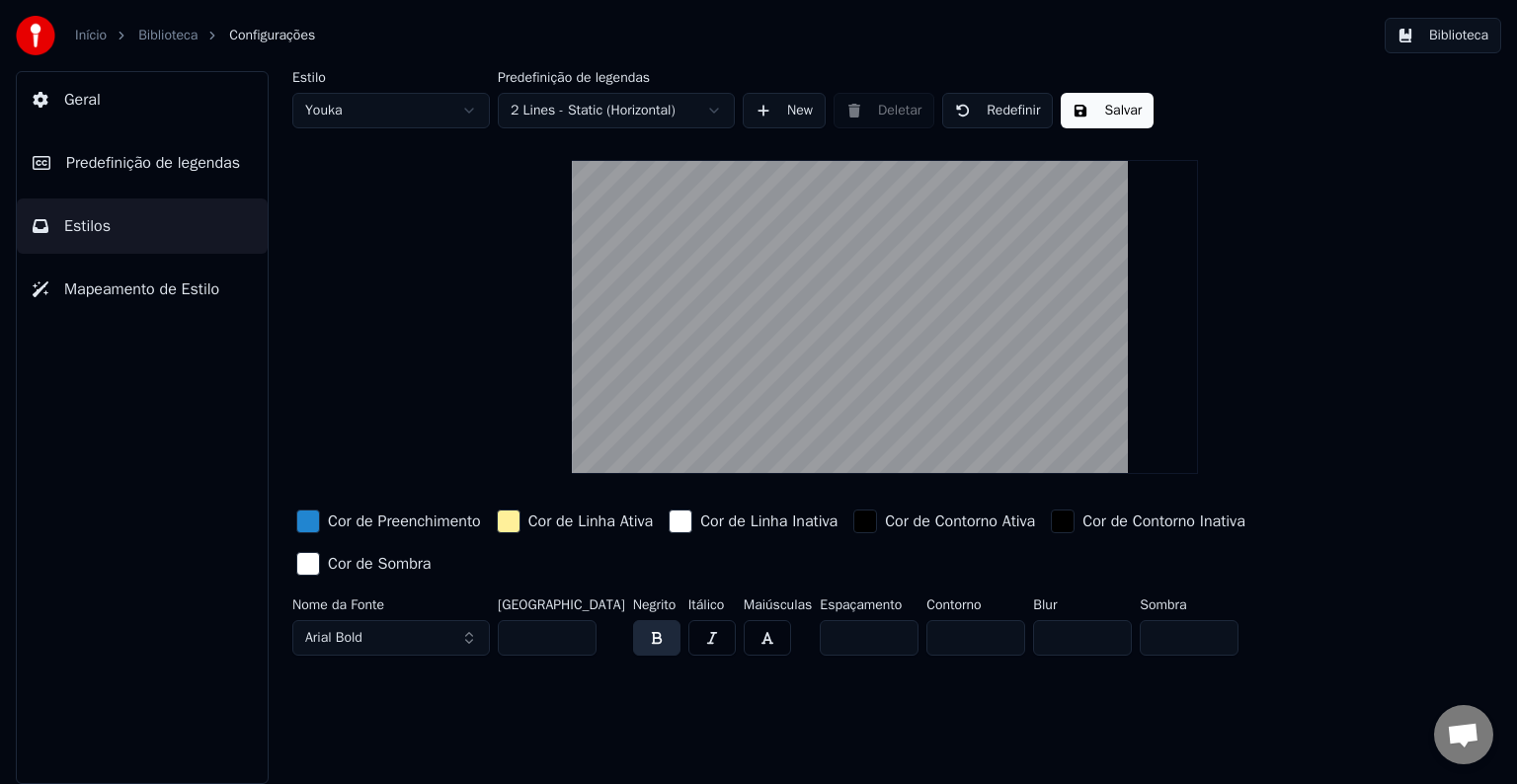 click on "New" at bounding box center [784, 111] 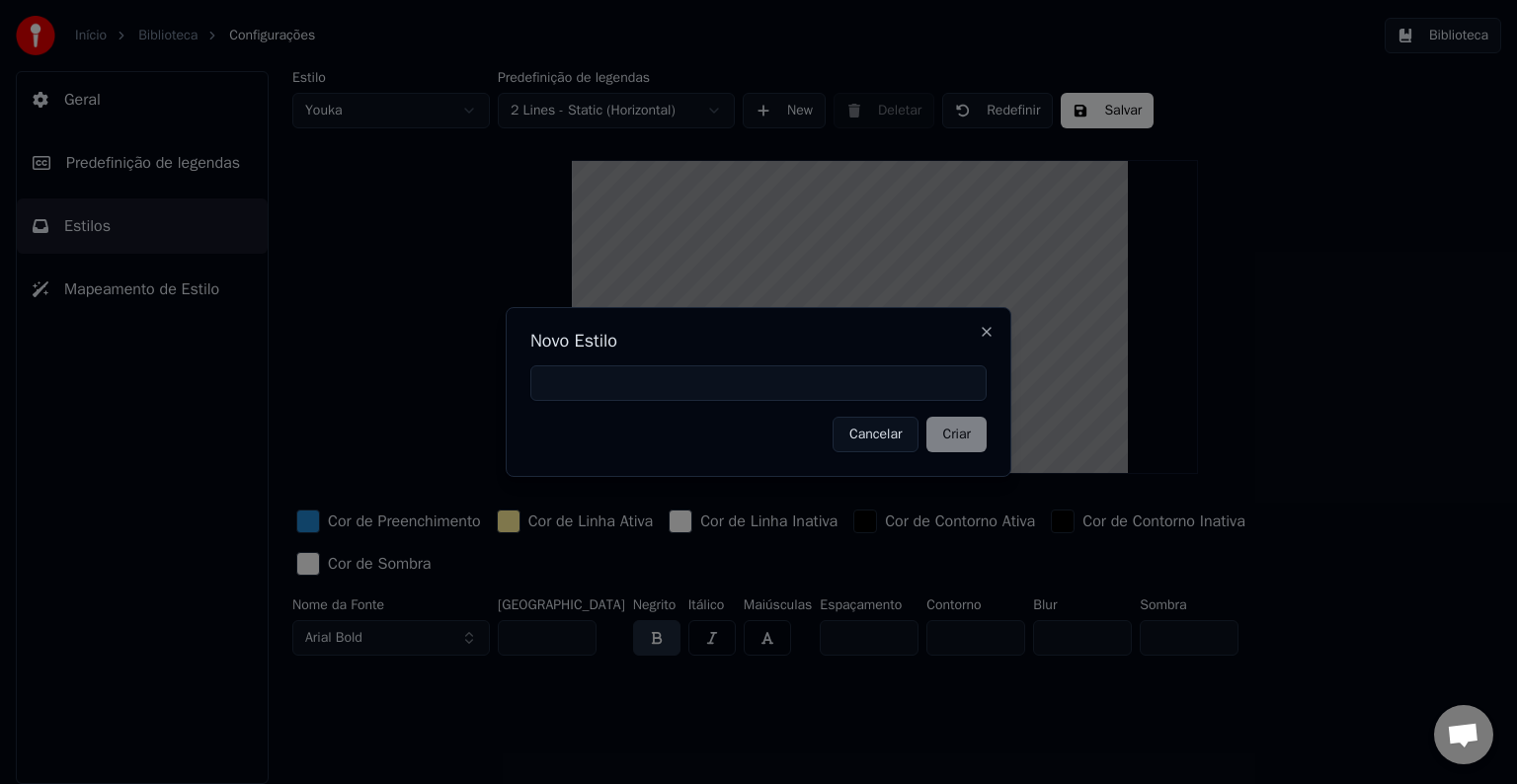 click on "Novo Estilo" at bounding box center (758, 341) 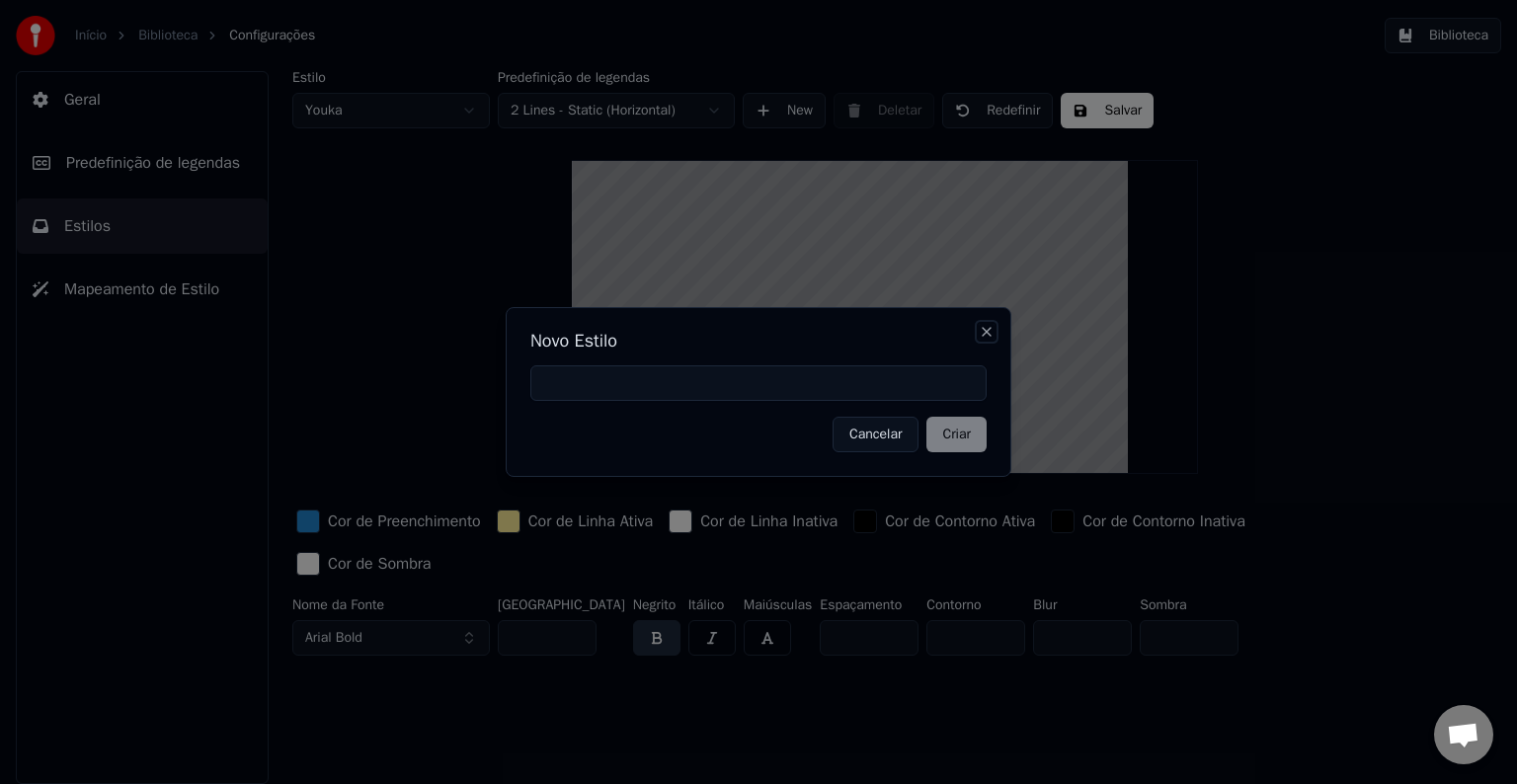click on "Close" at bounding box center [987, 332] 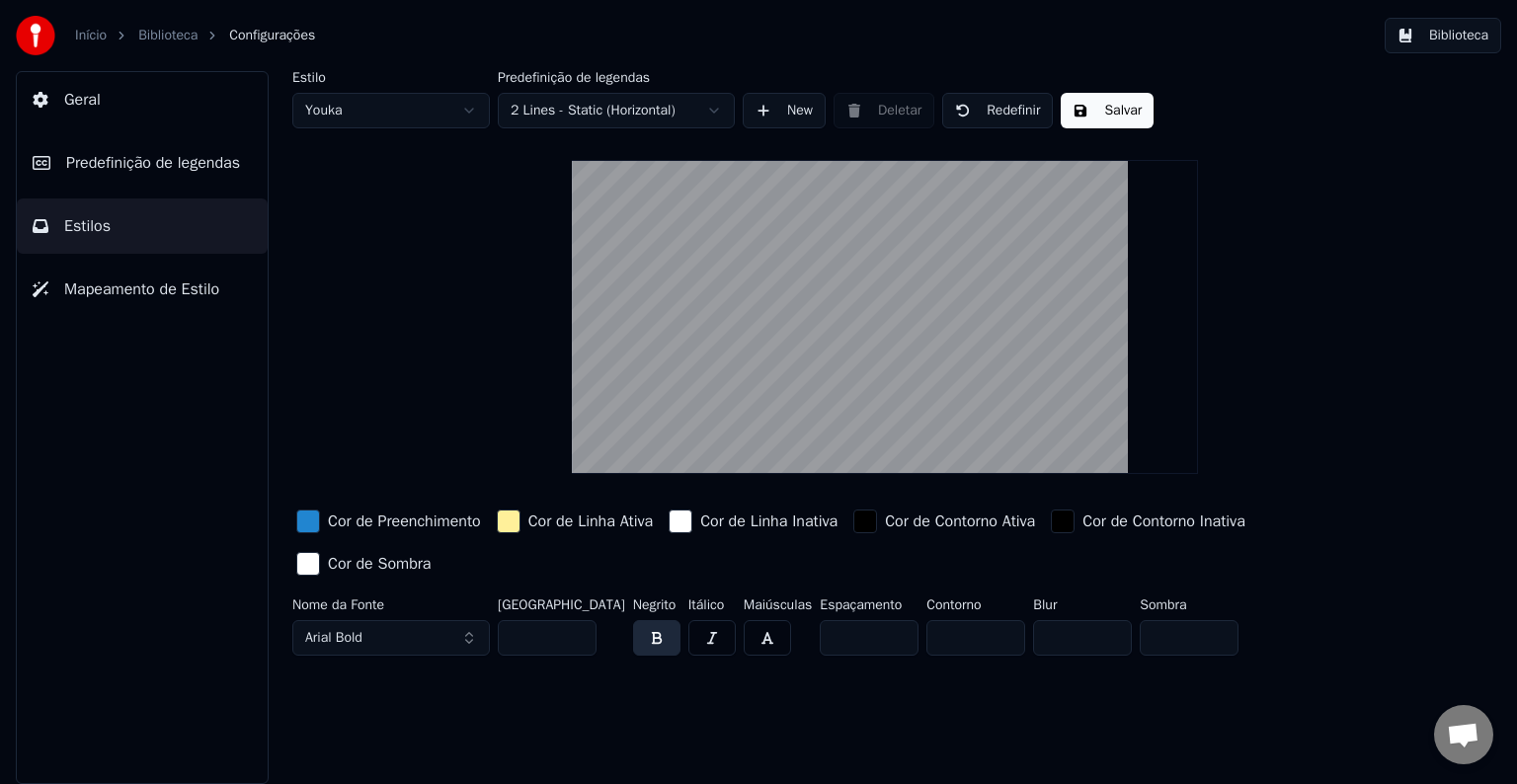 drag, startPoint x: 852, startPoint y: 632, endPoint x: 818, endPoint y: 632, distance: 34 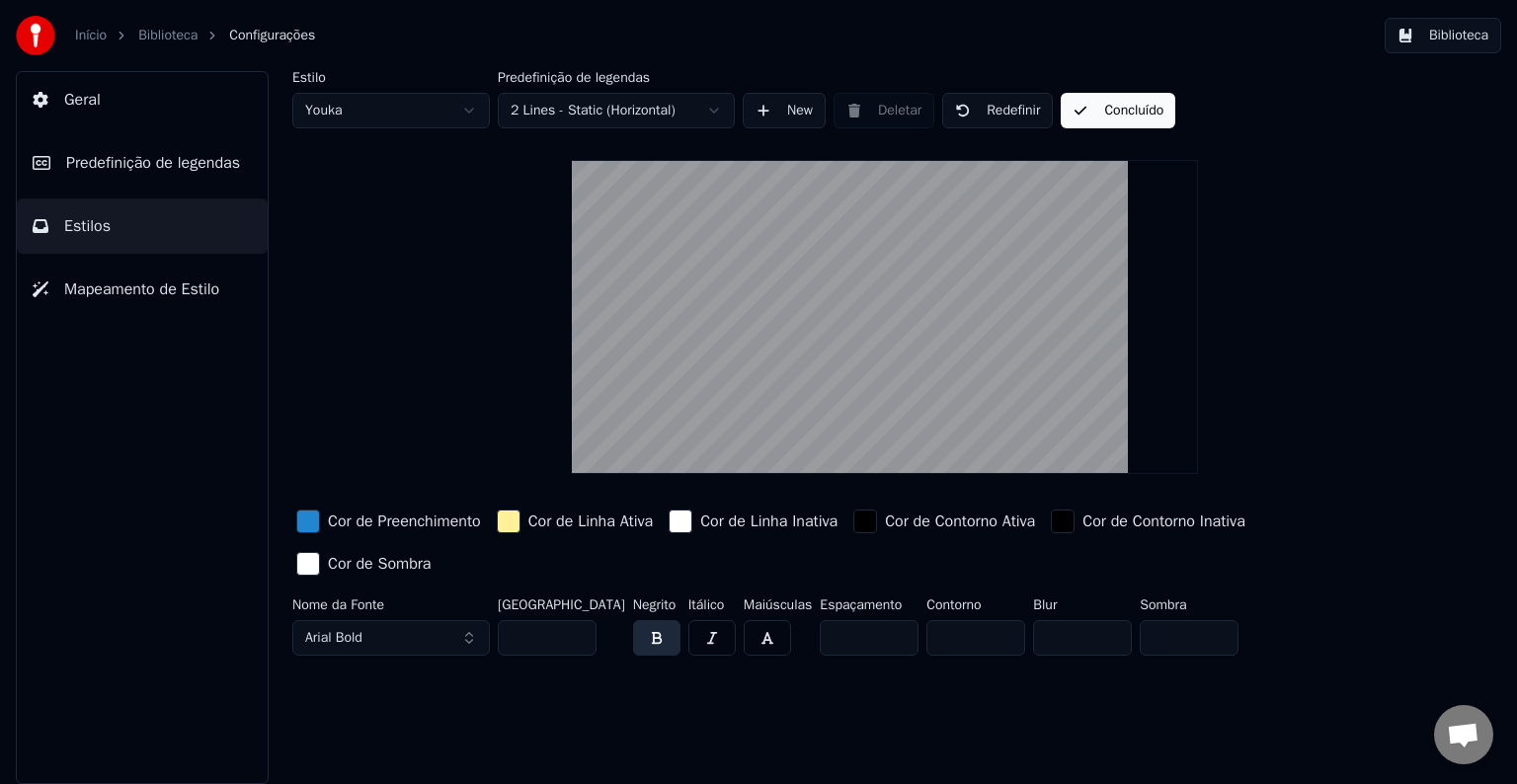 click on "Estilo Youka Predefinição de legendas 2 Lines - Static (Horizontal) New Deletar Redefinir Concluído Cor de Preenchimento Cor de Linha Ativa Cor de Linha Inativa Cor de Contorno Ativa Cor de Contorno Inativa Cor de Sombra Nome da Fonte Arial Bold [GEOGRAPHIC_DATA] *** Negrito Itálico Maiúsculas Espaçamento * Contorno ** Blur * Sombra *" at bounding box center [885, 367] 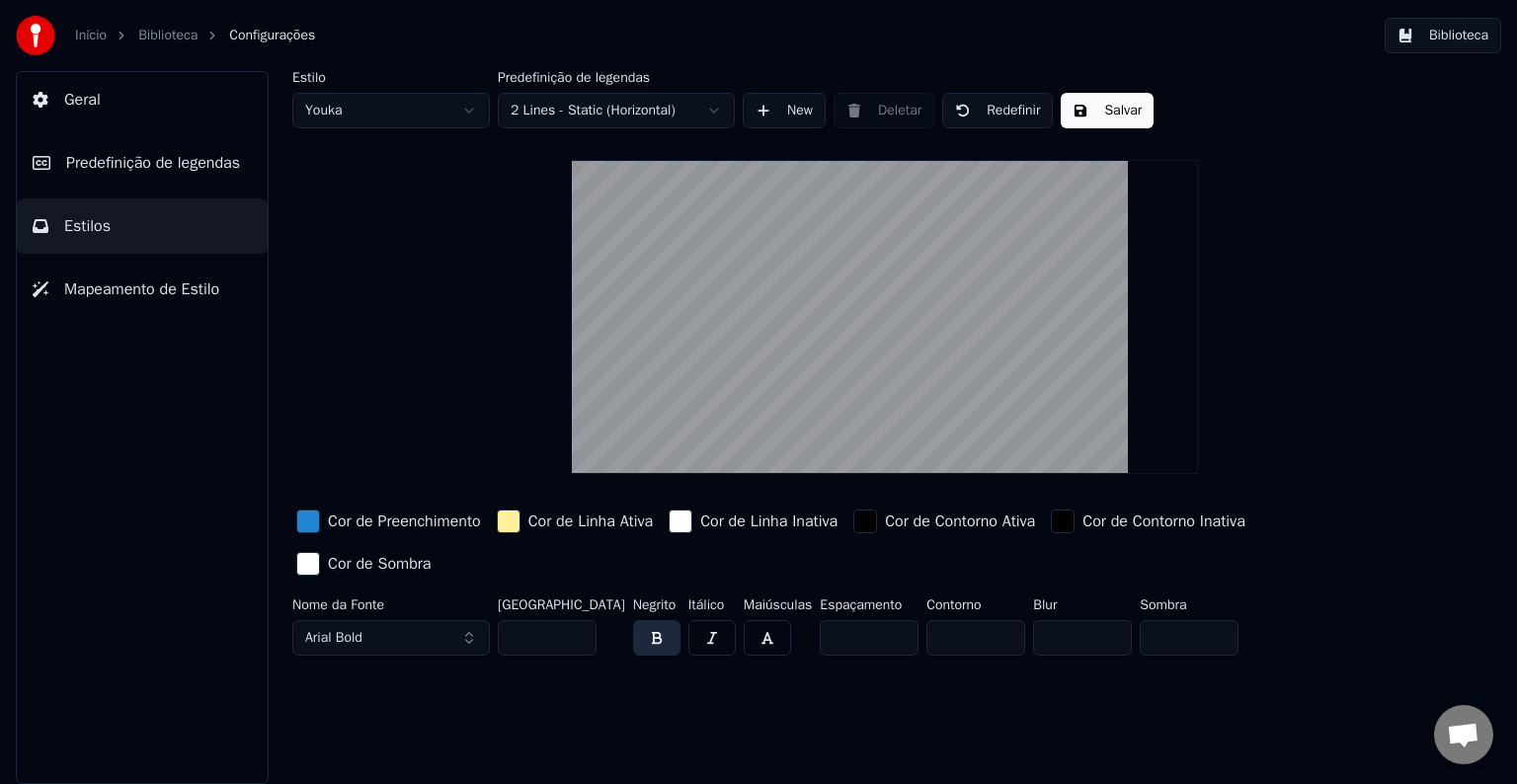 click on "Biblioteca" at bounding box center (1443, 36) 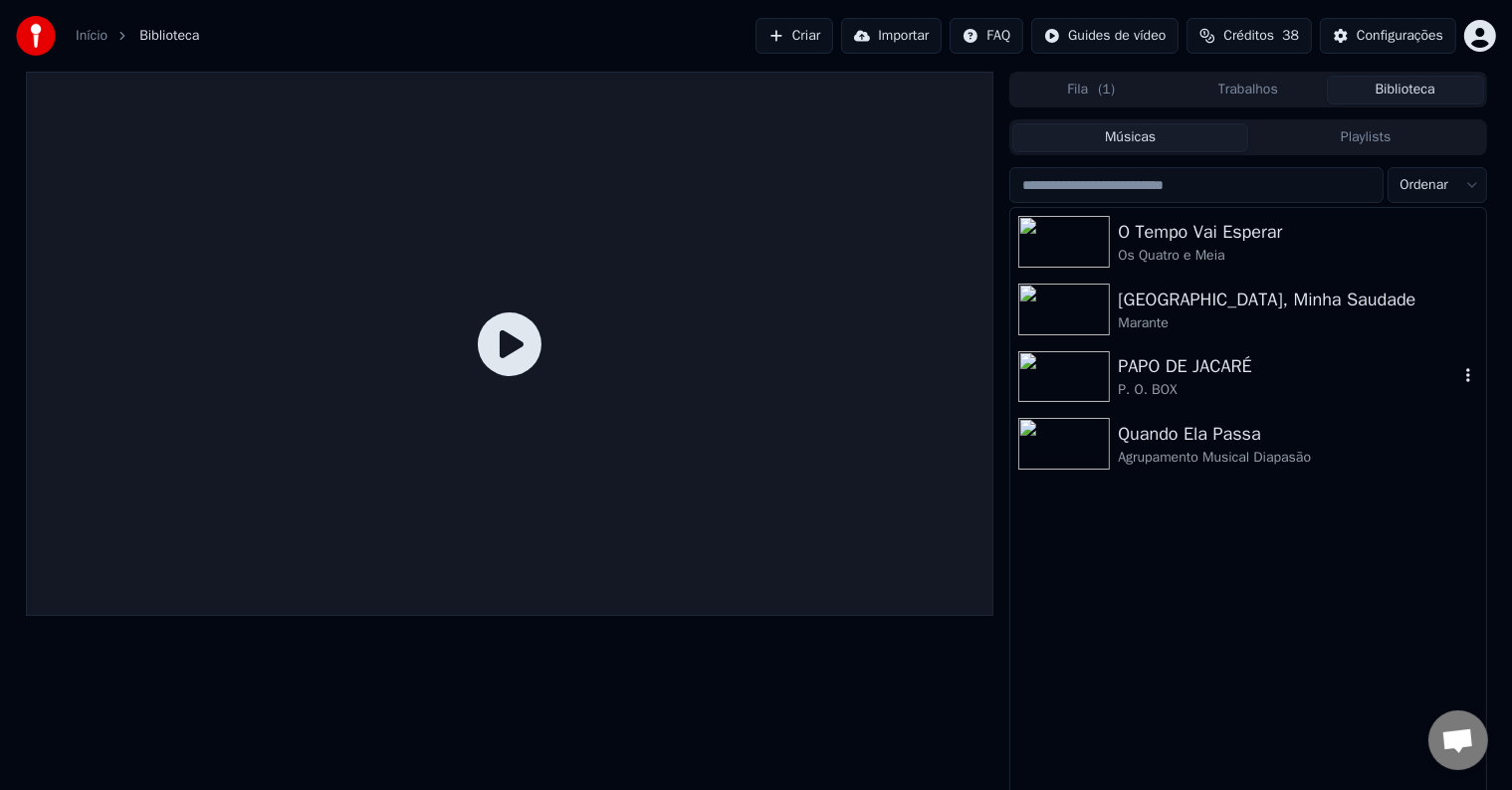 click 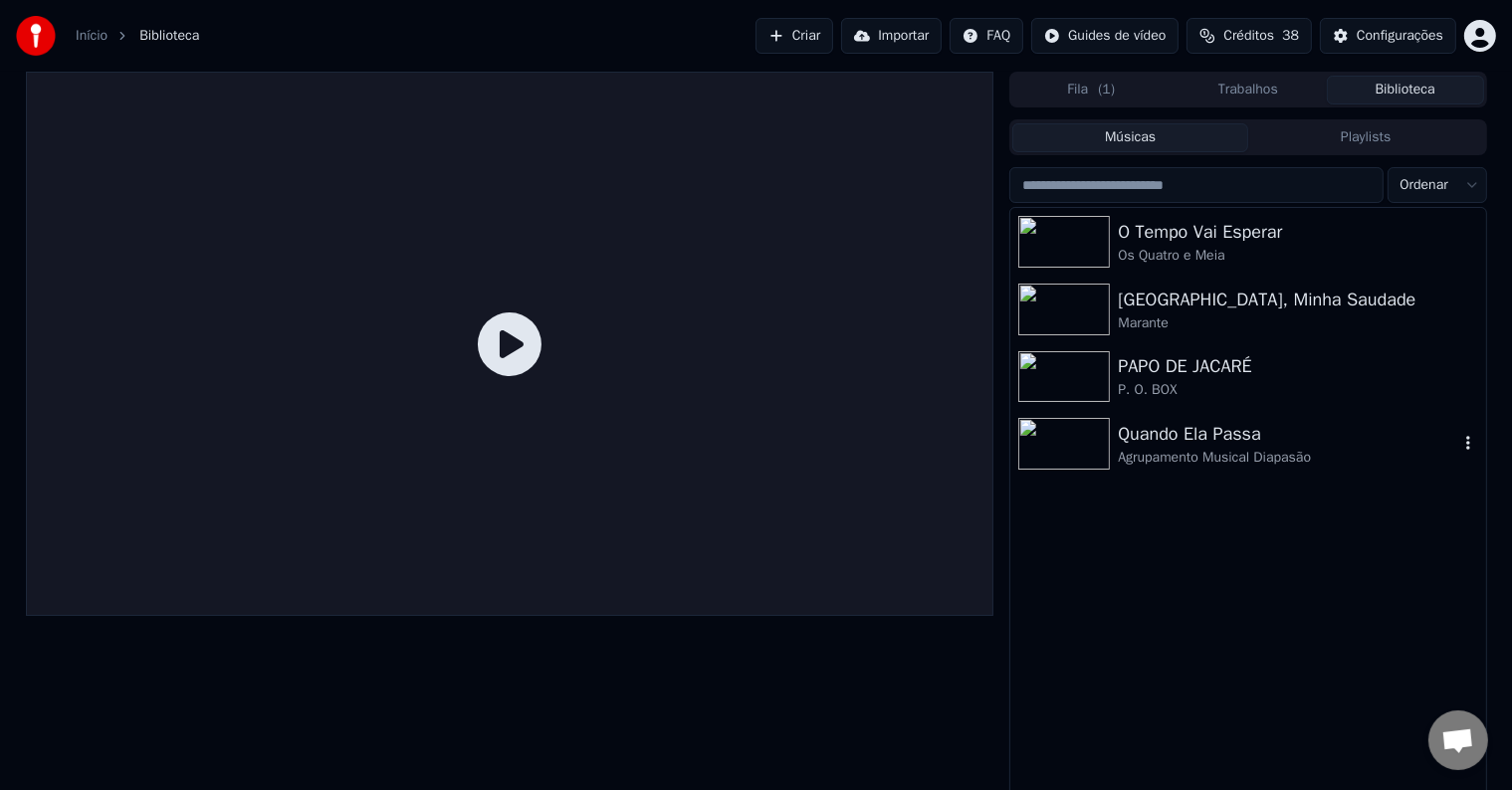 click 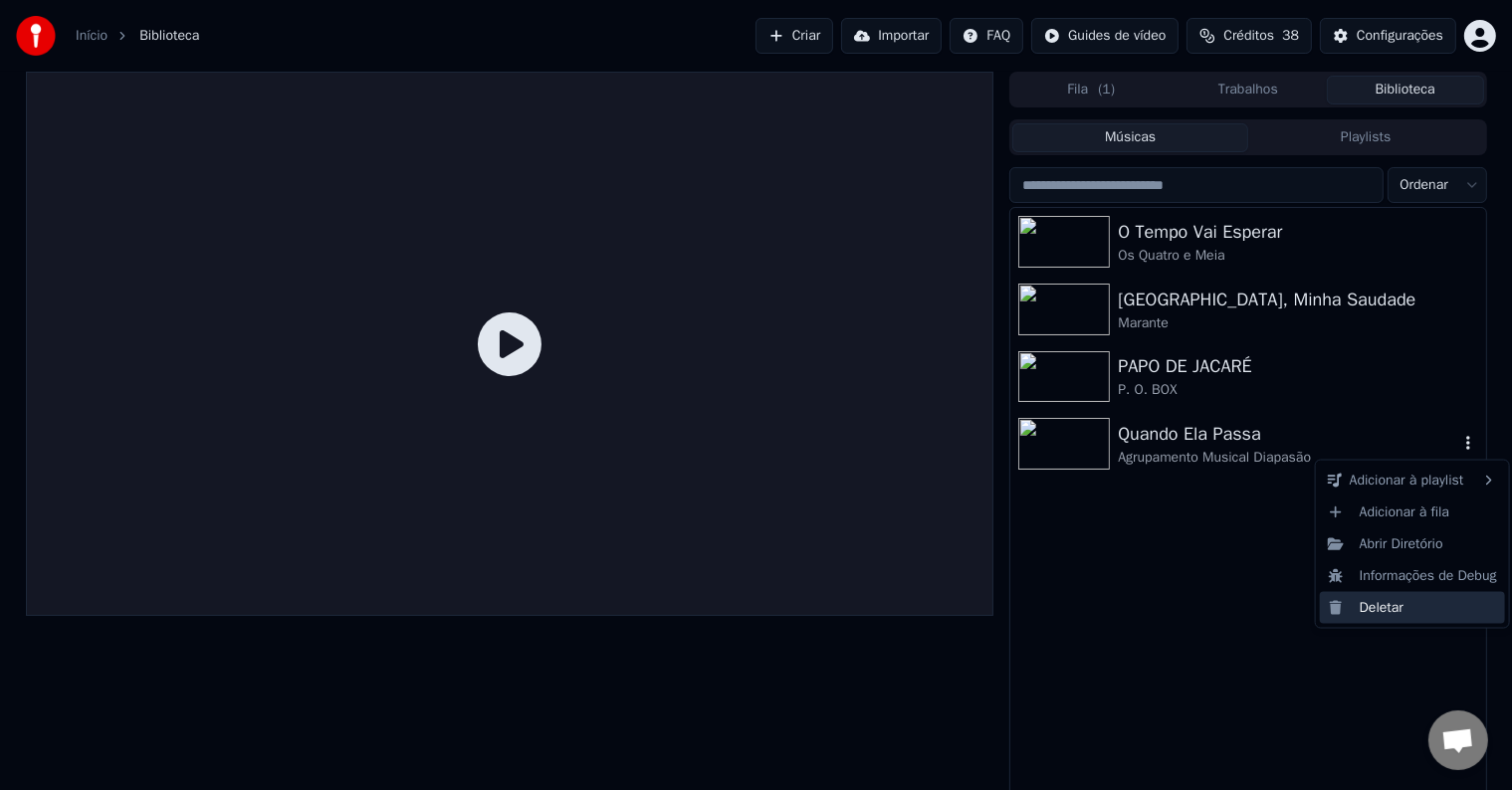 click on "Deletar" at bounding box center (1412, 608) 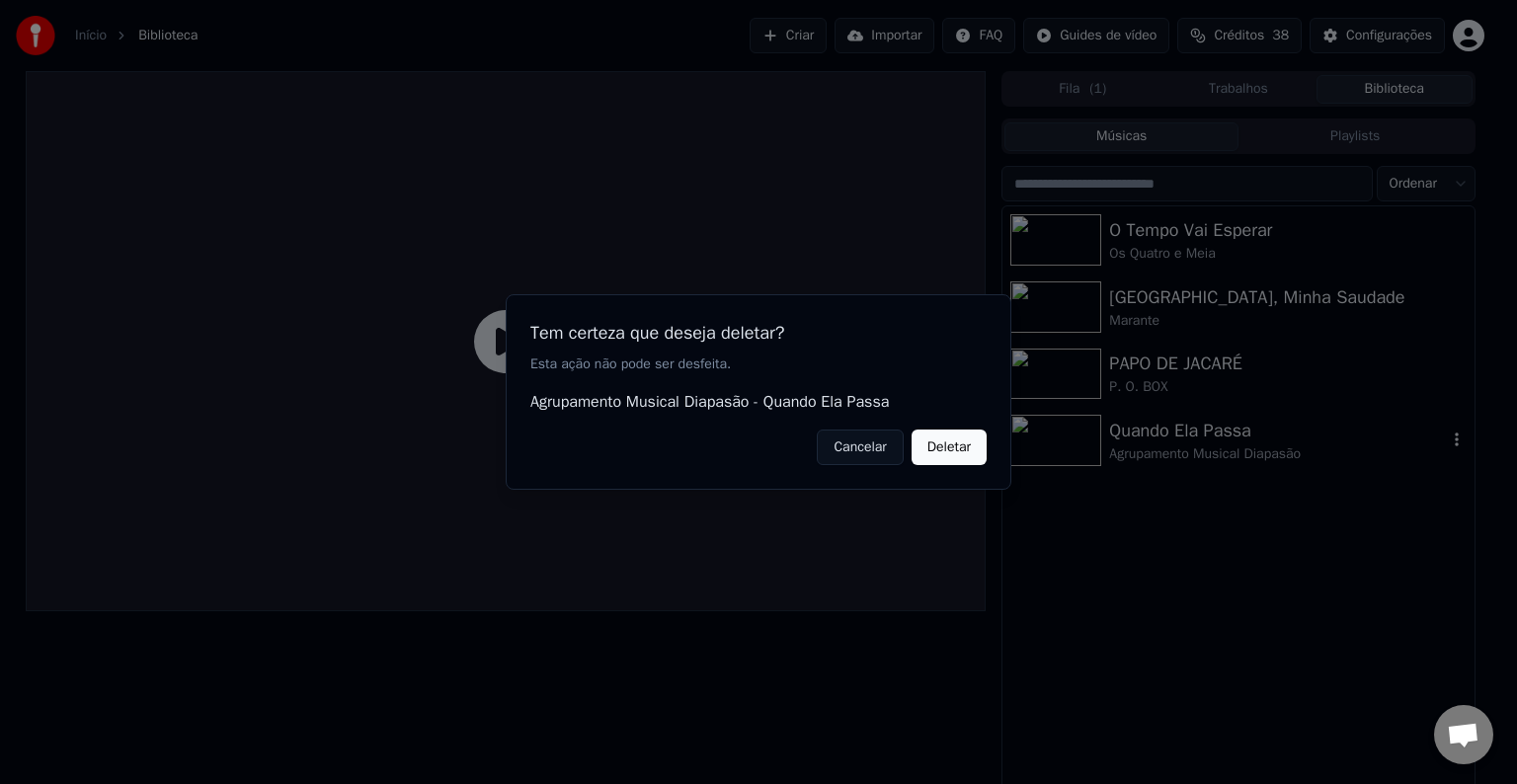 click on "Deletar" at bounding box center [949, 447] 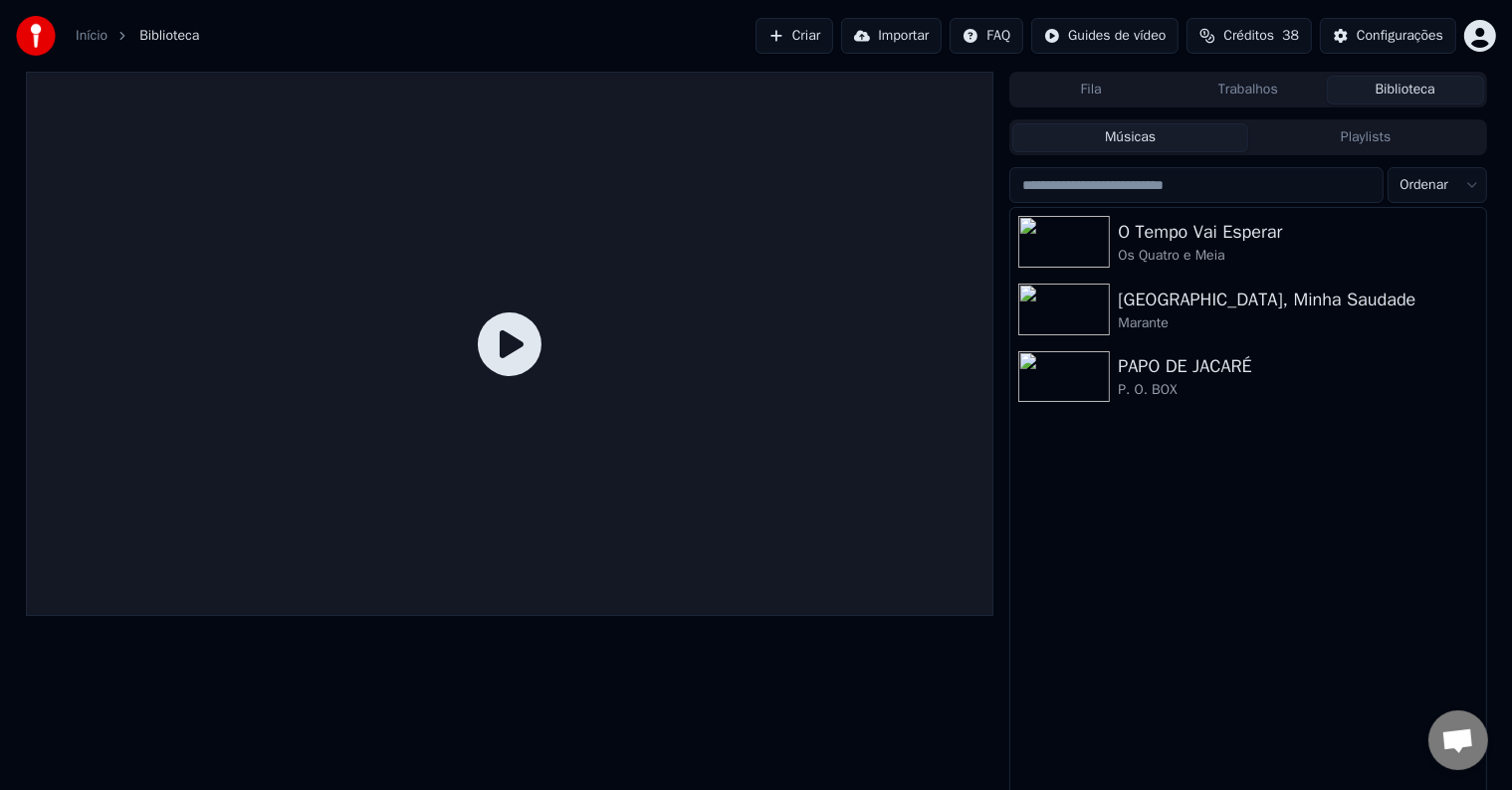 click on "Trabalhos" at bounding box center [1248, 90] 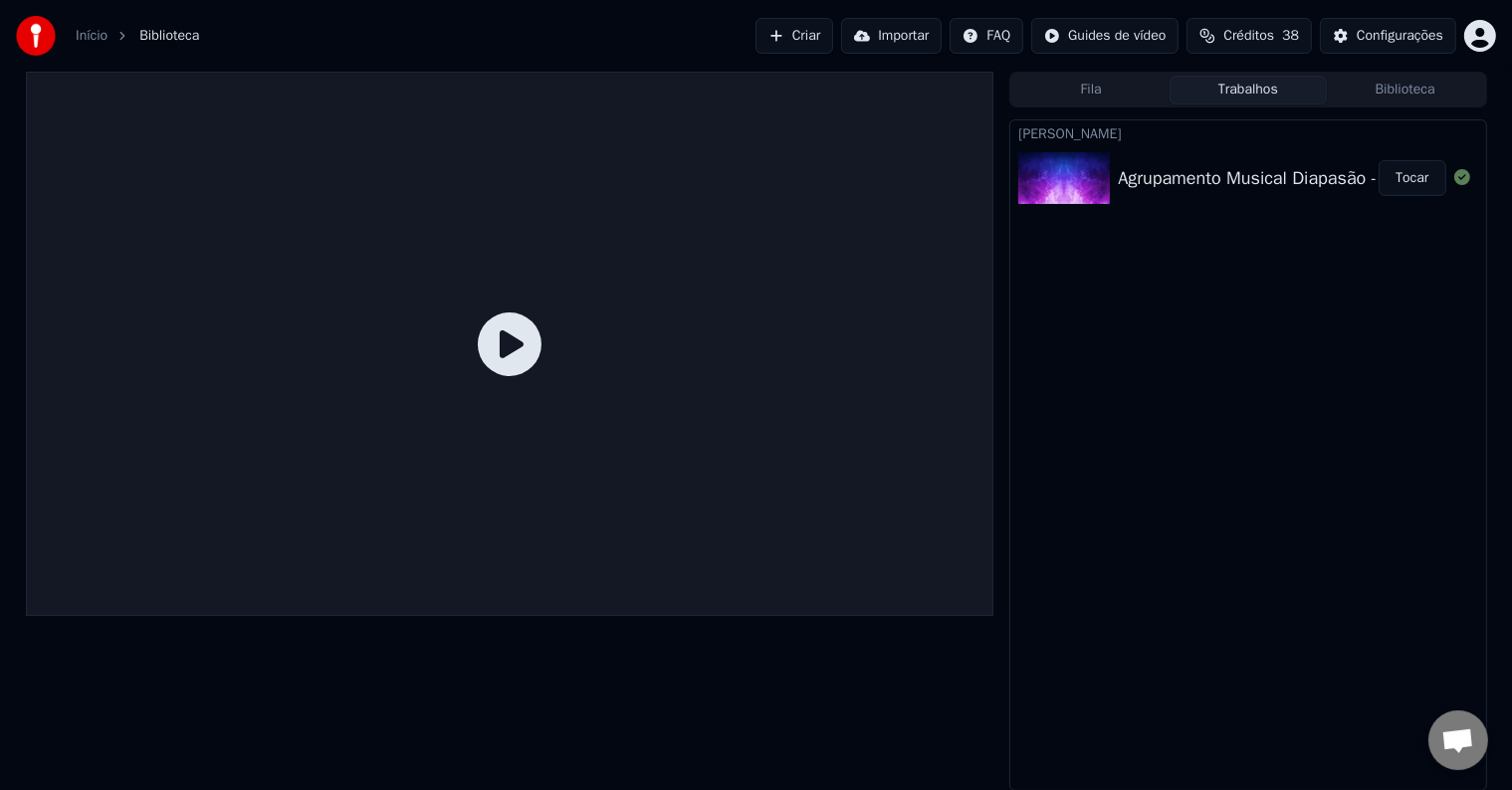 click on "Agrupamento Musical Diapasão - Quando Ela Passa" at bounding box center [1321, 178] 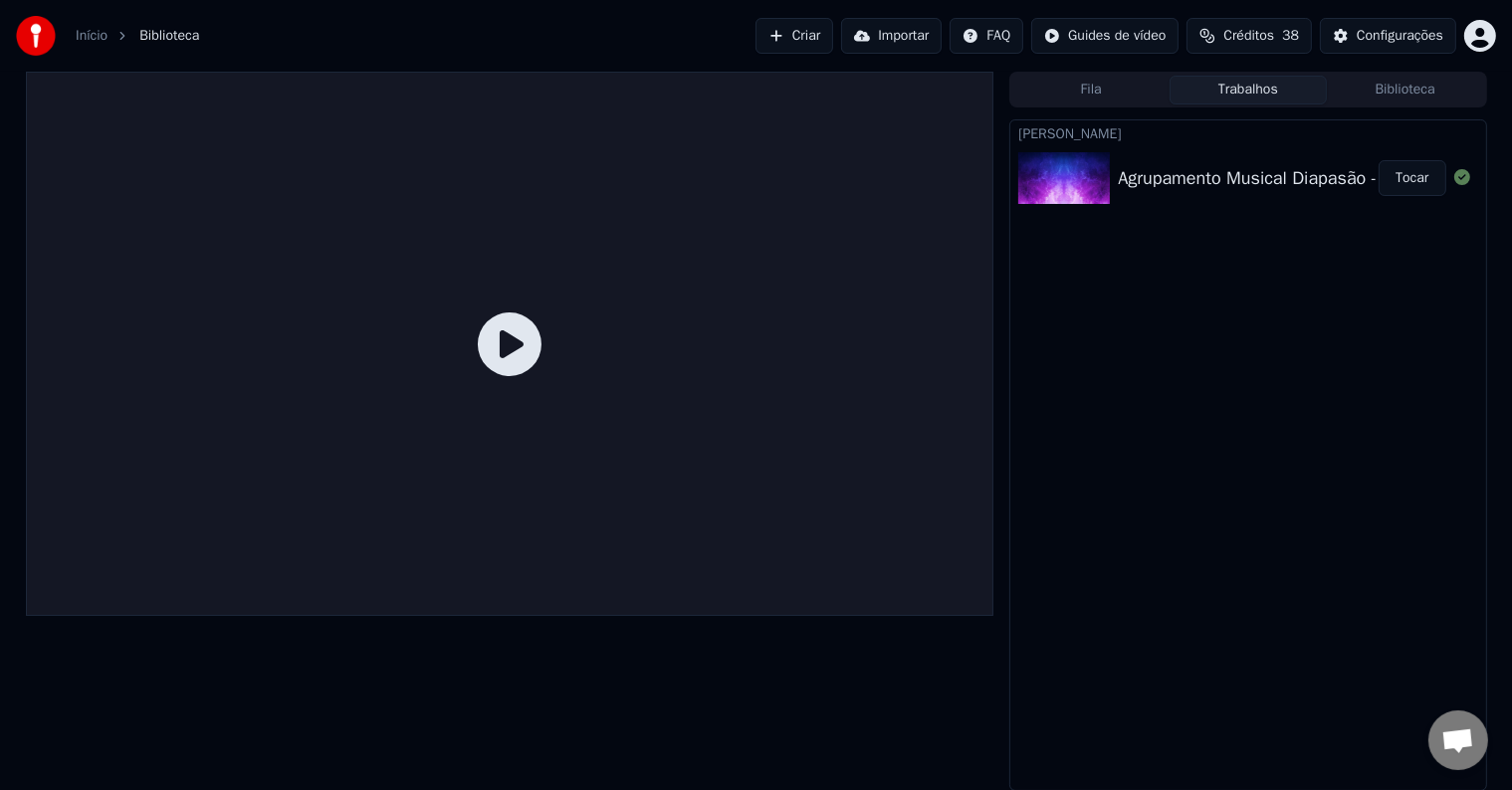 click on "Tocar" at bounding box center (1411, 178) 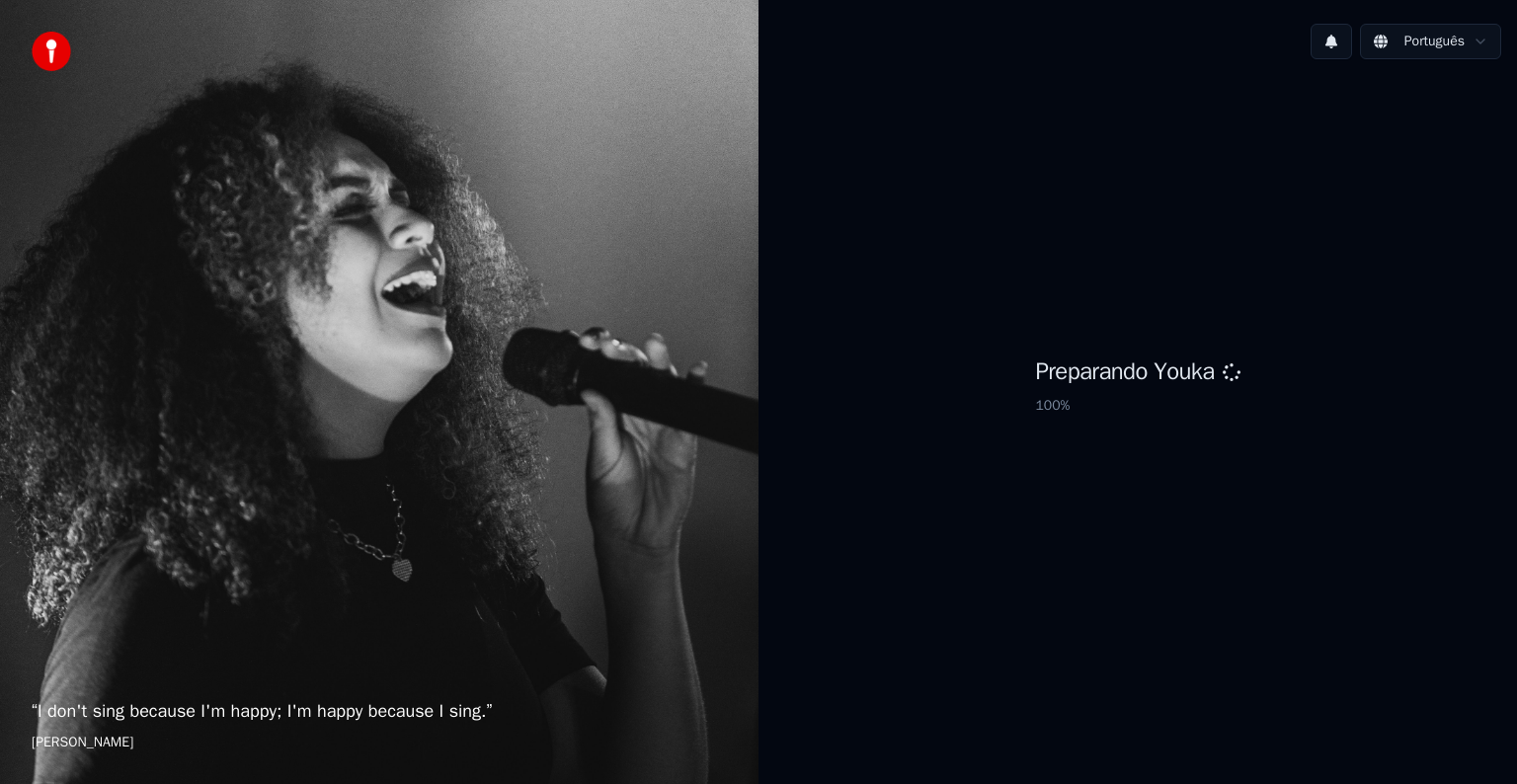 scroll, scrollTop: 0, scrollLeft: 0, axis: both 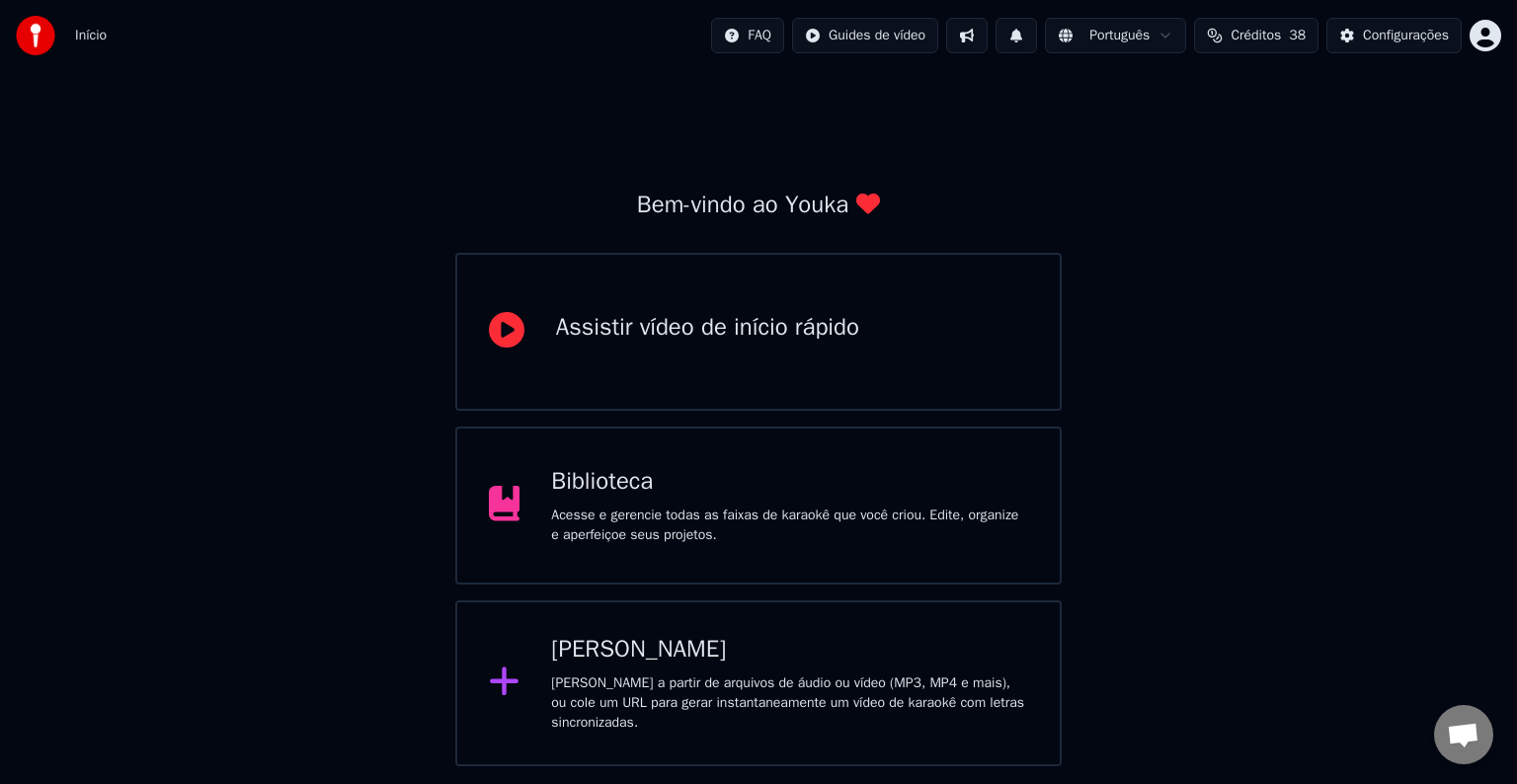 click on "Biblioteca" at bounding box center [789, 482] 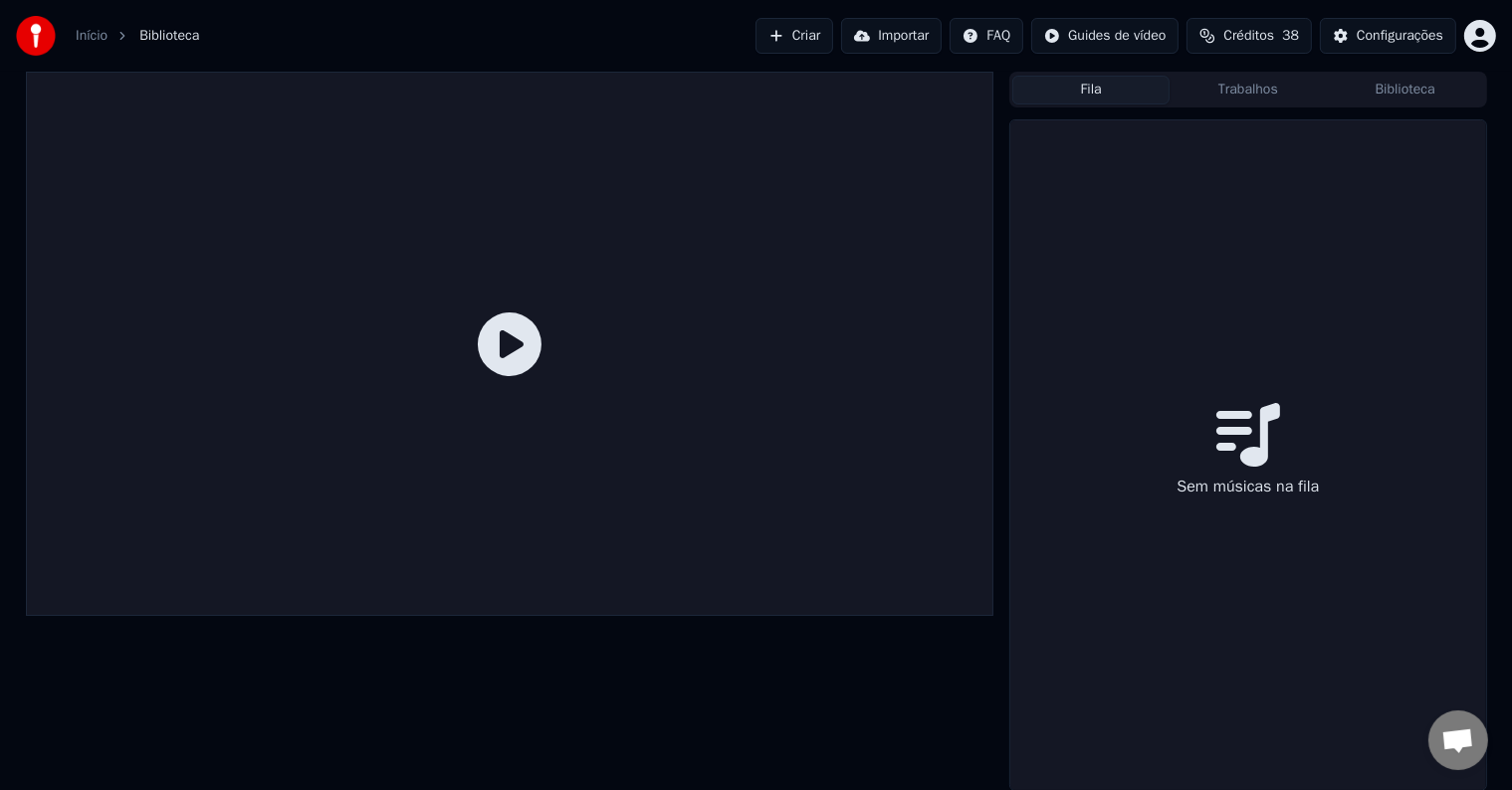 click on "Fila" at bounding box center [1091, 90] 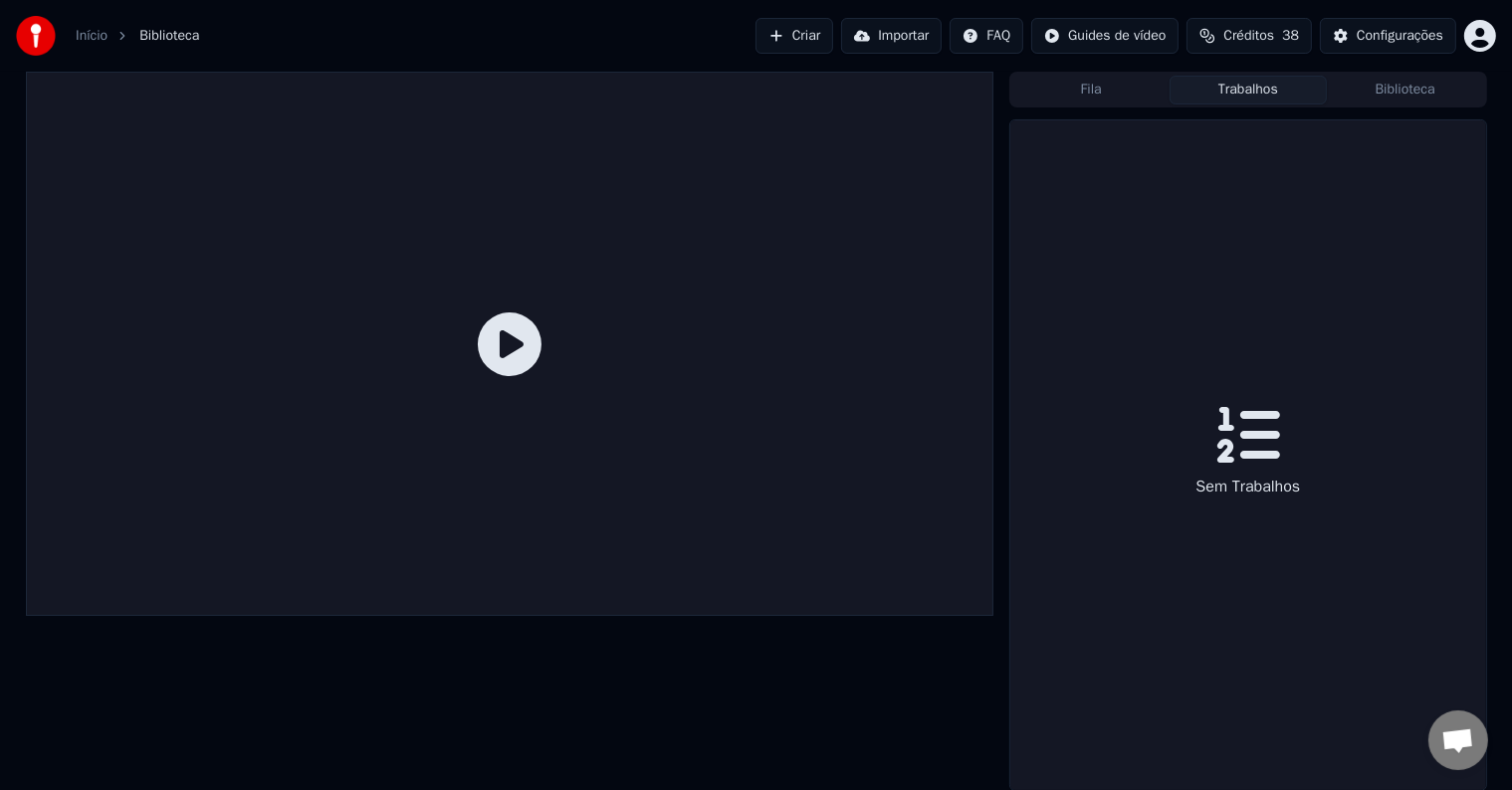 click on "Trabalhos" at bounding box center [1248, 90] 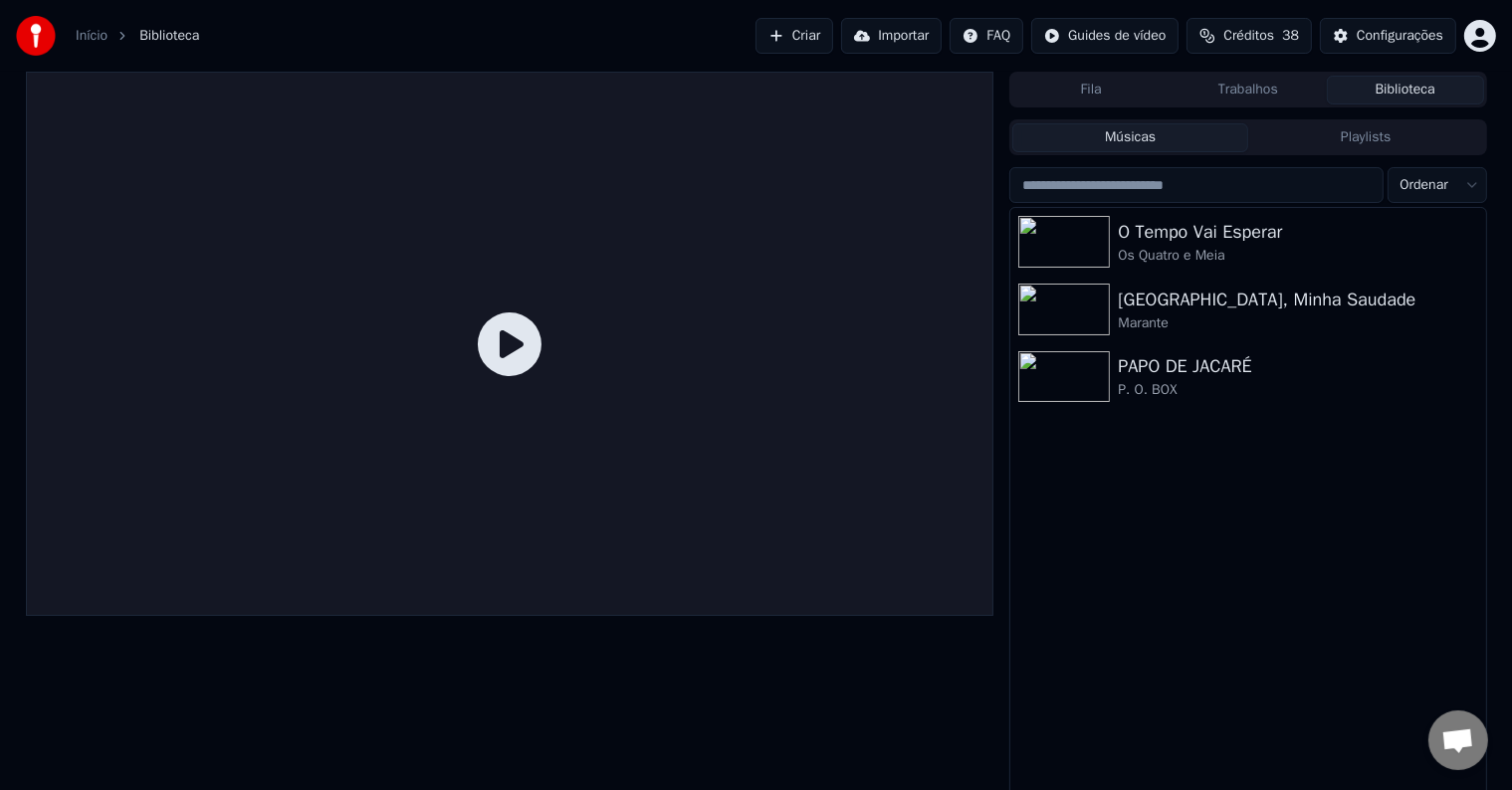 click on "Biblioteca" at bounding box center [1405, 90] 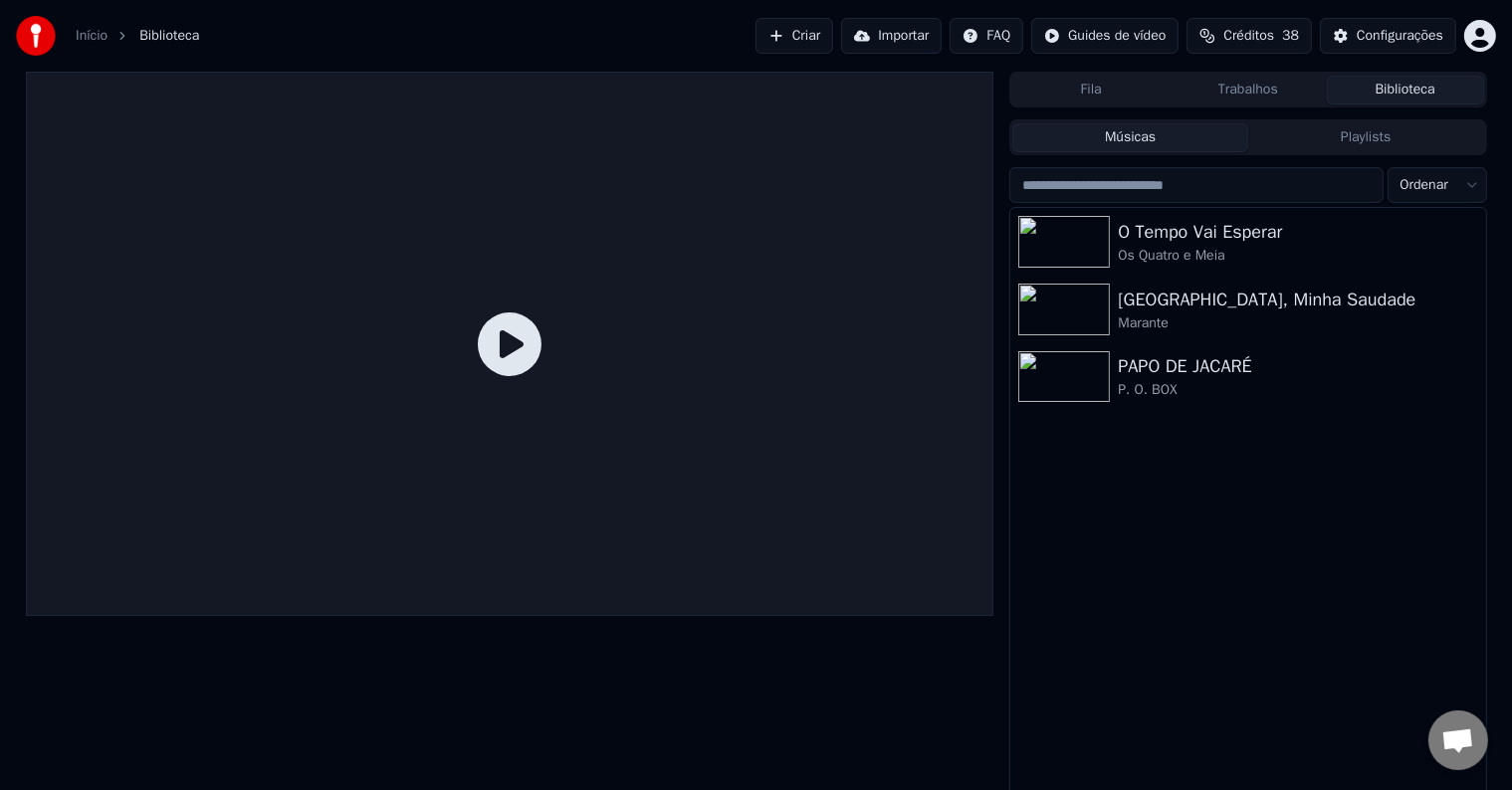 click on "Criar" at bounding box center (794, 36) 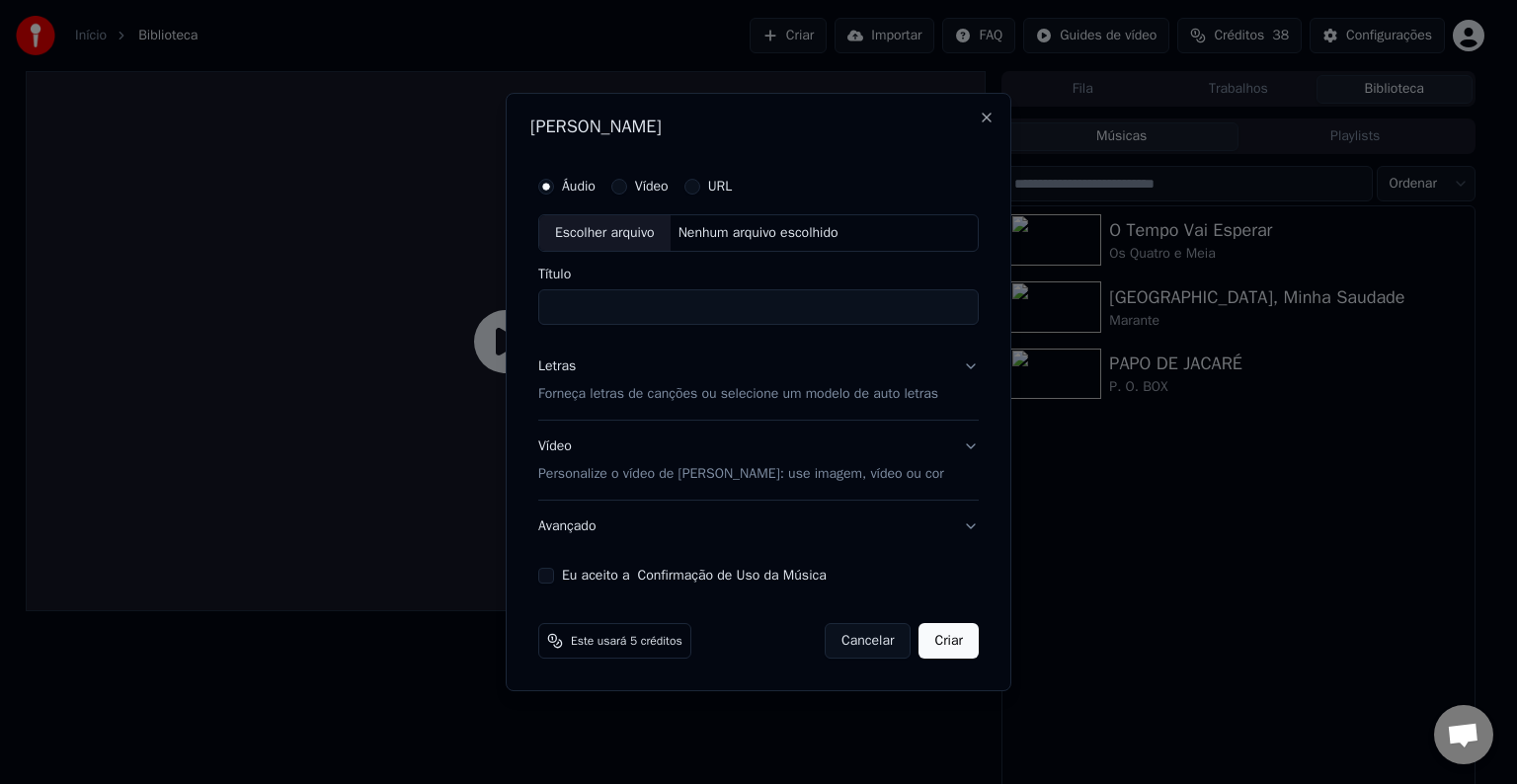 click on "Escolher arquivo" at bounding box center [604, 233] 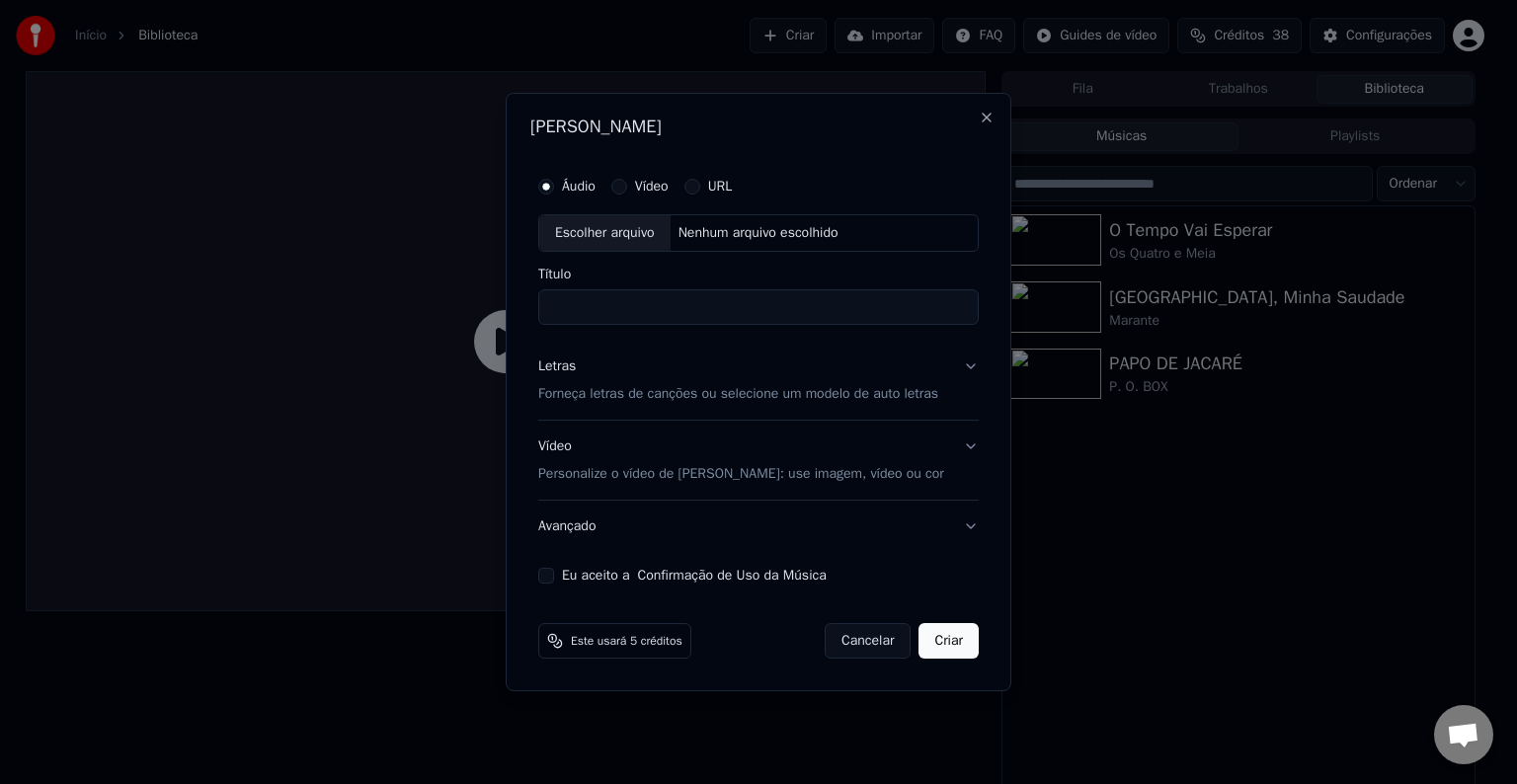 type on "**********" 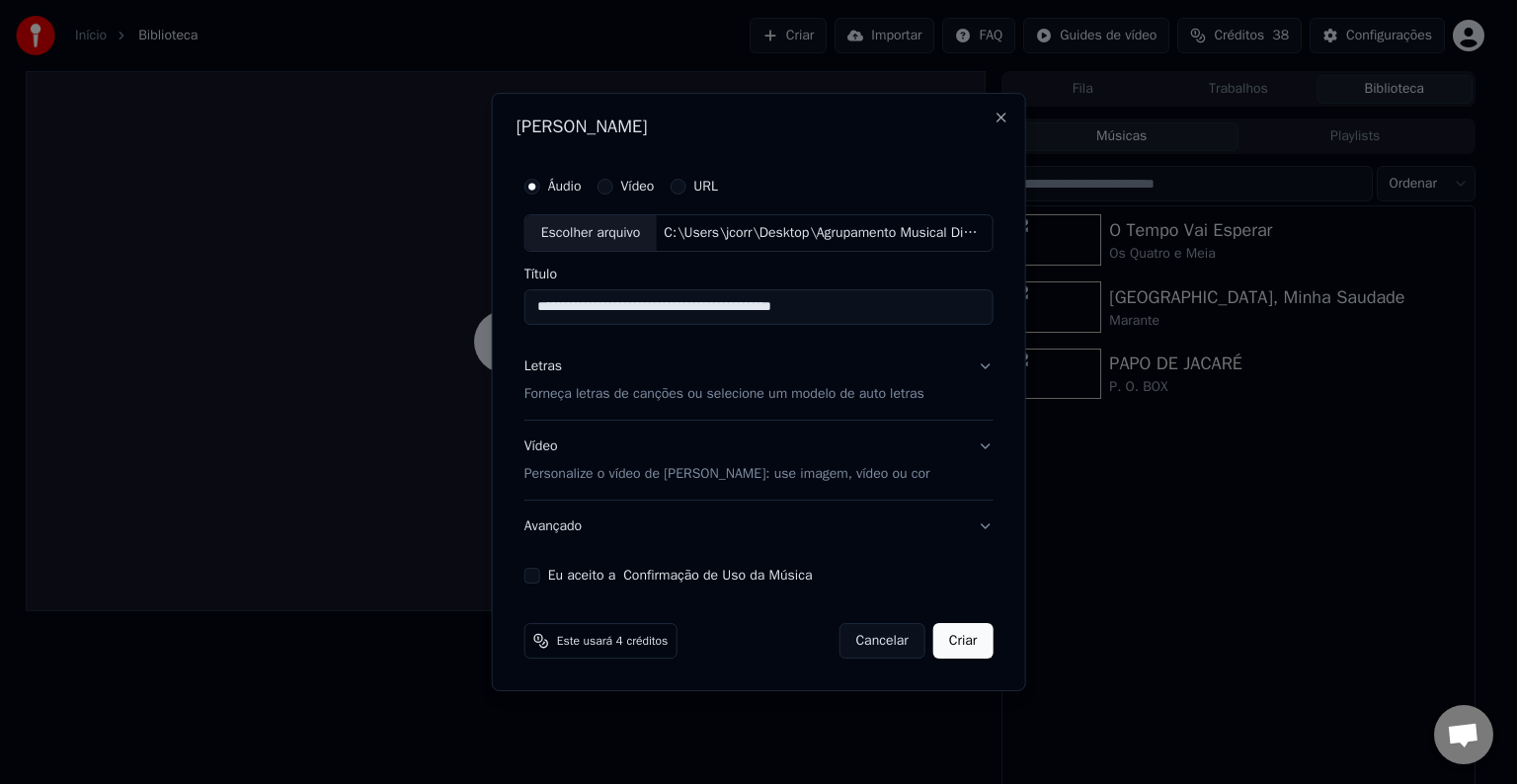 click on "Forneça letras de canções ou selecione um modelo de auto letras" at bounding box center [724, 394] 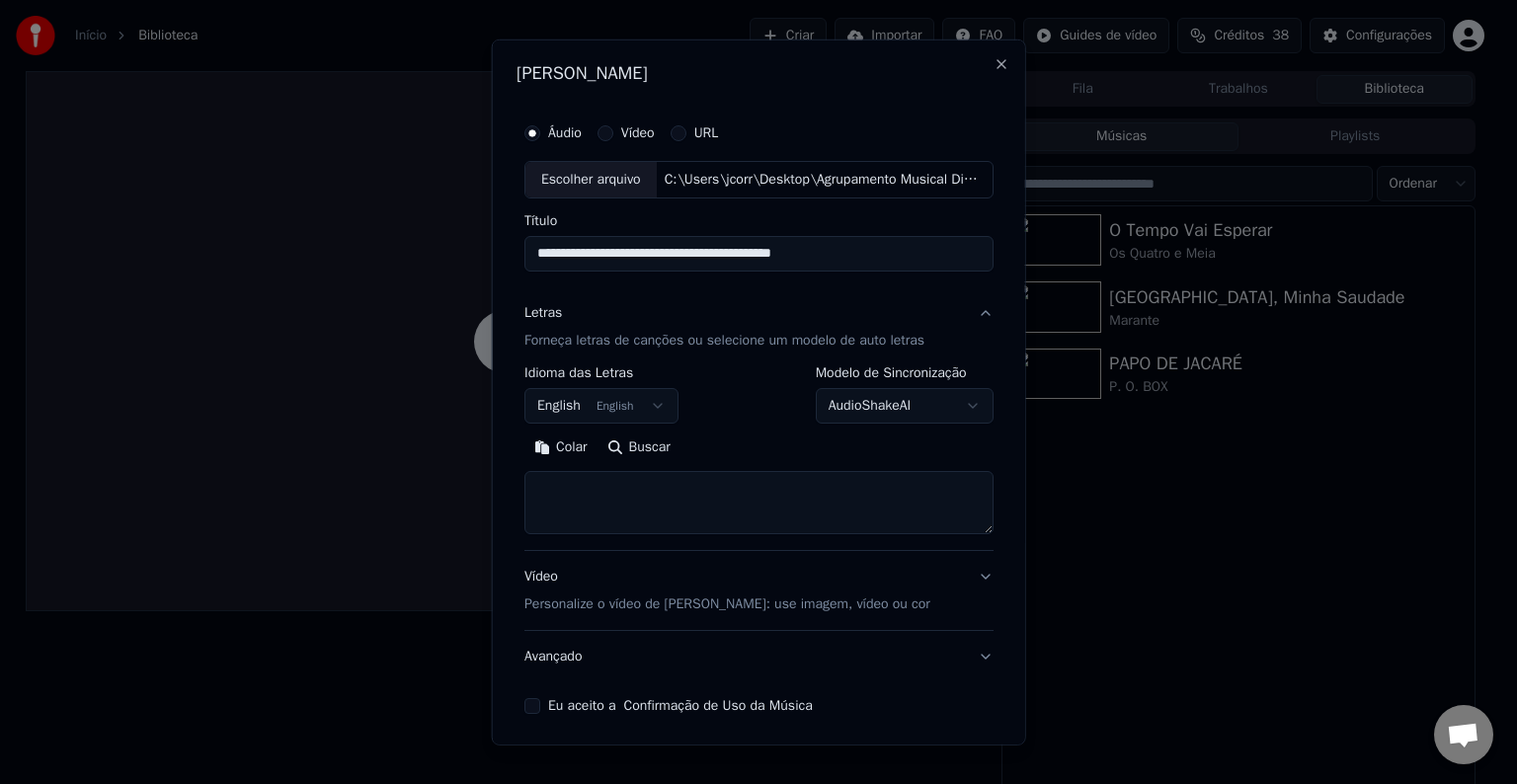click on "English English" at bounding box center (601, 406) 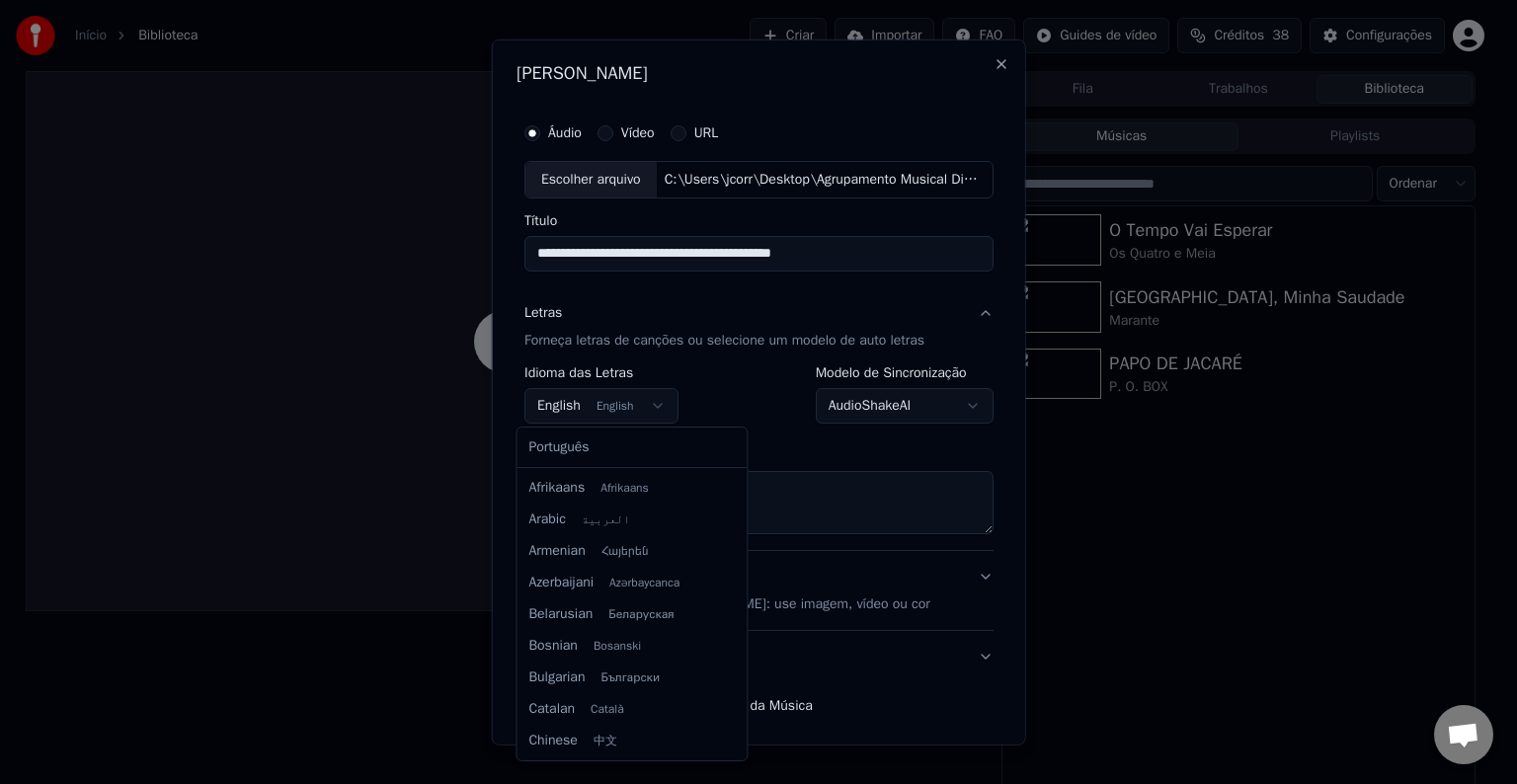 scroll, scrollTop: 158, scrollLeft: 0, axis: vertical 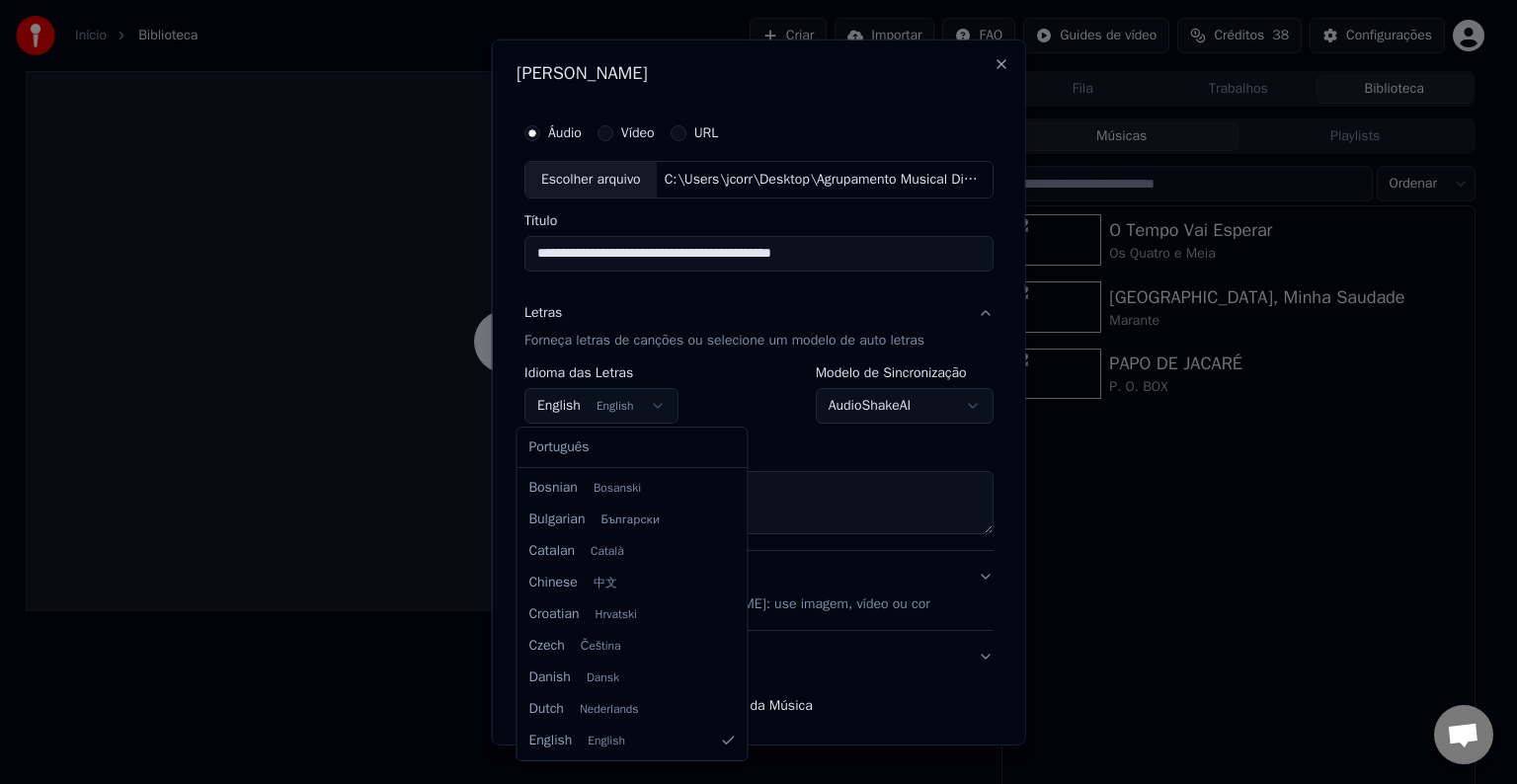 select on "**" 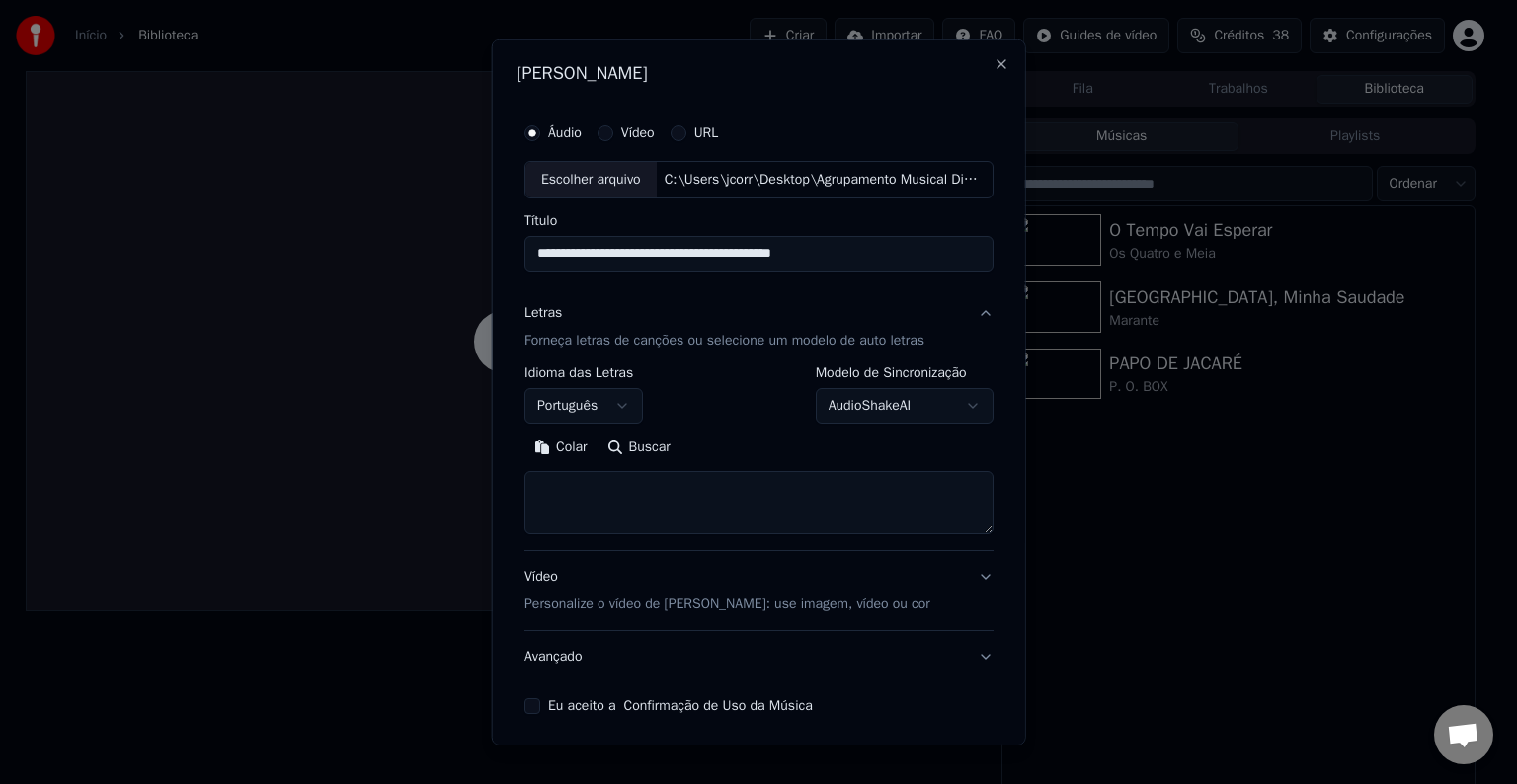 click at bounding box center [758, 503] 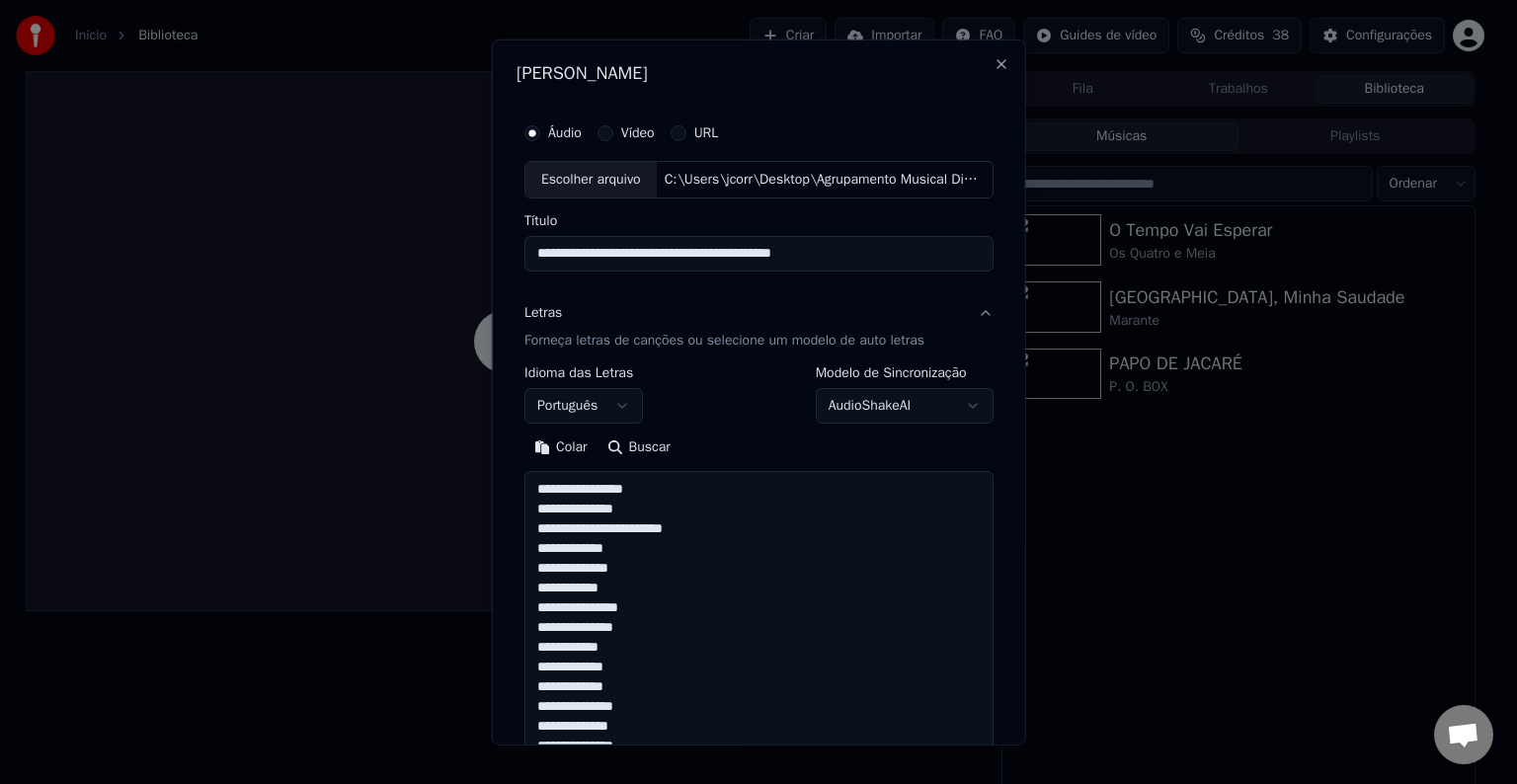 scroll, scrollTop: 498, scrollLeft: 0, axis: vertical 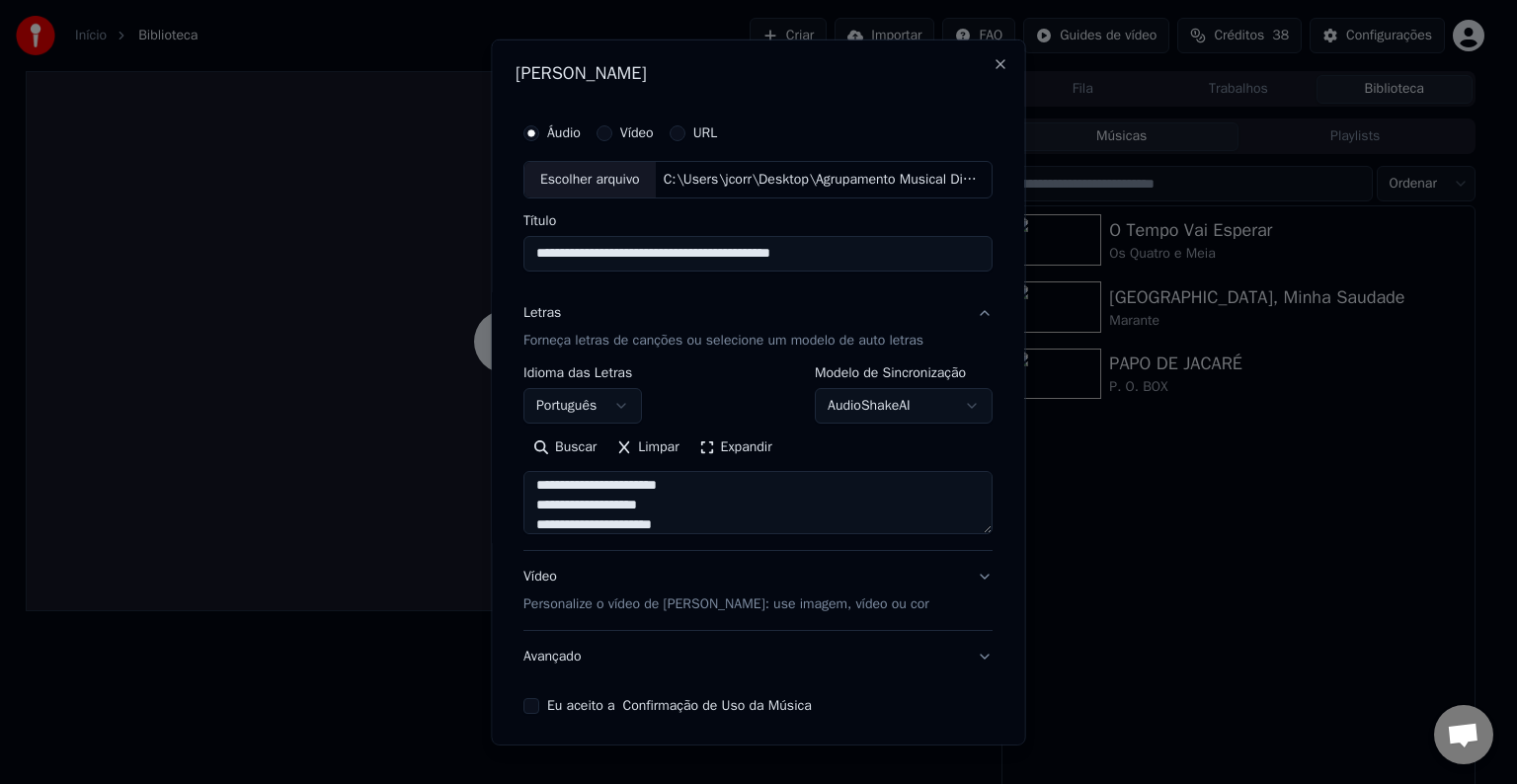type on "**********" 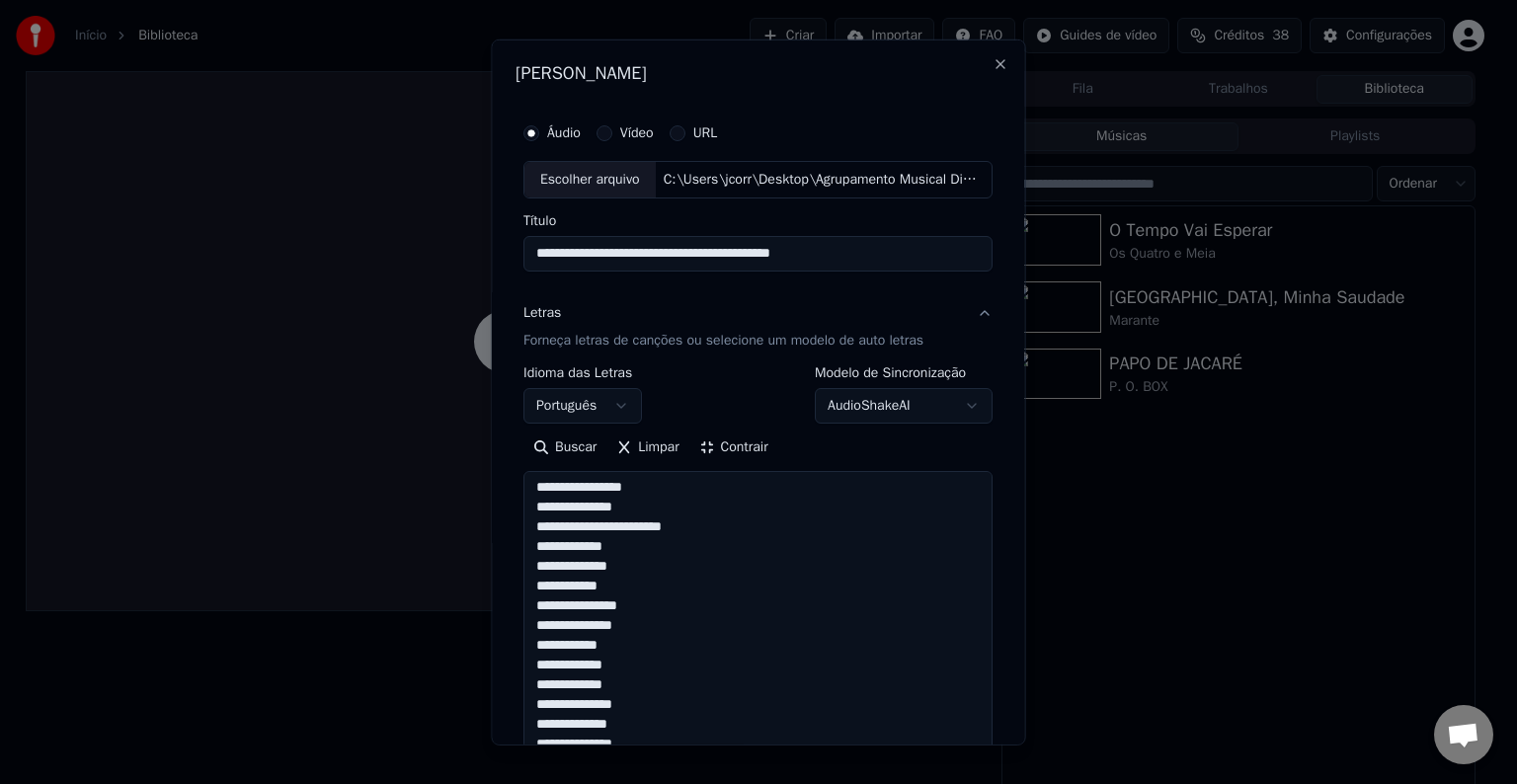 scroll, scrollTop: 1, scrollLeft: 0, axis: vertical 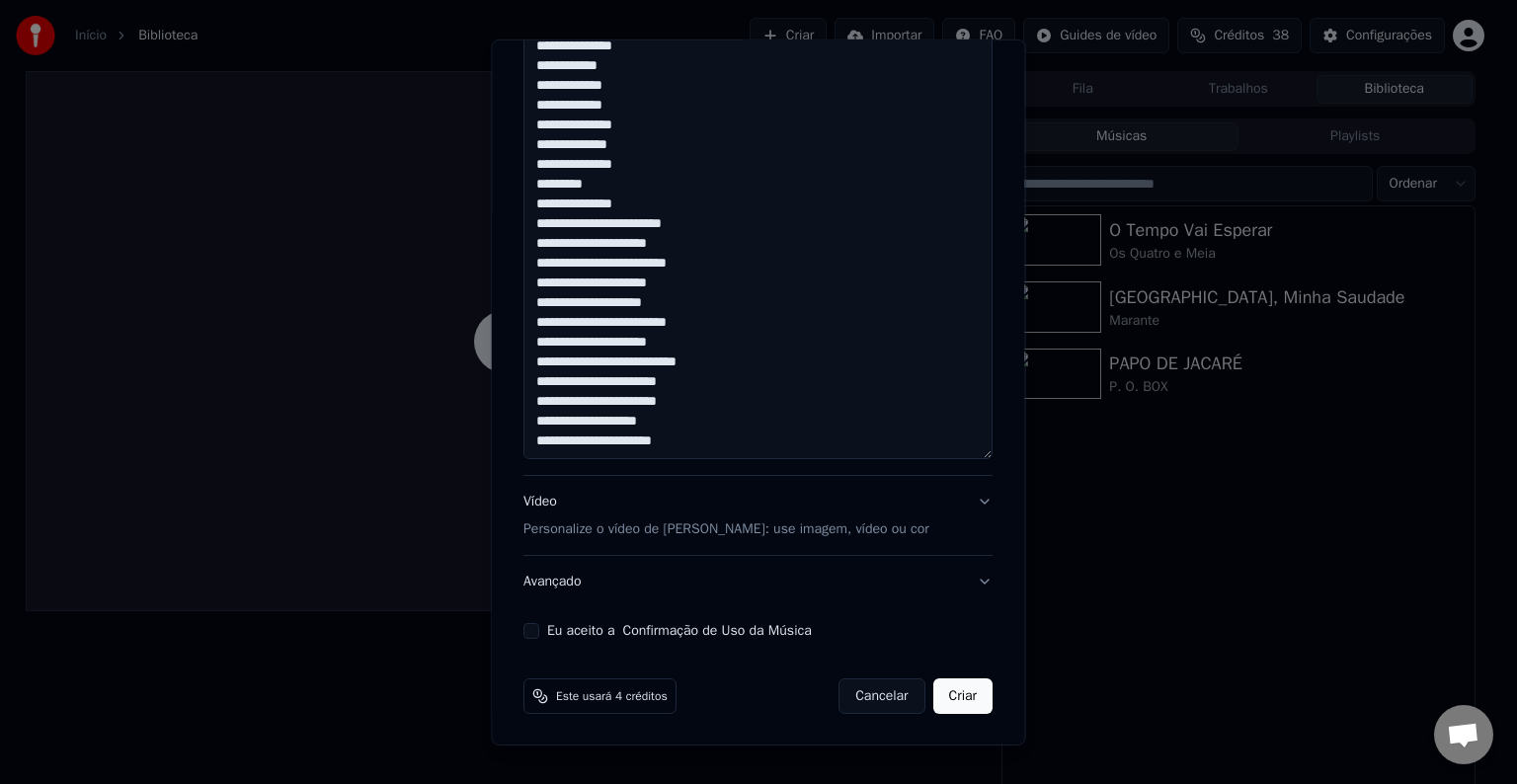 click on "Personalize o vídeo de [PERSON_NAME]: use imagem, vídeo ou cor" at bounding box center [726, 529] 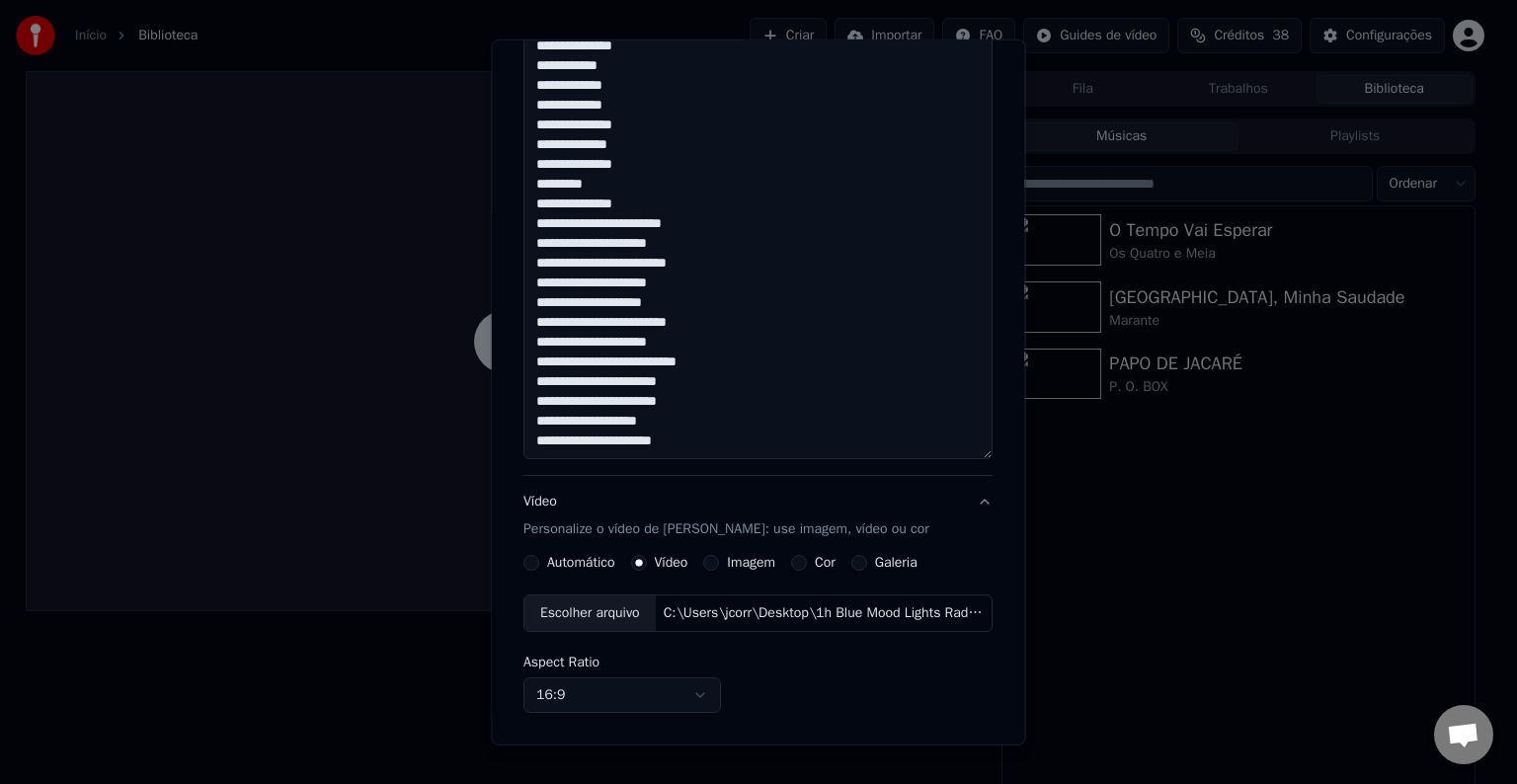 scroll, scrollTop: 139, scrollLeft: 0, axis: vertical 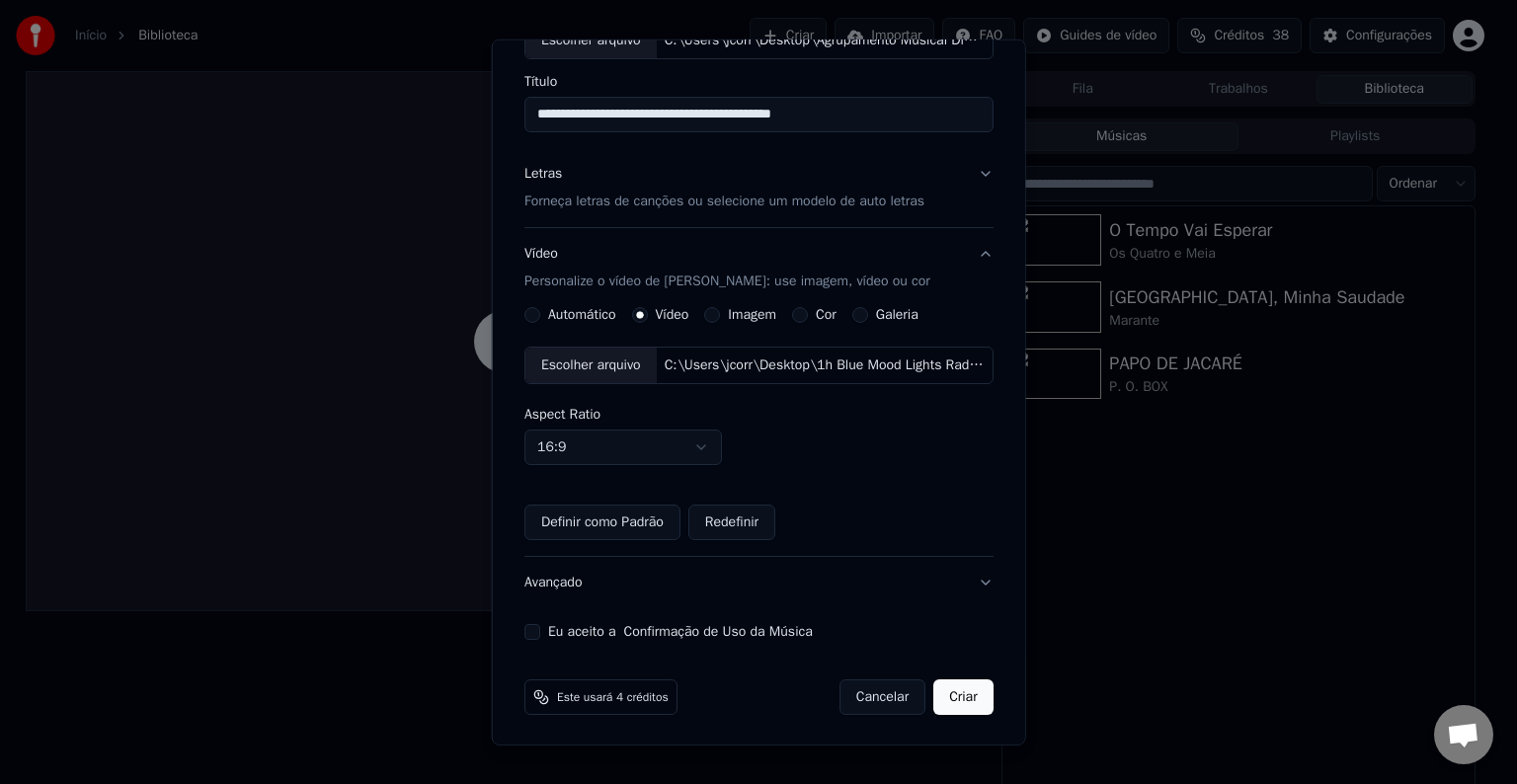 click on "Automático" at bounding box center (582, 315) 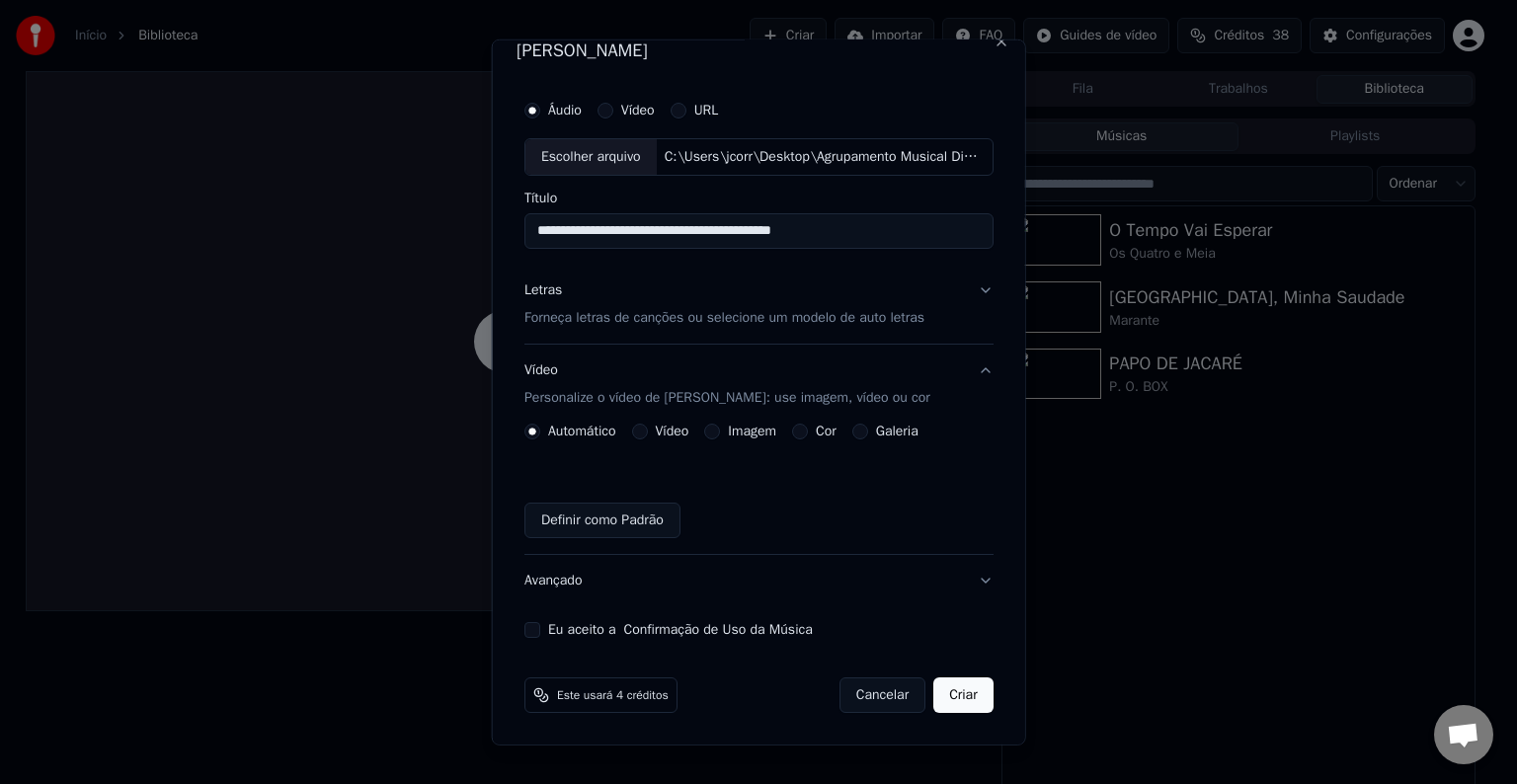 scroll, scrollTop: 22, scrollLeft: 0, axis: vertical 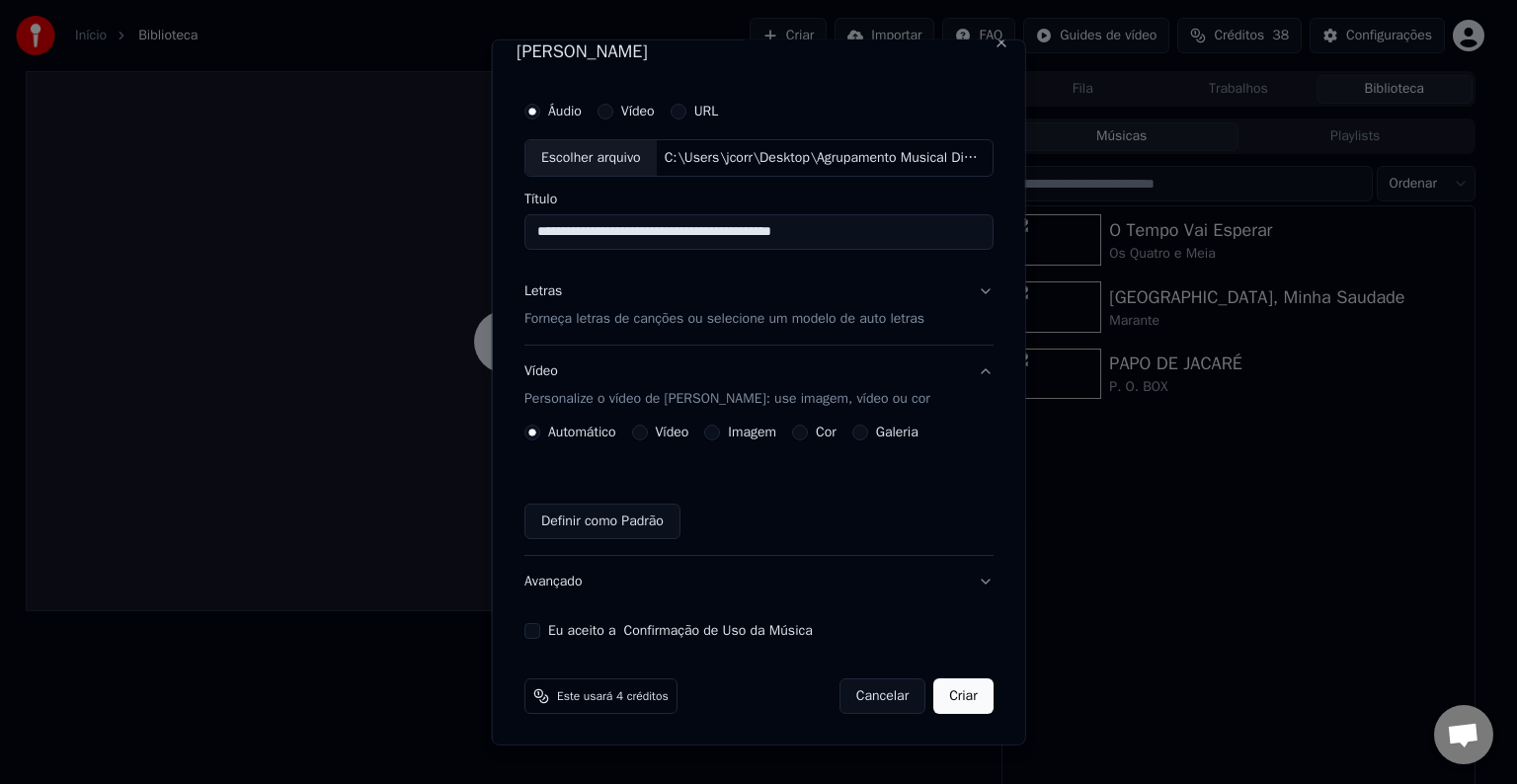 click on "Vídeo" at bounding box center [660, 432] 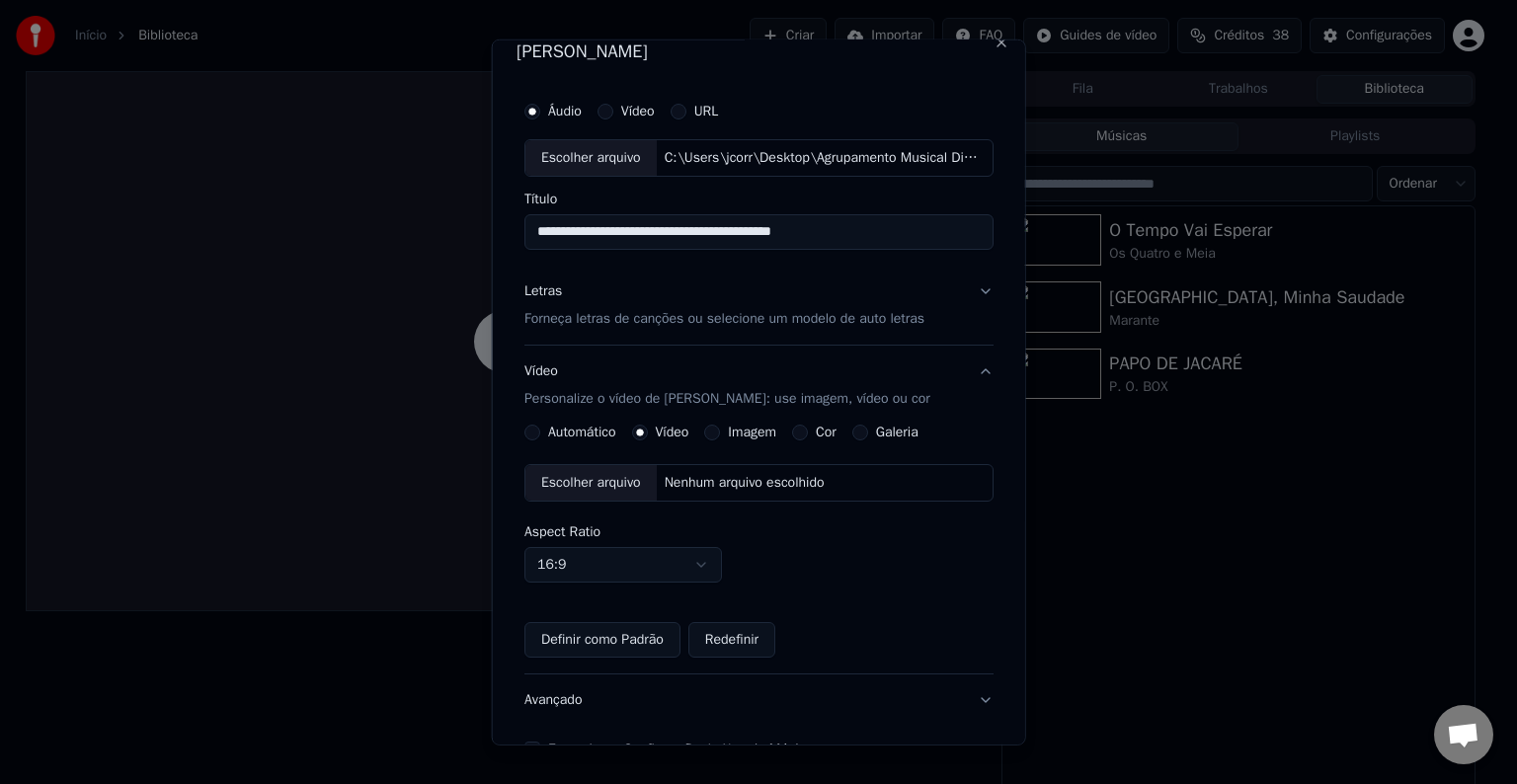 click on "Automático" at bounding box center (582, 432) 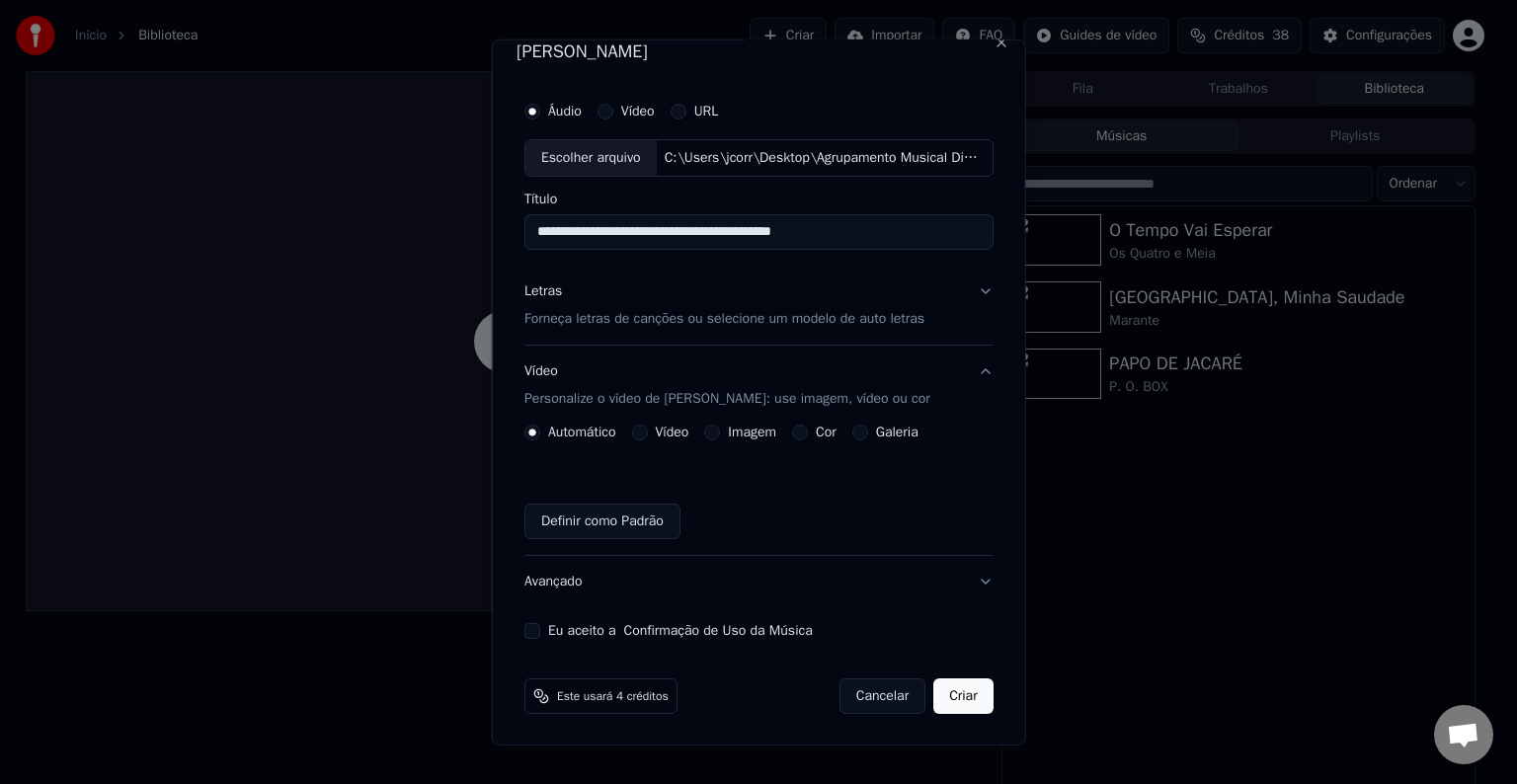 click on "Eu aceito a   Confirmação de Uso da Música" at bounding box center [758, 631] 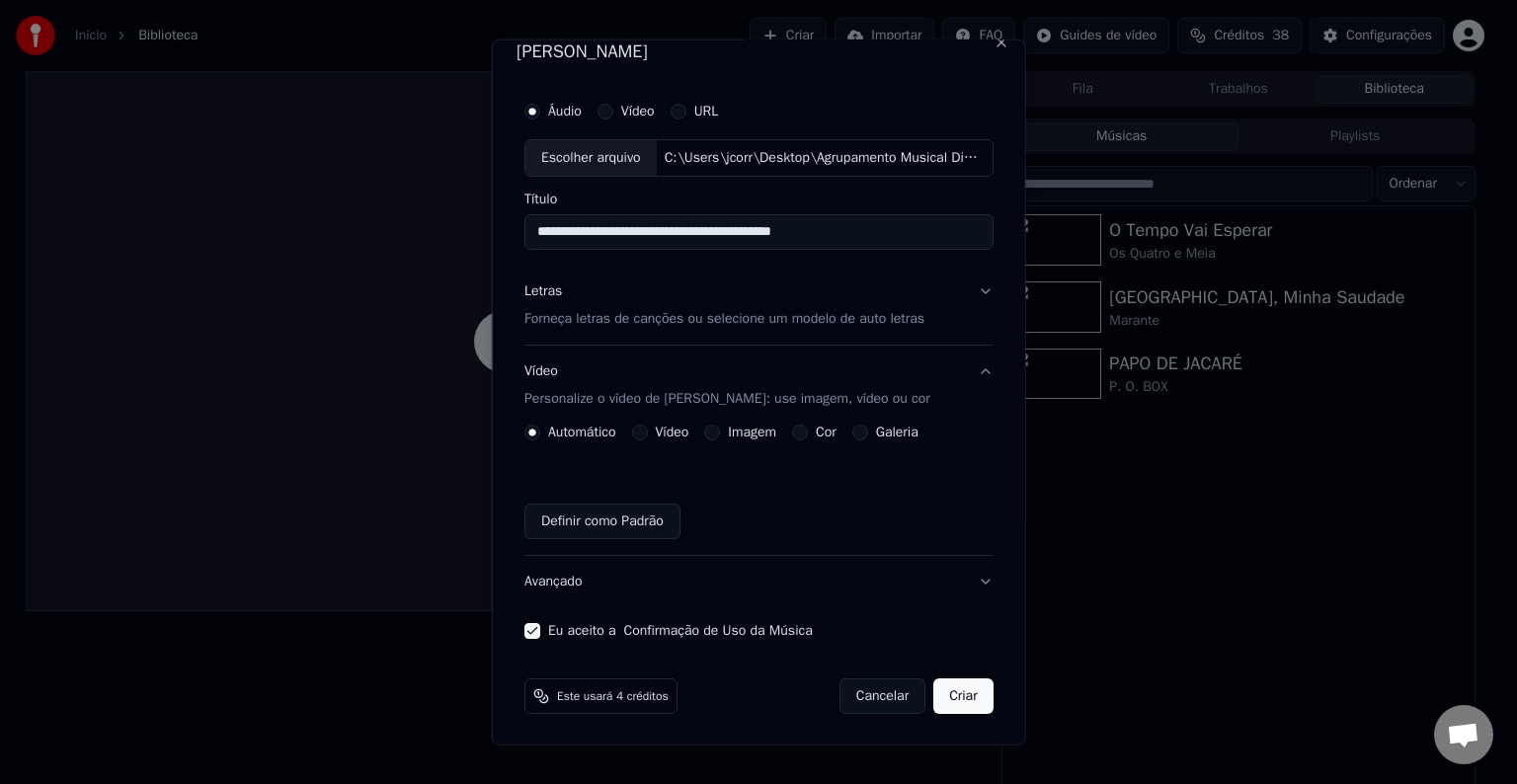 click on "Eu aceito a   Confirmação de Uso da Música" at bounding box center [532, 631] 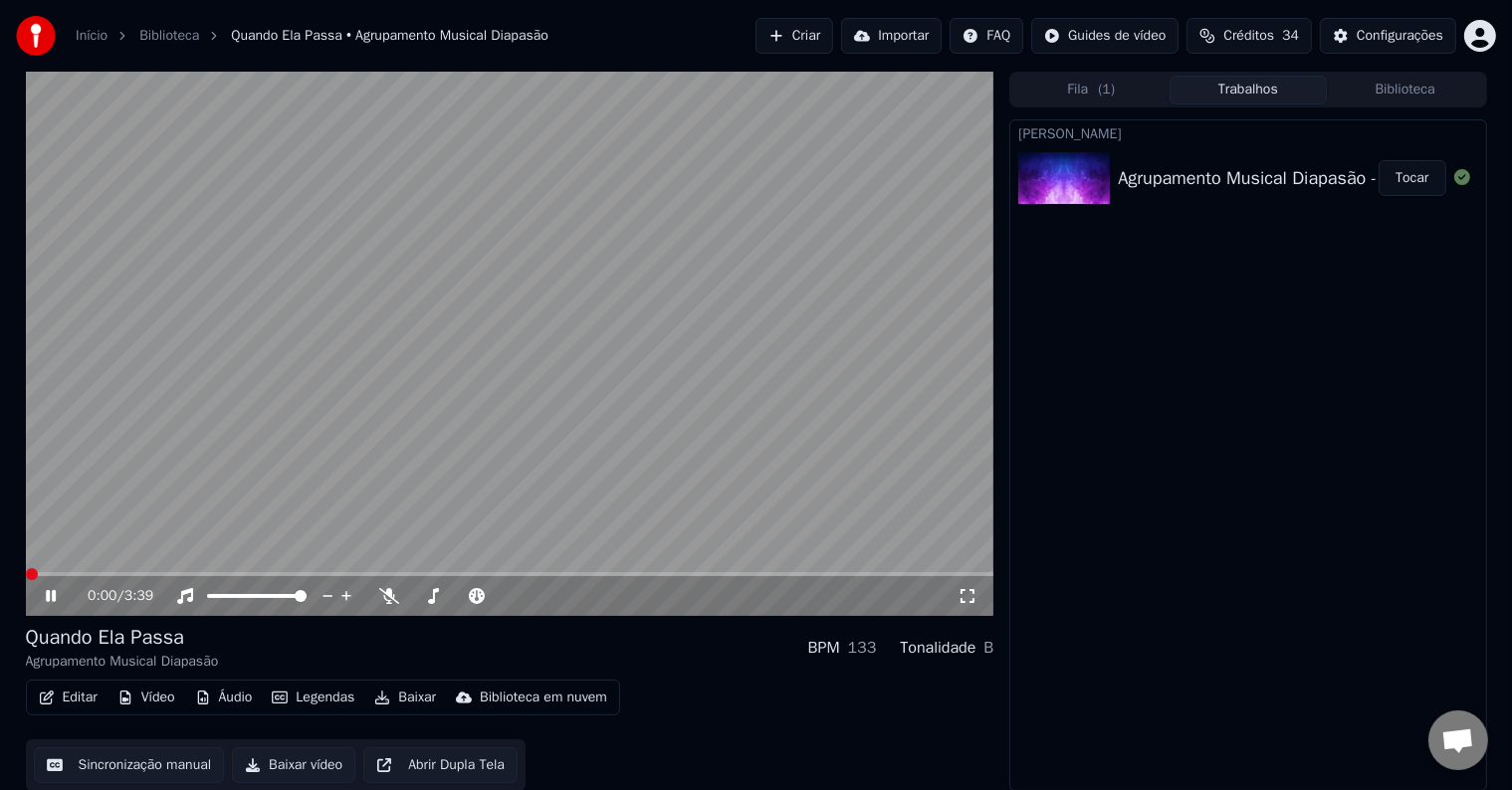 click at bounding box center [32, 574] 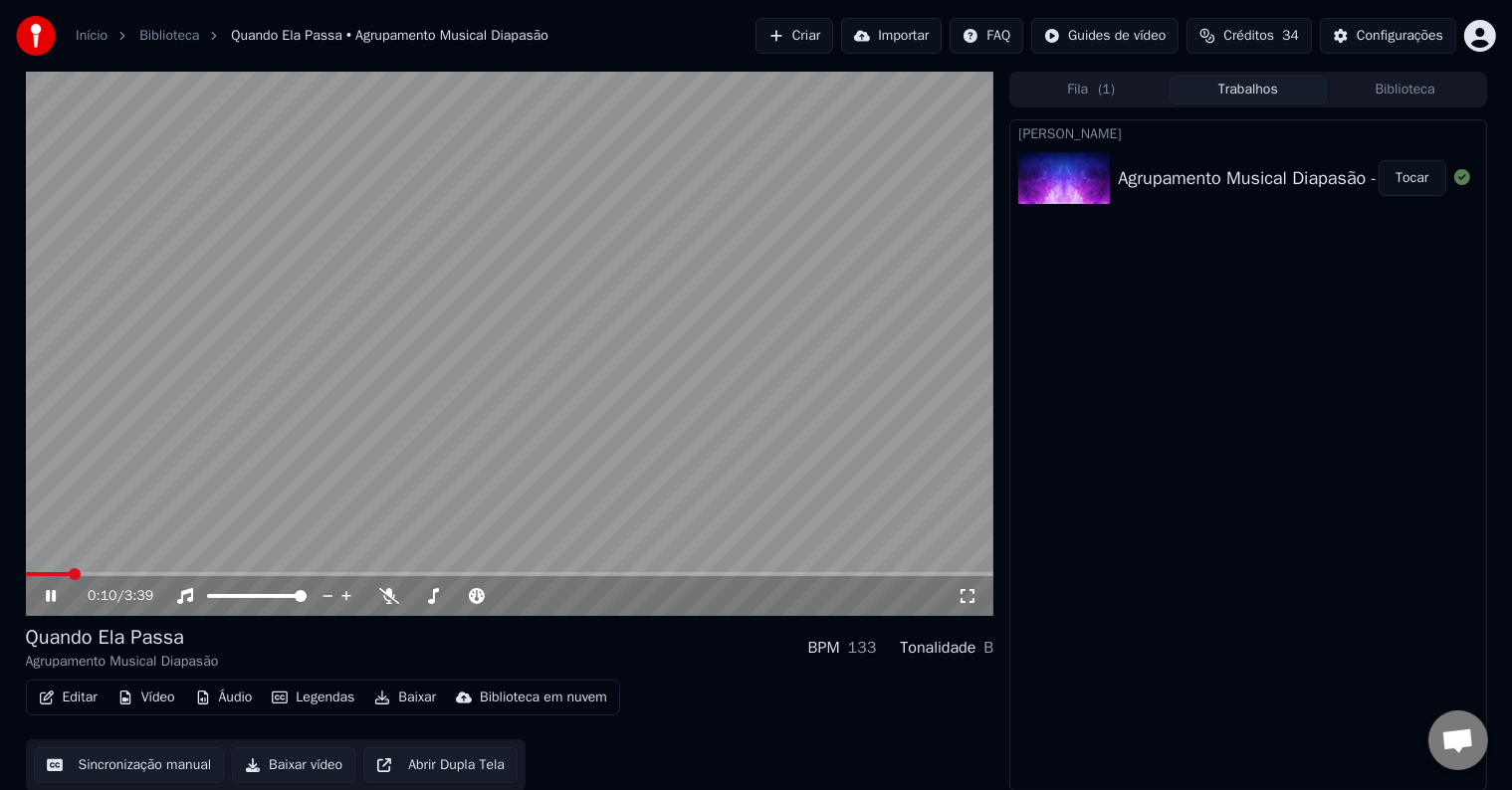 click at bounding box center (510, 574) 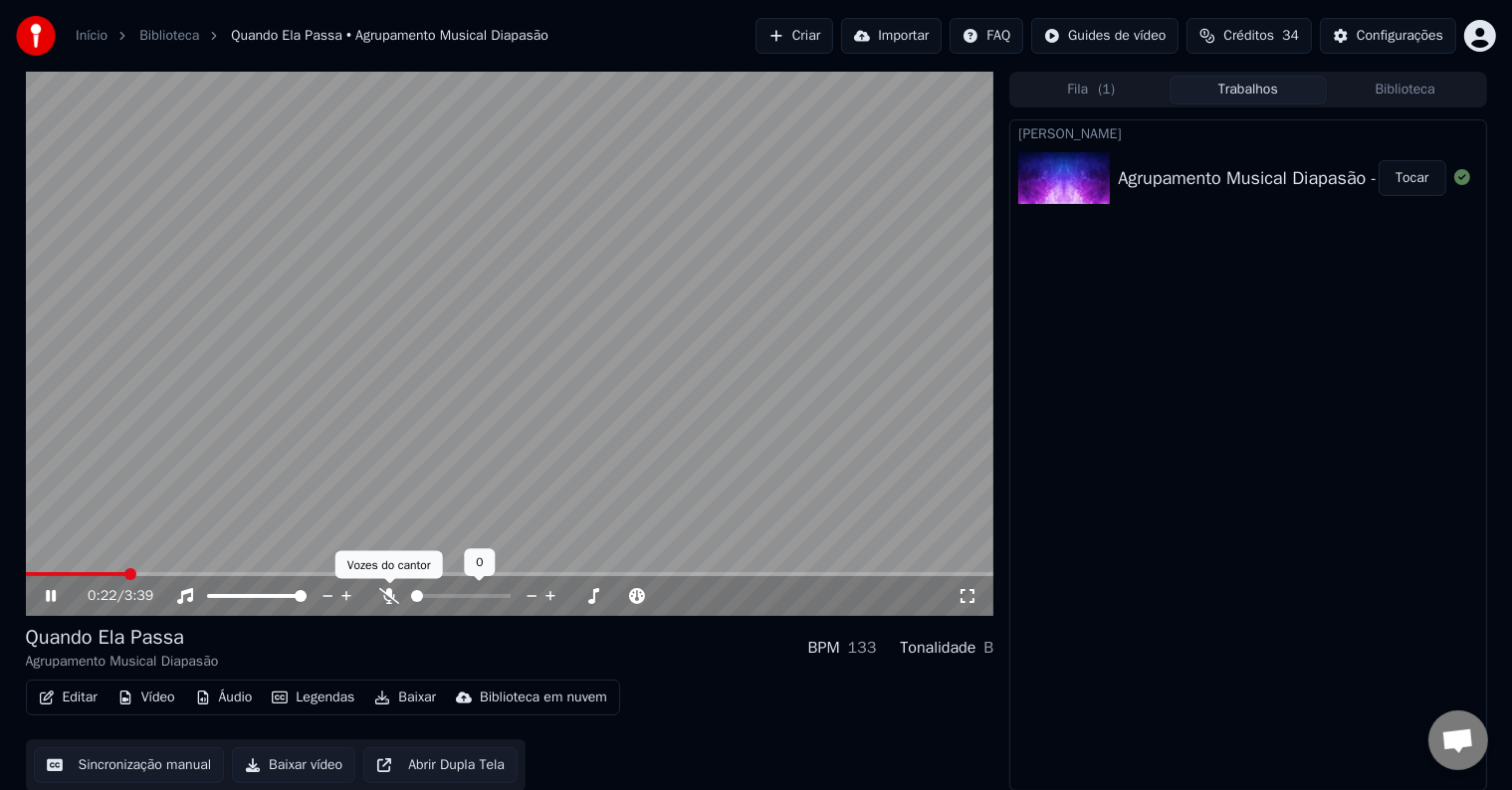 click 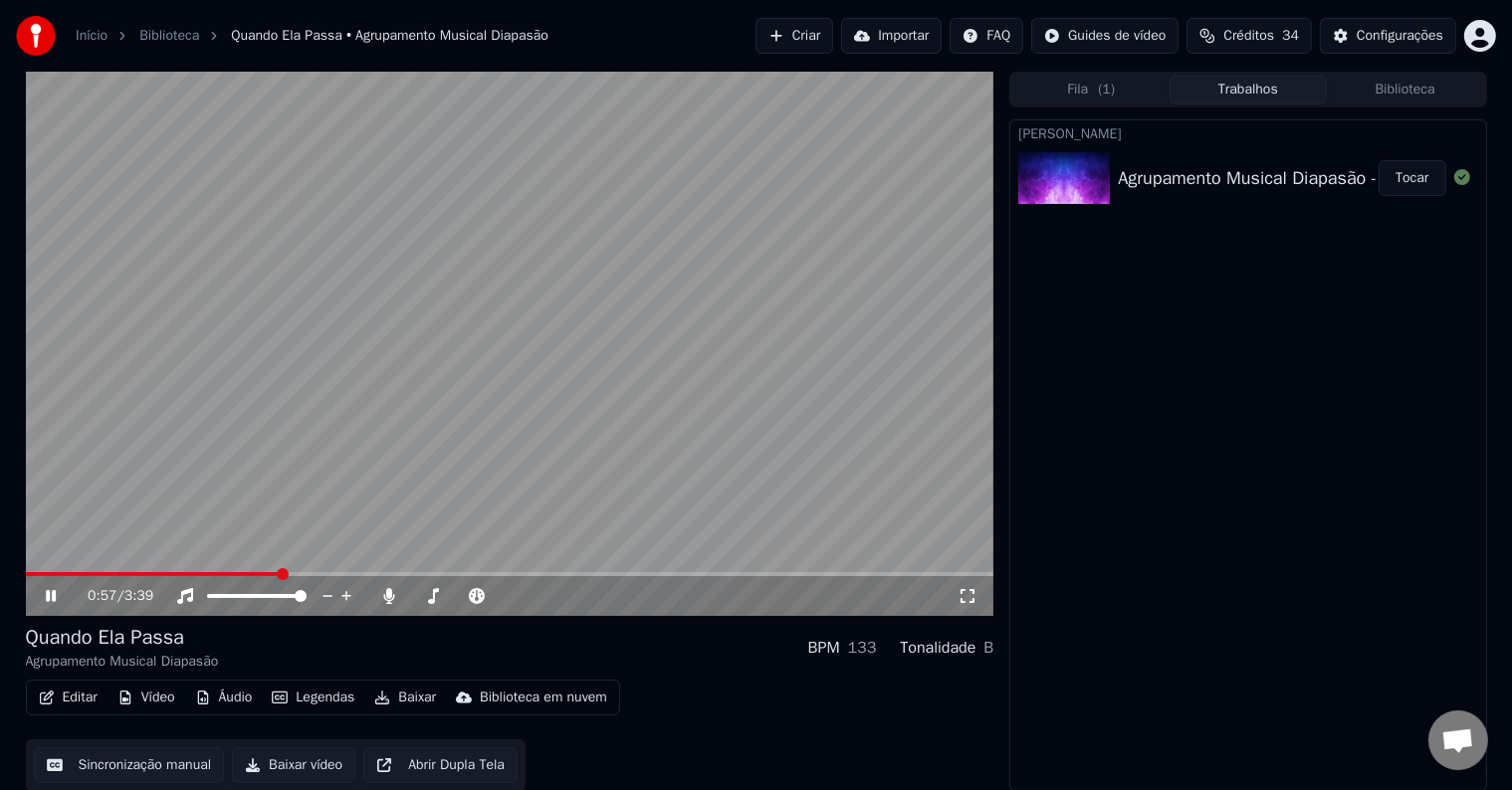 click at bounding box center (510, 343) 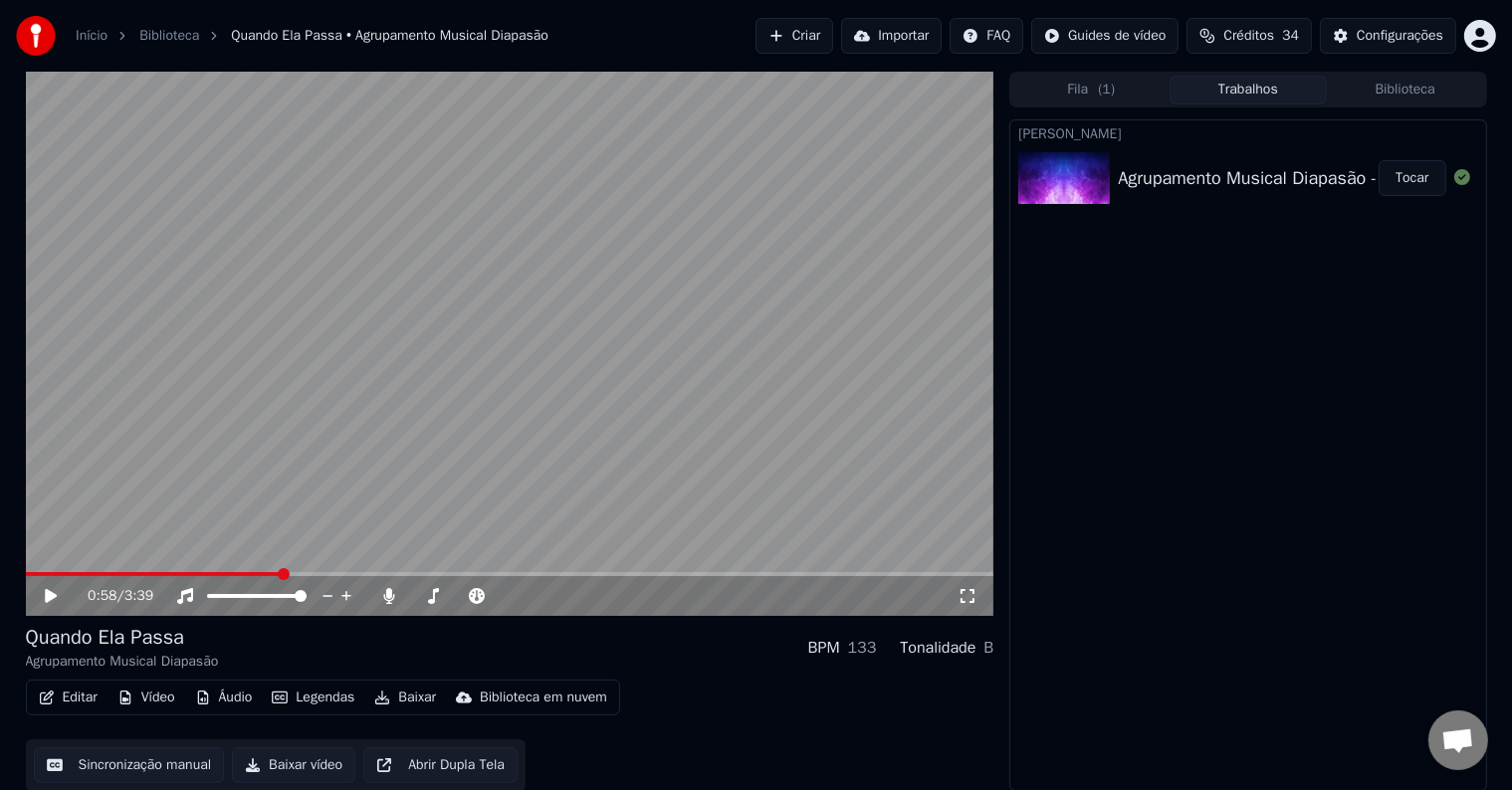 click at bounding box center (153, 574) 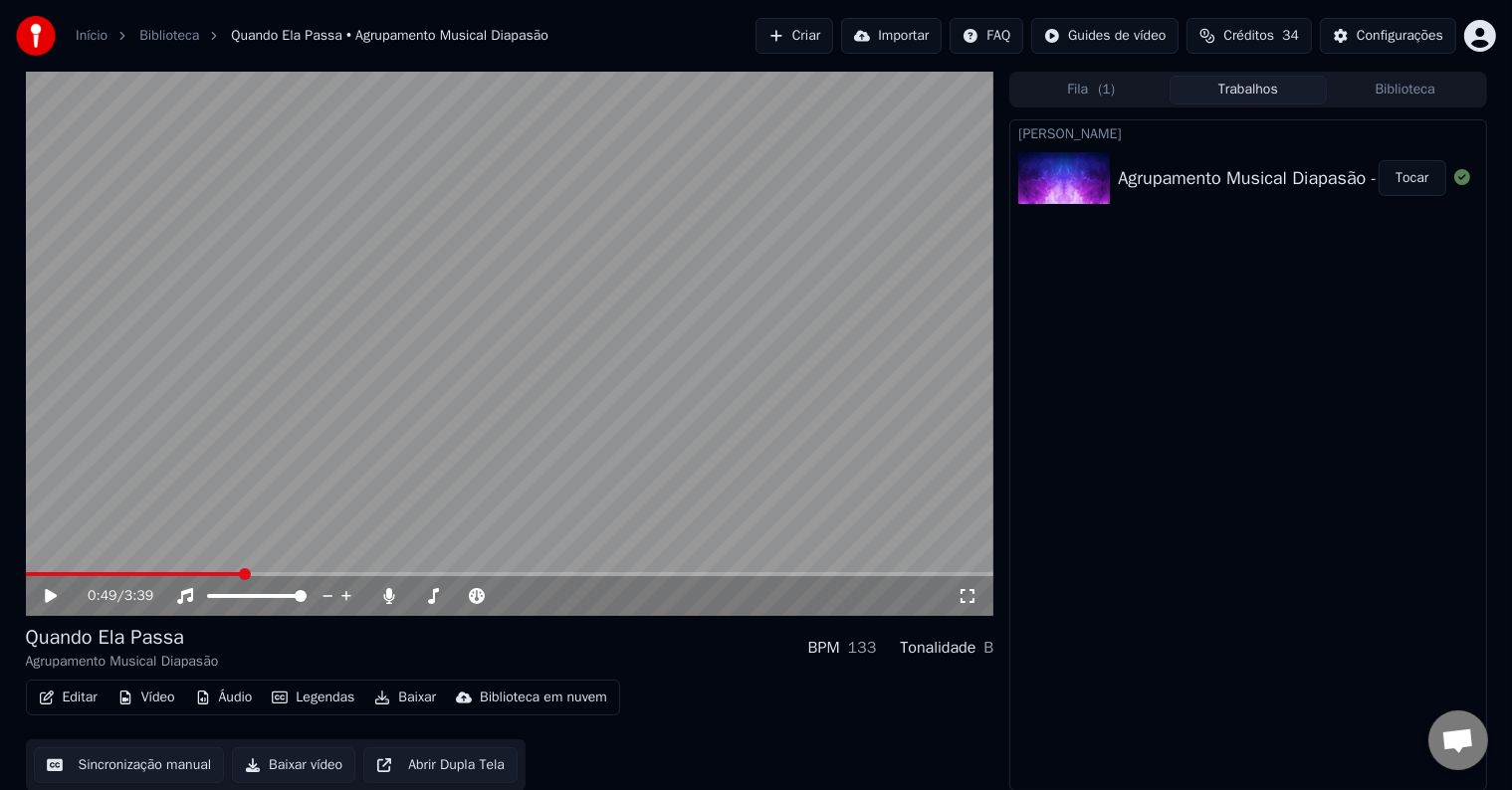 click 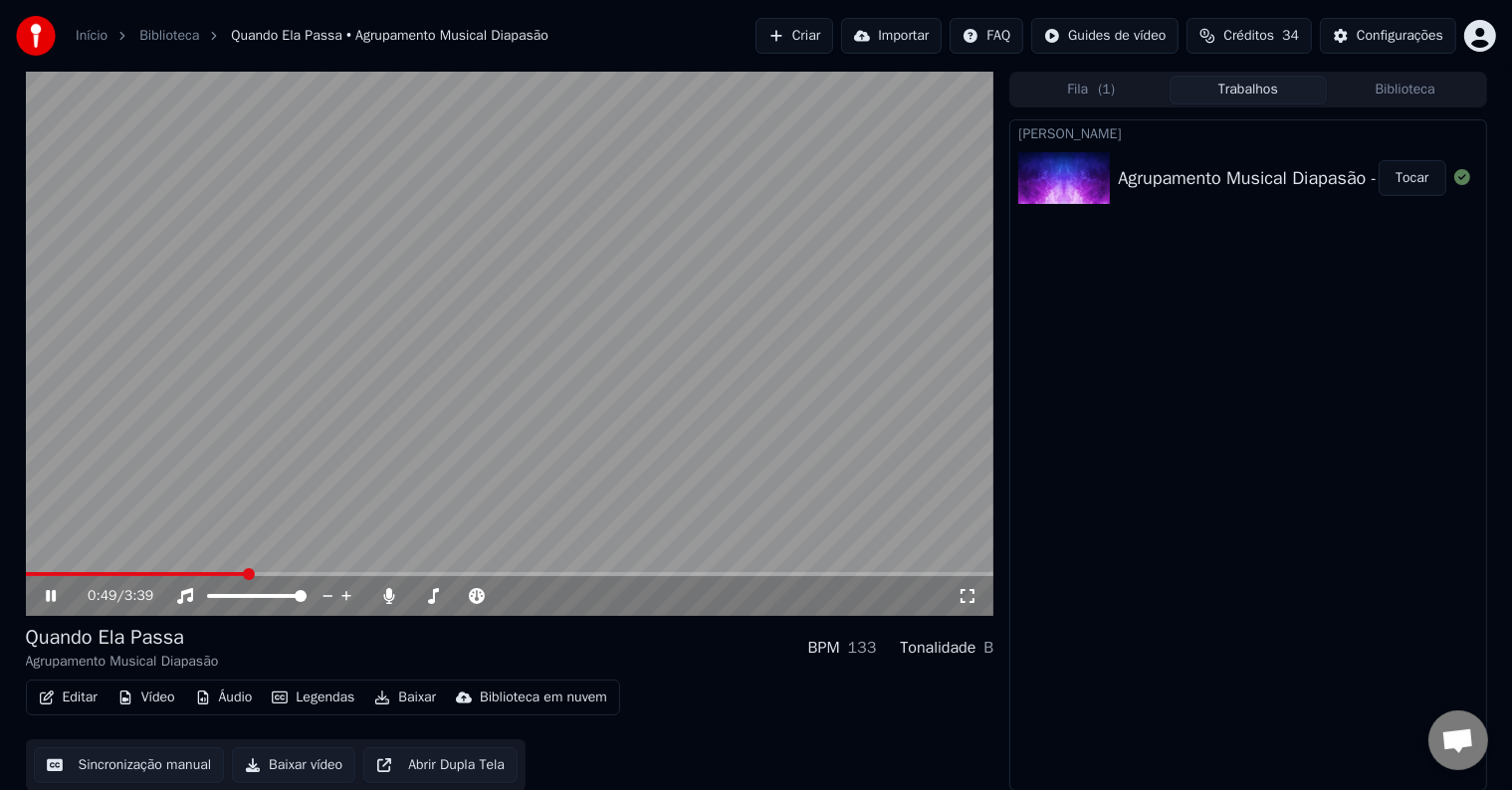 click at bounding box center [510, 343] 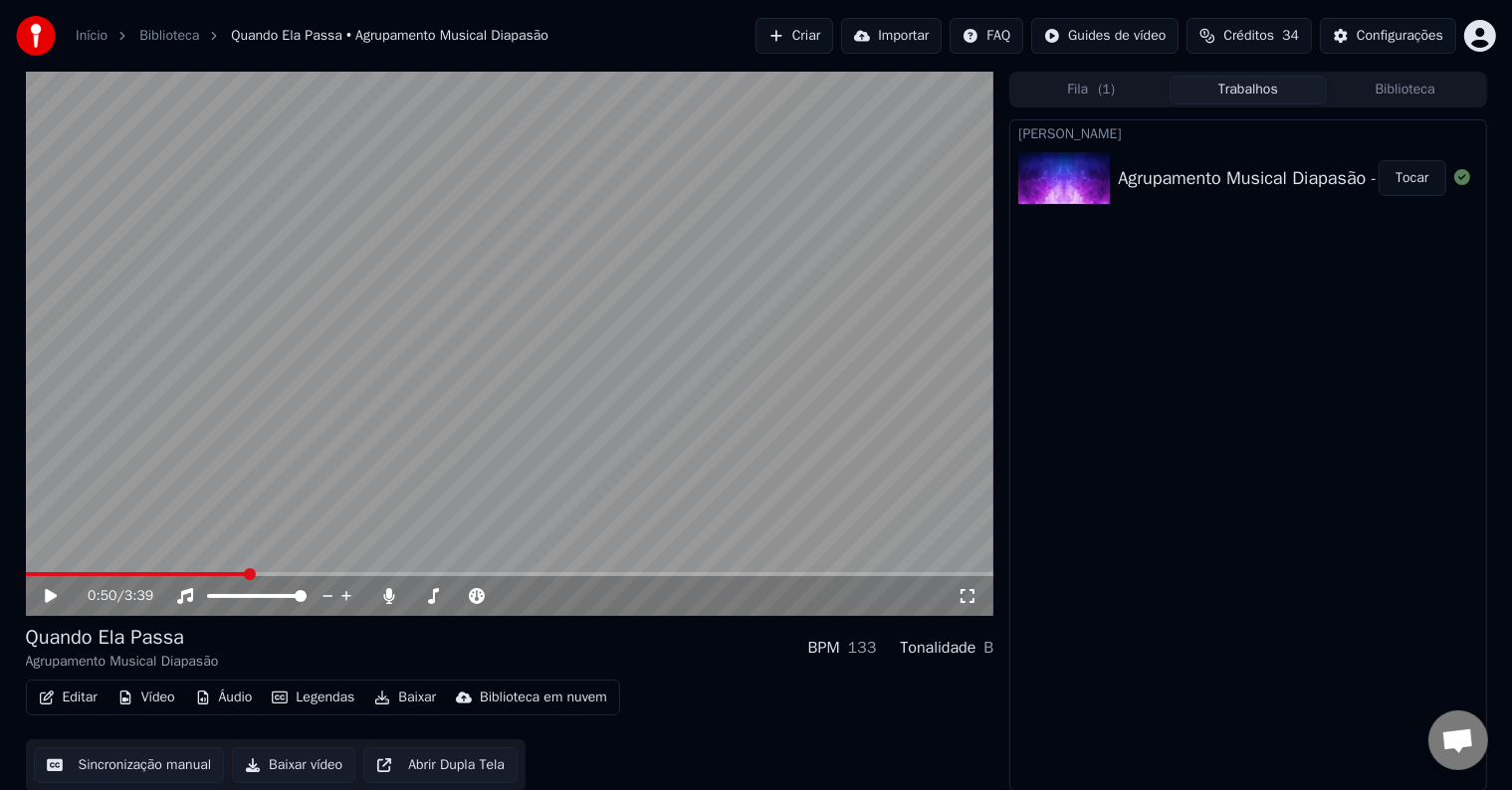 click at bounding box center [510, 343] 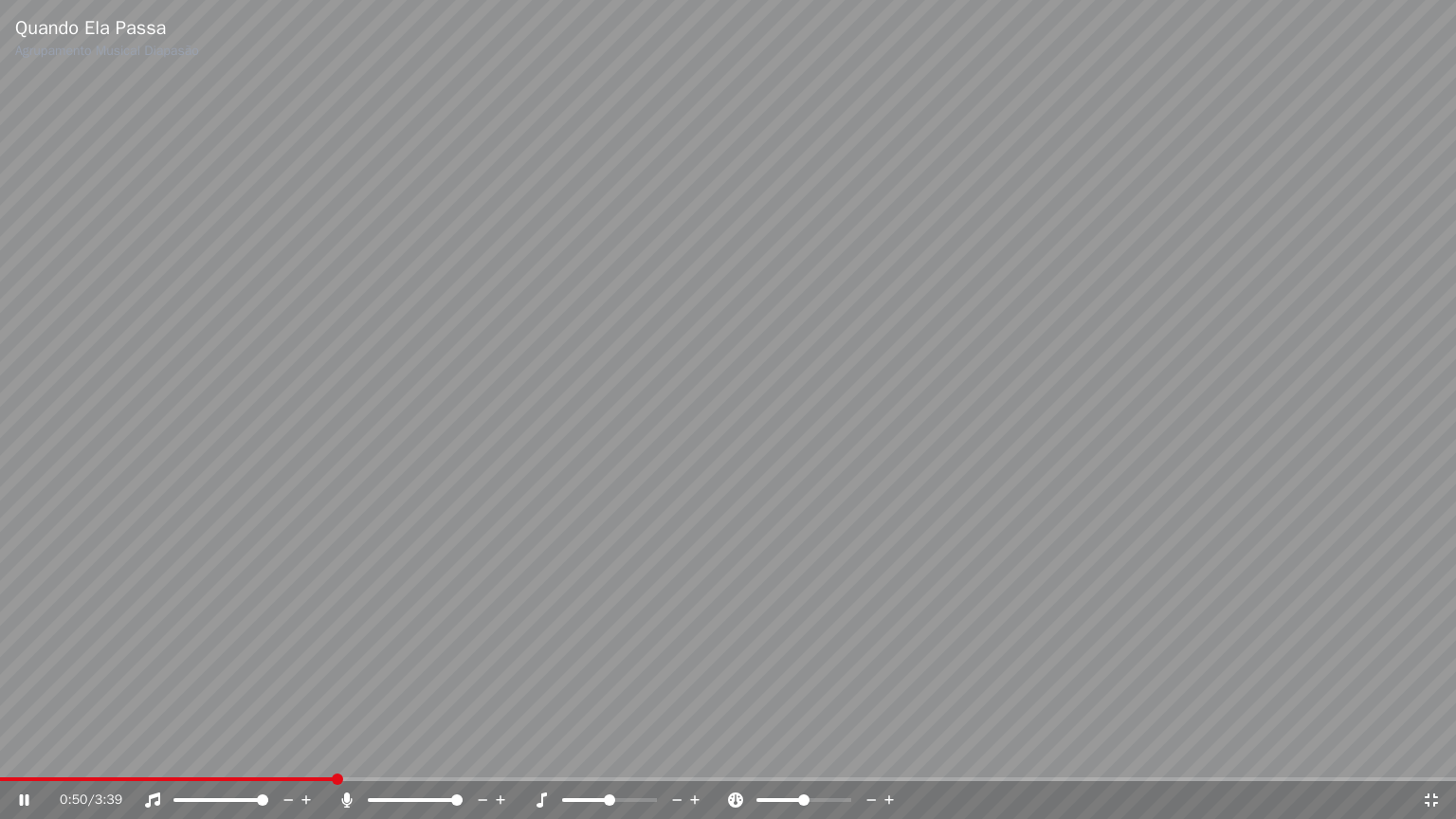 click at bounding box center [728, 410] 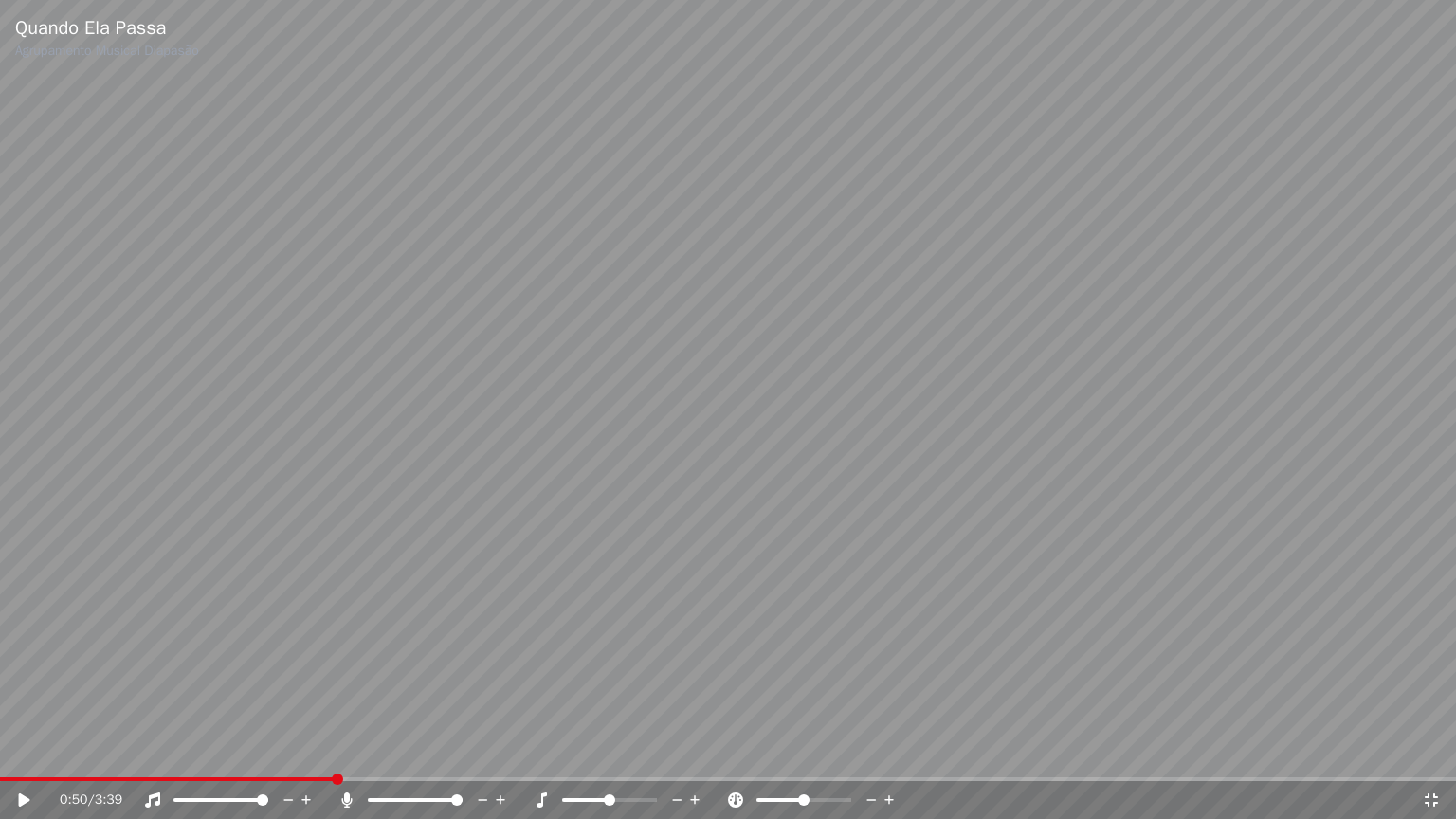 click at bounding box center [728, 410] 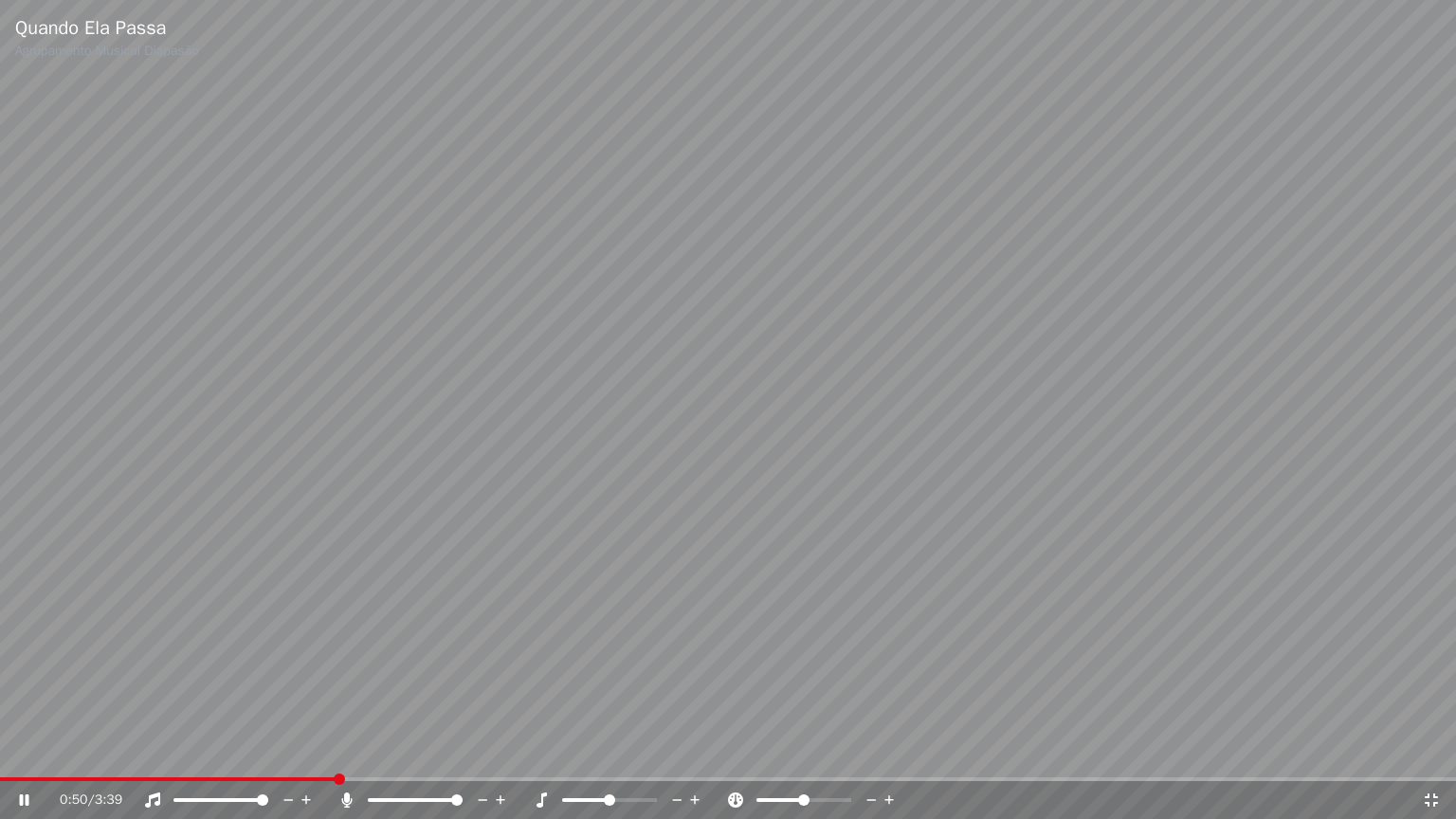 click at bounding box center (728, 410) 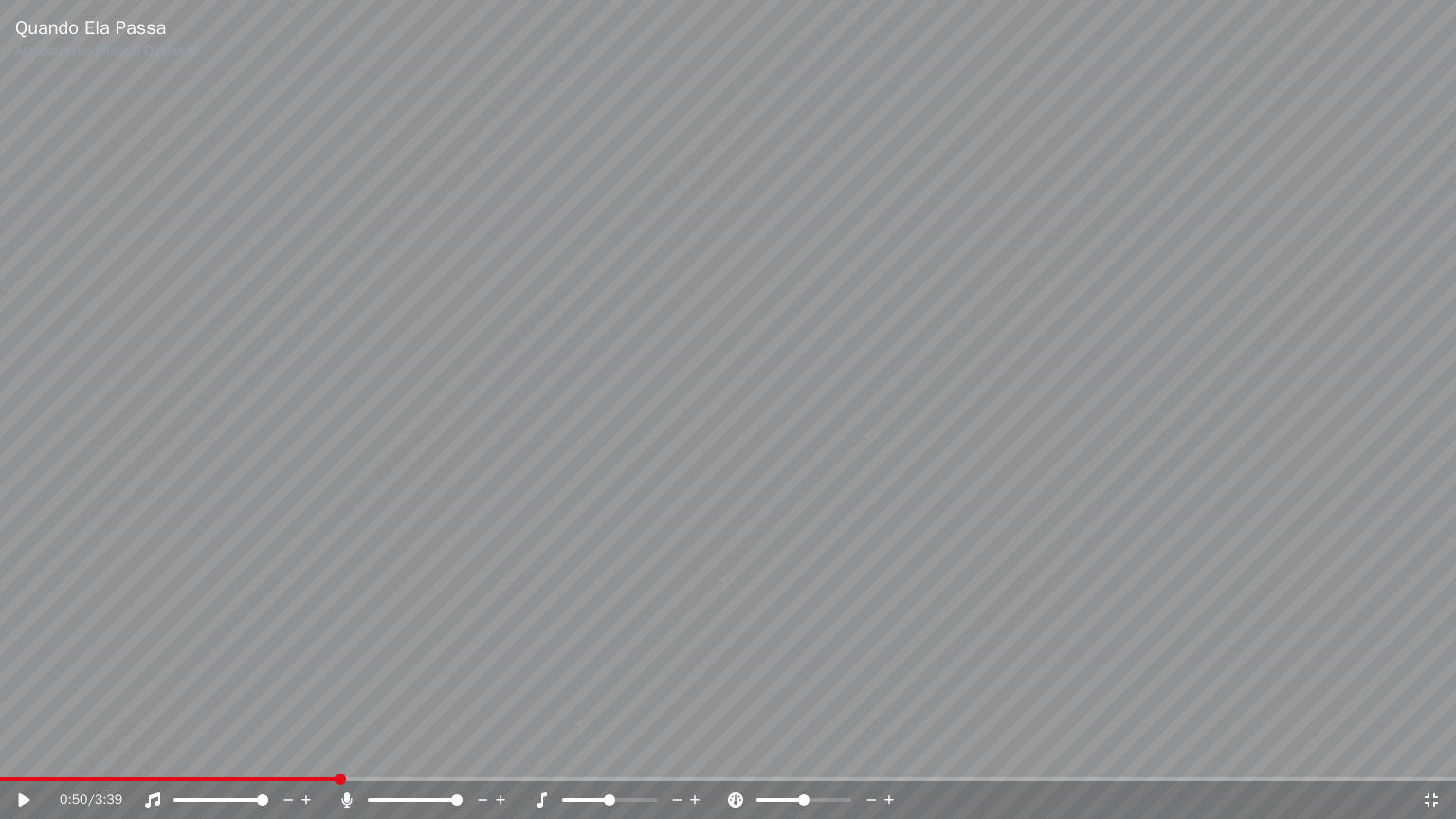 click at bounding box center [728, 410] 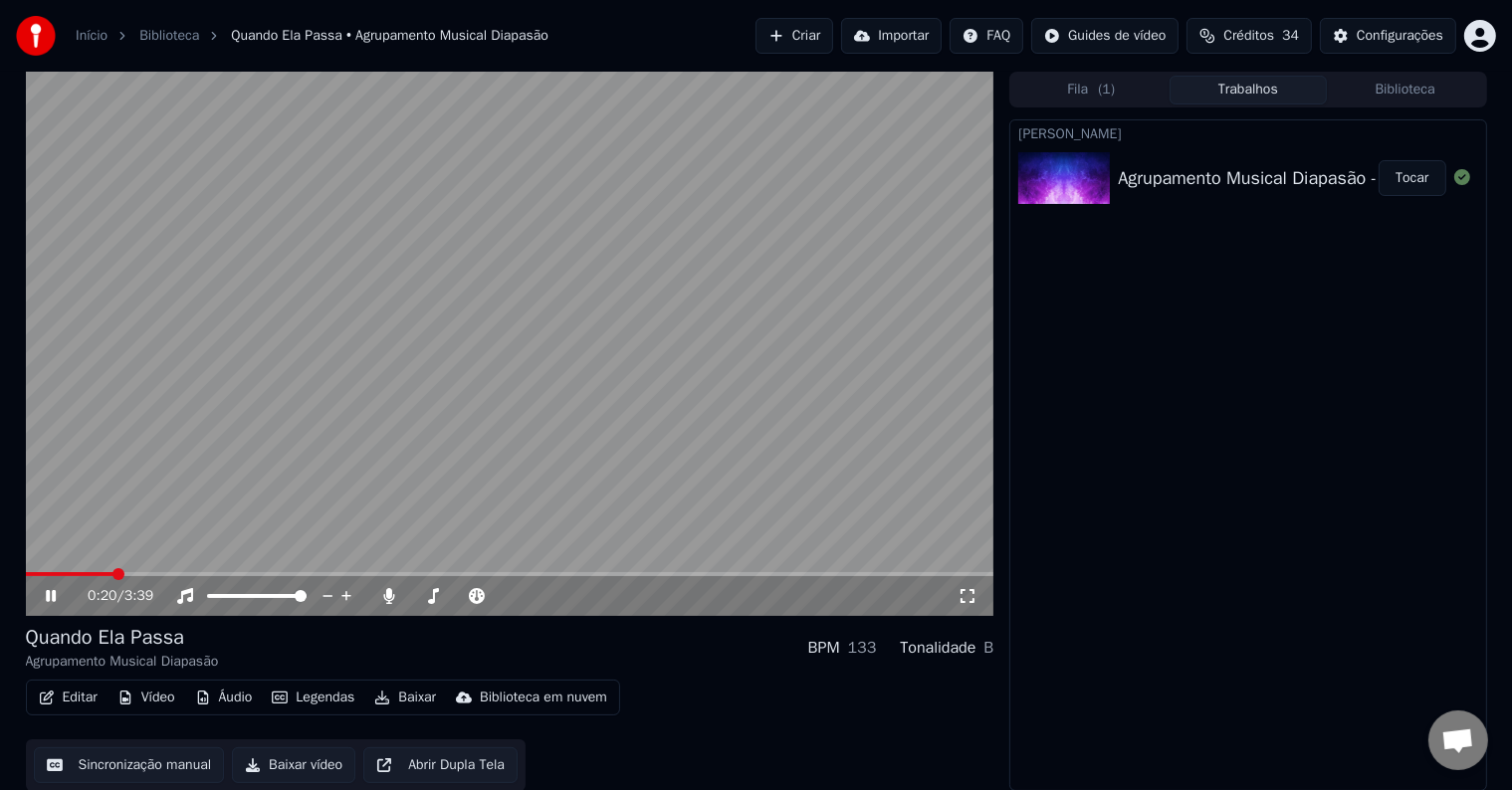 click at bounding box center [70, 574] 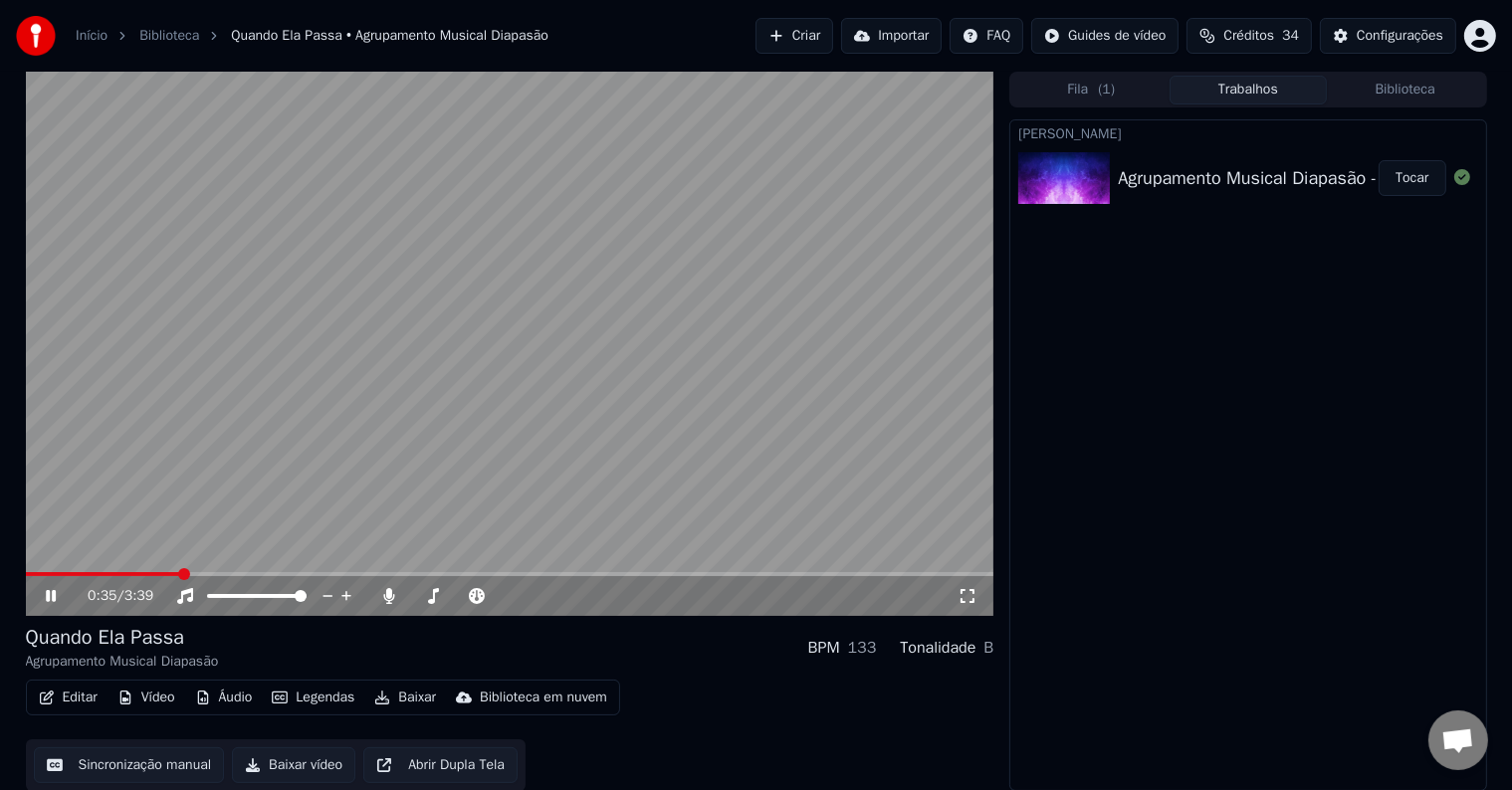 click at bounding box center (510, 343) 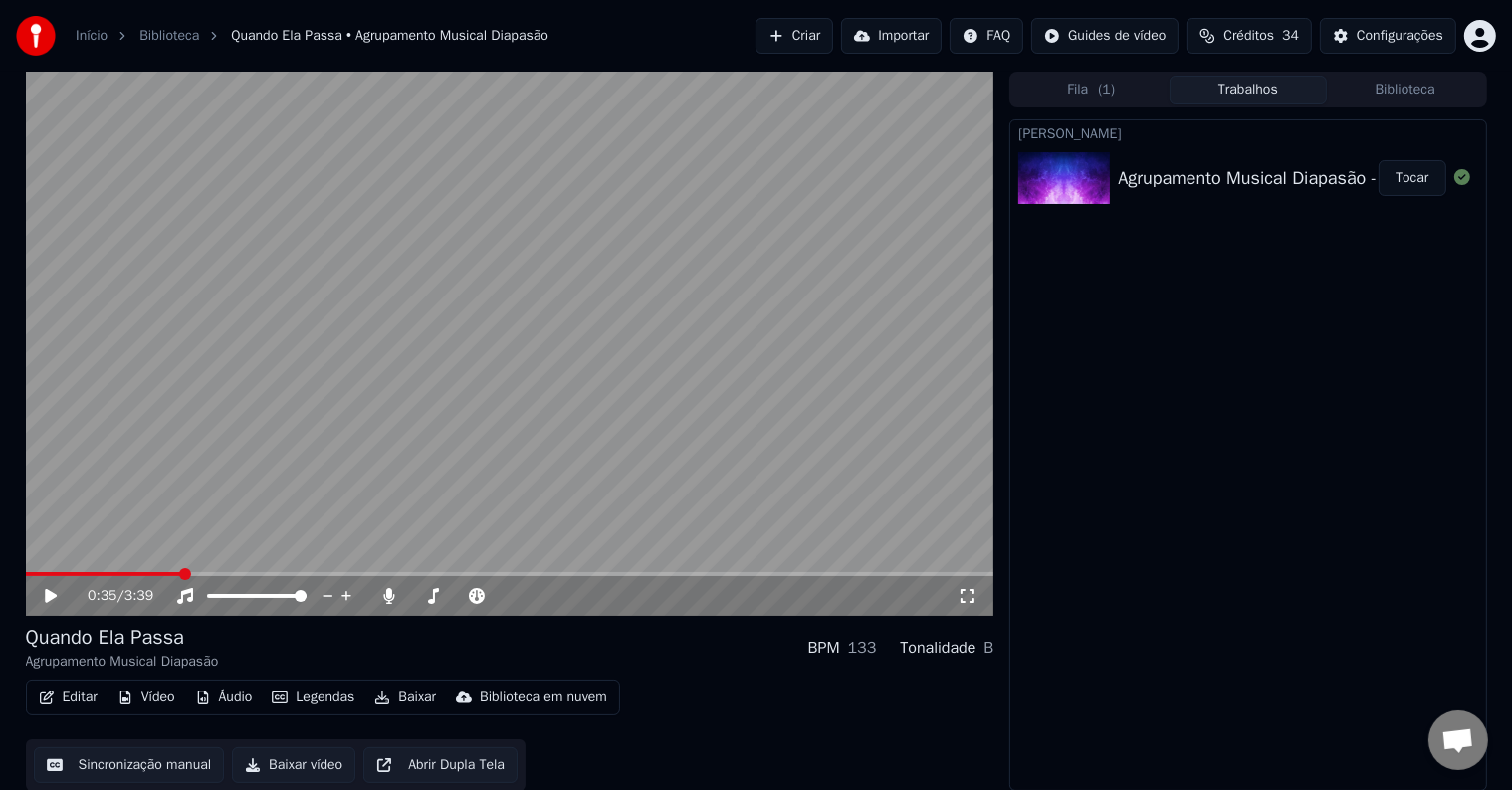 click 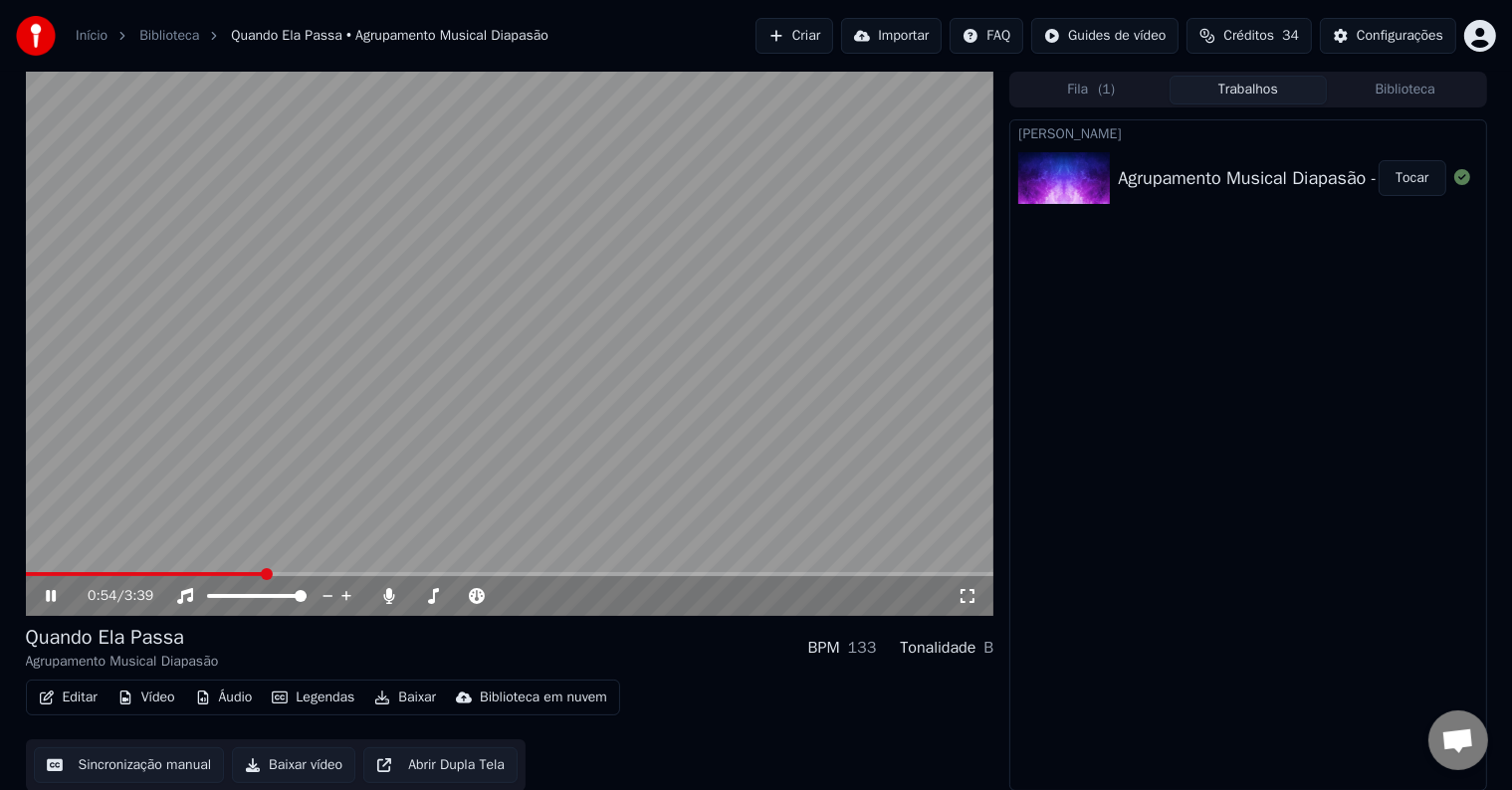 click at bounding box center (510, 343) 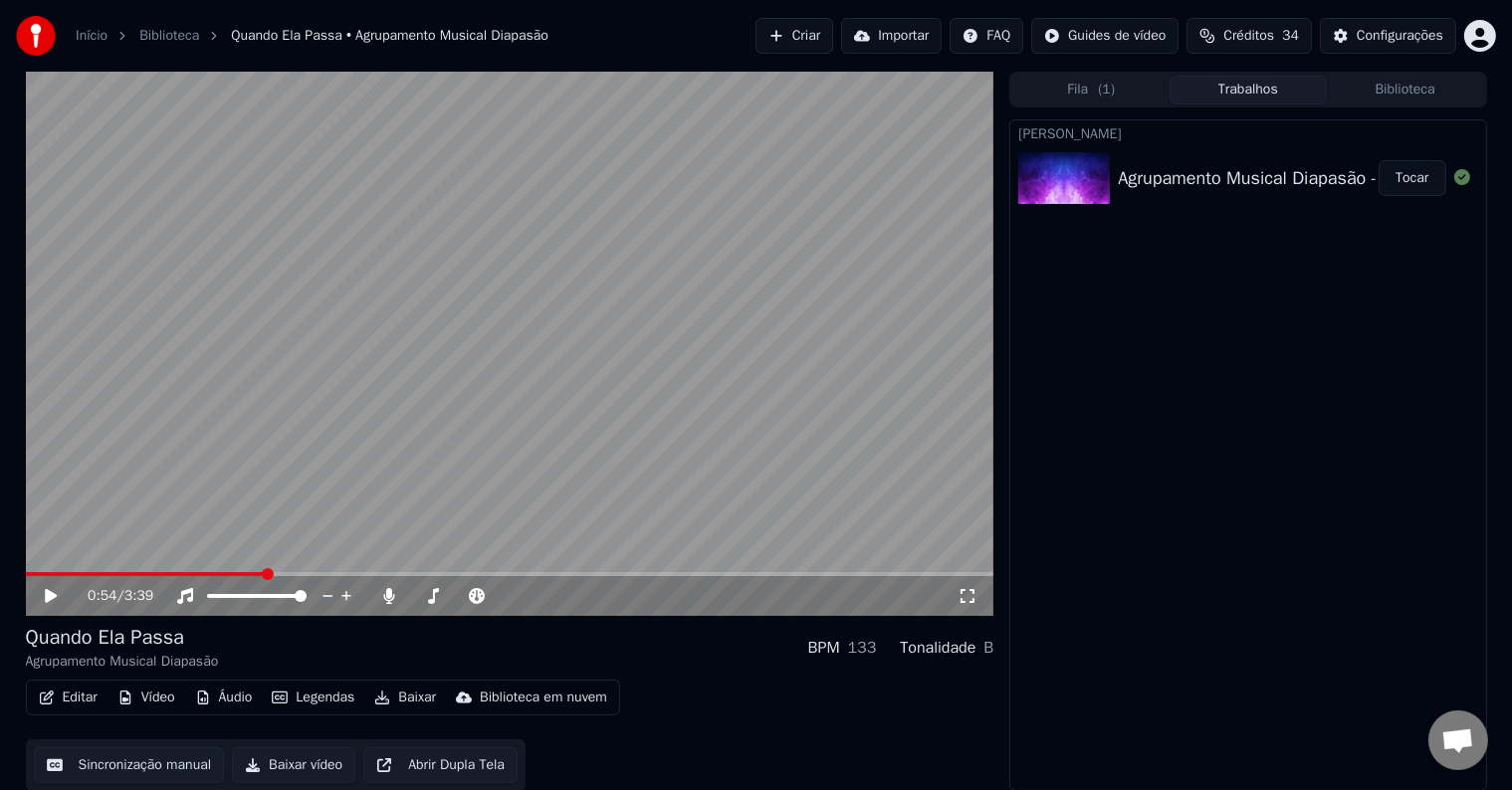click at bounding box center (510, 343) 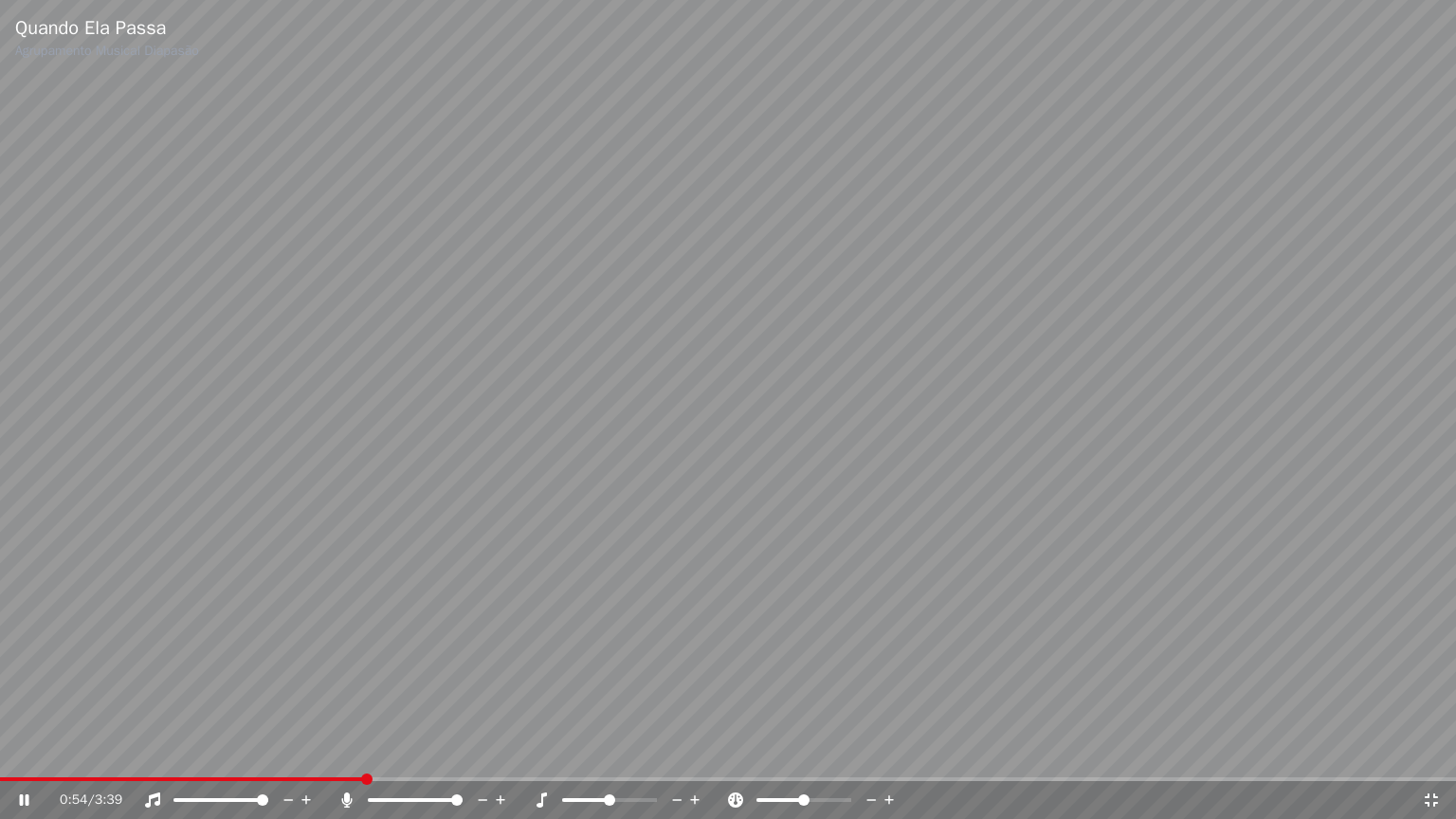 click at bounding box center (728, 410) 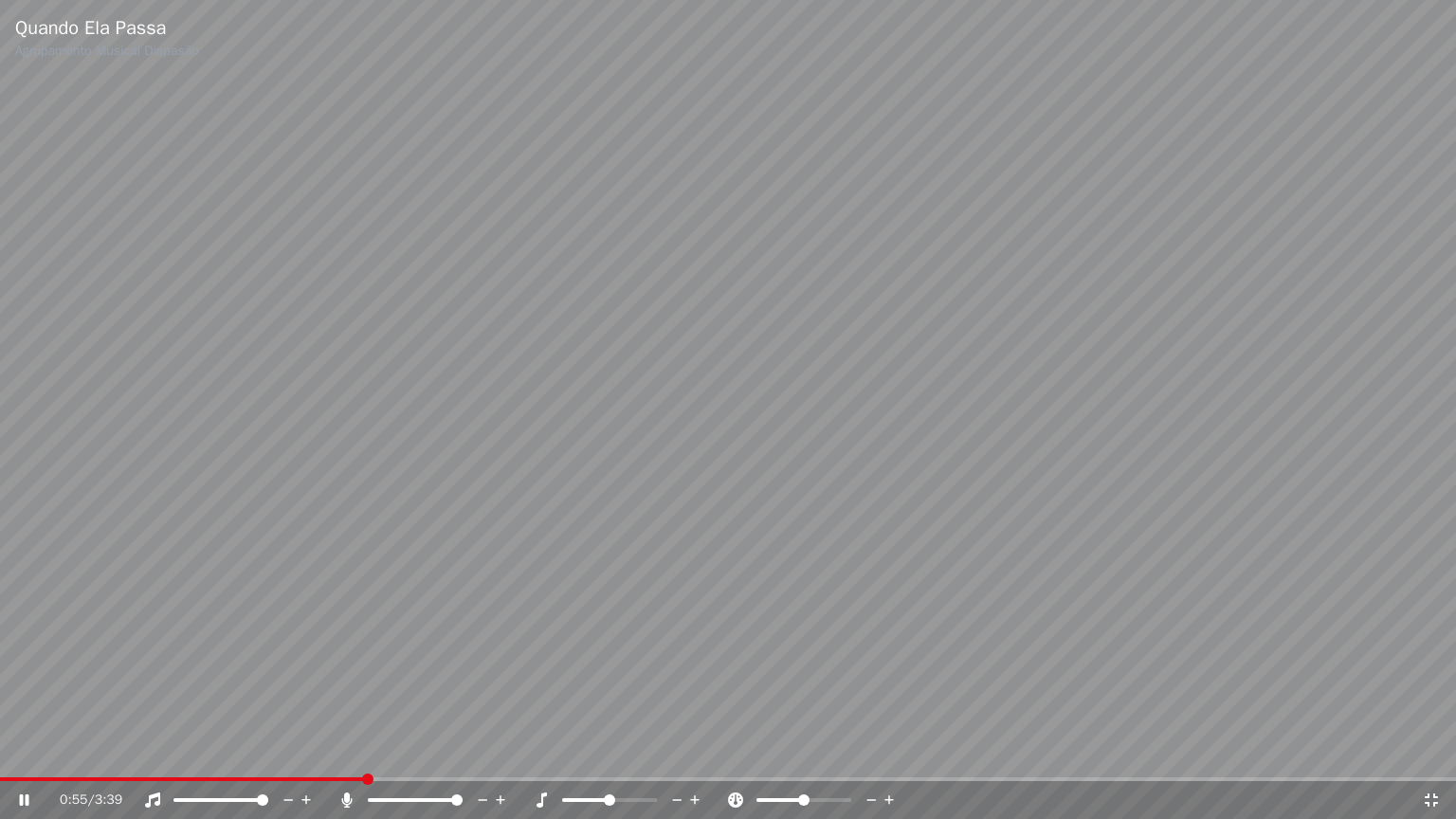 click at bounding box center (728, 410) 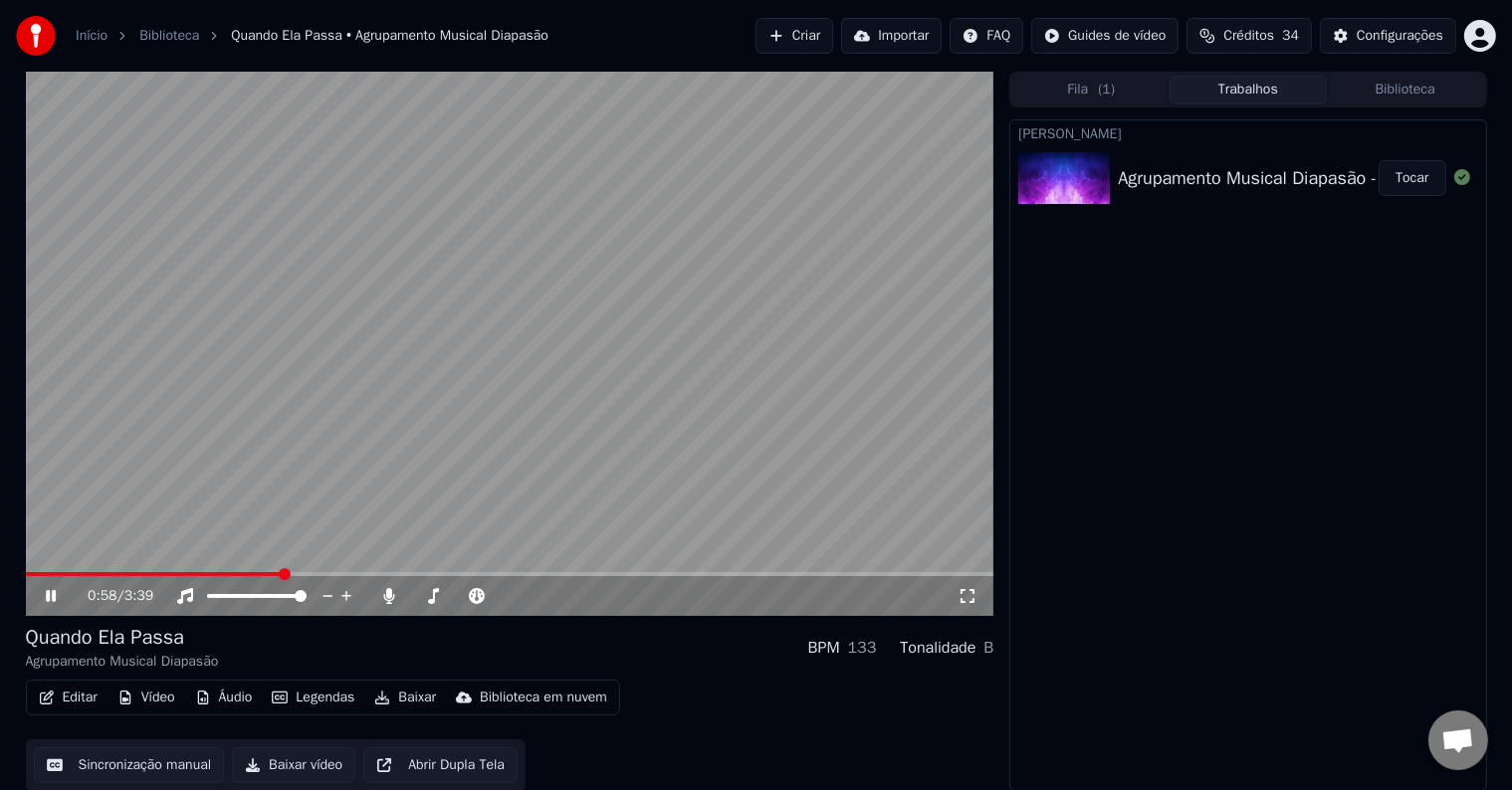 click at bounding box center [510, 574] 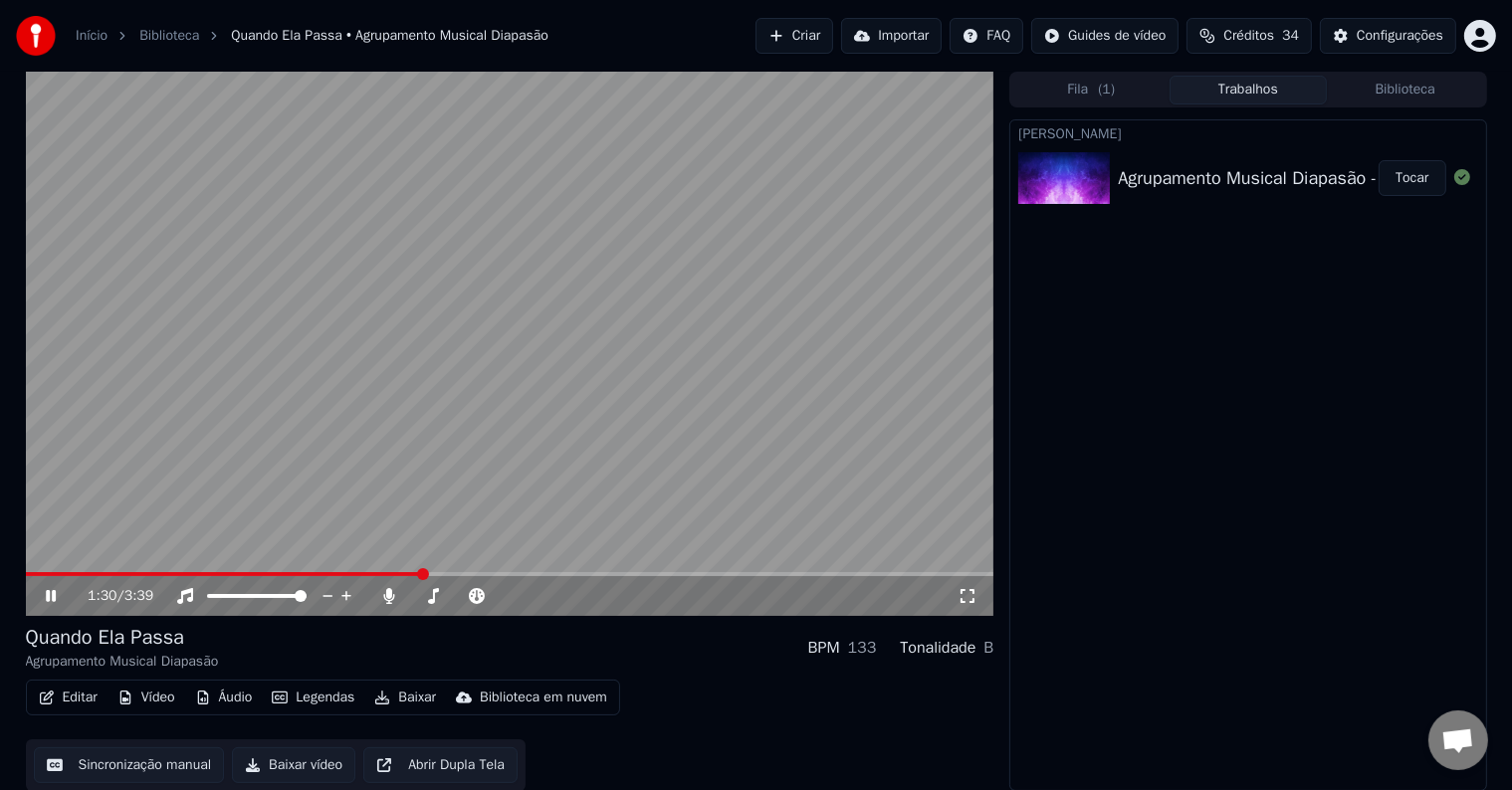 click at bounding box center [510, 343] 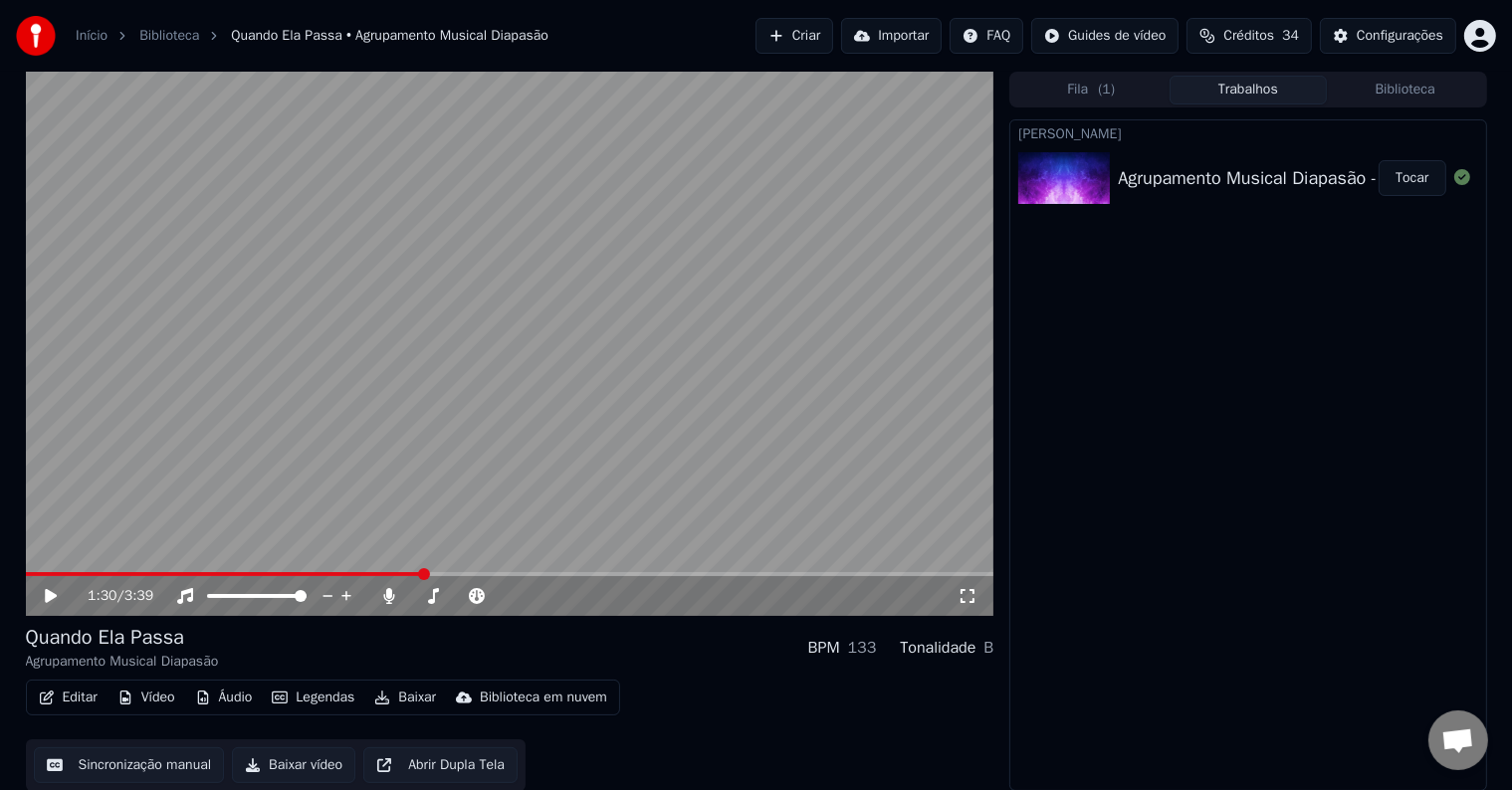 click at bounding box center (510, 574) 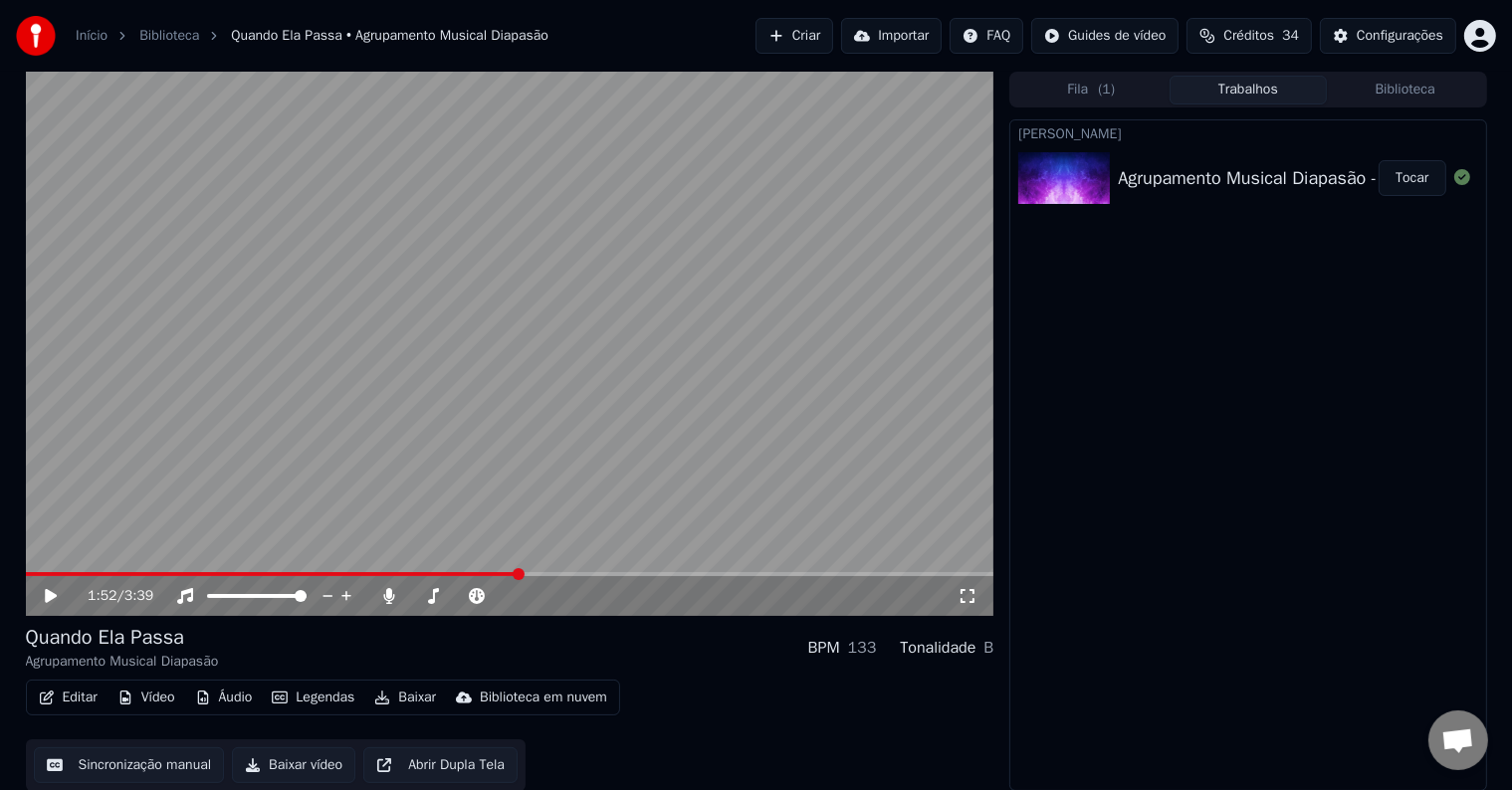 click at bounding box center (510, 343) 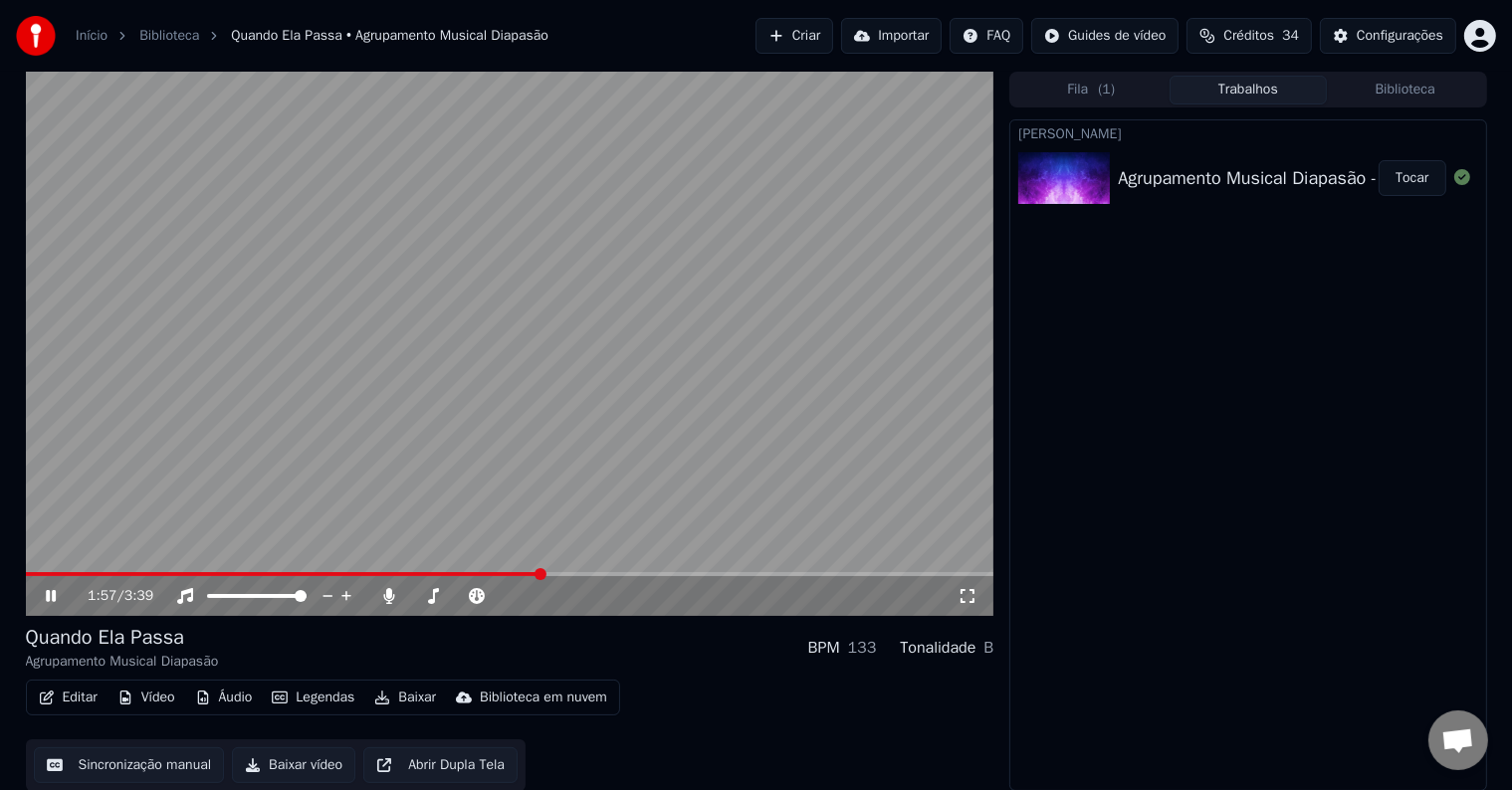 click at bounding box center (510, 574) 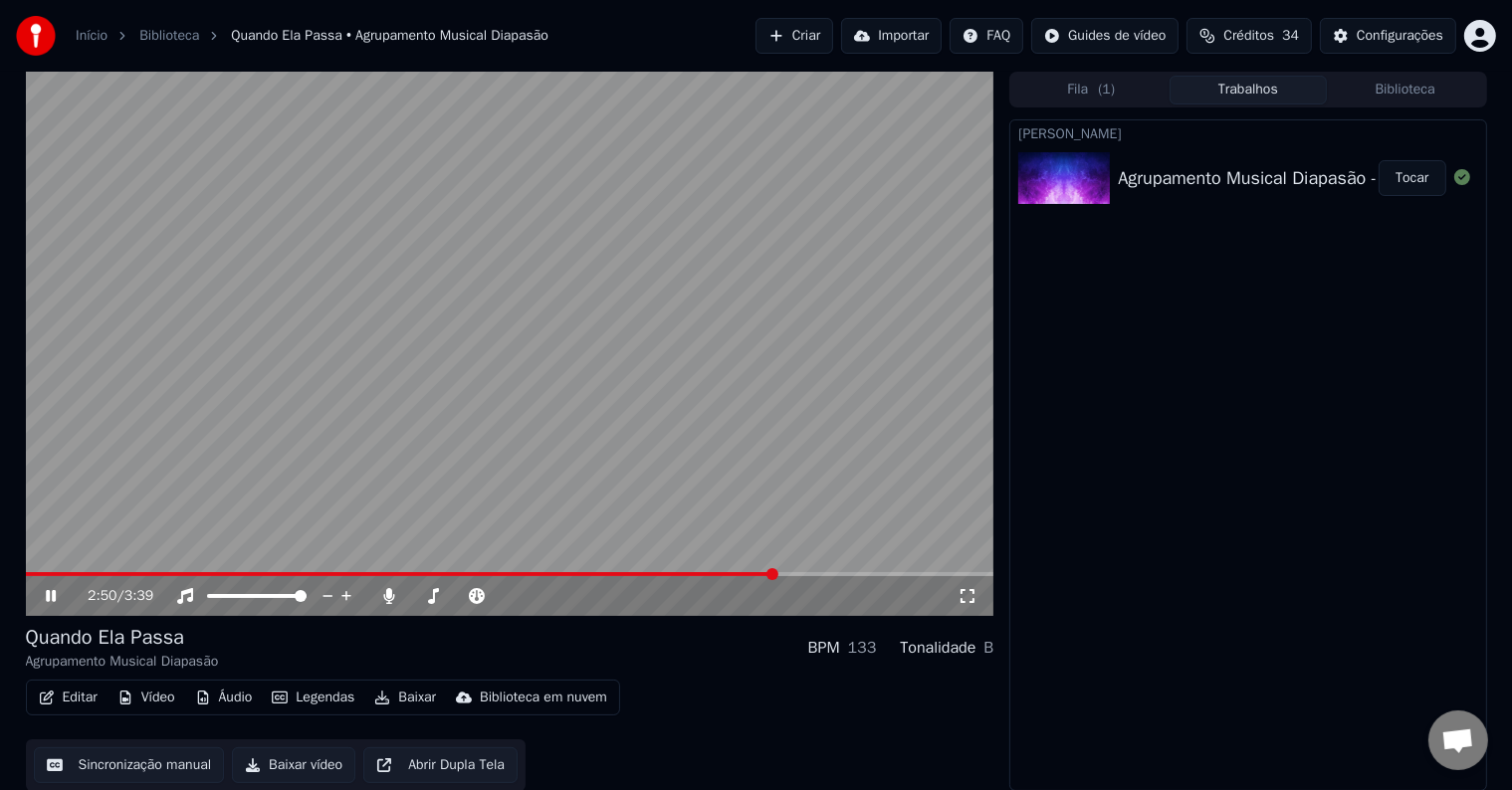 click at bounding box center [510, 574] 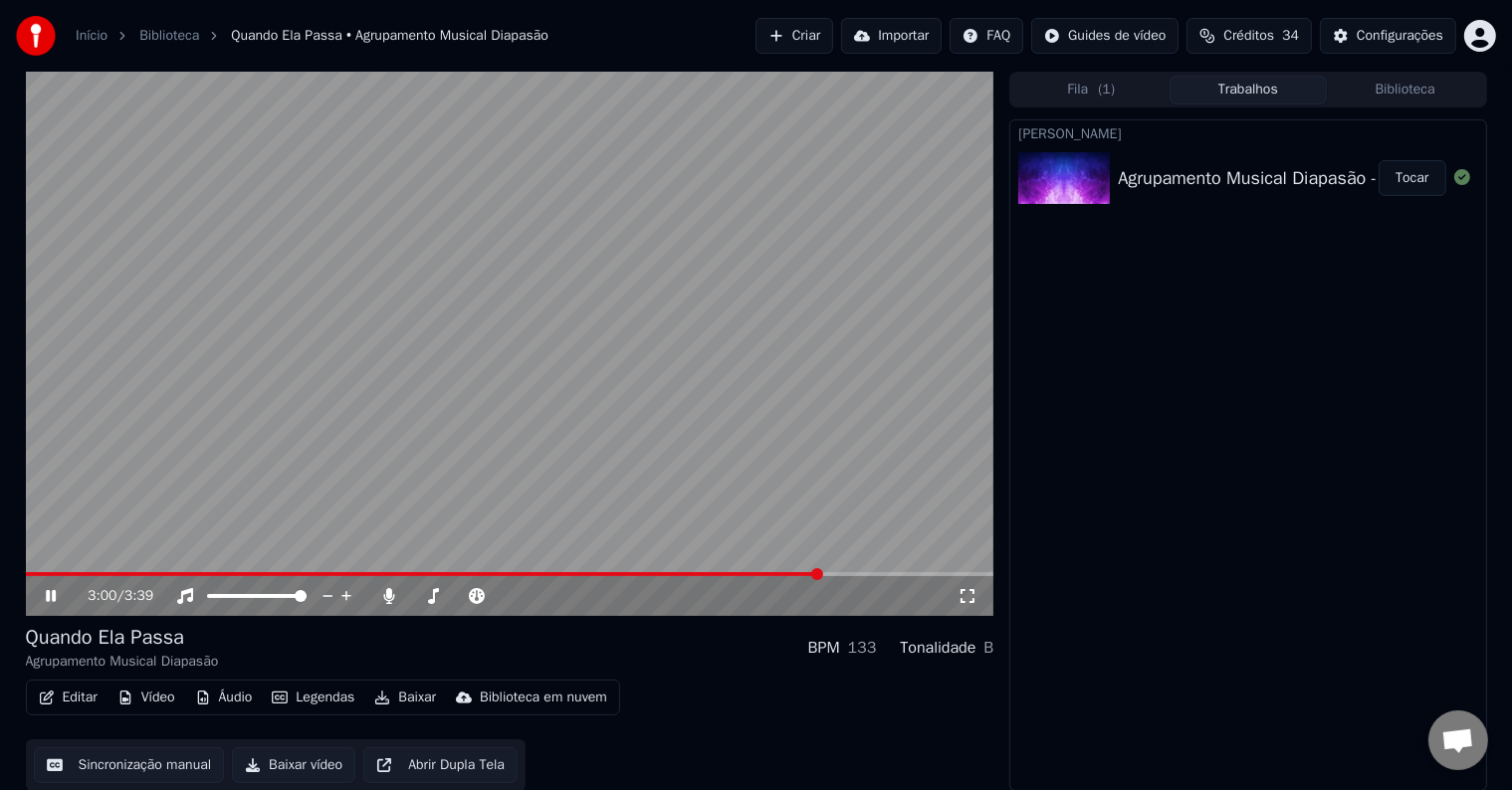 click at bounding box center [510, 574] 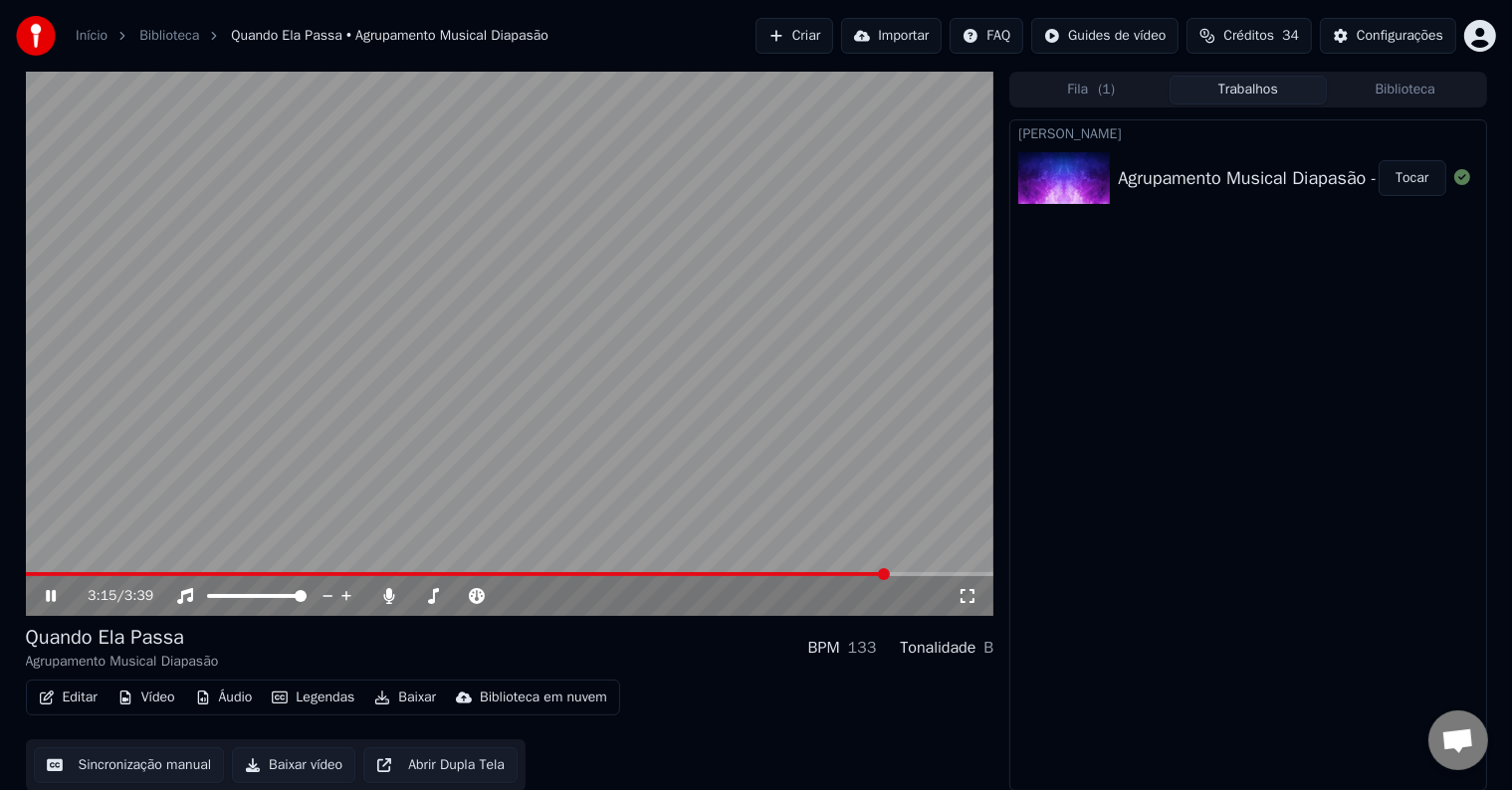 click on "Baixar" at bounding box center (405, 697) 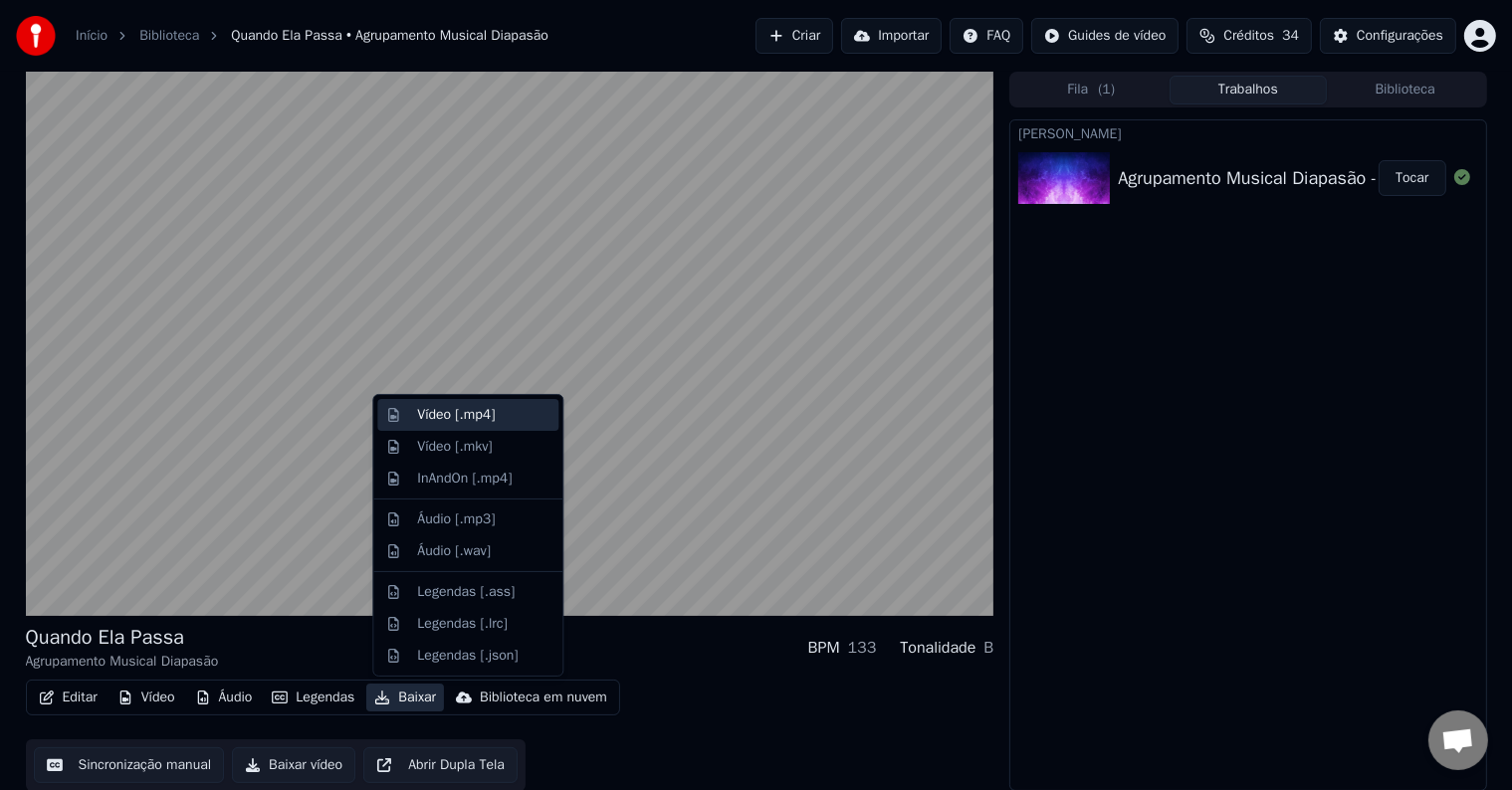 click on "Vídeo [.mp4]" at bounding box center [456, 415] 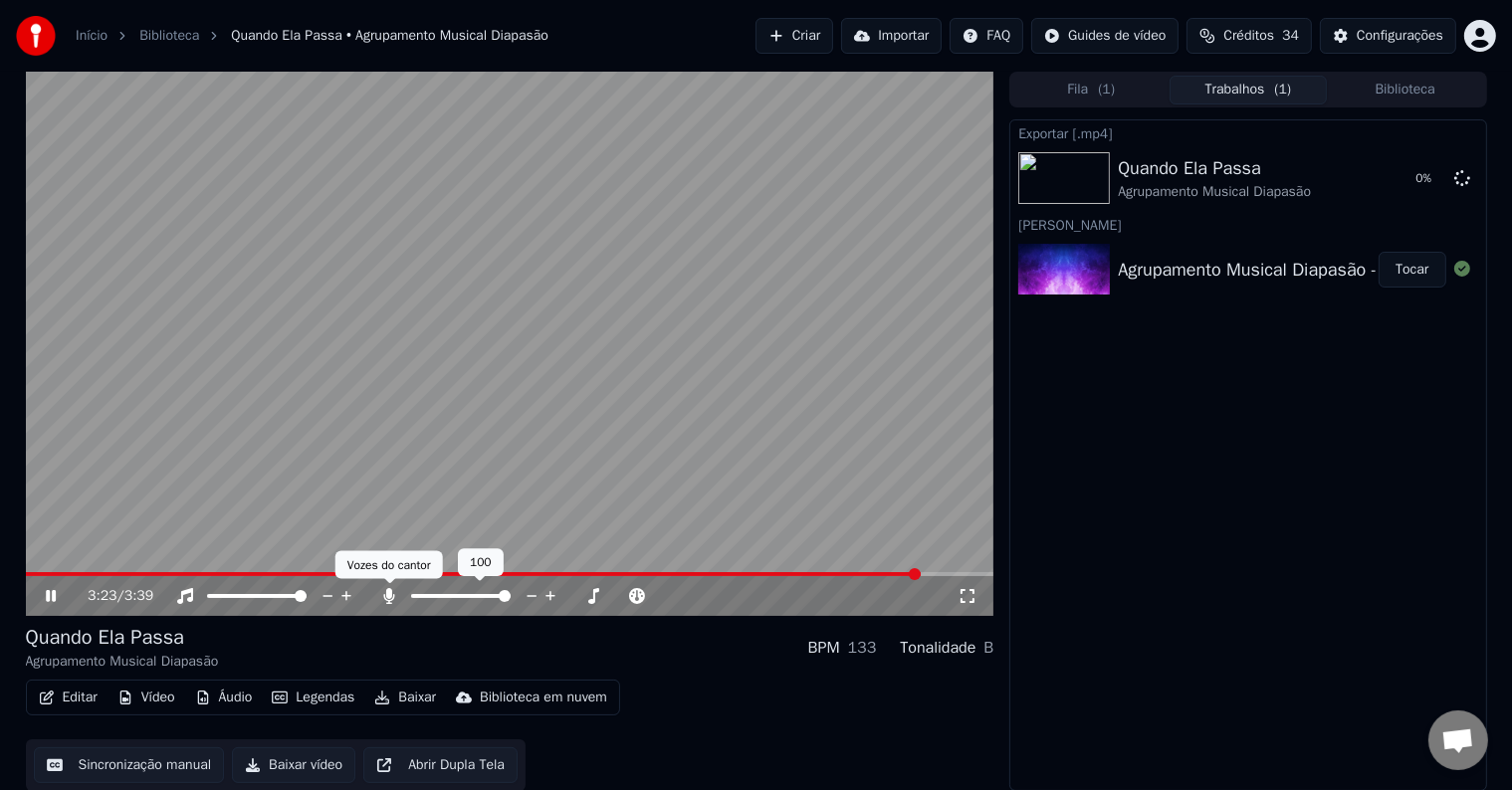 click 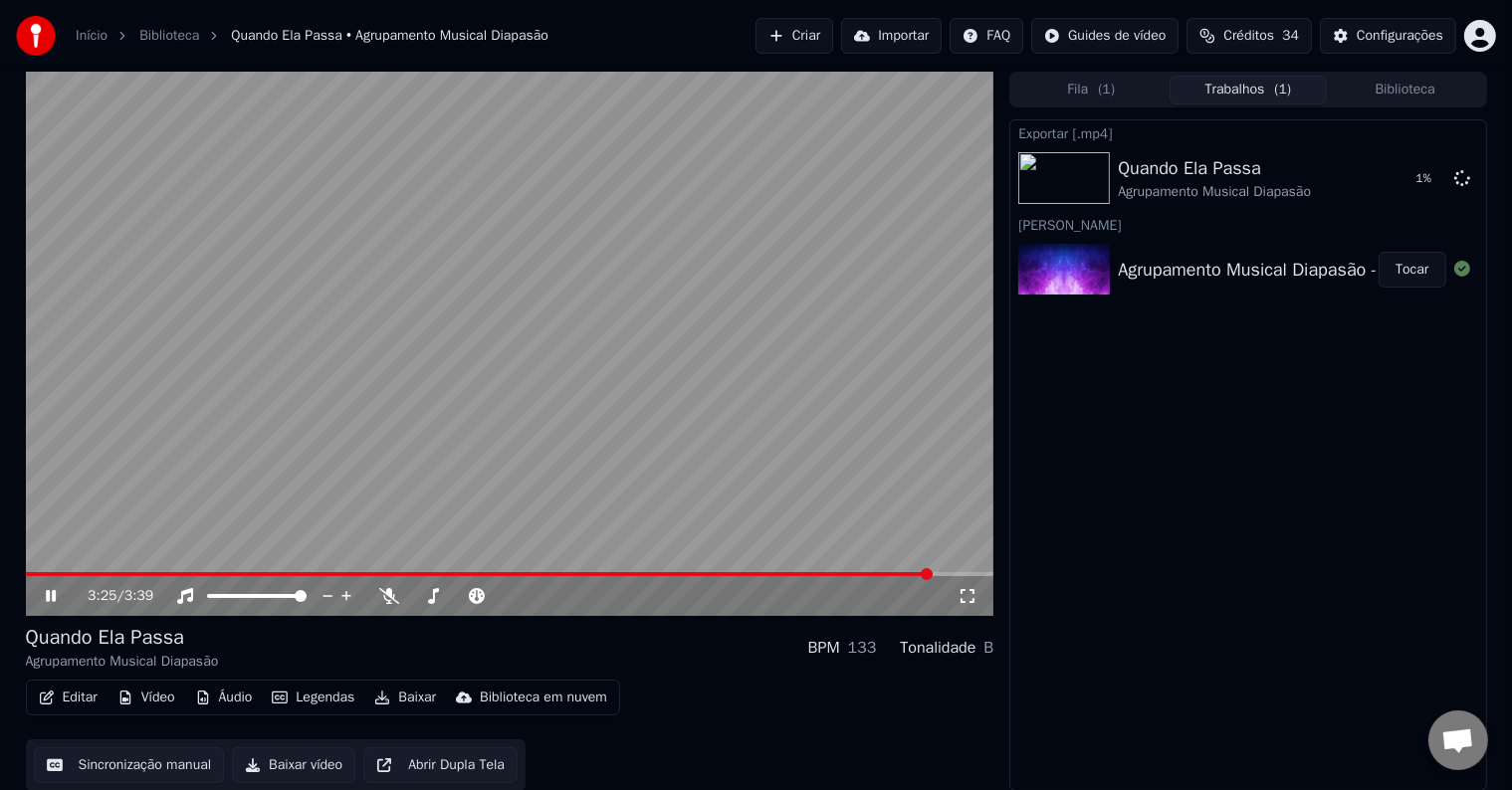 click on "Baixar" at bounding box center [405, 697] 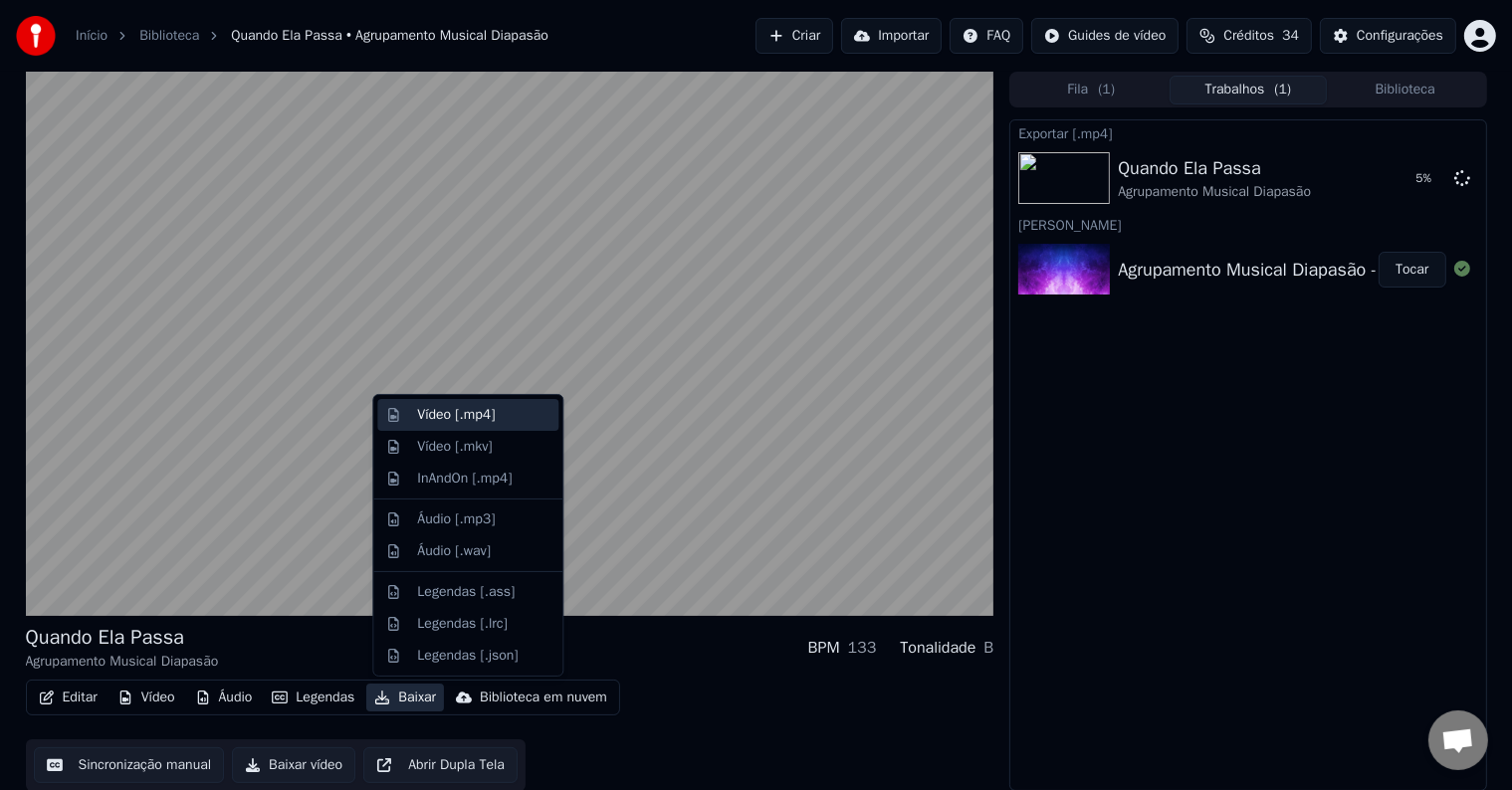click on "Vídeo [.mp4]" at bounding box center (456, 415) 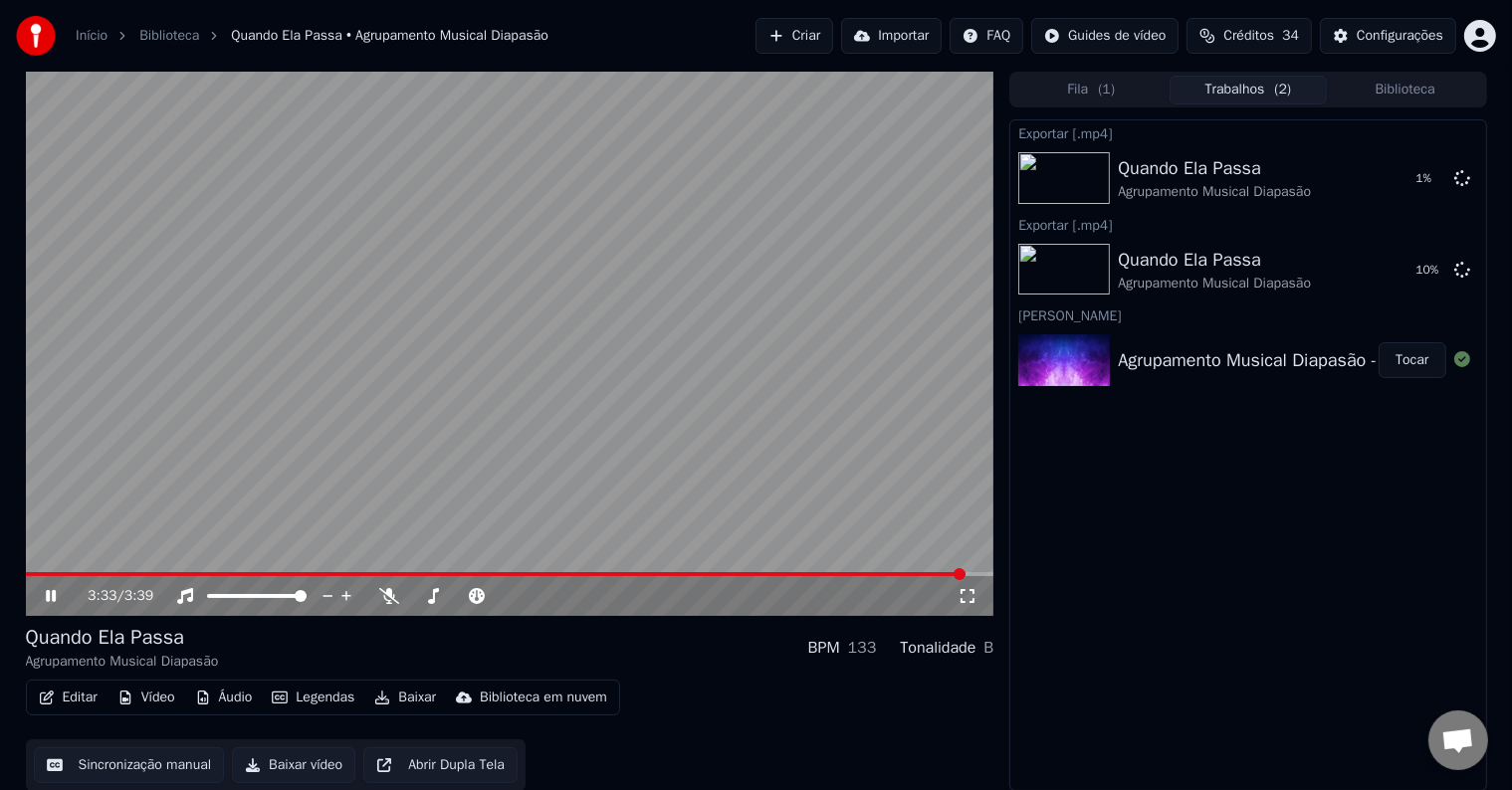 click 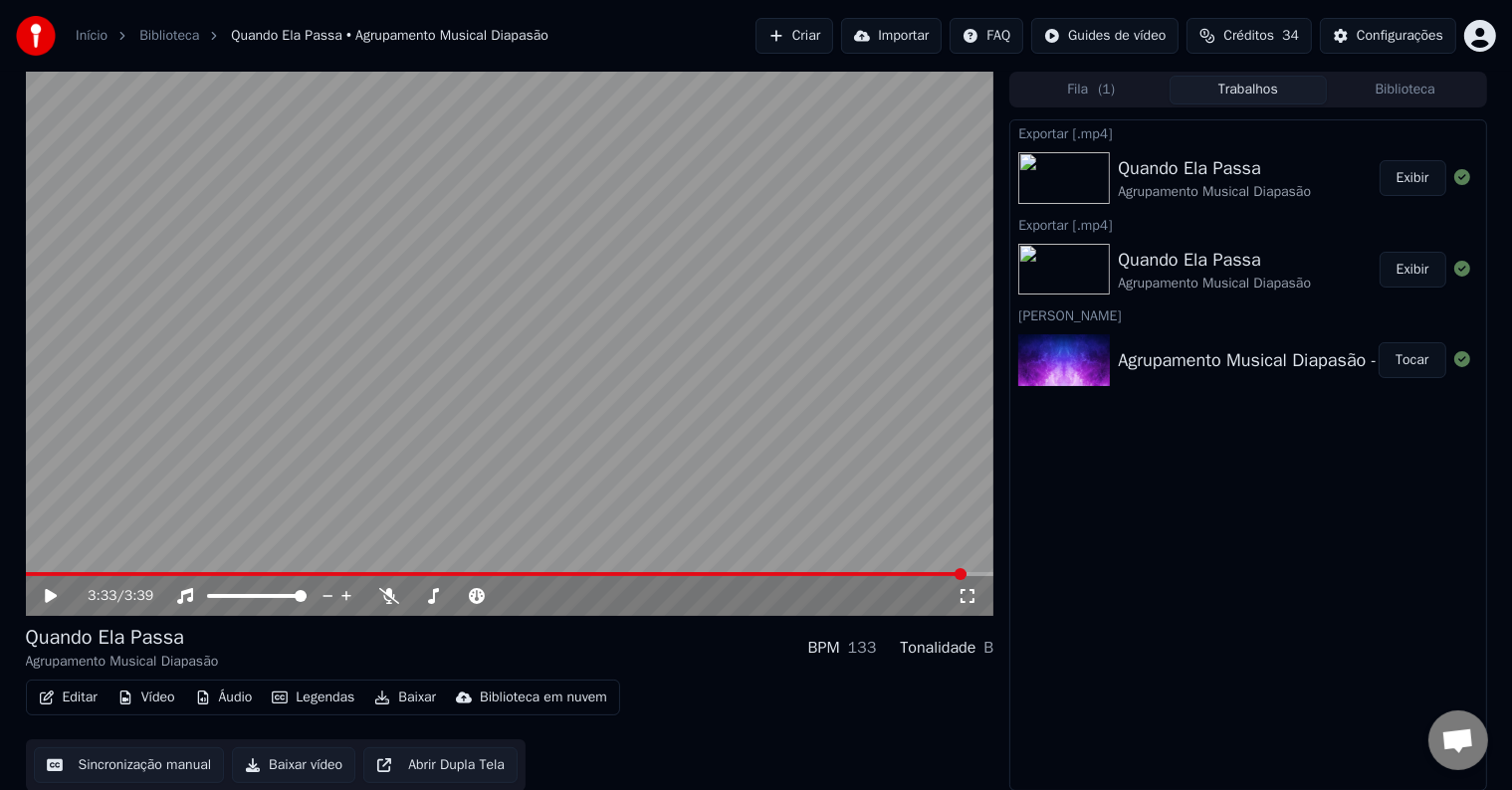 click on "Exibir" at bounding box center (1412, 270) 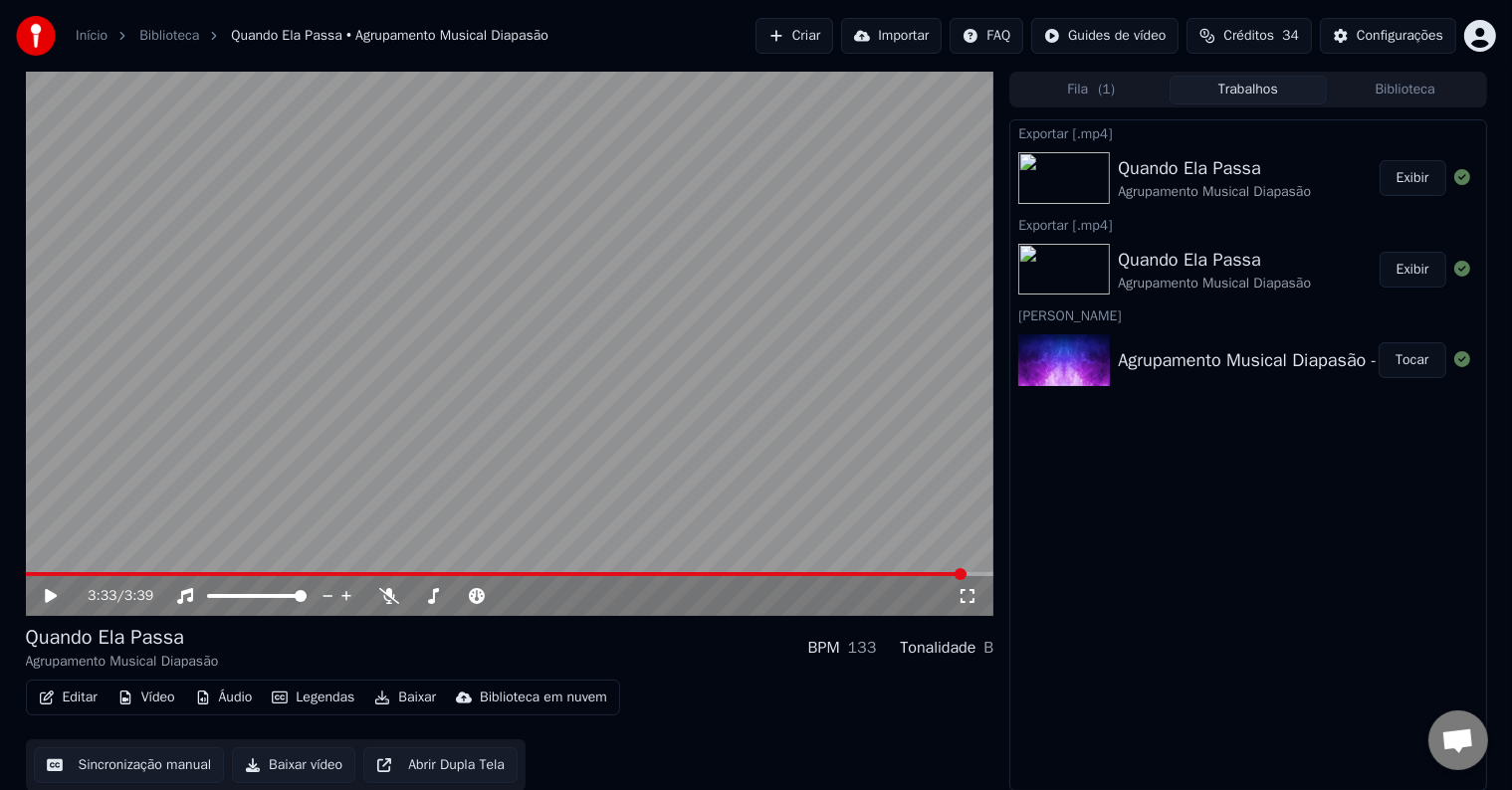 click on "Exibir" at bounding box center (1412, 270) 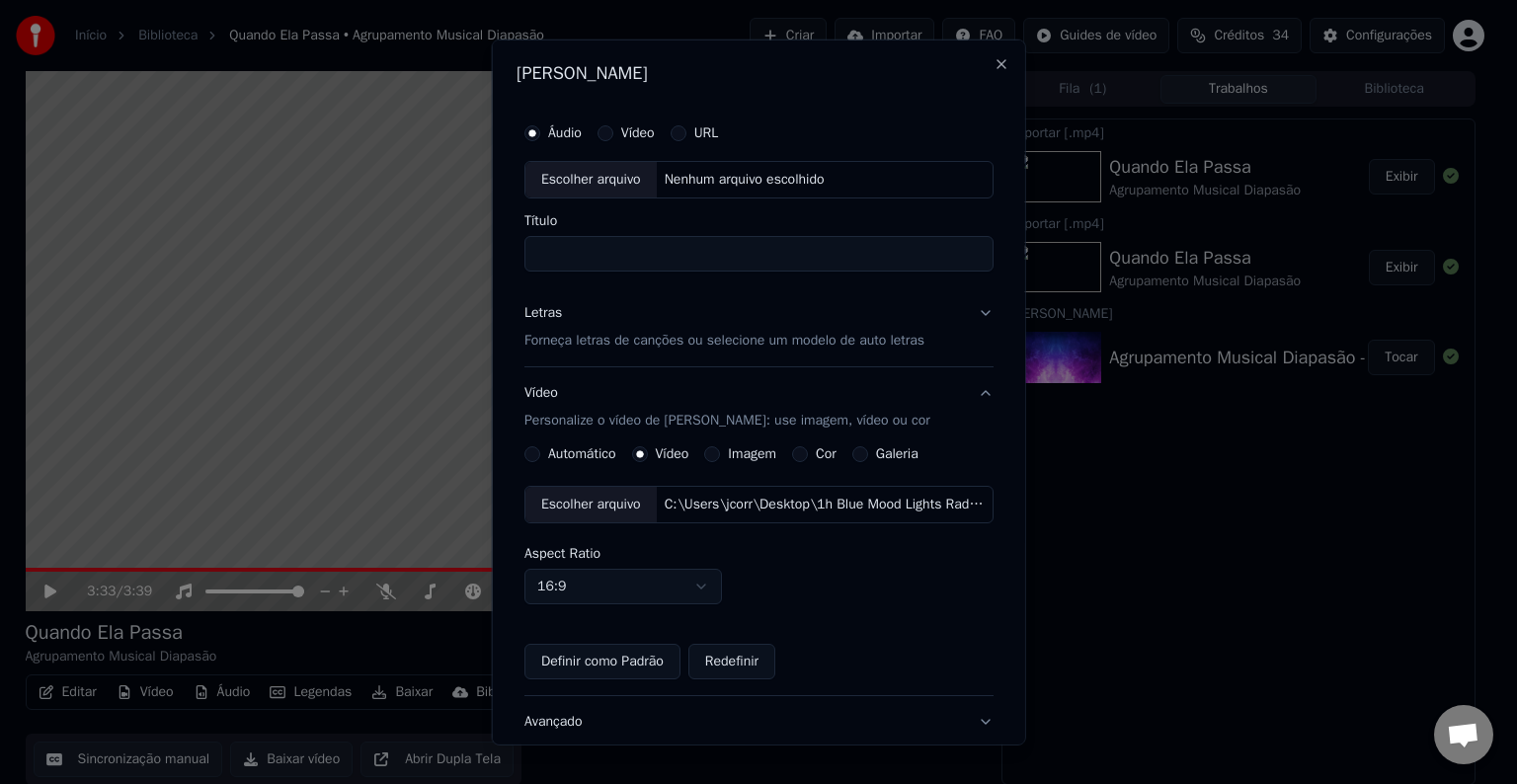 click on "URL" at bounding box center [678, 133] 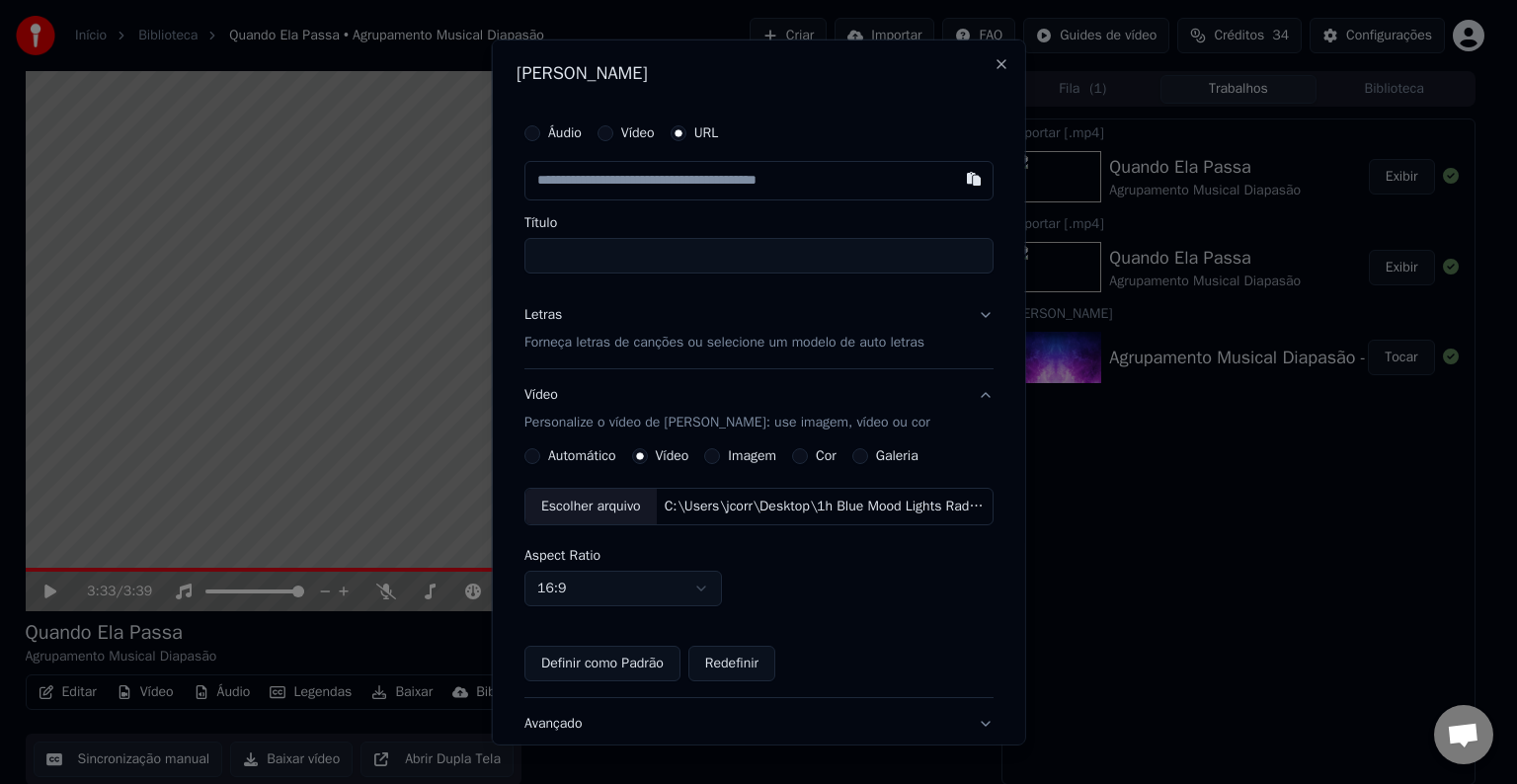 paste on "**********" 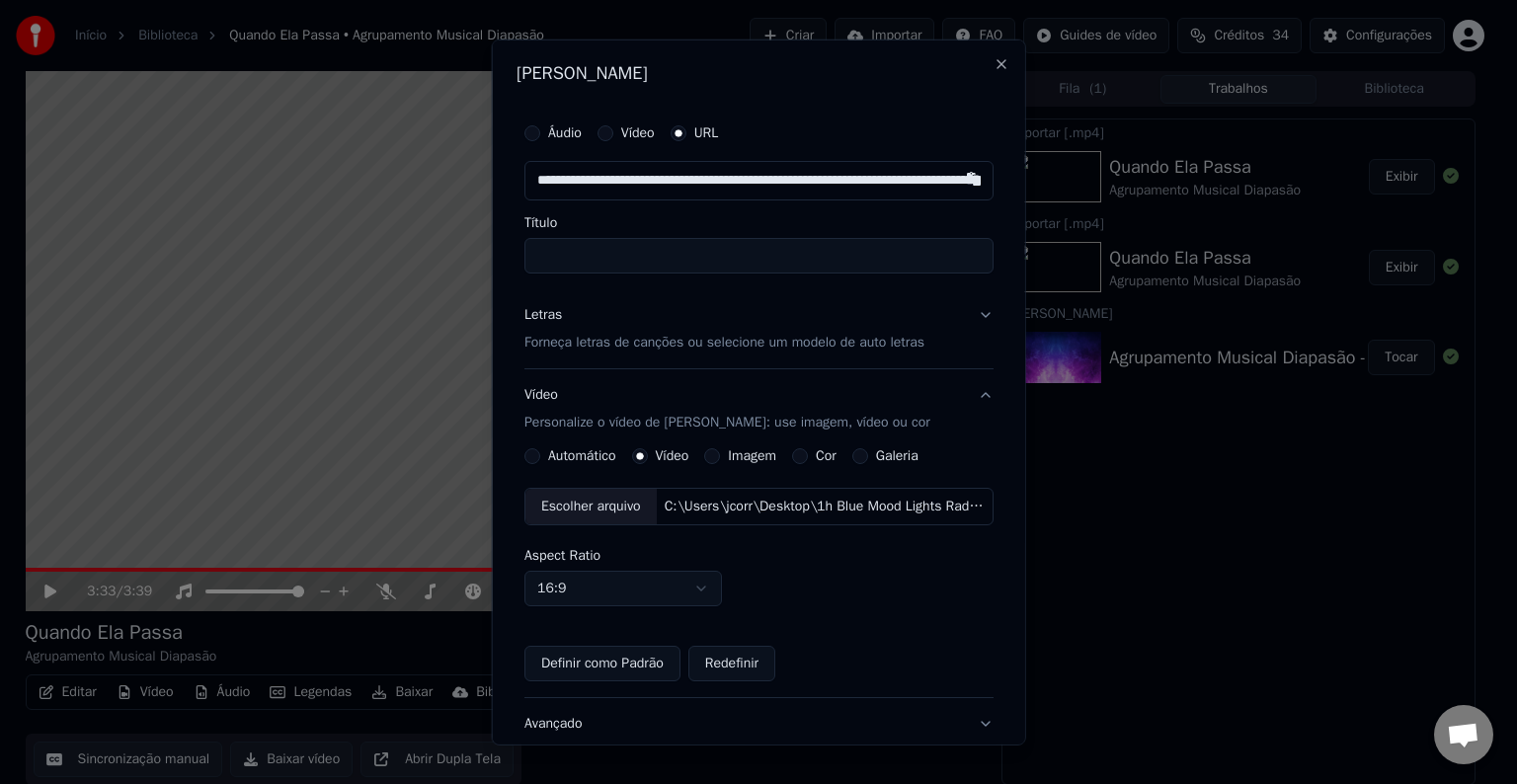 scroll, scrollTop: 0, scrollLeft: 231, axis: horizontal 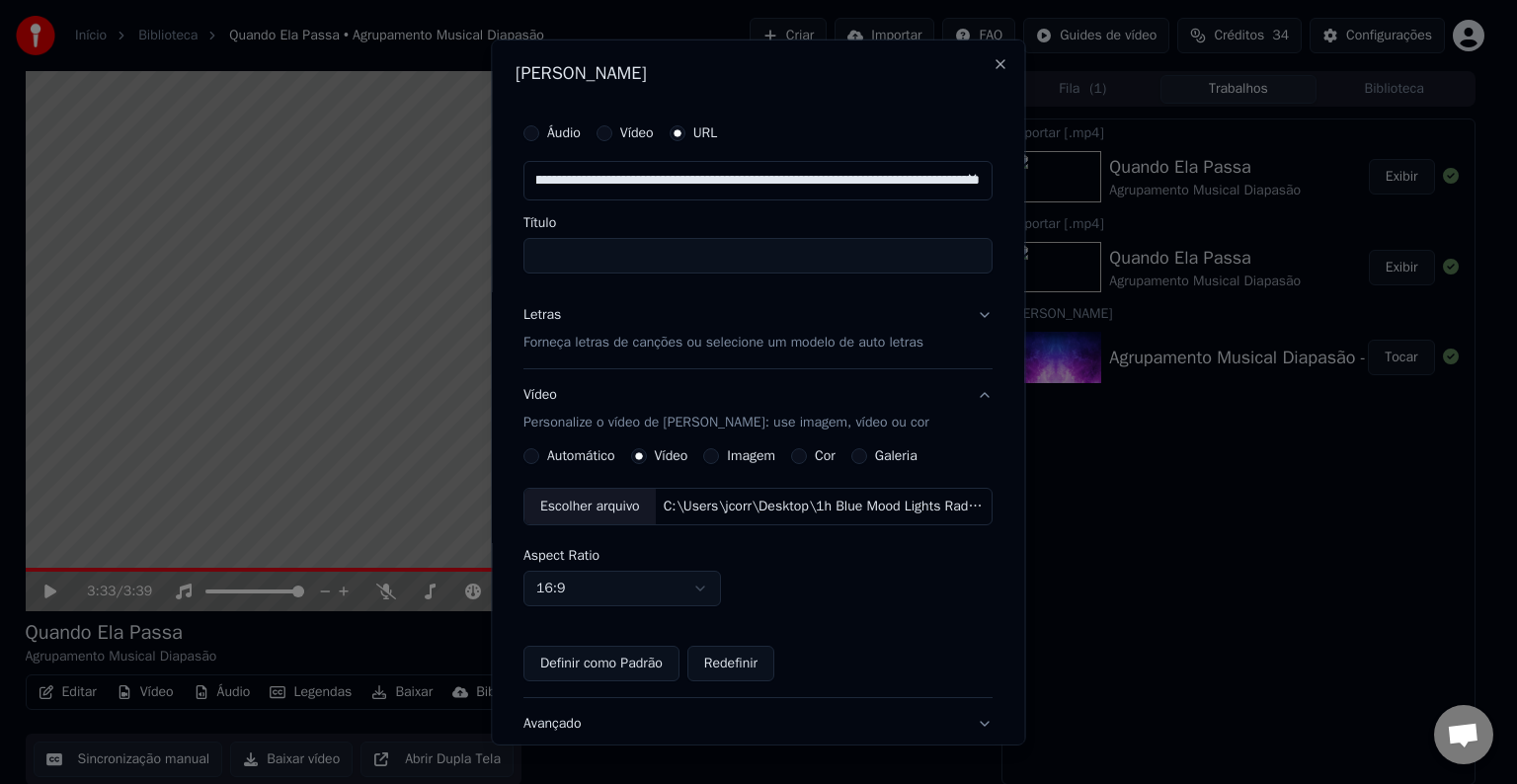 type on "**********" 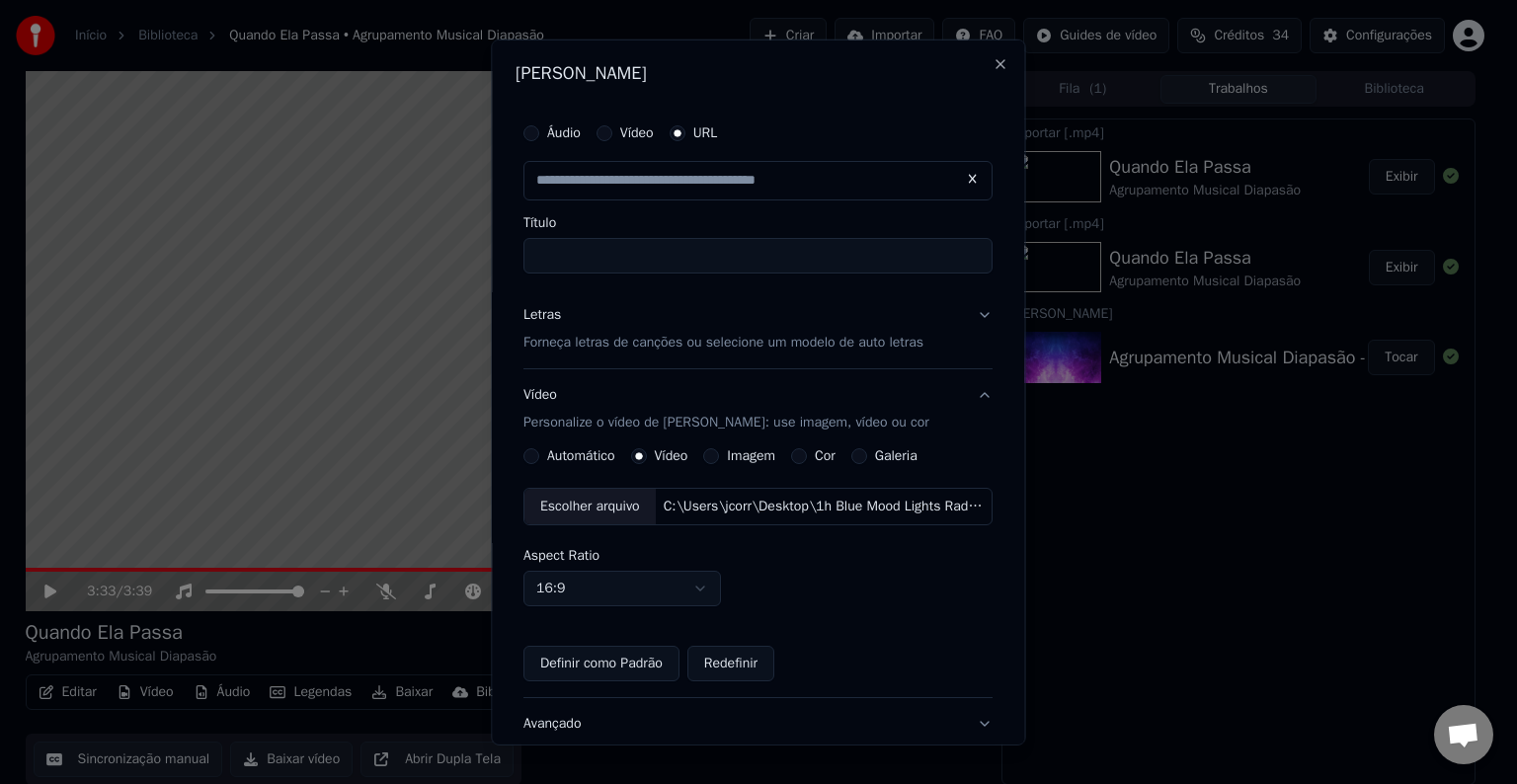 click on "Título" at bounding box center [758, 256] 